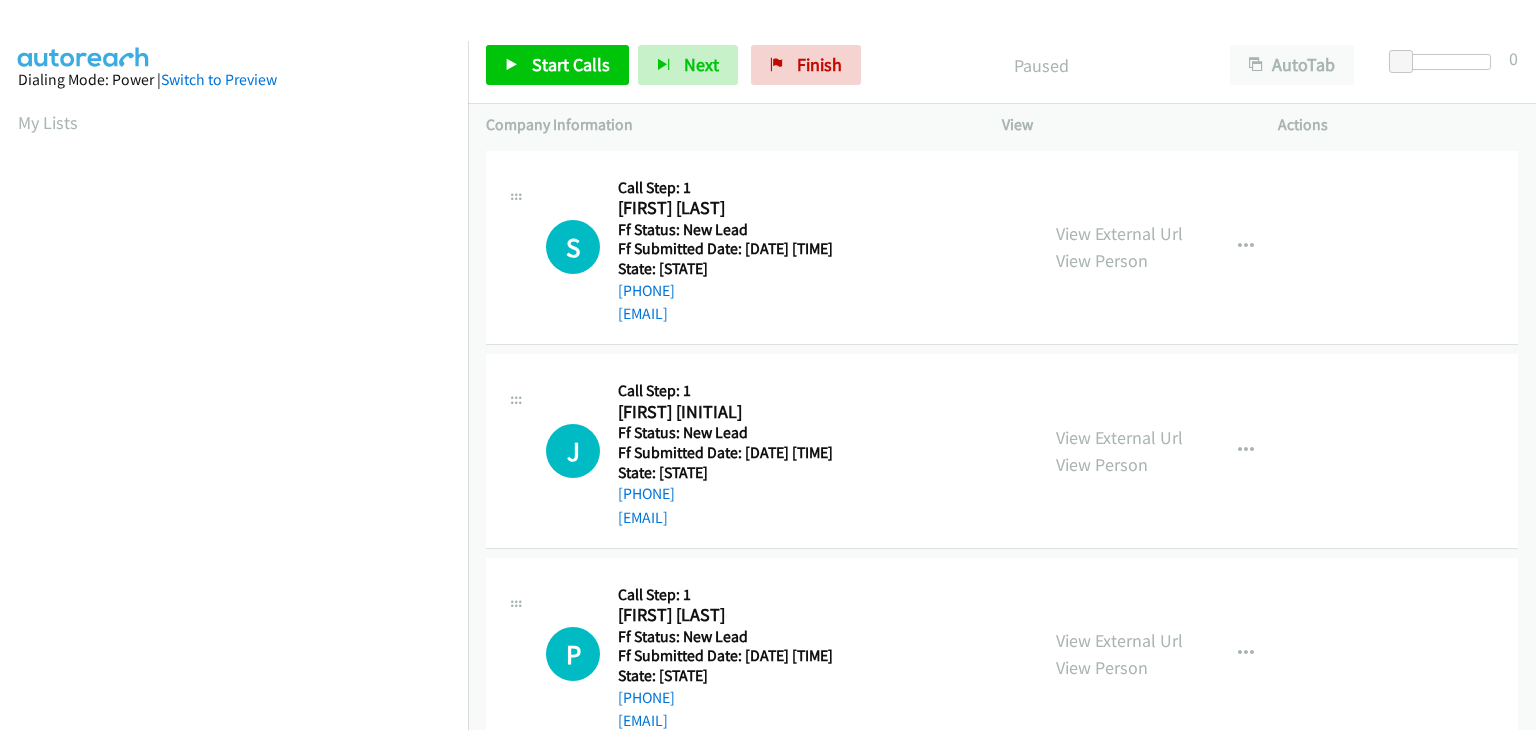 scroll, scrollTop: 0, scrollLeft: 0, axis: both 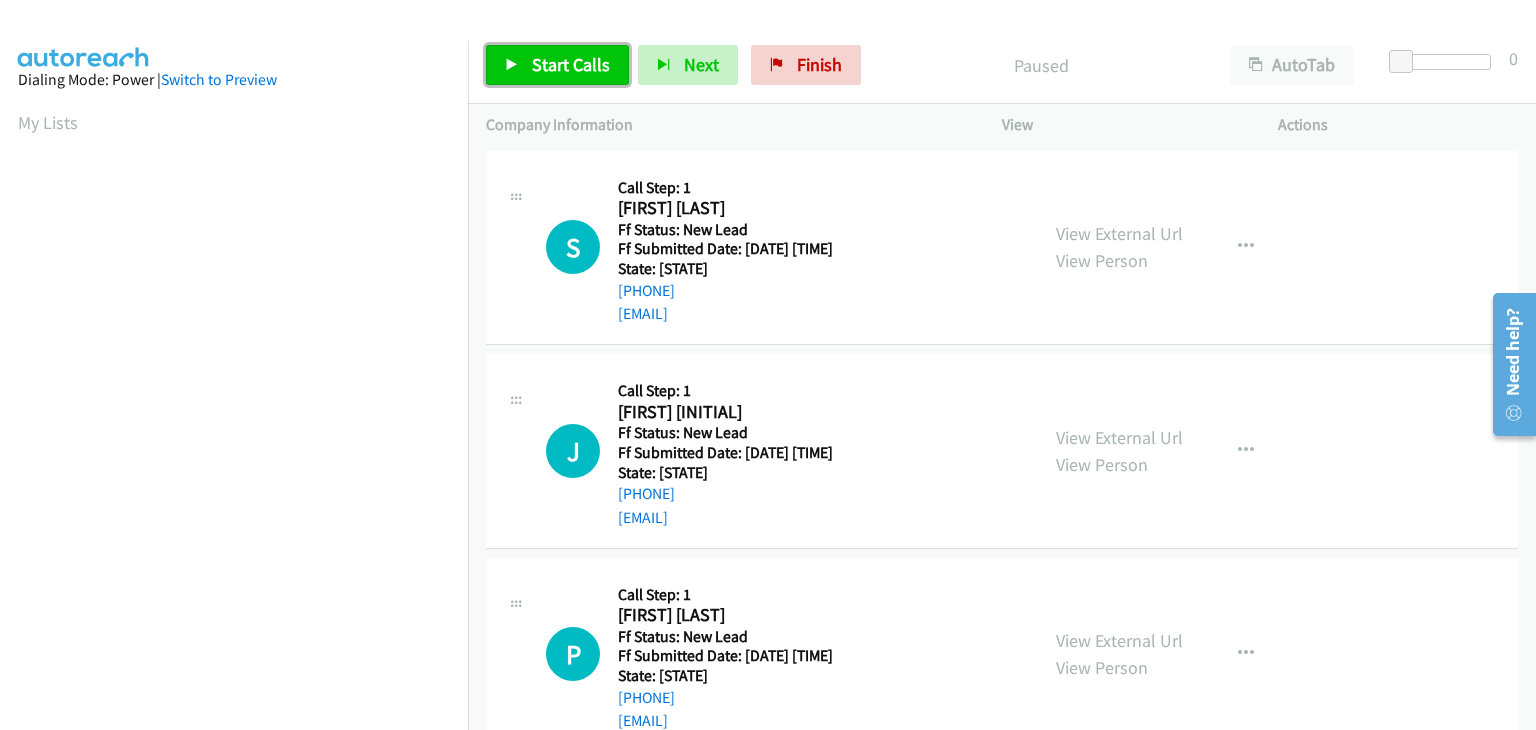 click on "Start Calls" at bounding box center [557, 65] 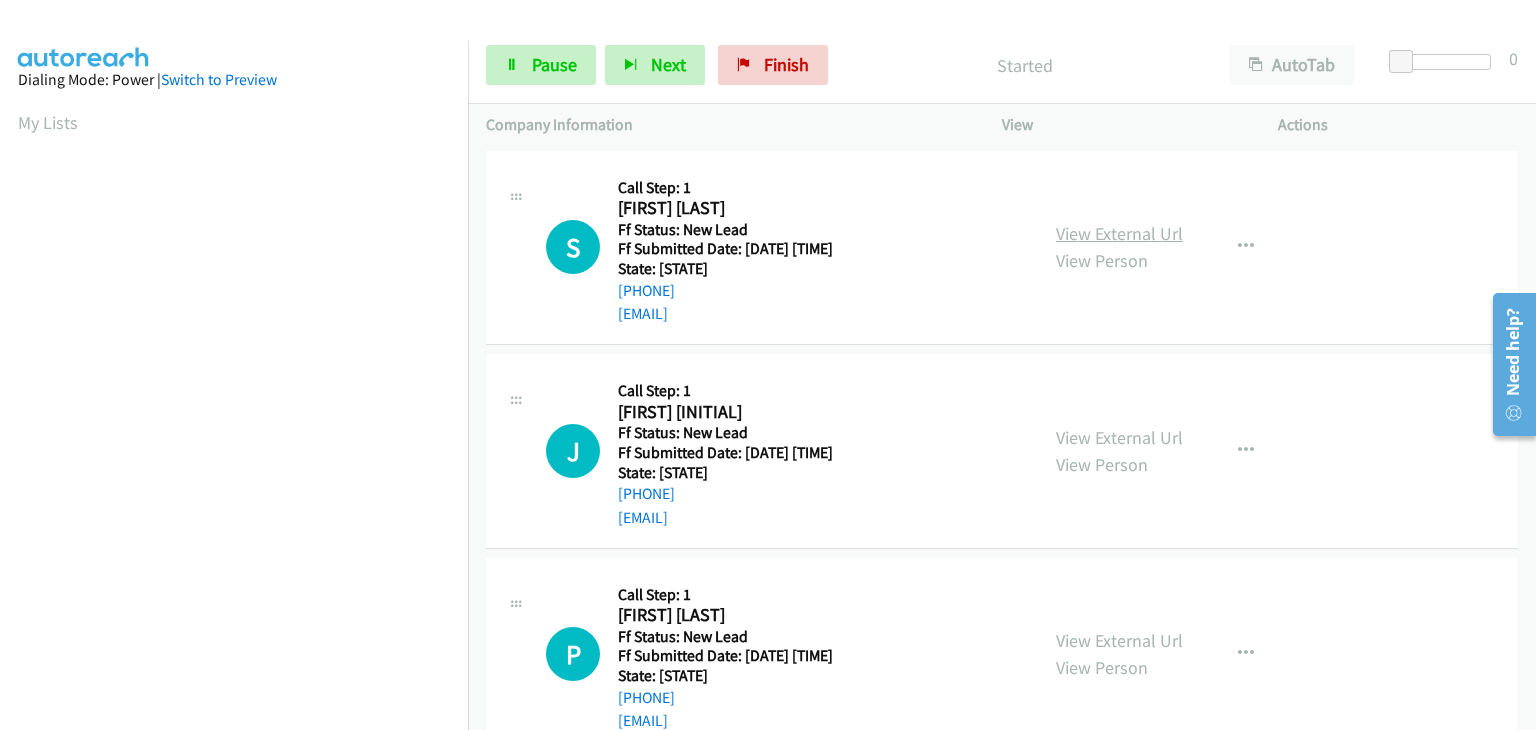 click on "View External Url" at bounding box center [1119, 233] 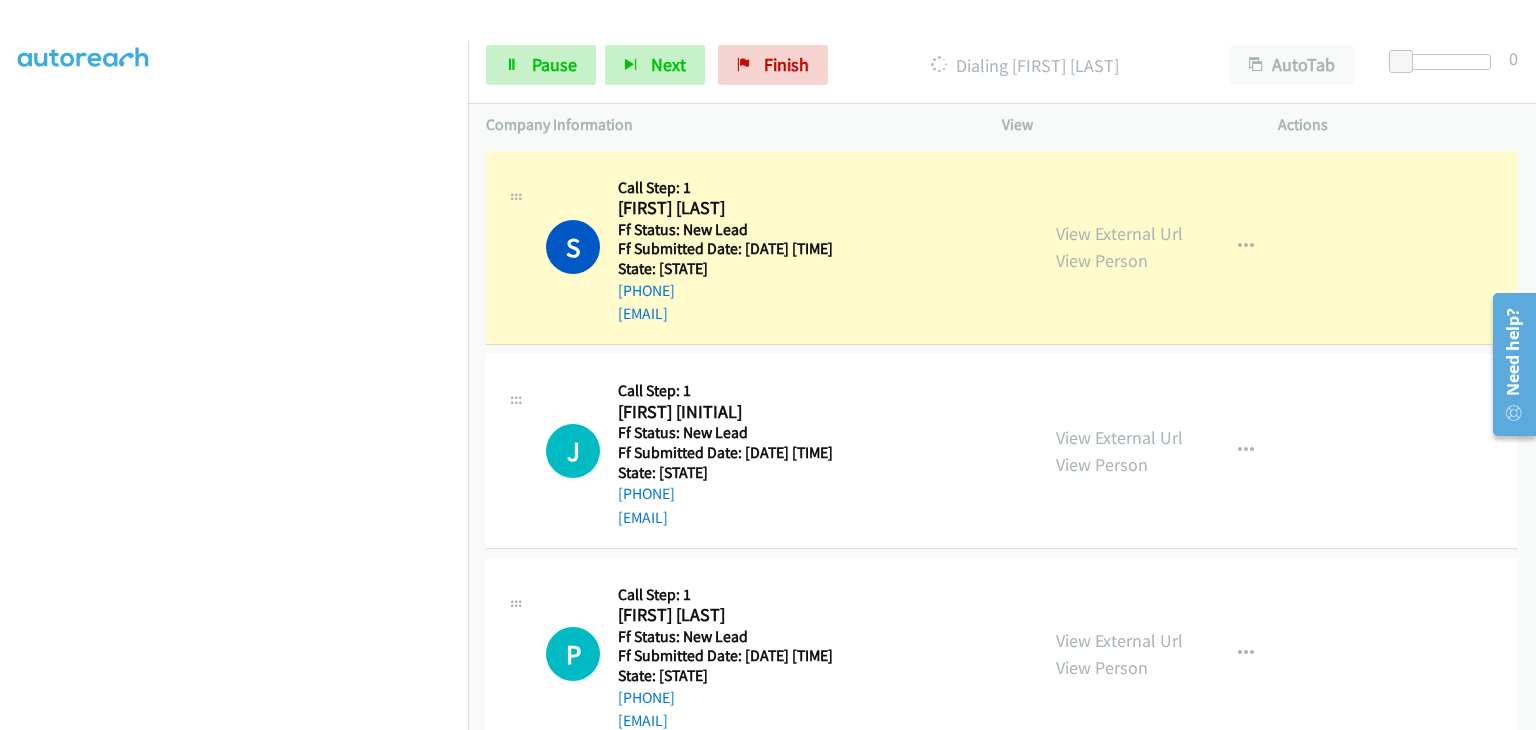 scroll, scrollTop: 392, scrollLeft: 0, axis: vertical 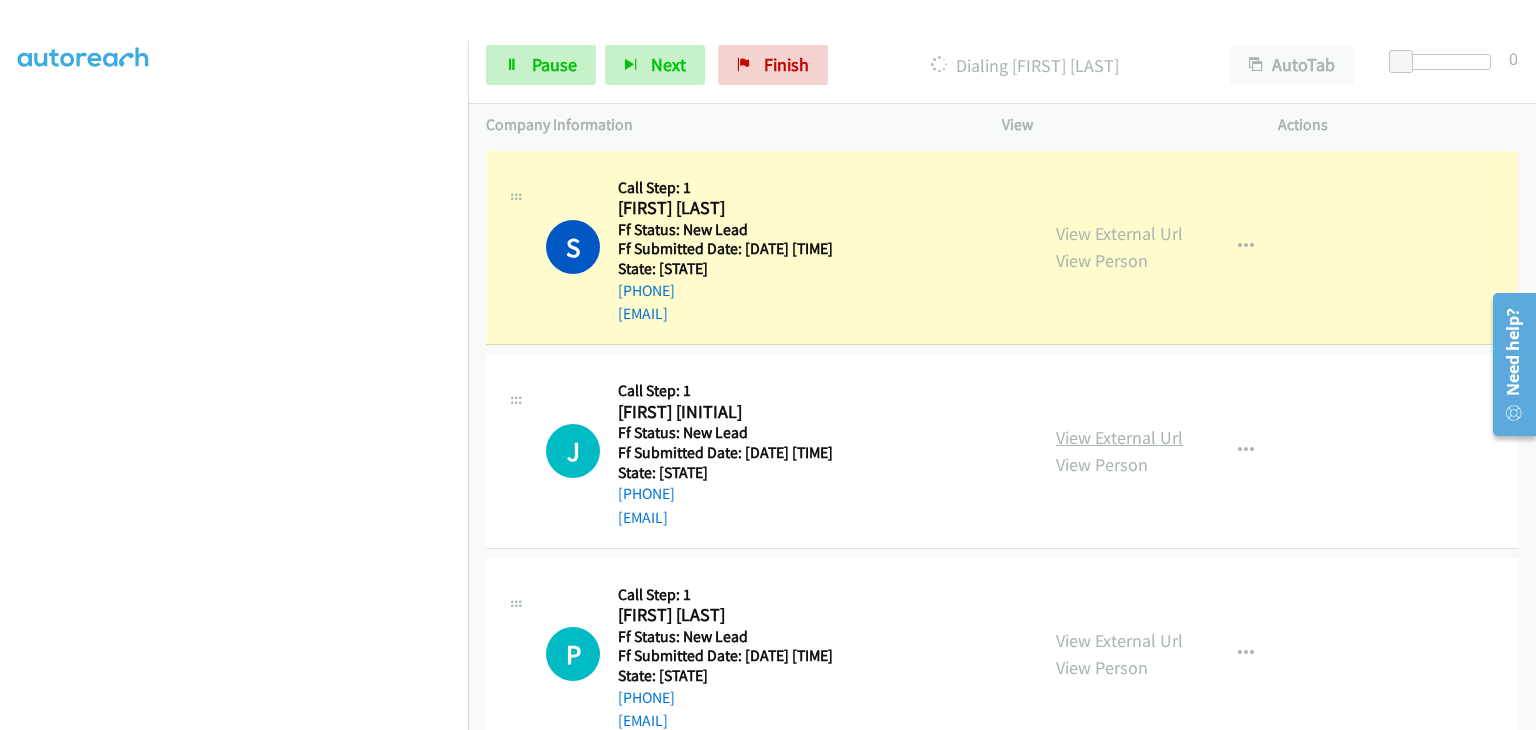 click on "View External Url" at bounding box center (1119, 437) 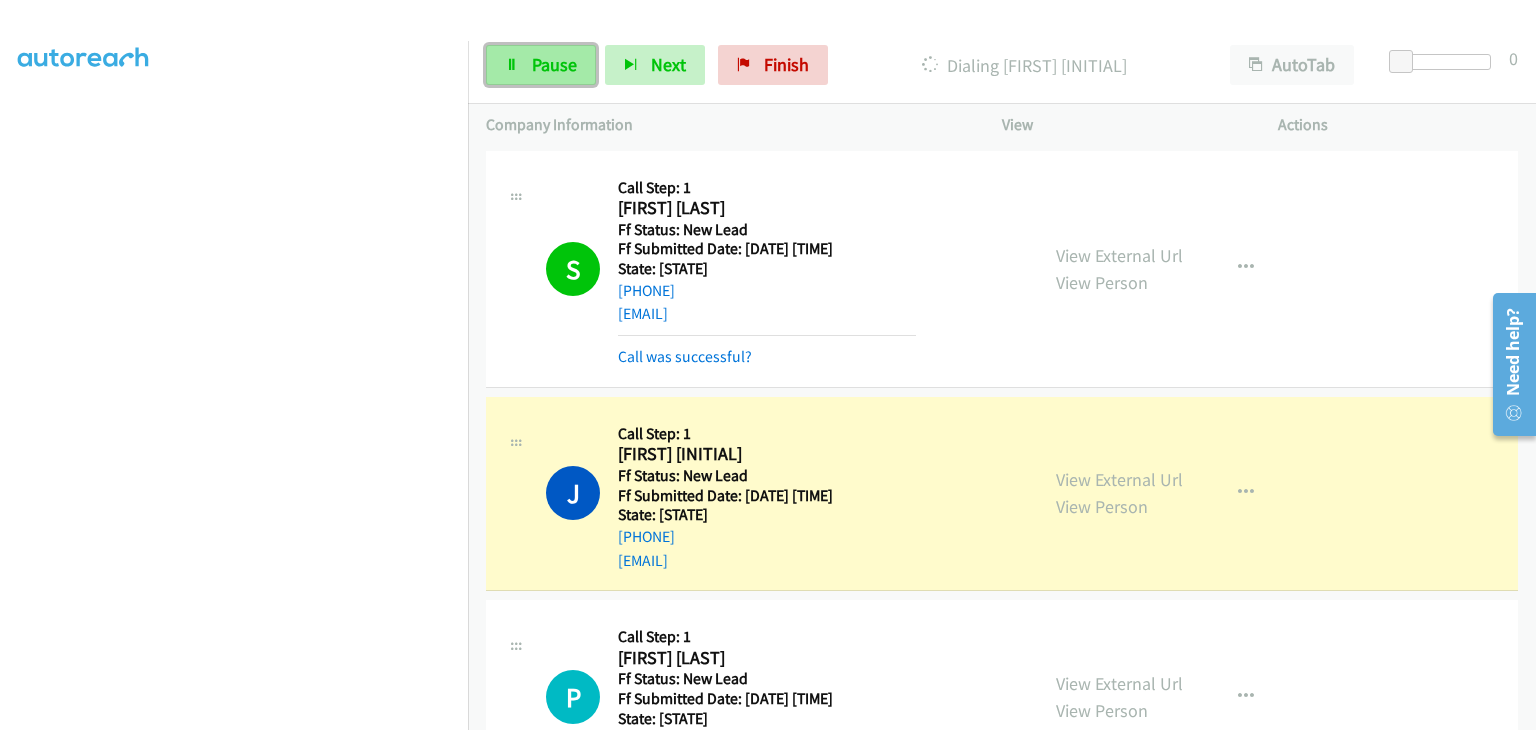 click on "Pause" at bounding box center [554, 64] 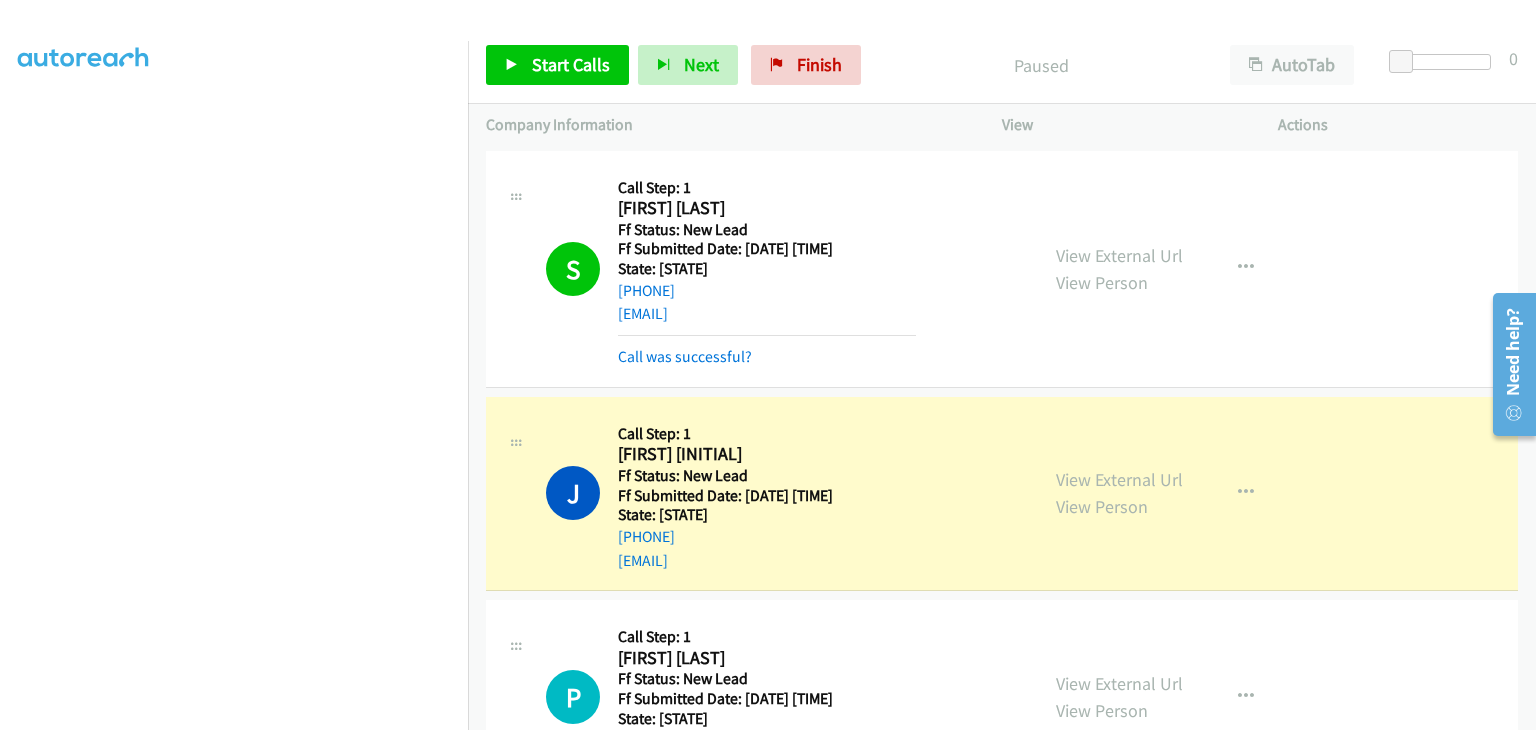 scroll, scrollTop: 392, scrollLeft: 0, axis: vertical 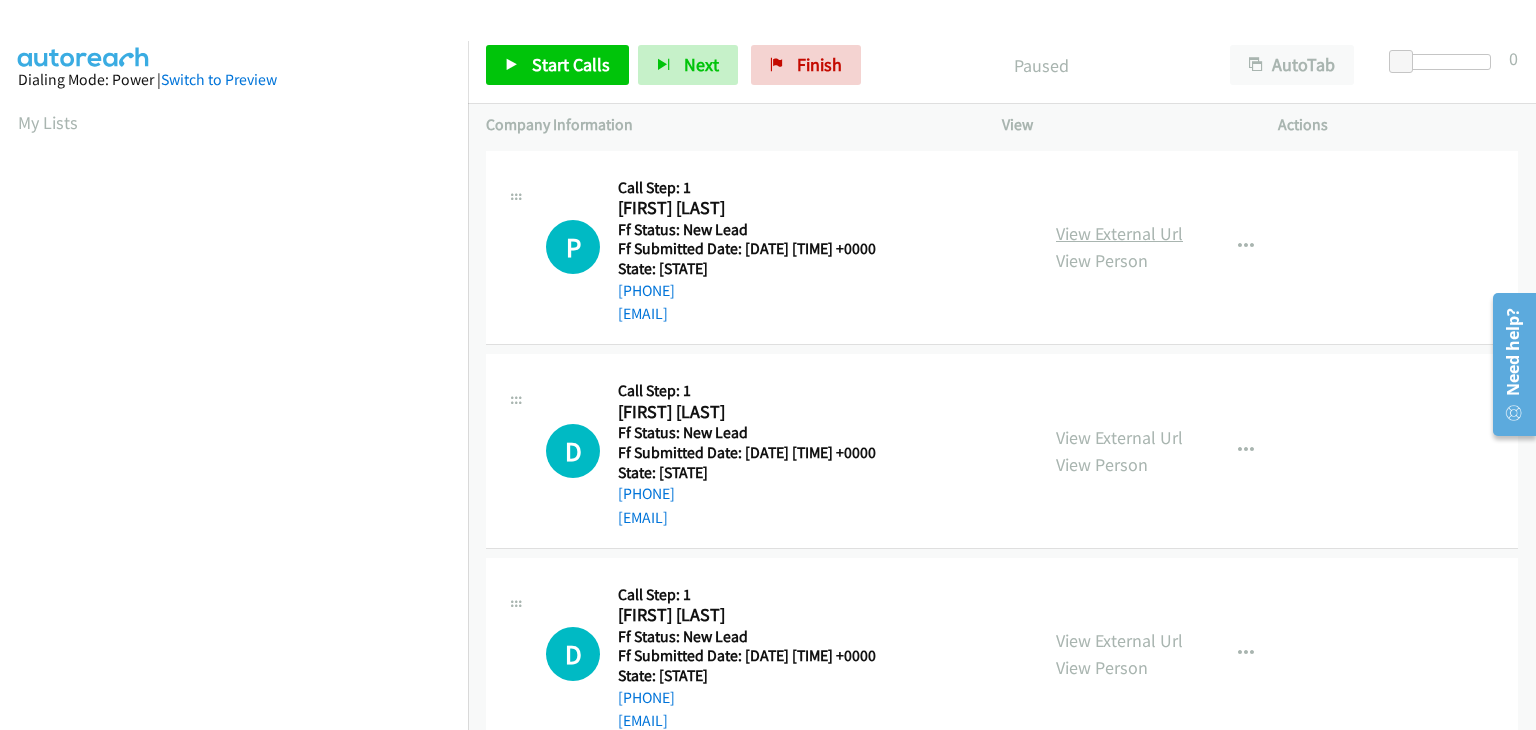click on "View External Url" at bounding box center (1119, 233) 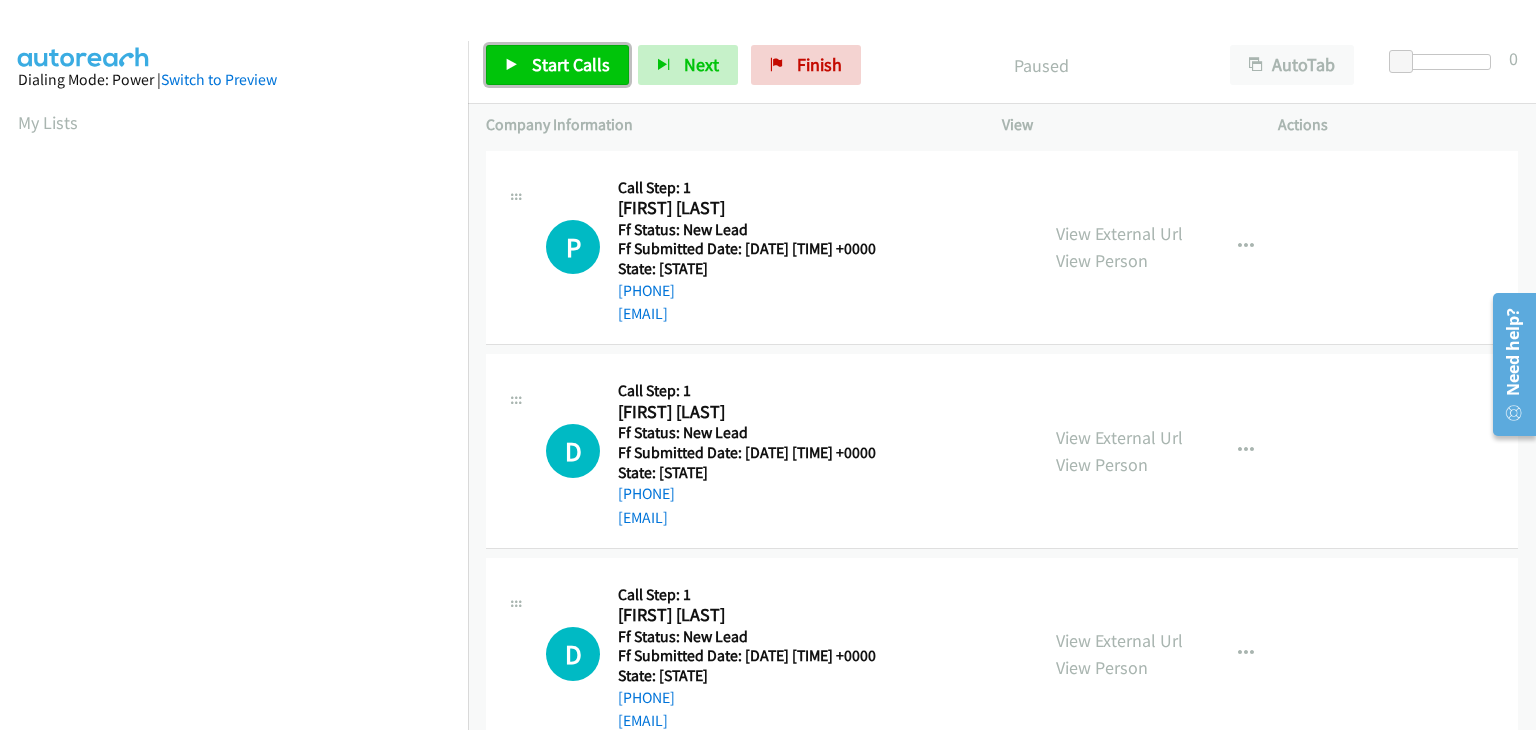 click on "Start Calls" at bounding box center [571, 64] 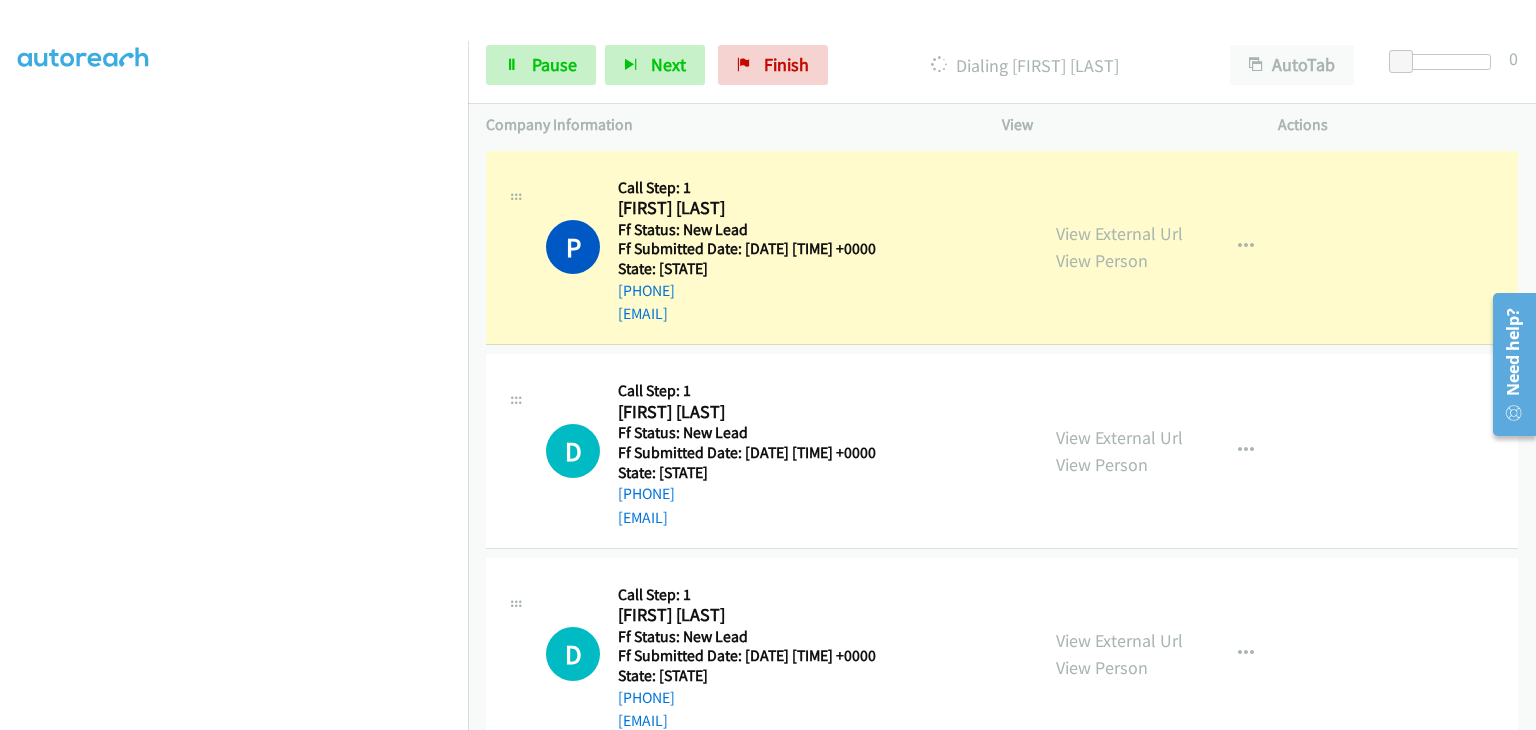 scroll, scrollTop: 392, scrollLeft: 0, axis: vertical 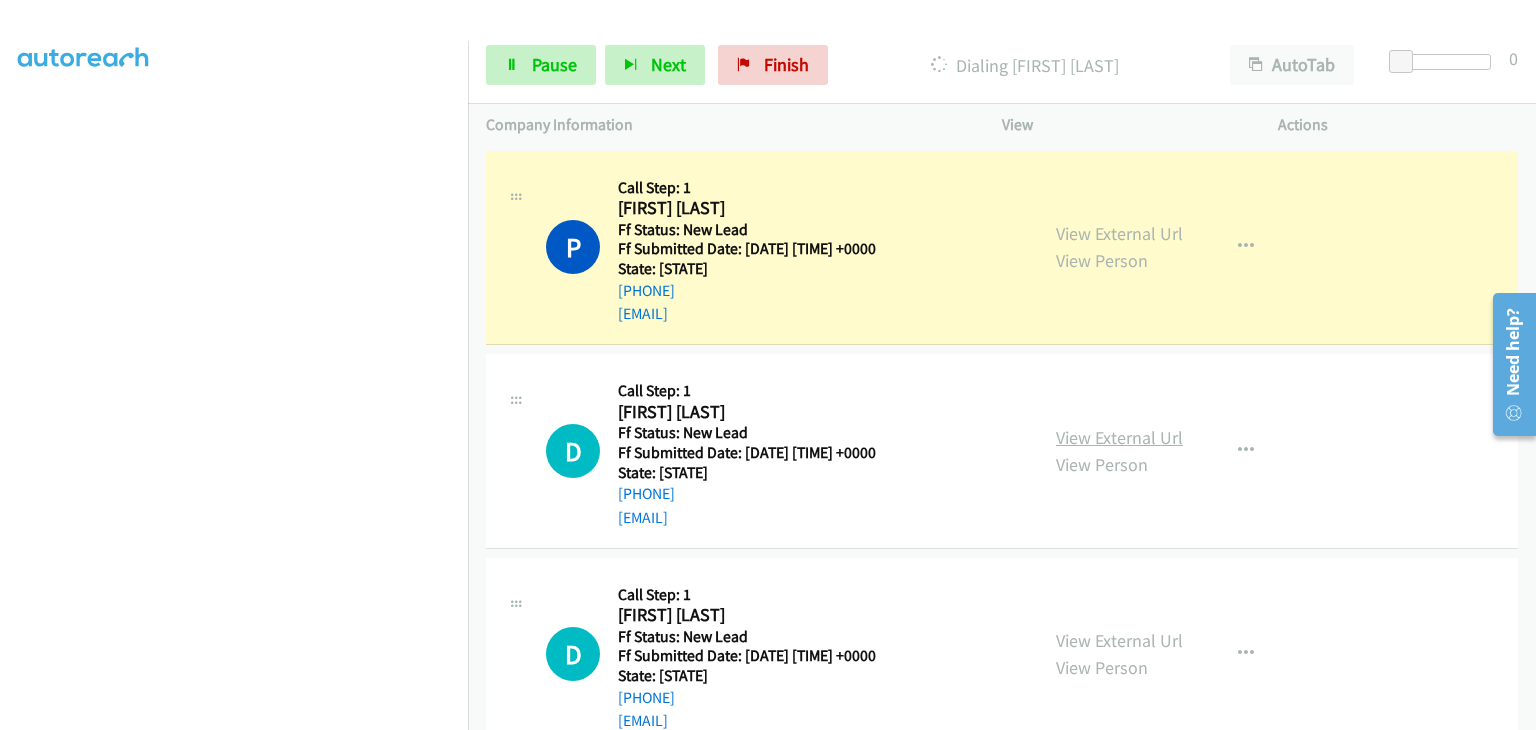 click on "View External Url" at bounding box center [1119, 437] 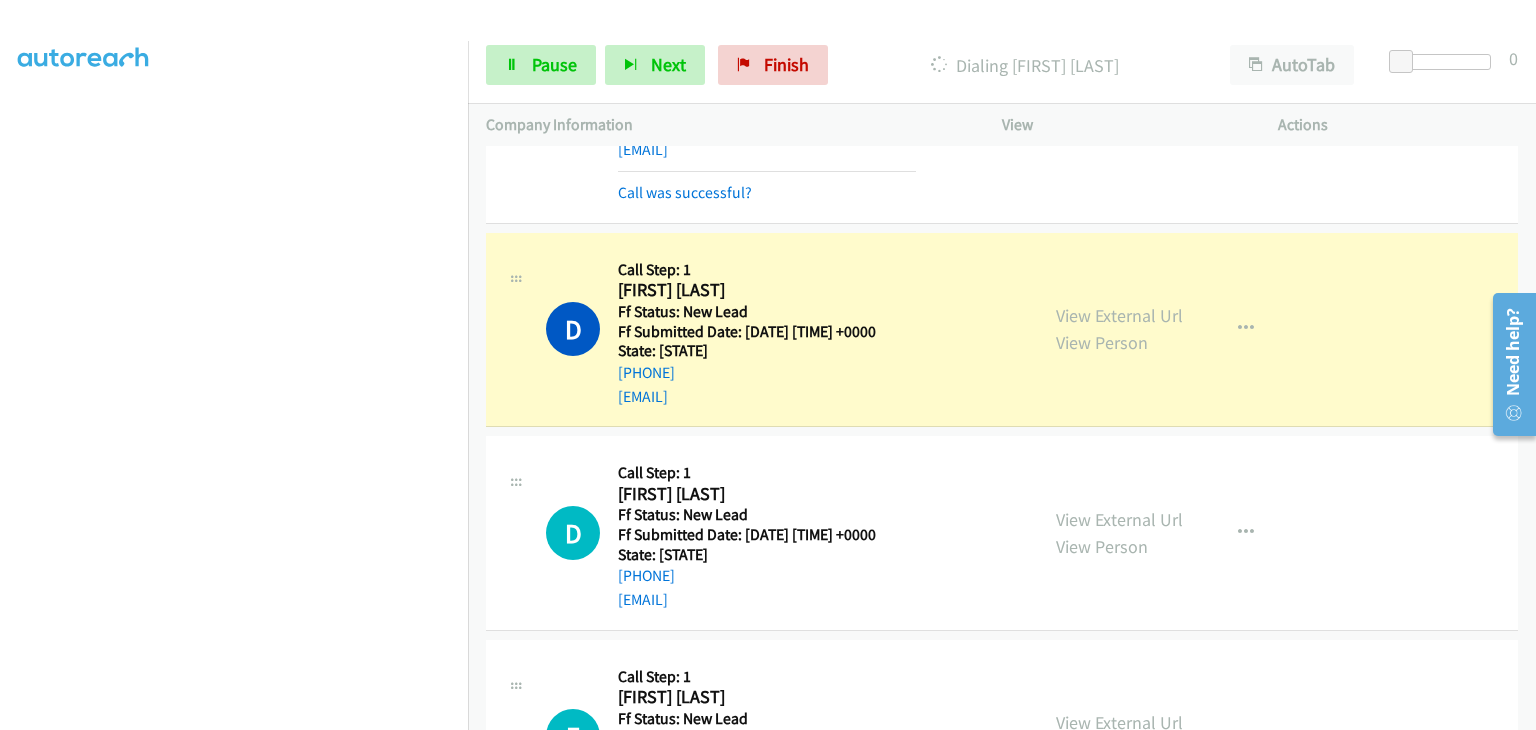 scroll, scrollTop: 200, scrollLeft: 0, axis: vertical 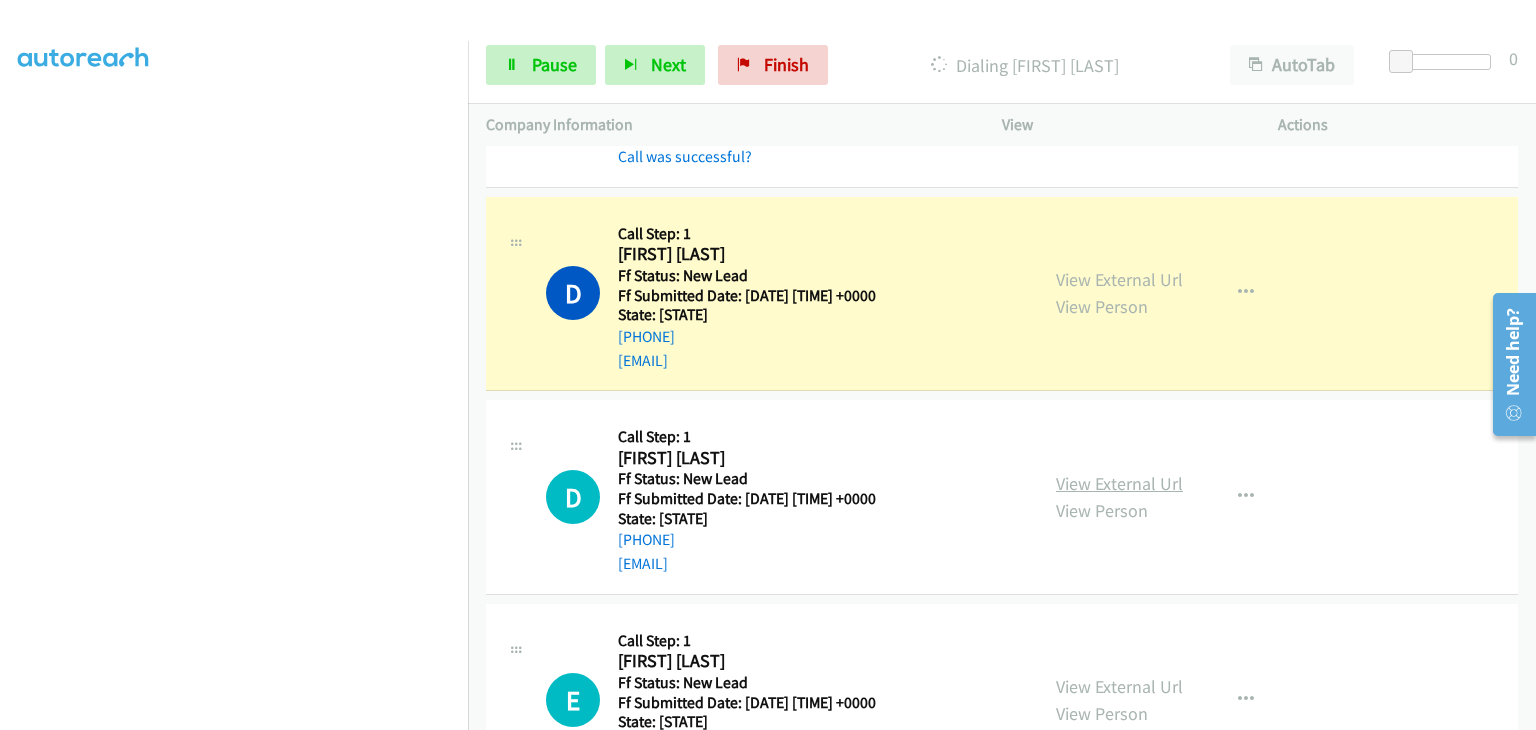 click on "View External Url" at bounding box center [1119, 483] 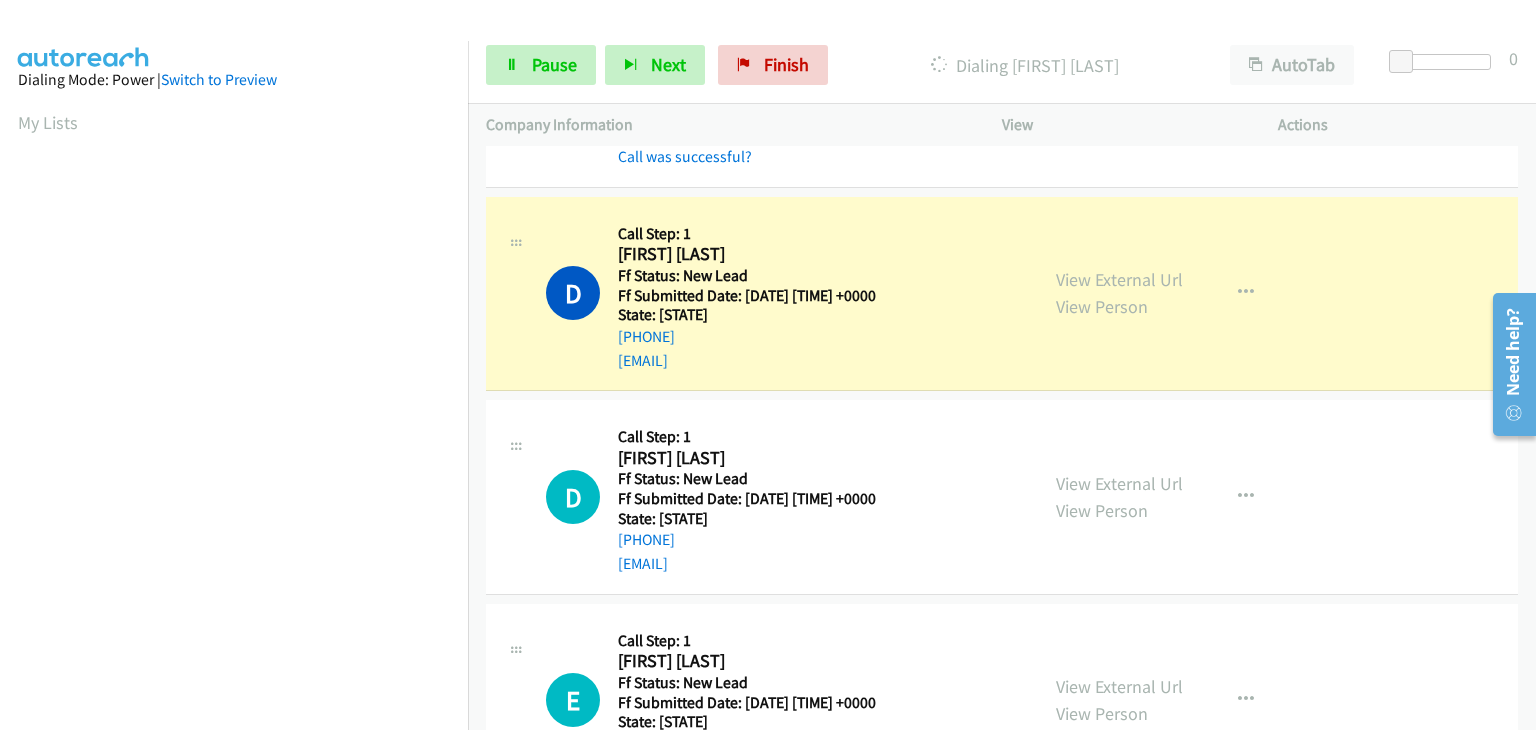 scroll, scrollTop: 392, scrollLeft: 0, axis: vertical 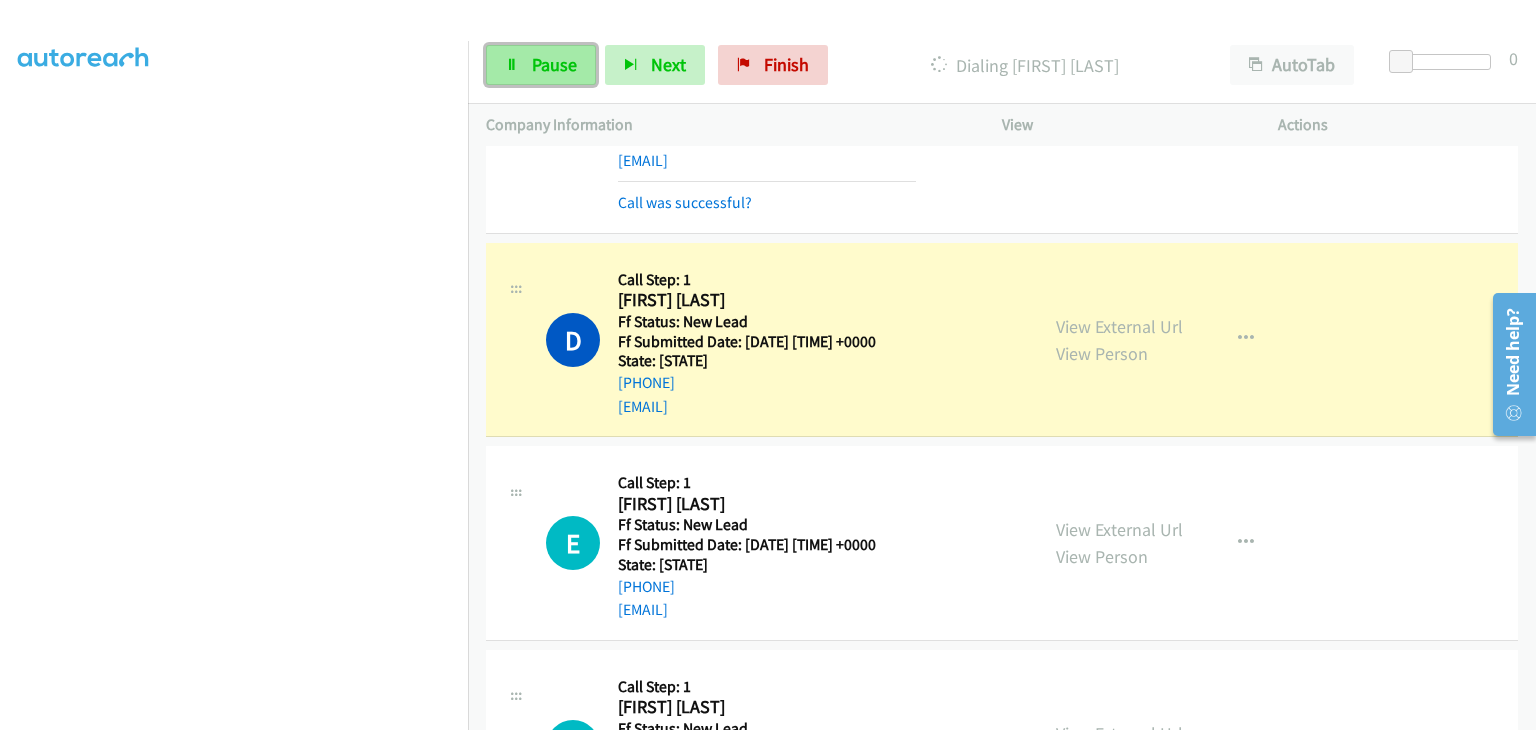 click on "Pause" at bounding box center [541, 65] 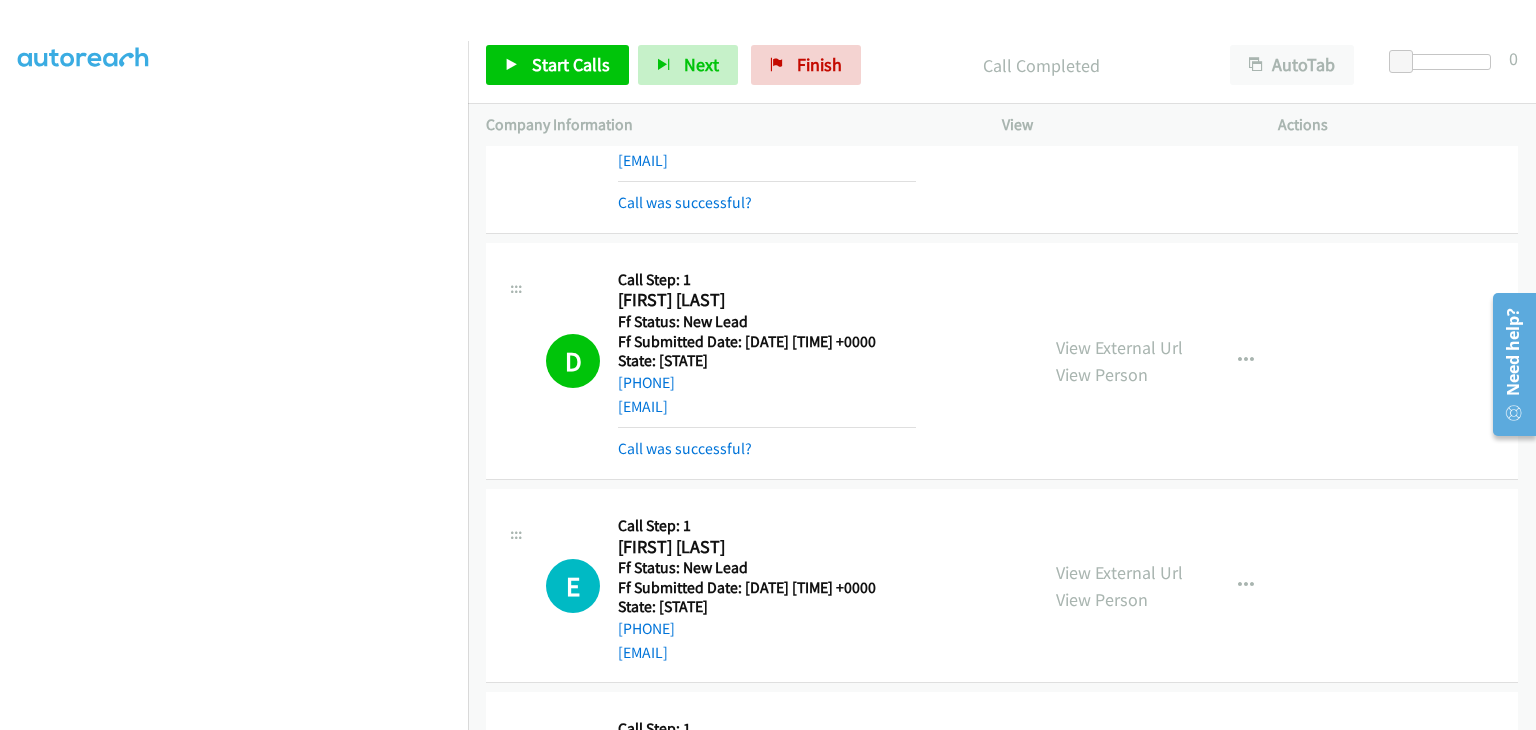 click on "Call was successful?" at bounding box center [767, 444] 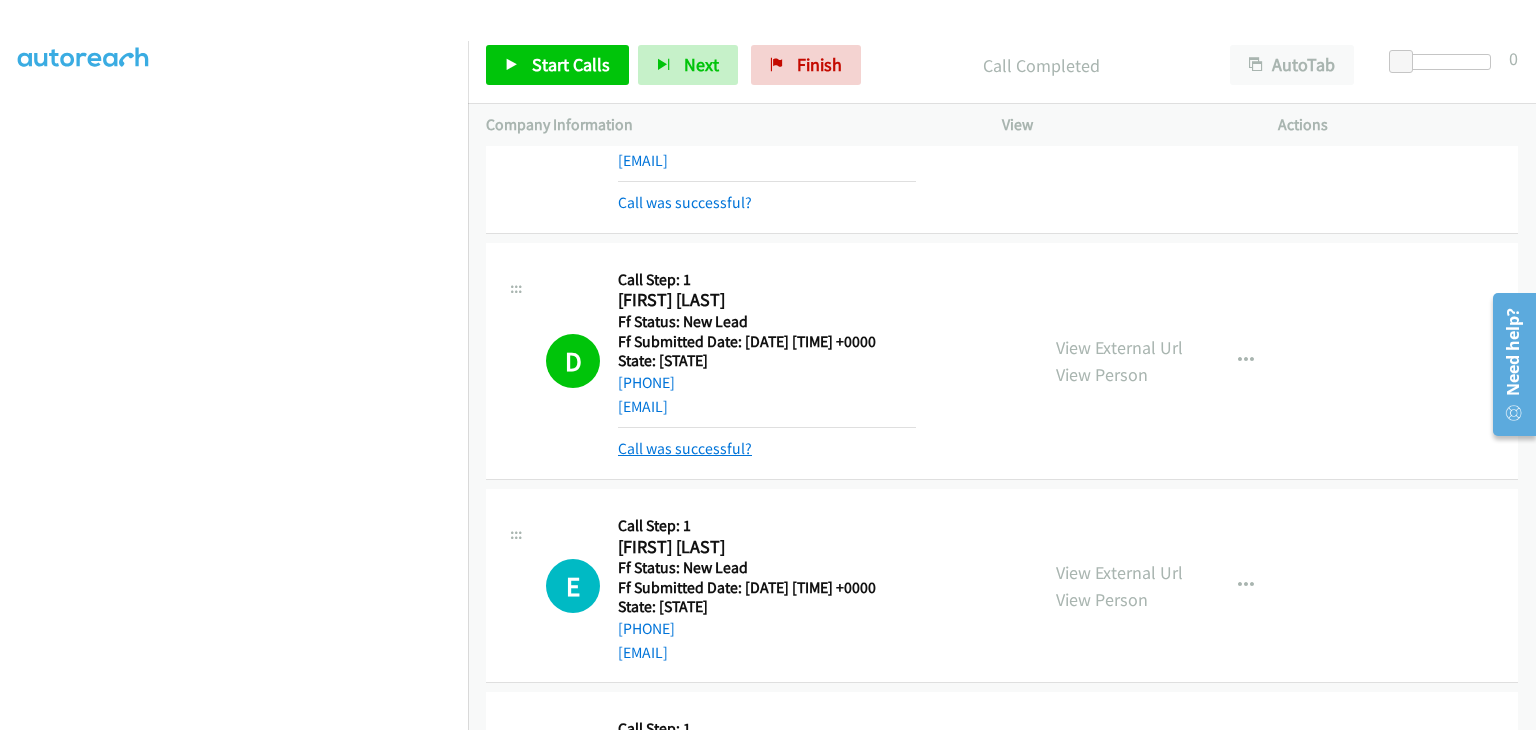 click on "Call was successful?" at bounding box center [685, 448] 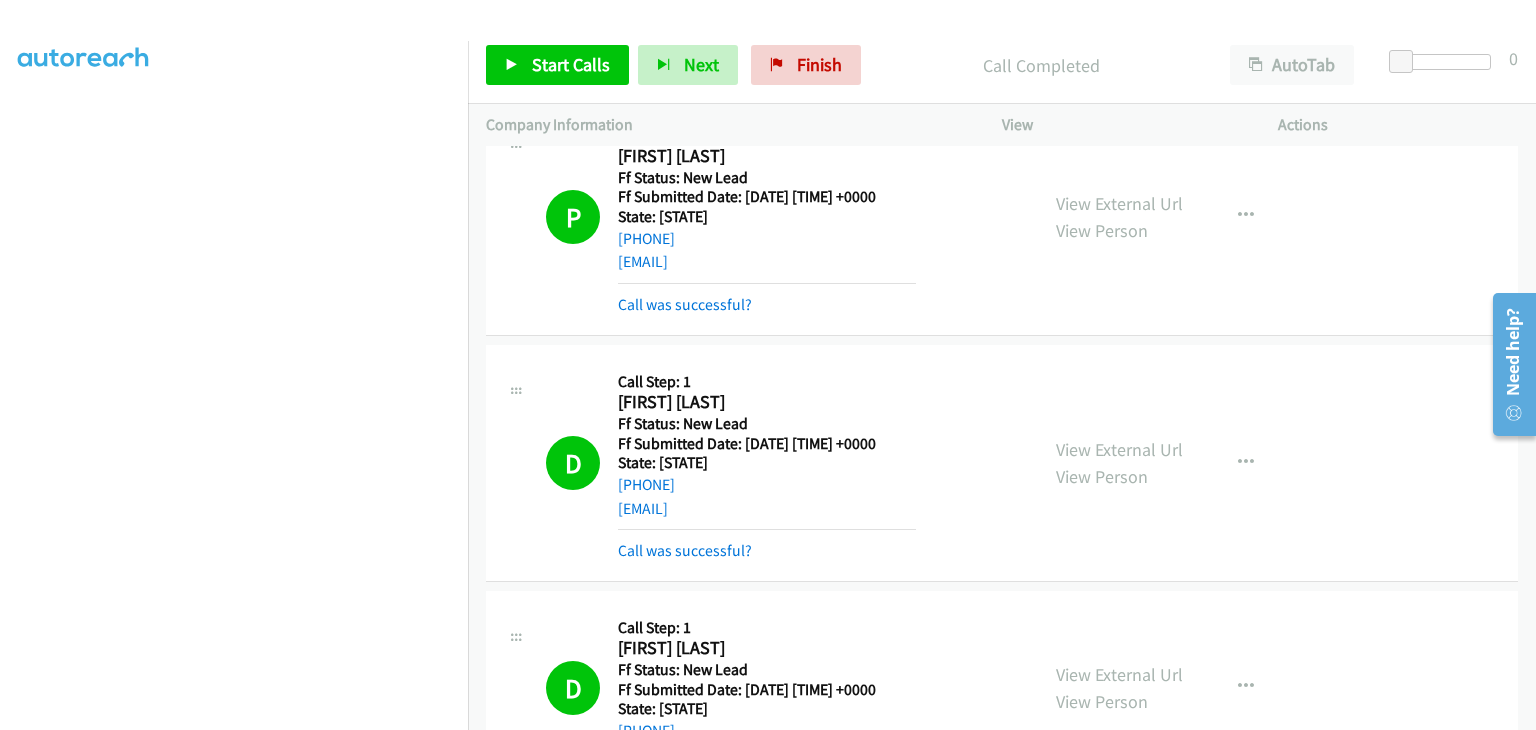 scroll, scrollTop: 0, scrollLeft: 0, axis: both 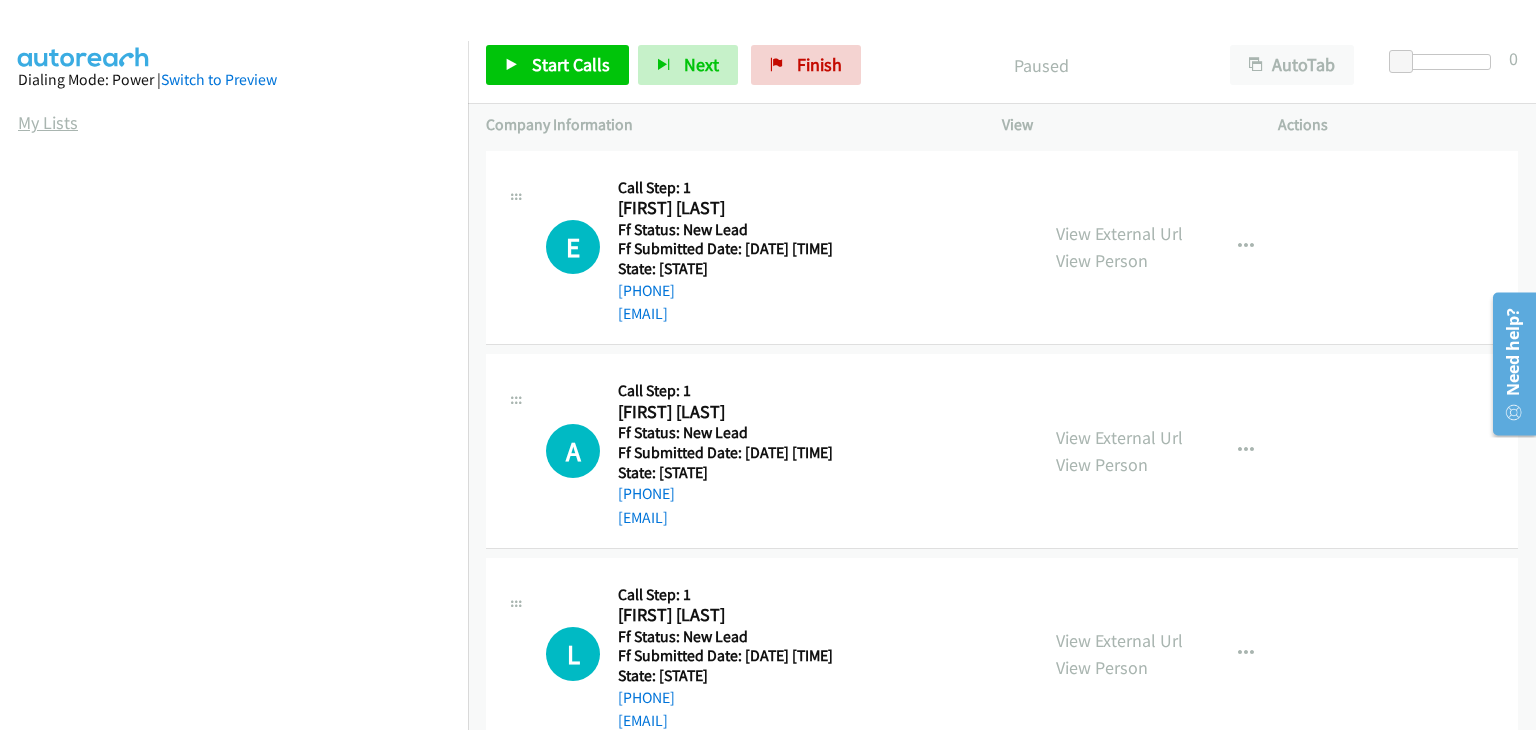 click on "My Lists" at bounding box center [48, 122] 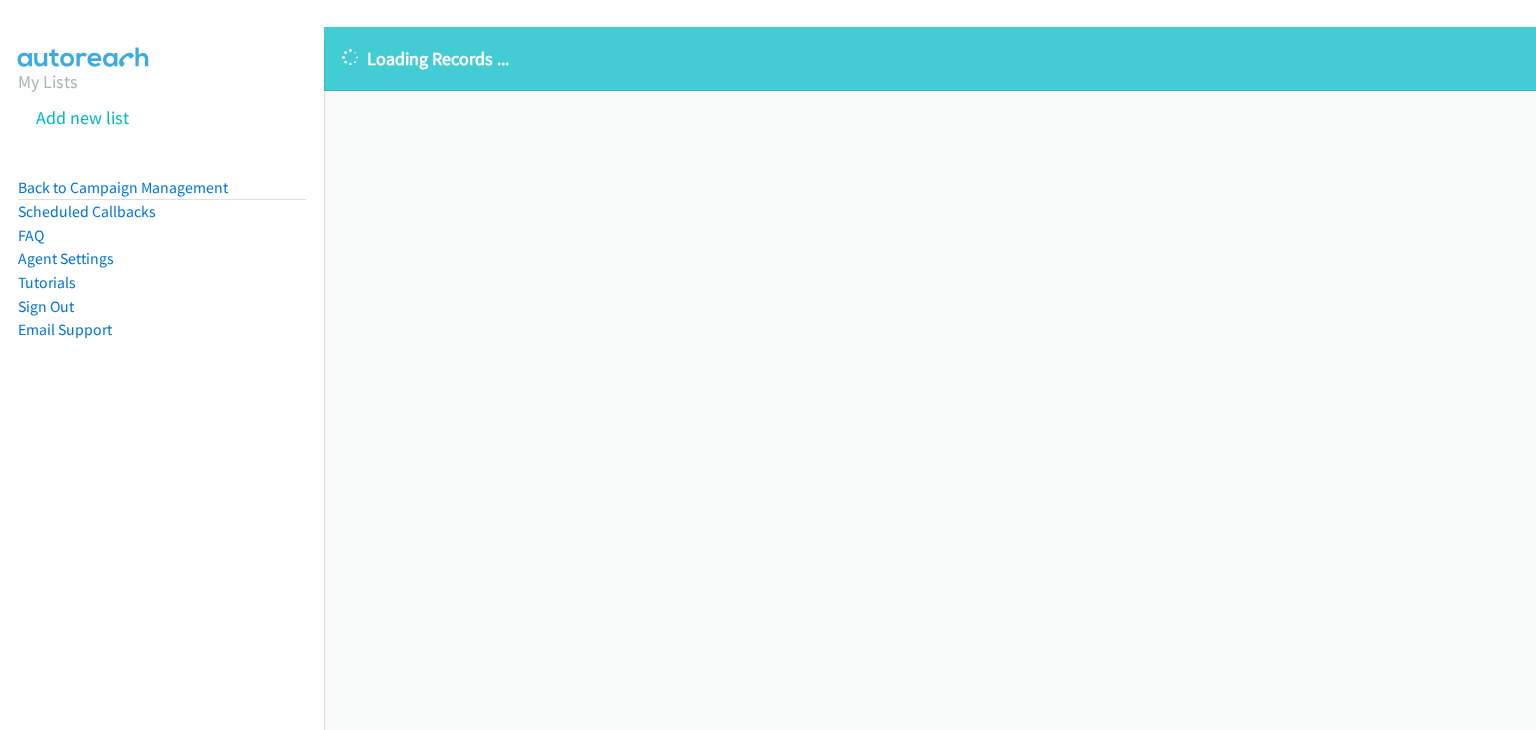 scroll, scrollTop: 0, scrollLeft: 0, axis: both 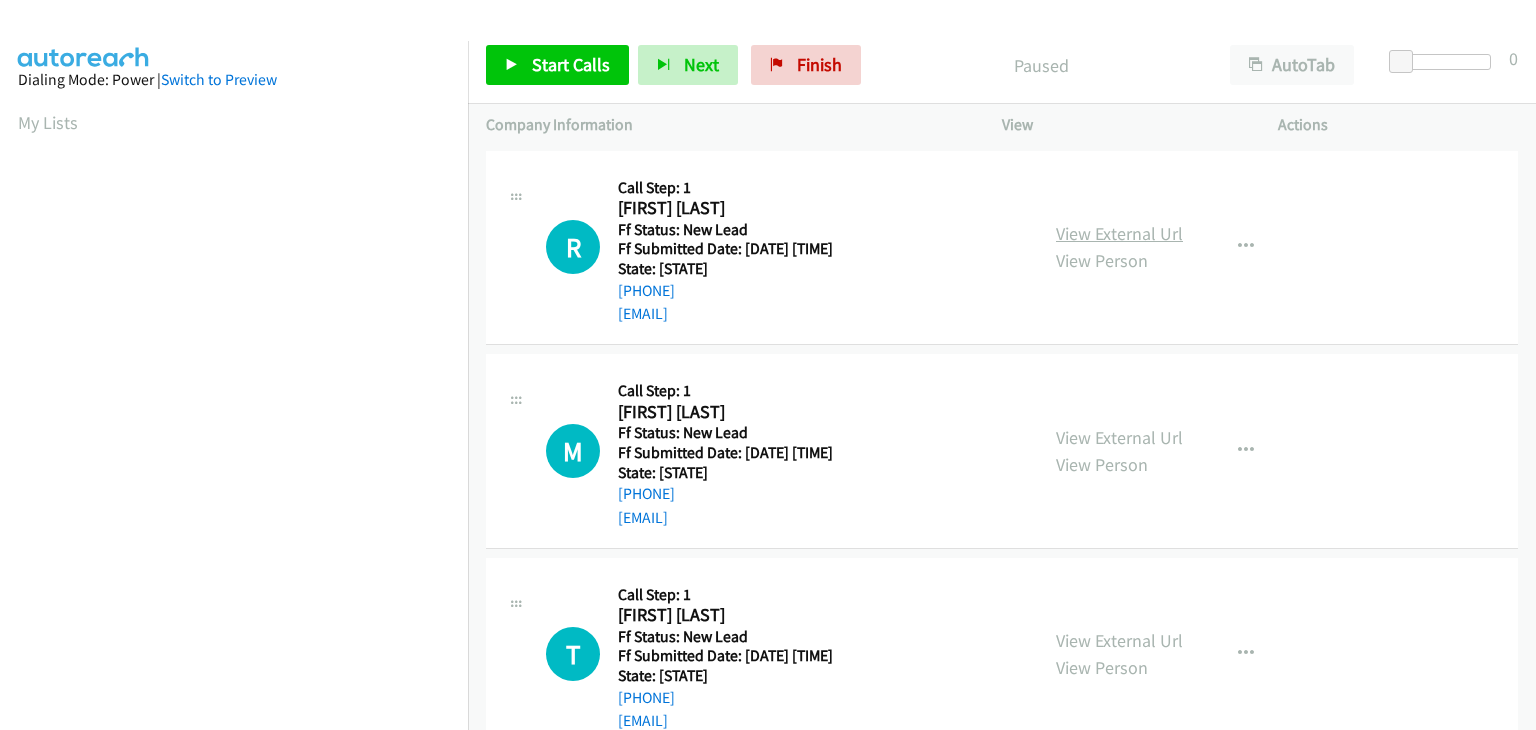 click on "View External Url" at bounding box center [1119, 233] 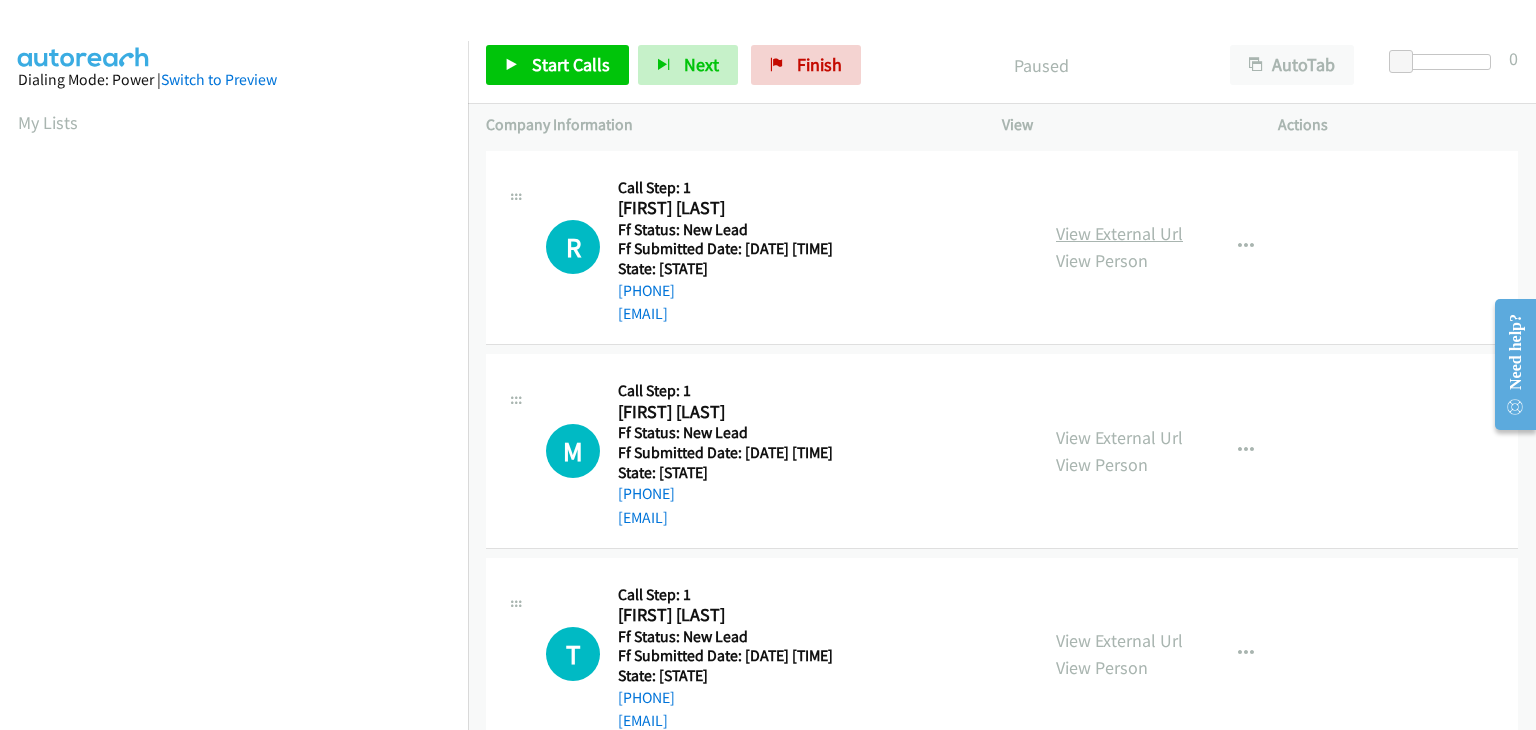 scroll, scrollTop: 0, scrollLeft: 0, axis: both 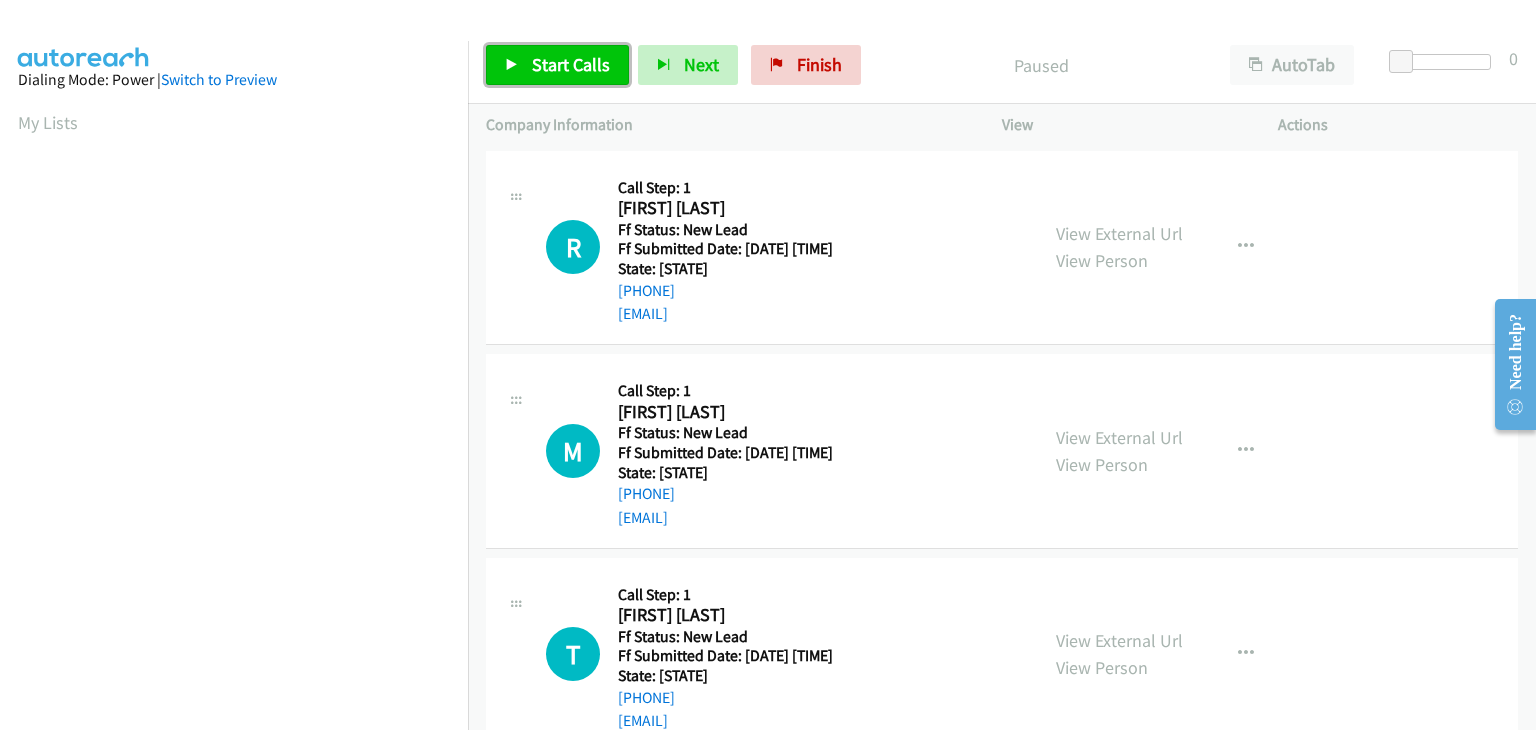 click on "Start Calls" at bounding box center [557, 65] 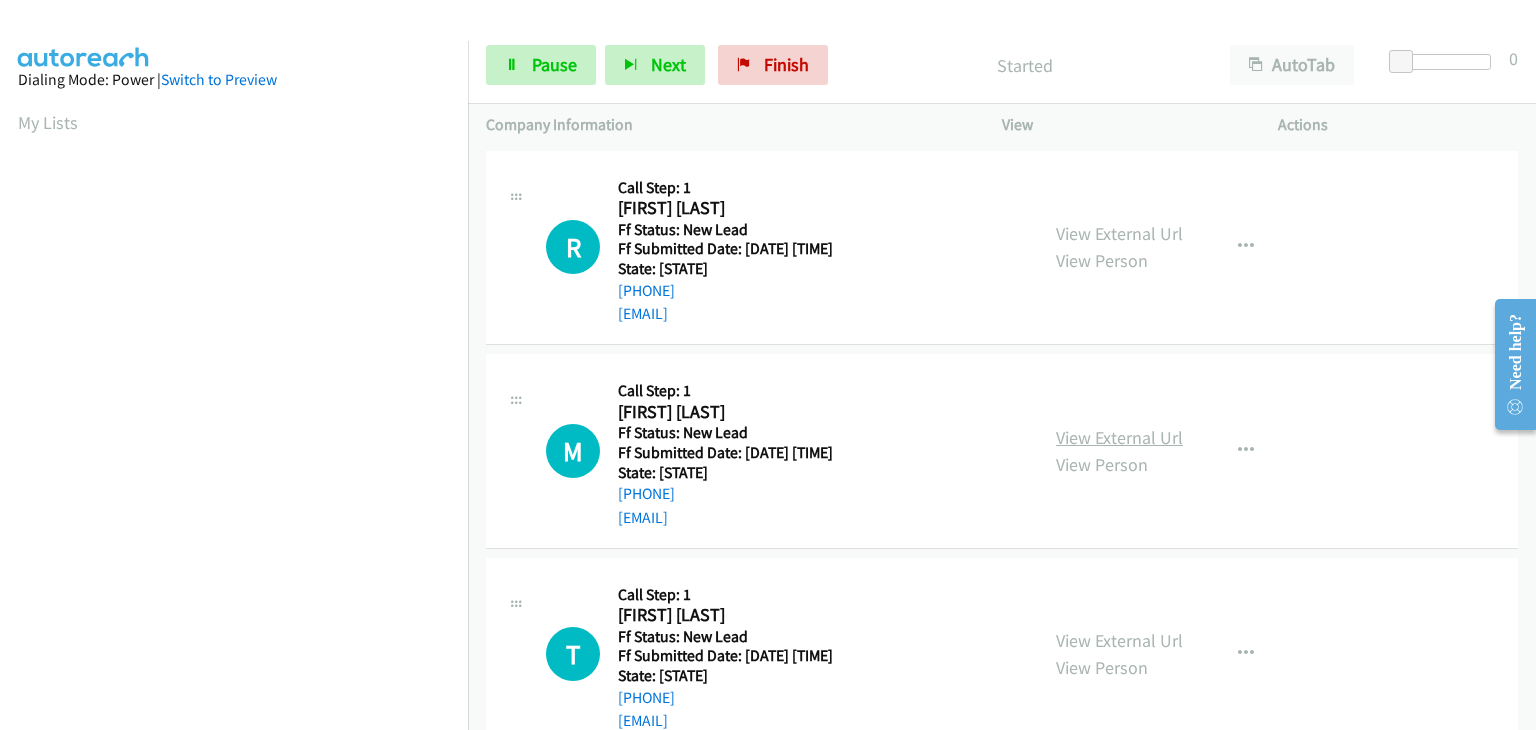 click on "View External Url" at bounding box center (1119, 437) 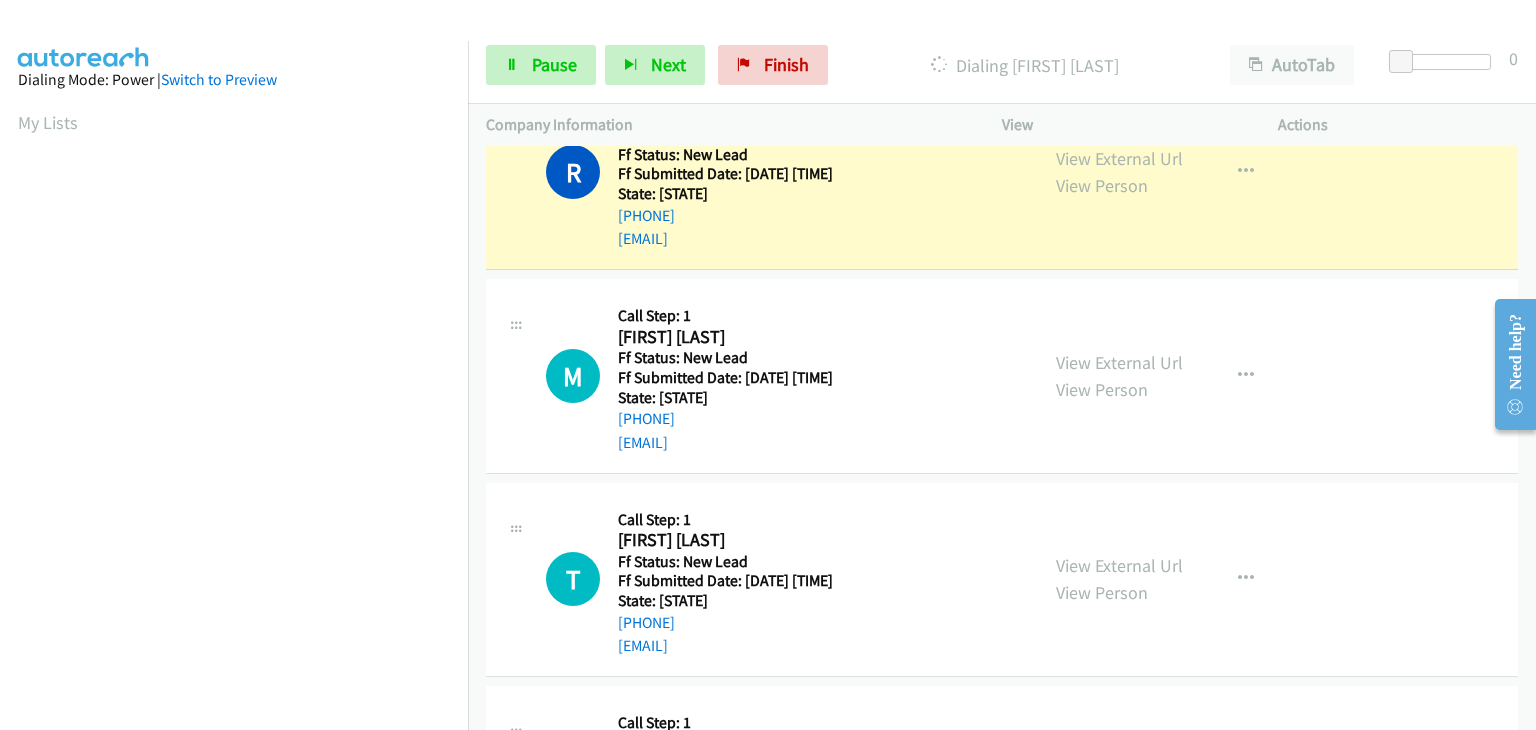 scroll, scrollTop: 0, scrollLeft: 0, axis: both 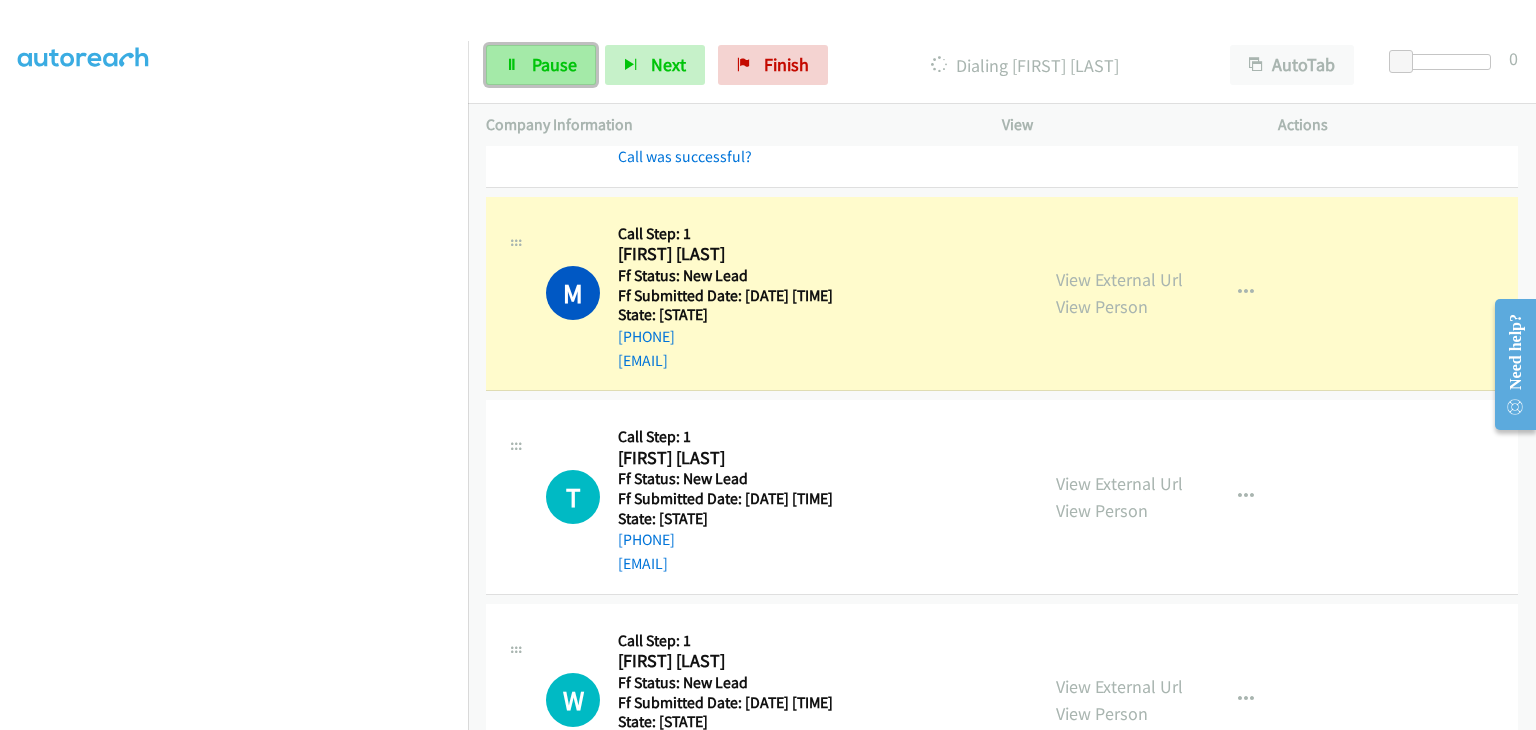 click on "Pause" at bounding box center [554, 64] 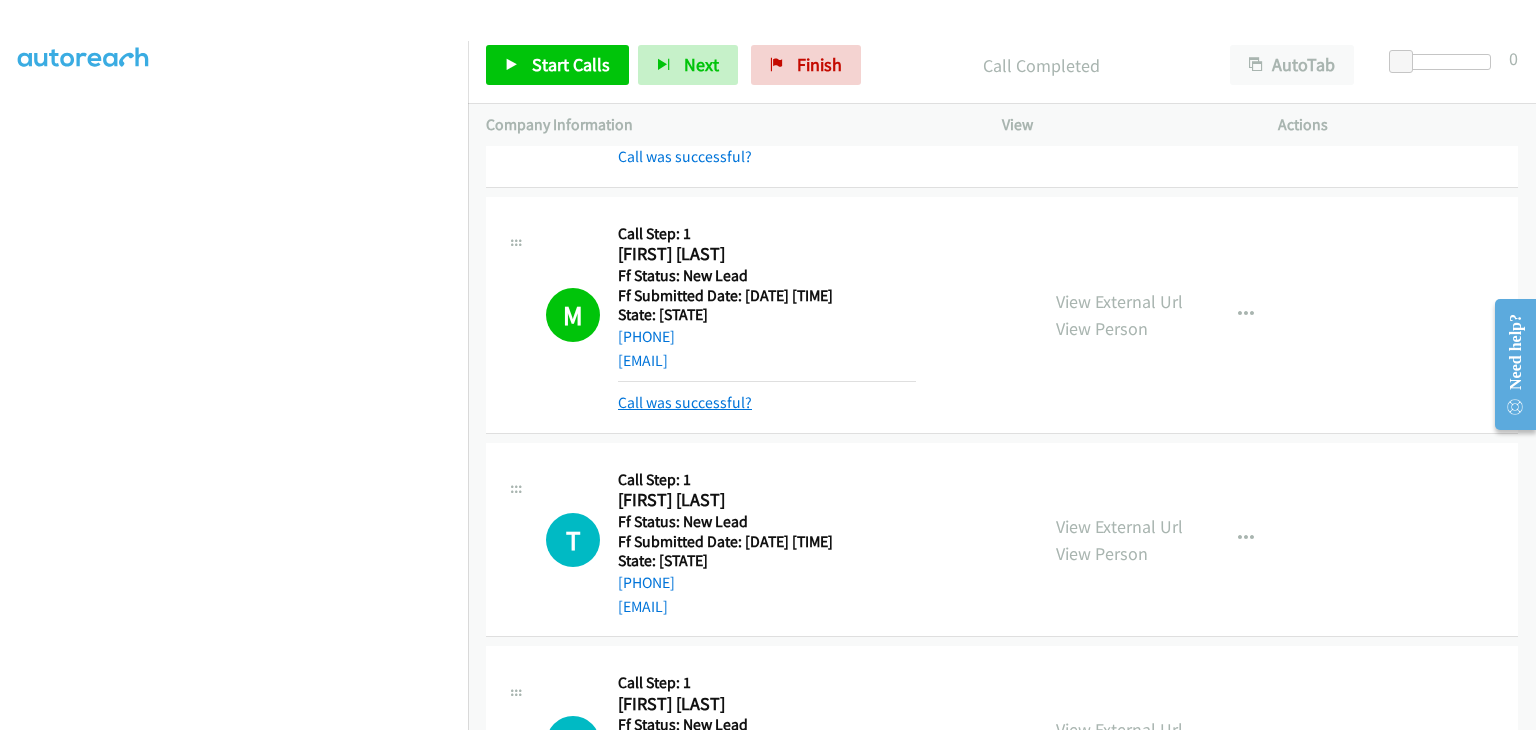 click on "Call was successful?" at bounding box center [685, 402] 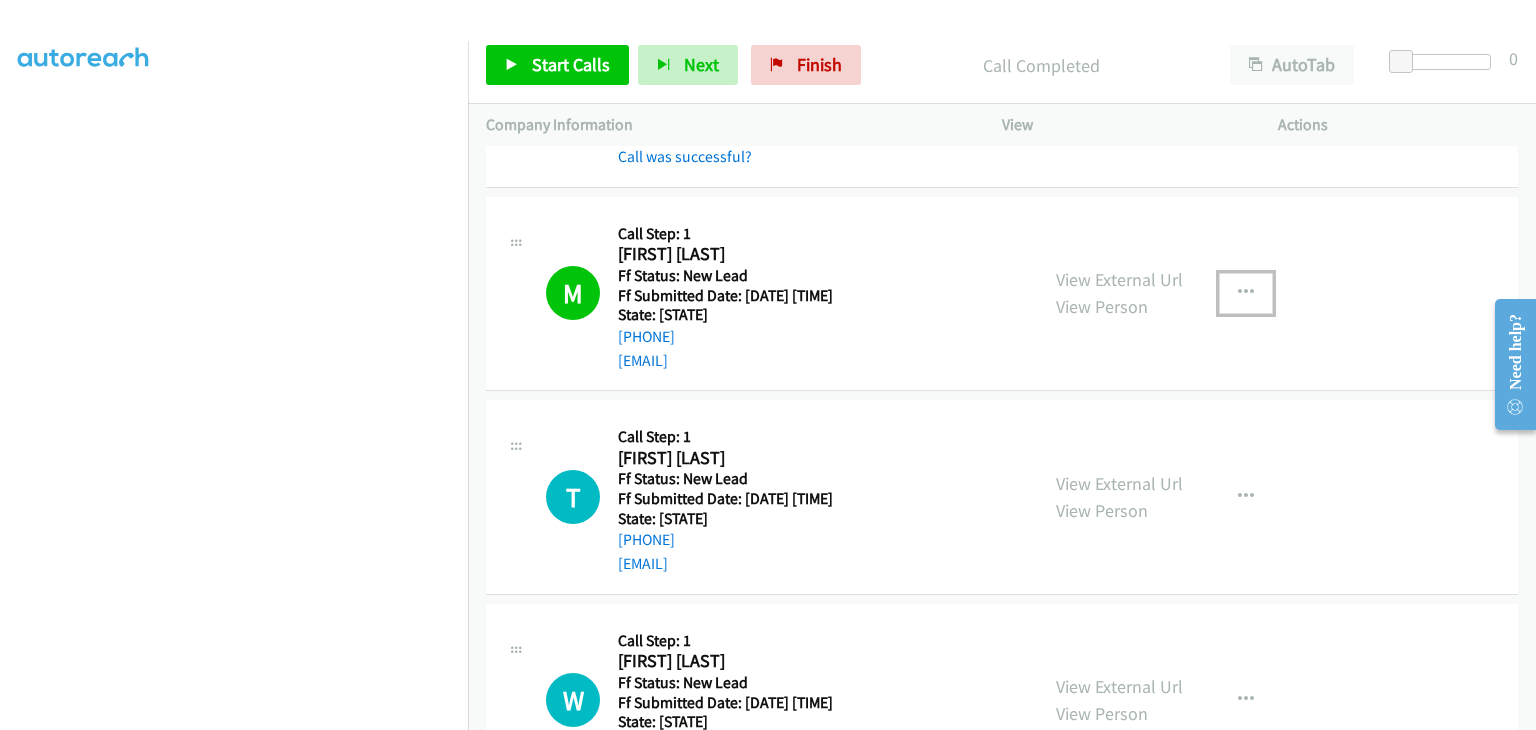 click at bounding box center (1246, 293) 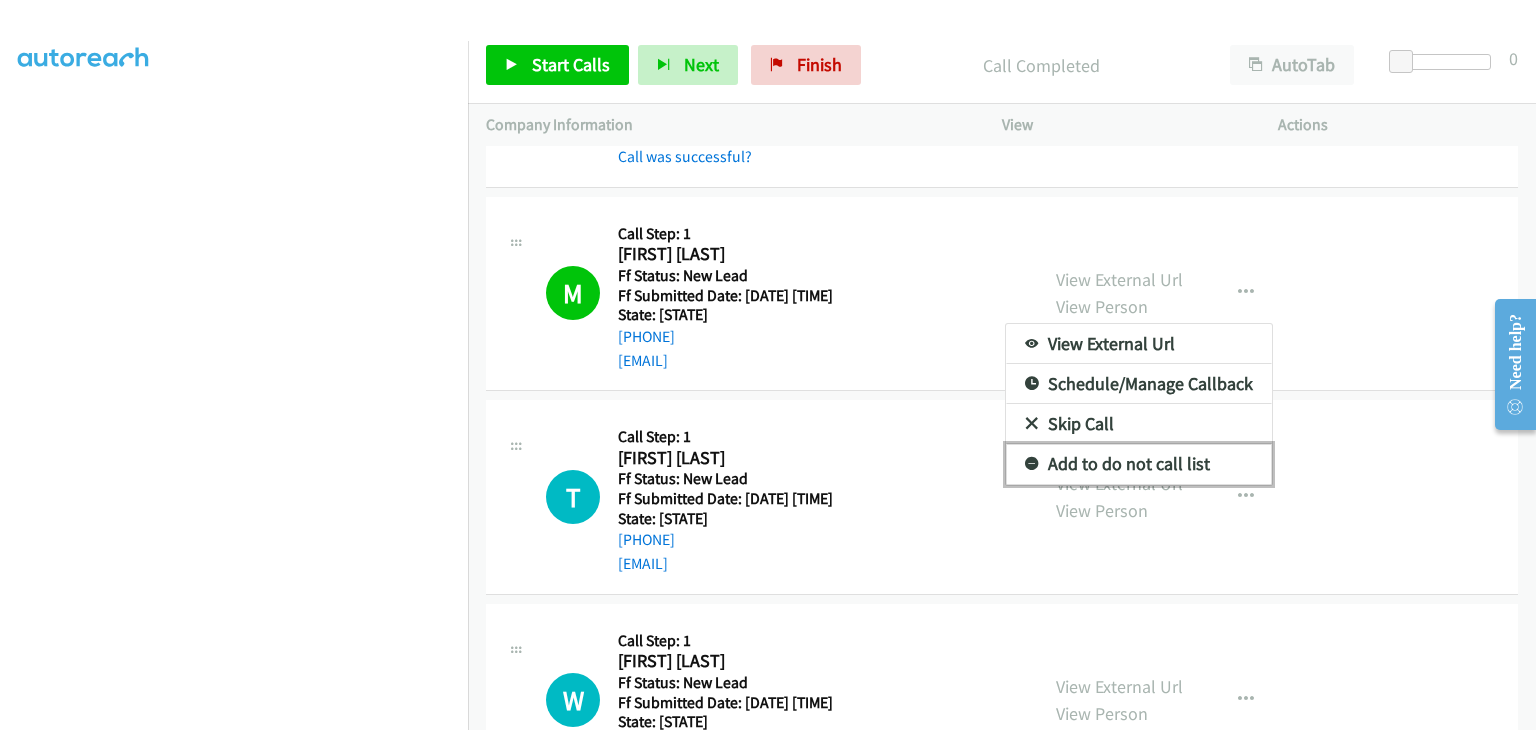click on "Add to do not call list" at bounding box center [1139, 464] 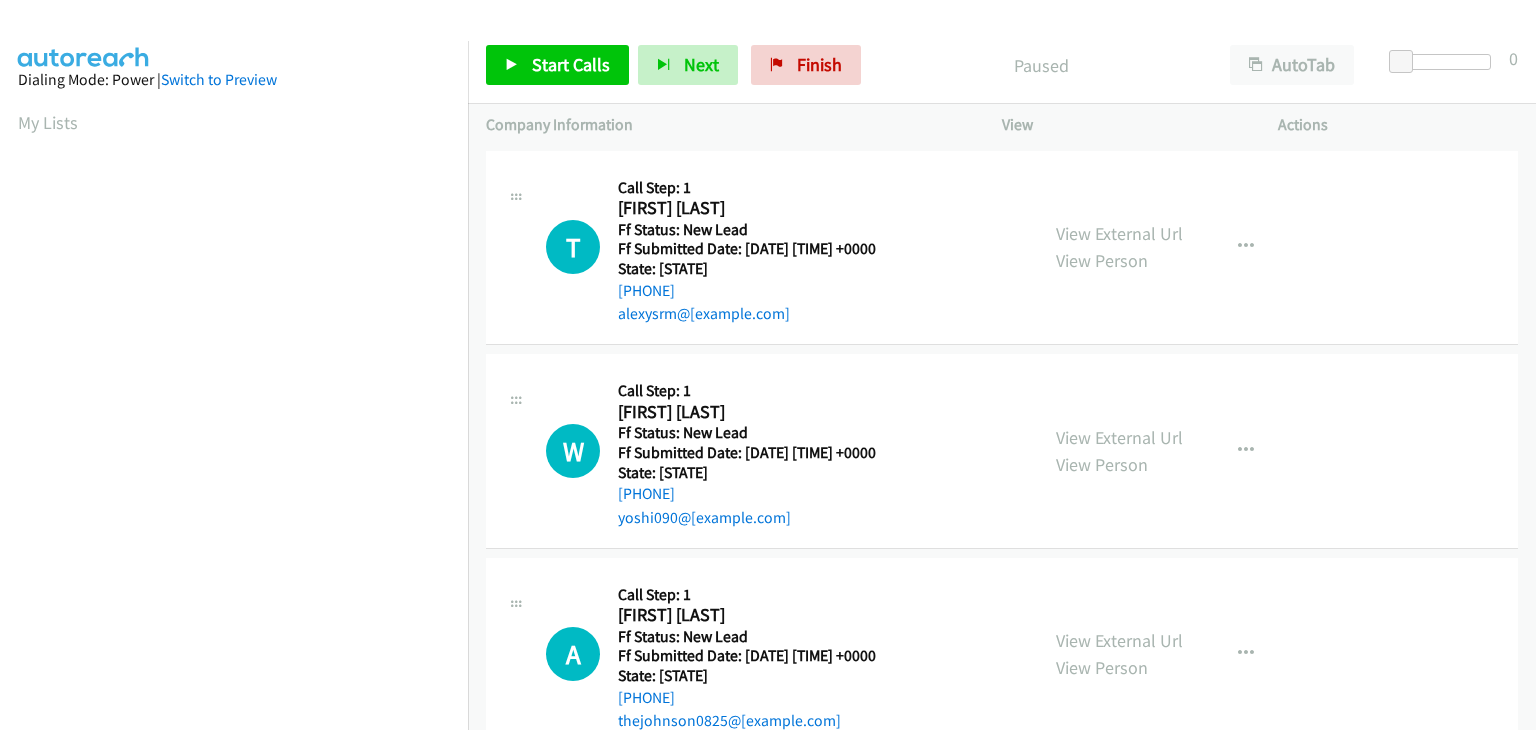scroll, scrollTop: 0, scrollLeft: 0, axis: both 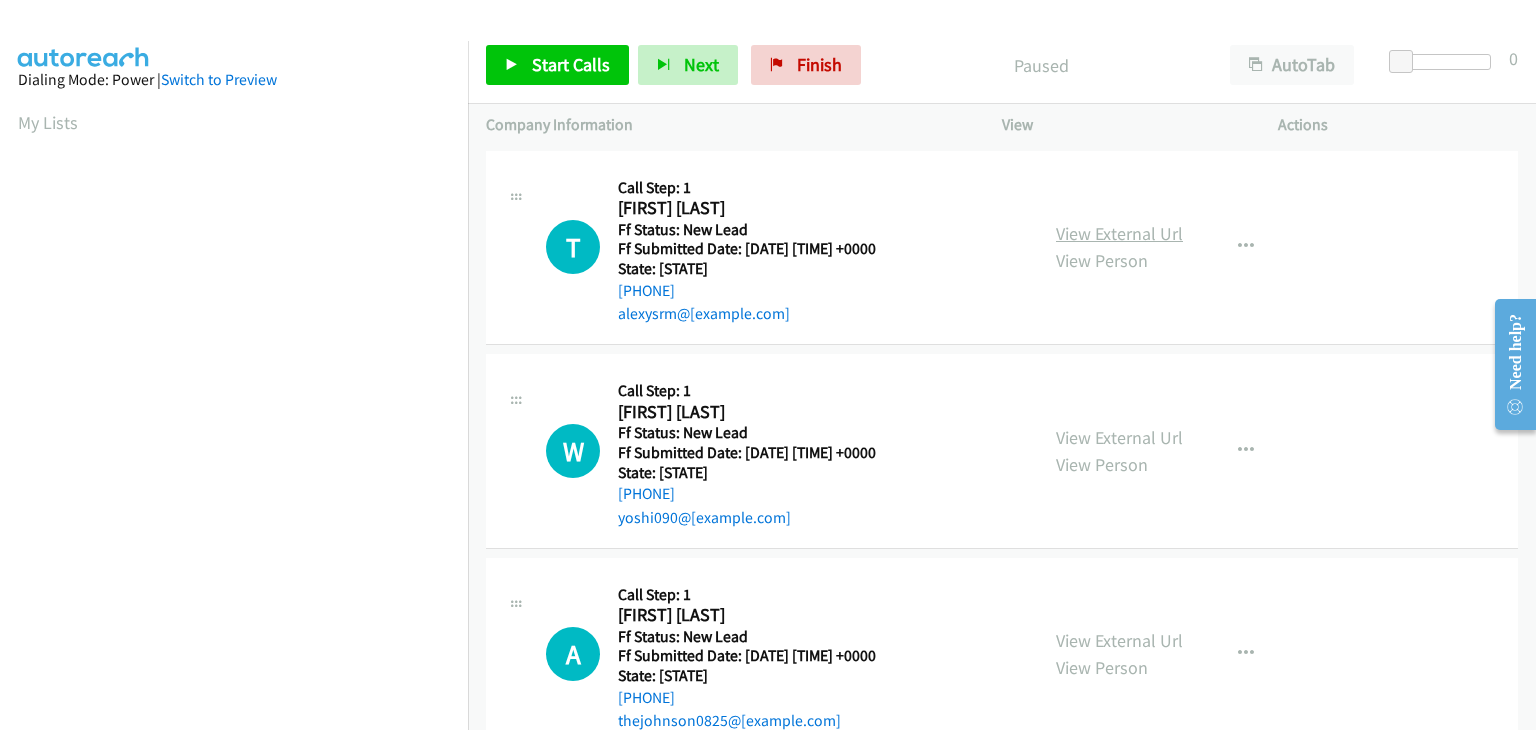 click on "View External Url" at bounding box center [1119, 233] 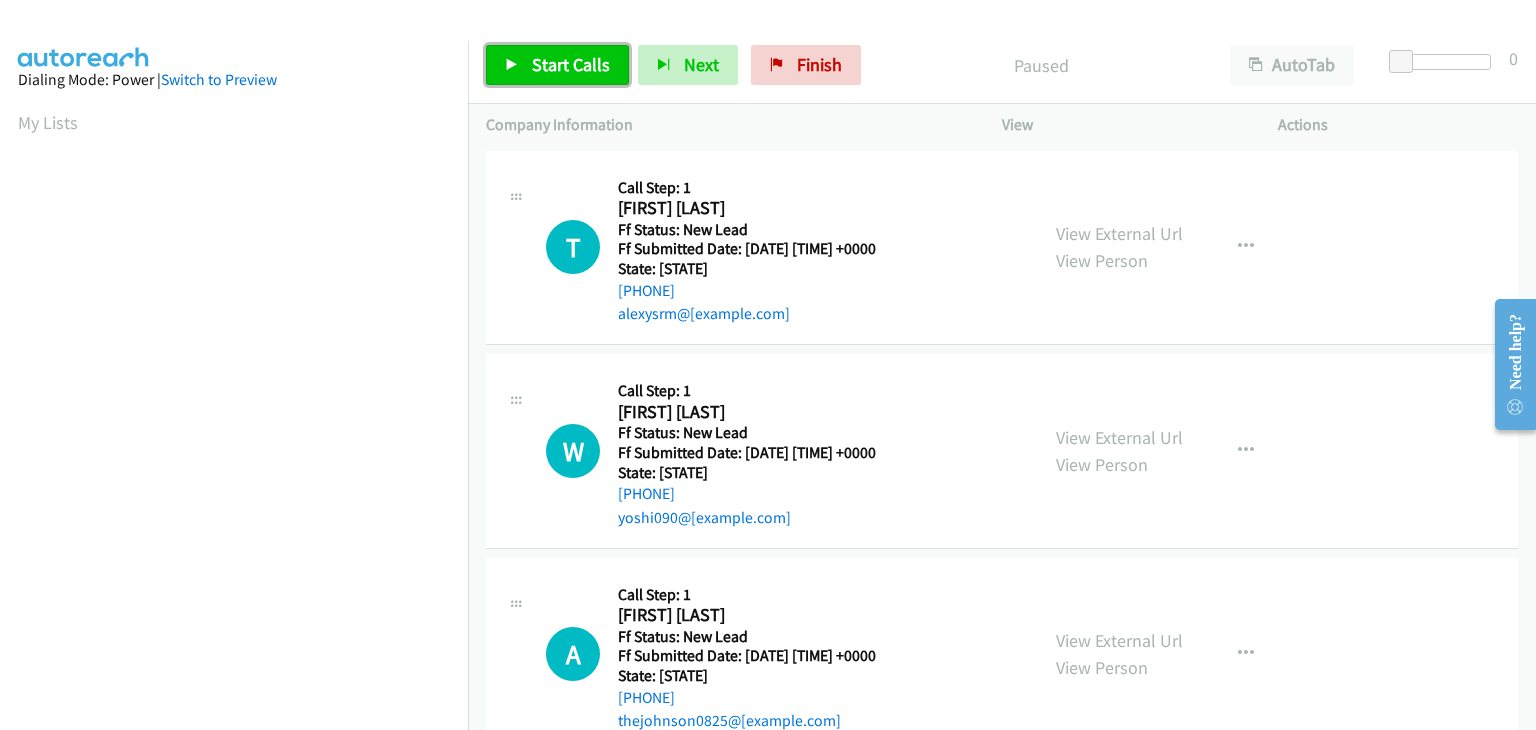 click on "Start Calls" at bounding box center (571, 64) 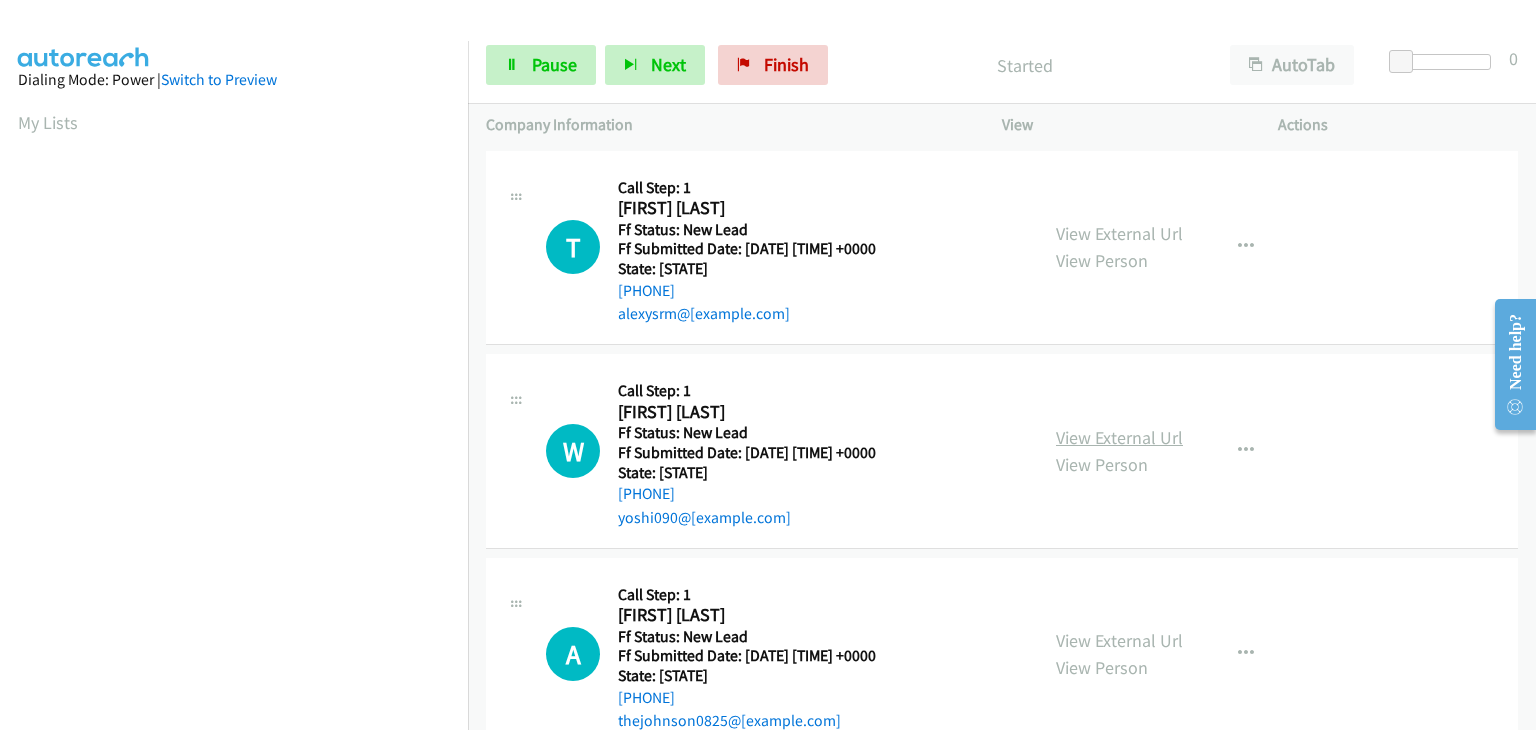 click on "View External Url" at bounding box center [1119, 437] 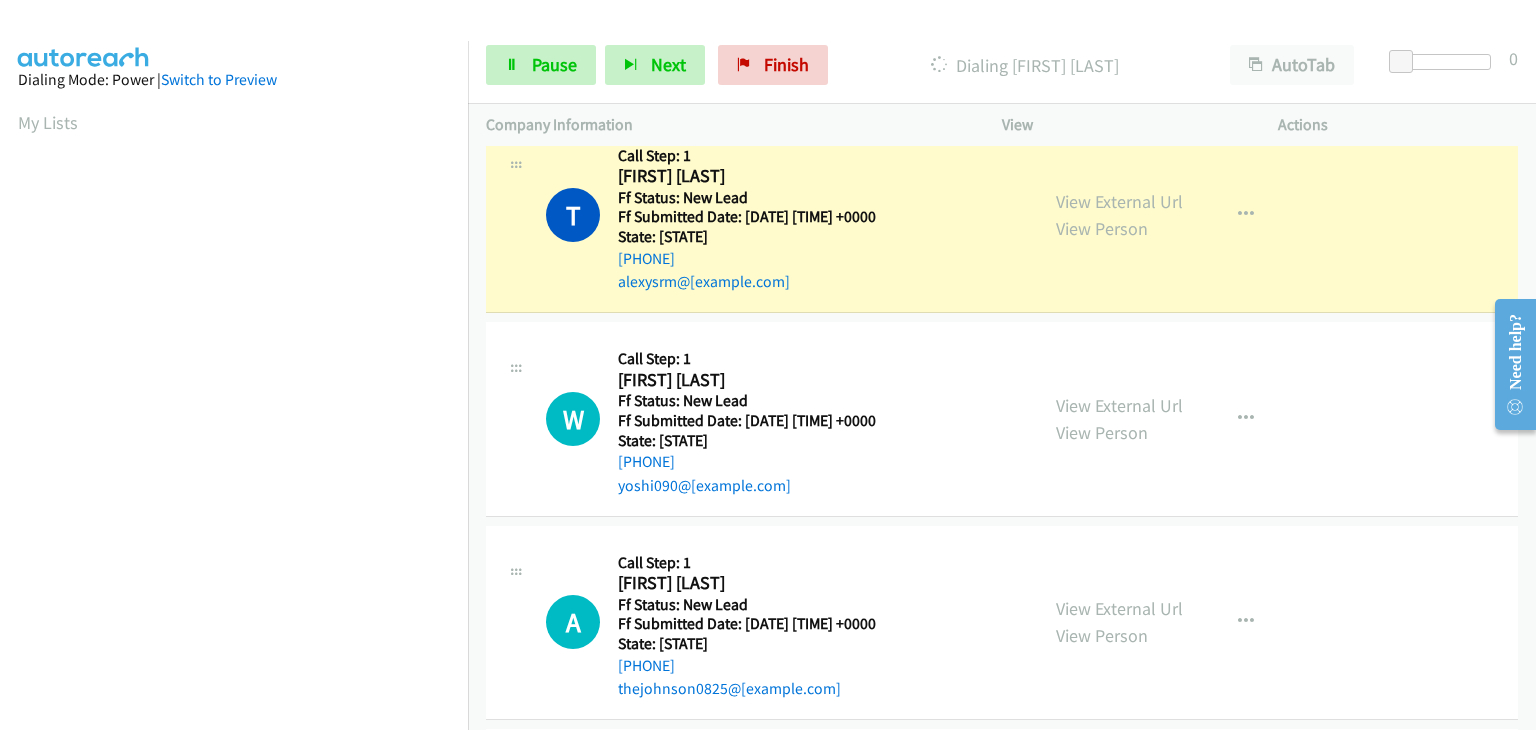 scroll, scrollTop: 0, scrollLeft: 0, axis: both 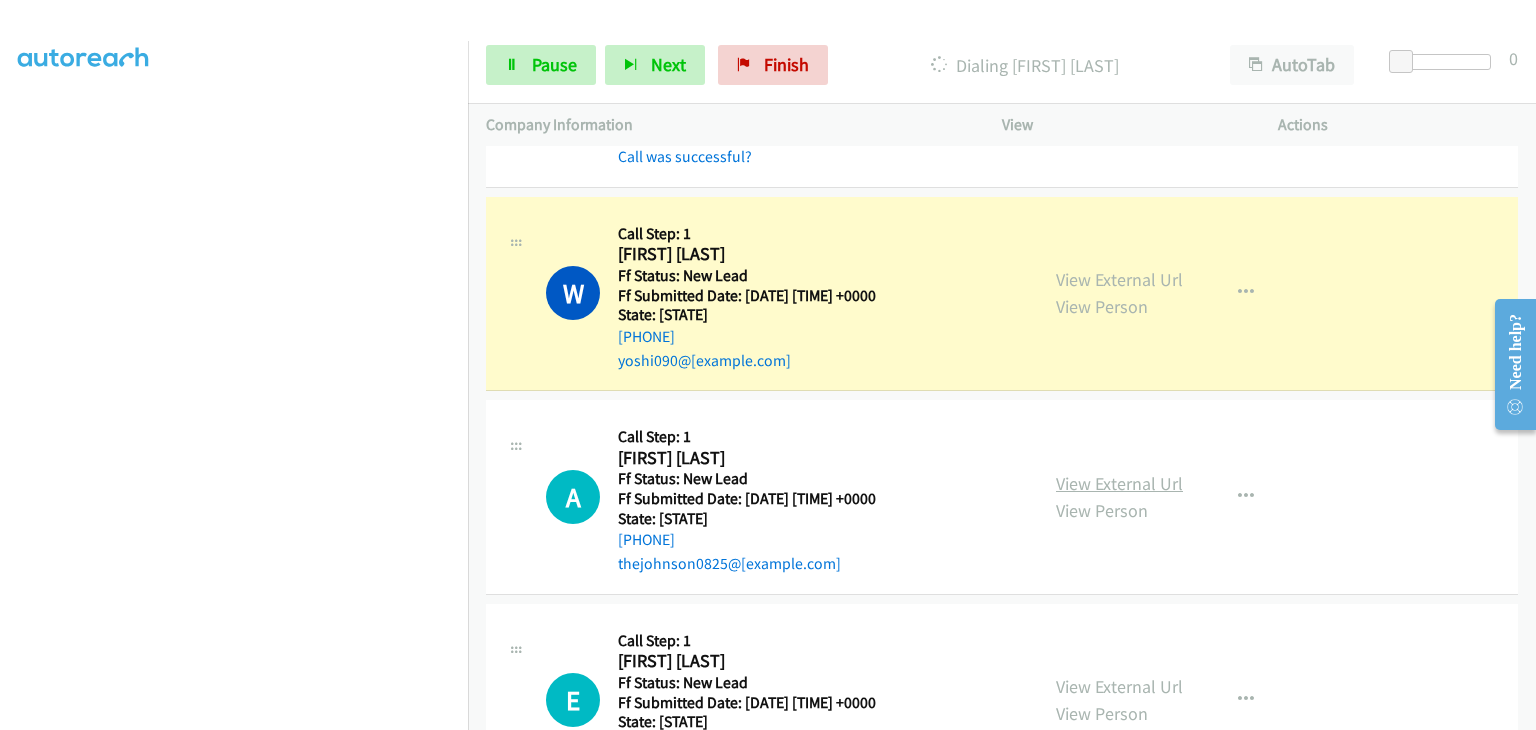 click on "View External Url" at bounding box center [1119, 483] 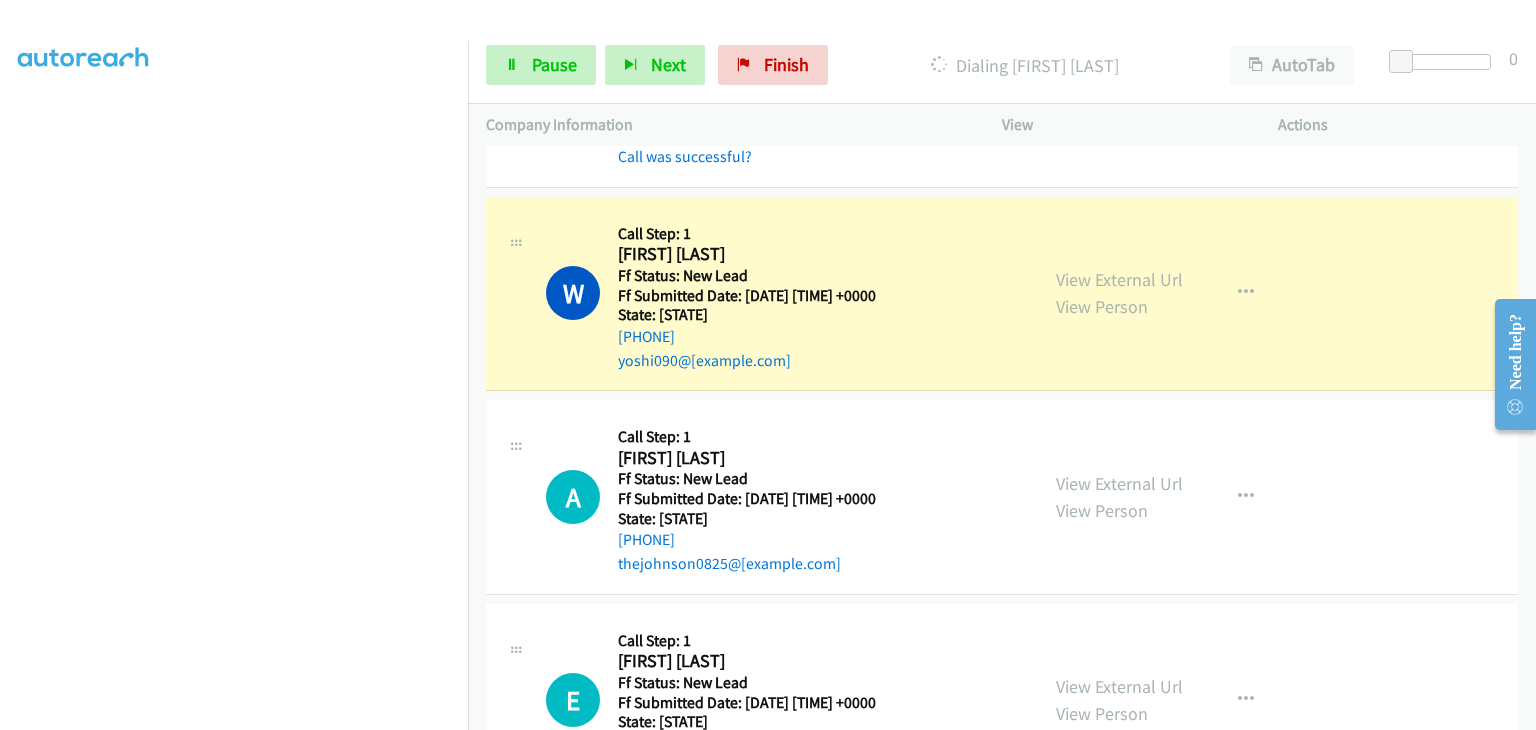 scroll, scrollTop: 392, scrollLeft: 0, axis: vertical 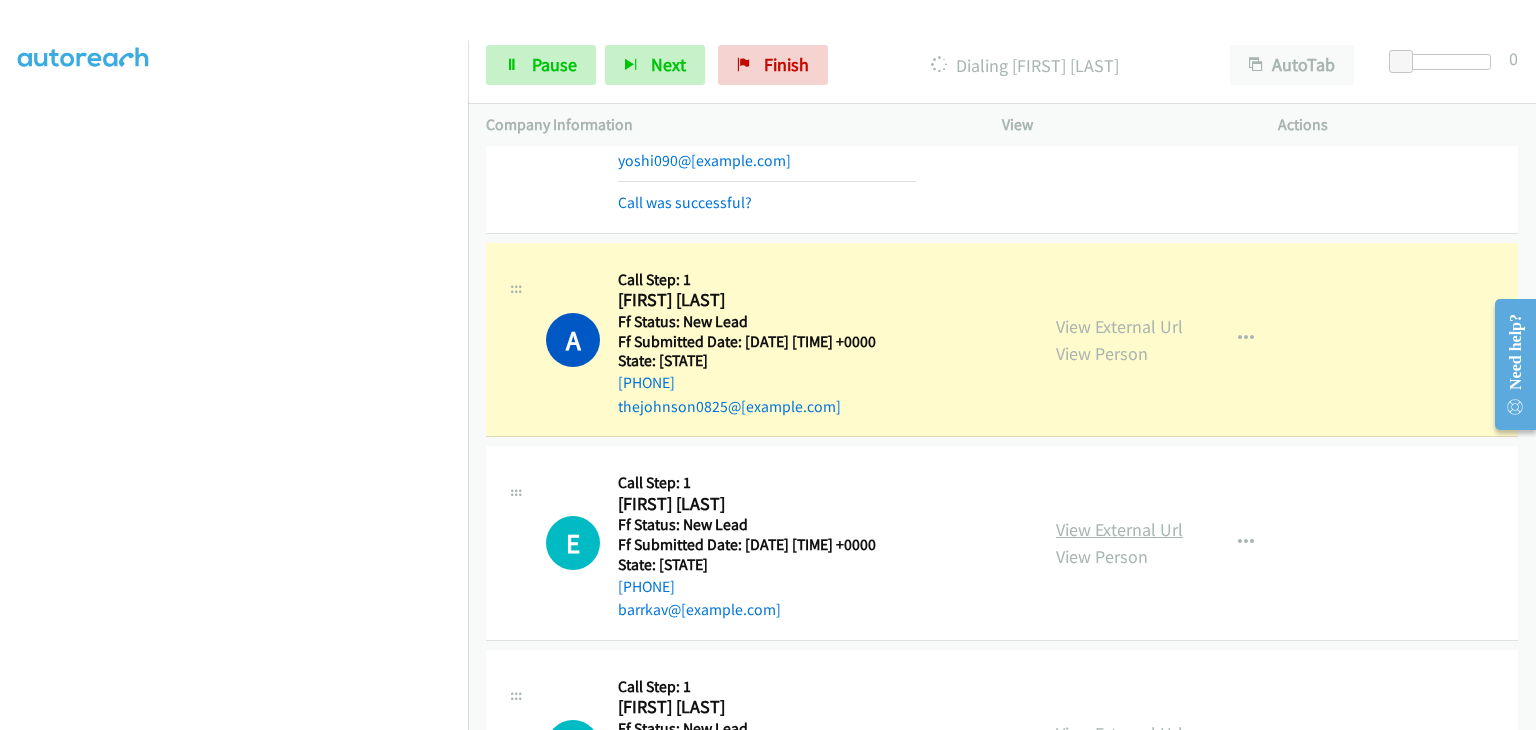 click on "View External Url" at bounding box center [1119, 529] 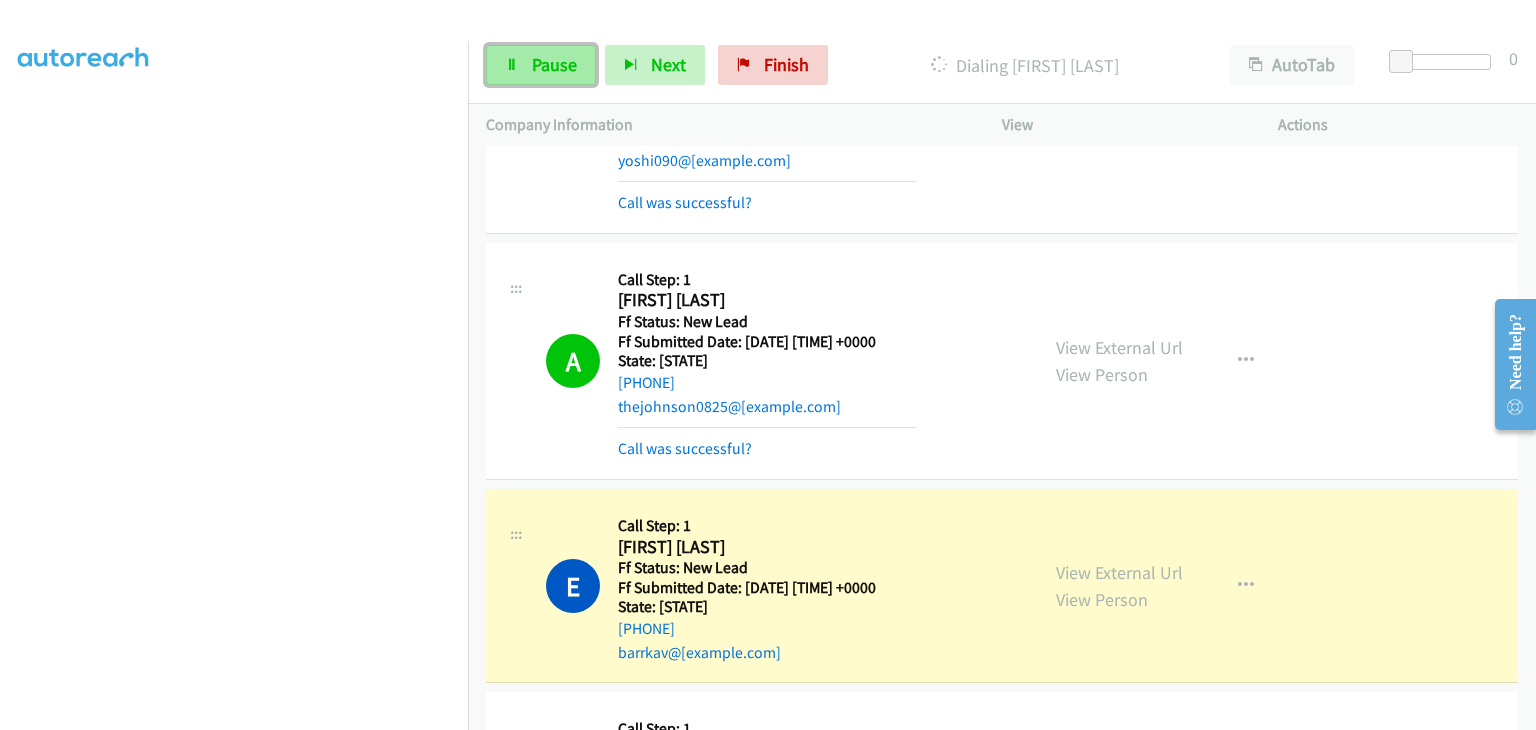 click on "Pause" at bounding box center (554, 64) 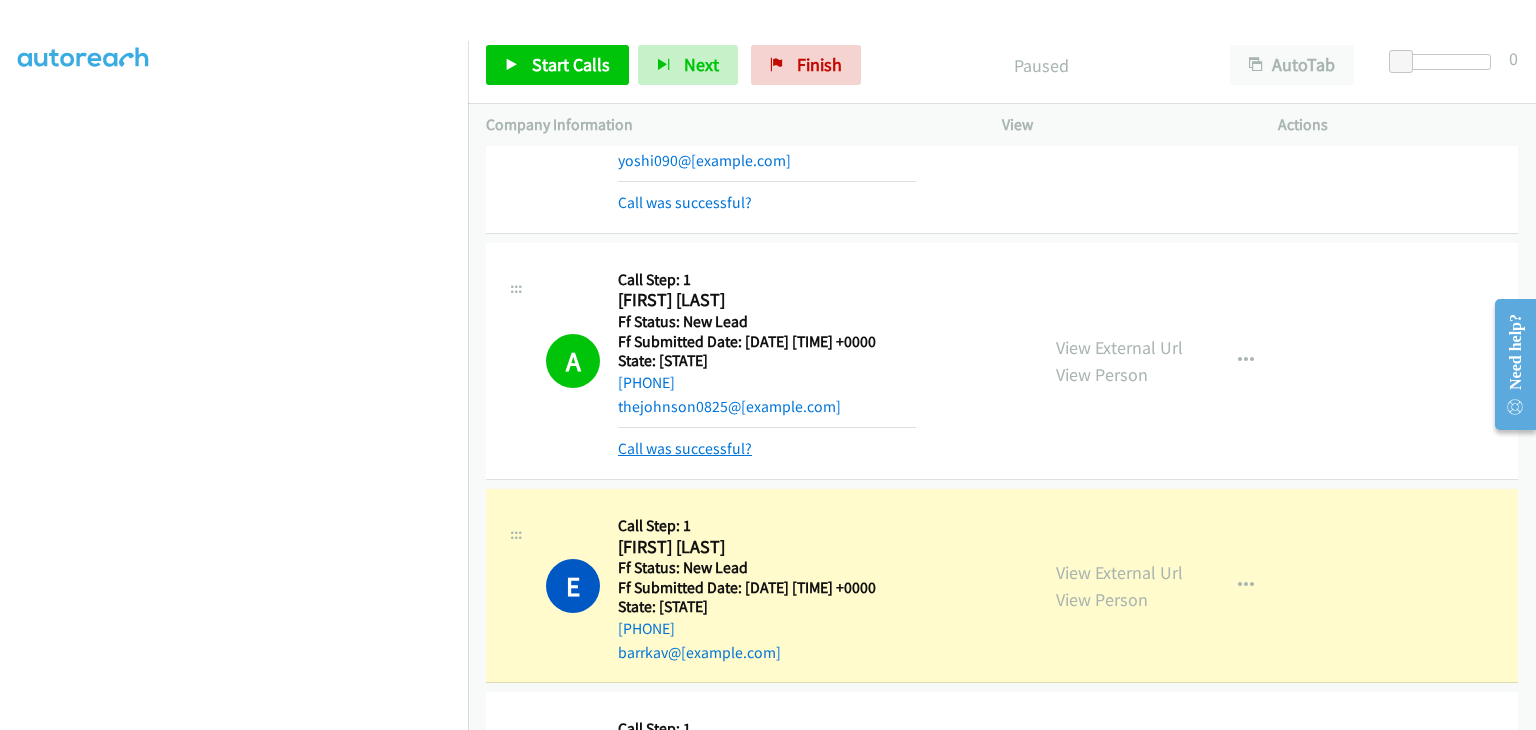 click on "Call was successful?" at bounding box center (685, 448) 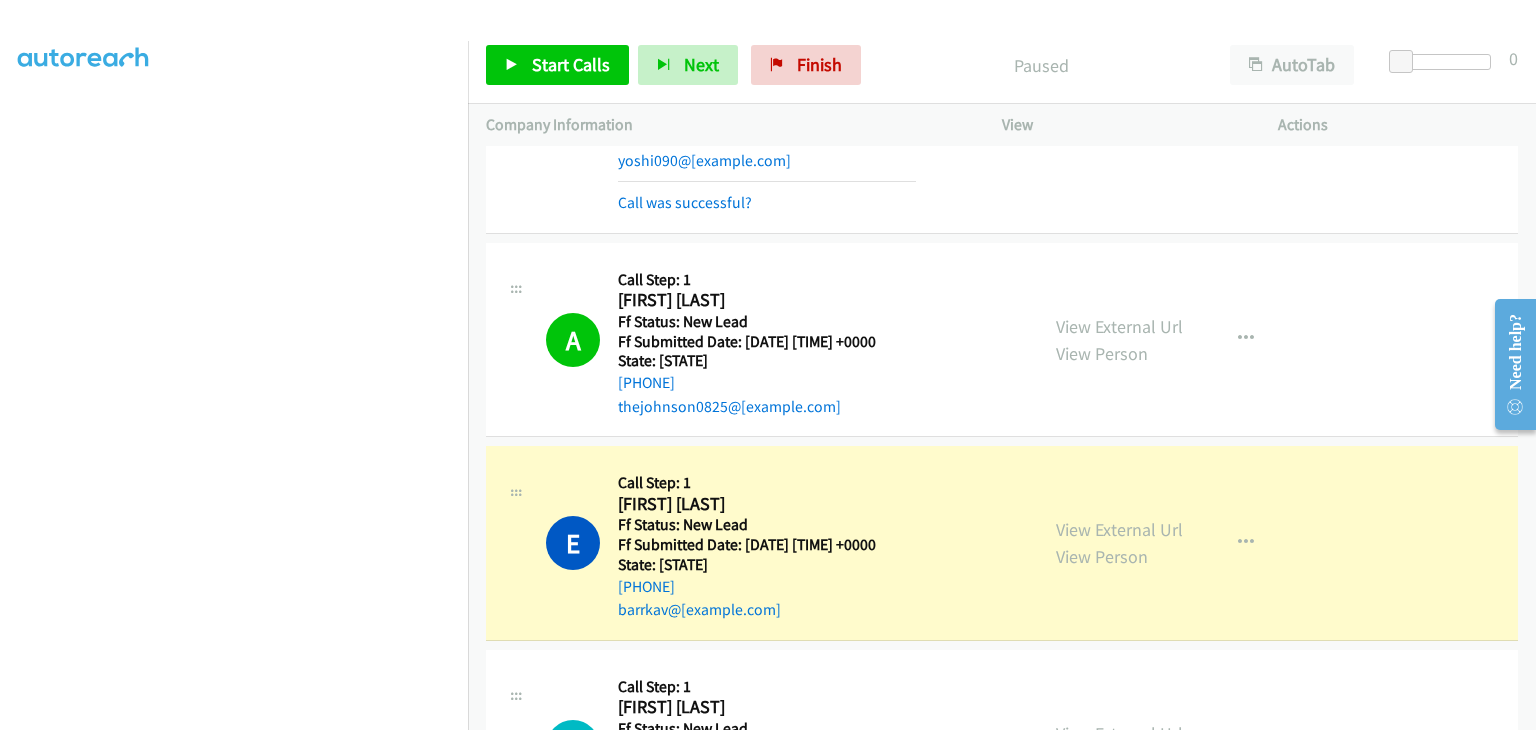 scroll, scrollTop: 392, scrollLeft: 0, axis: vertical 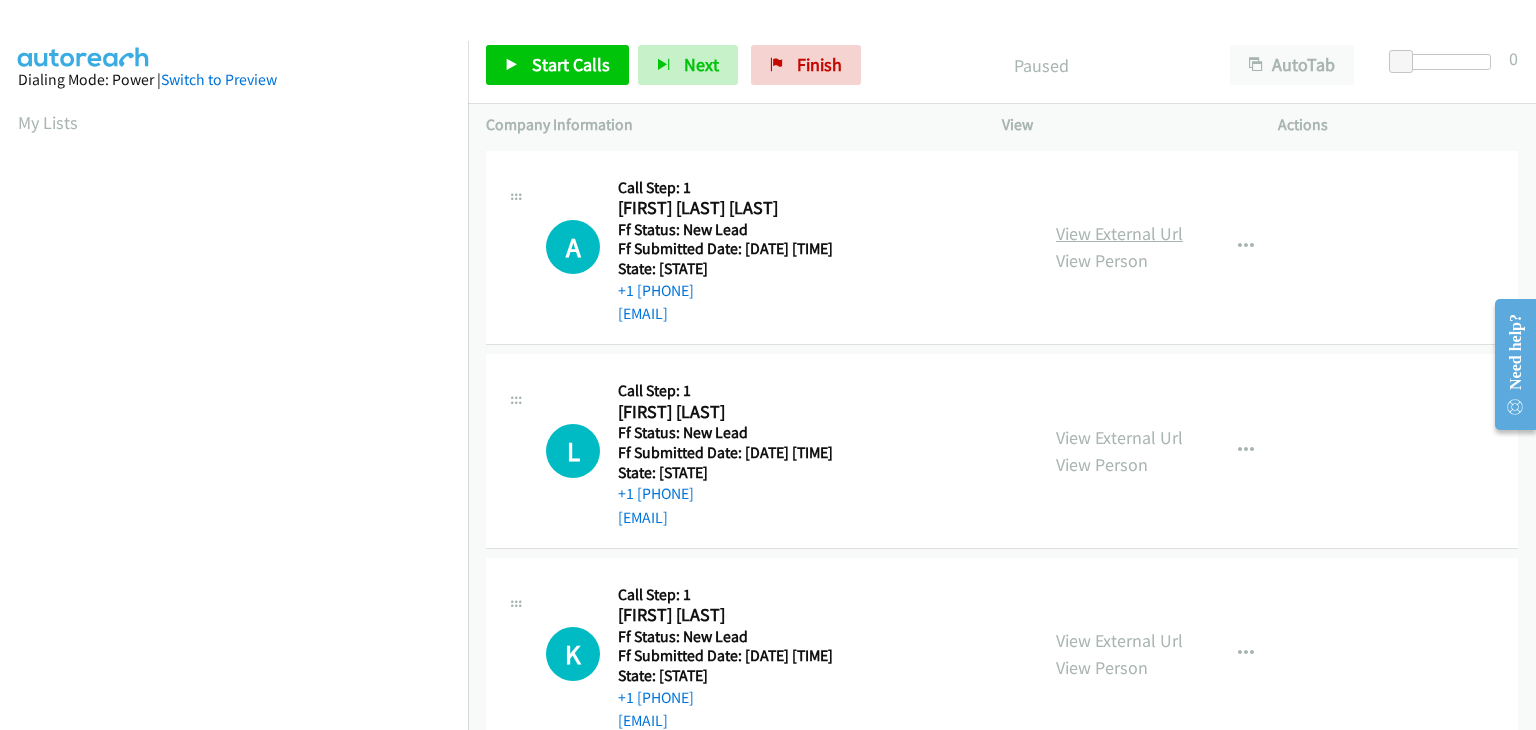 click on "View External Url" at bounding box center [1119, 233] 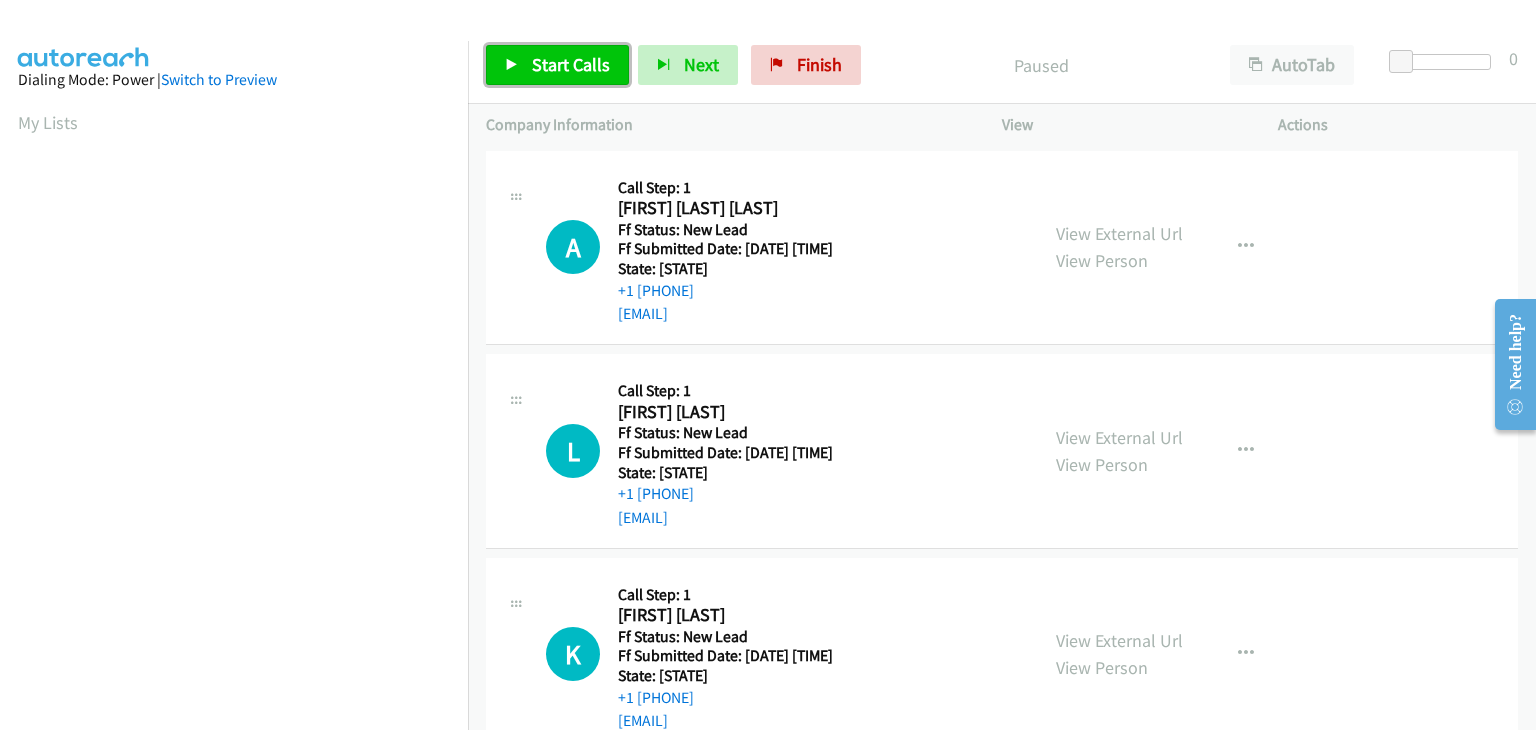 click on "Start Calls" at bounding box center (571, 64) 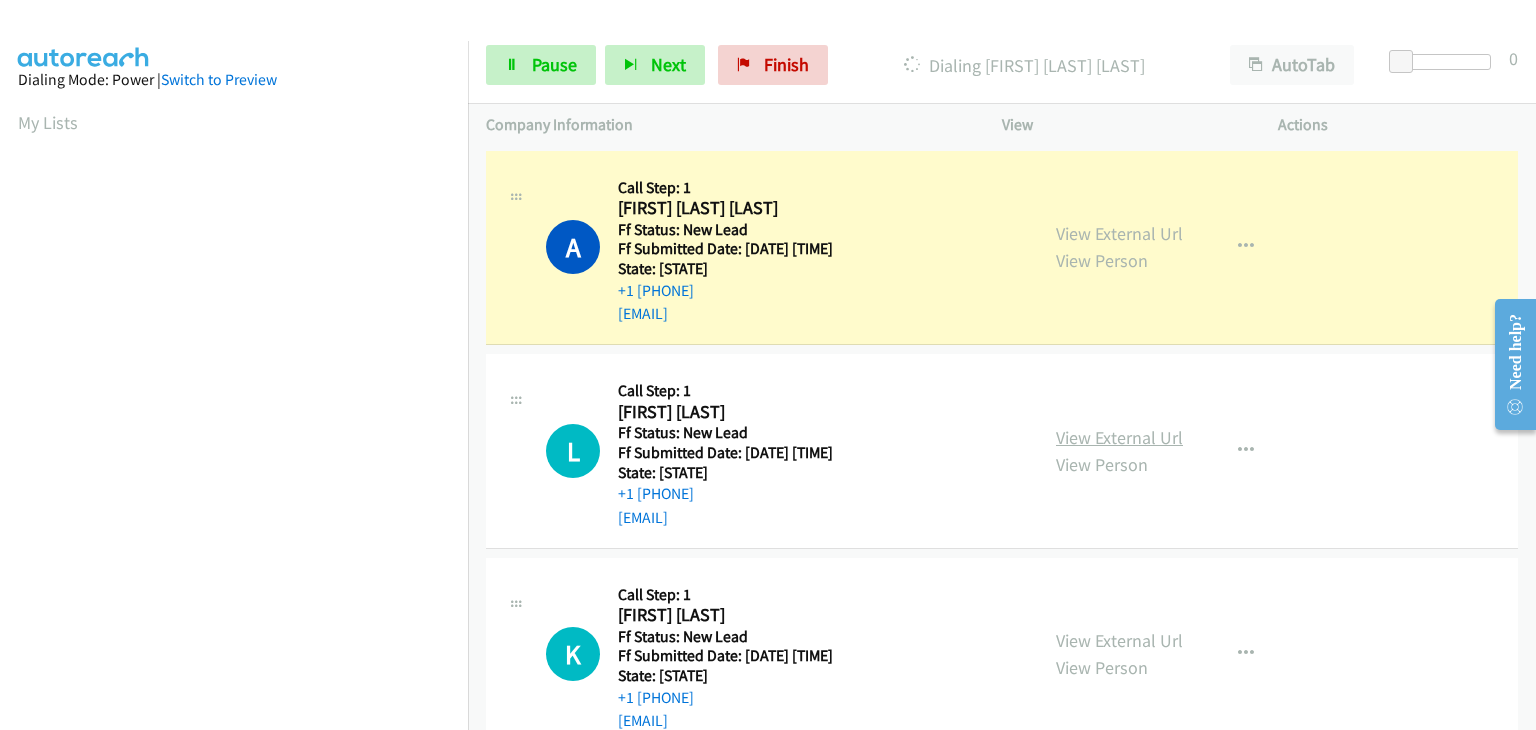 click on "View External Url" at bounding box center [1119, 437] 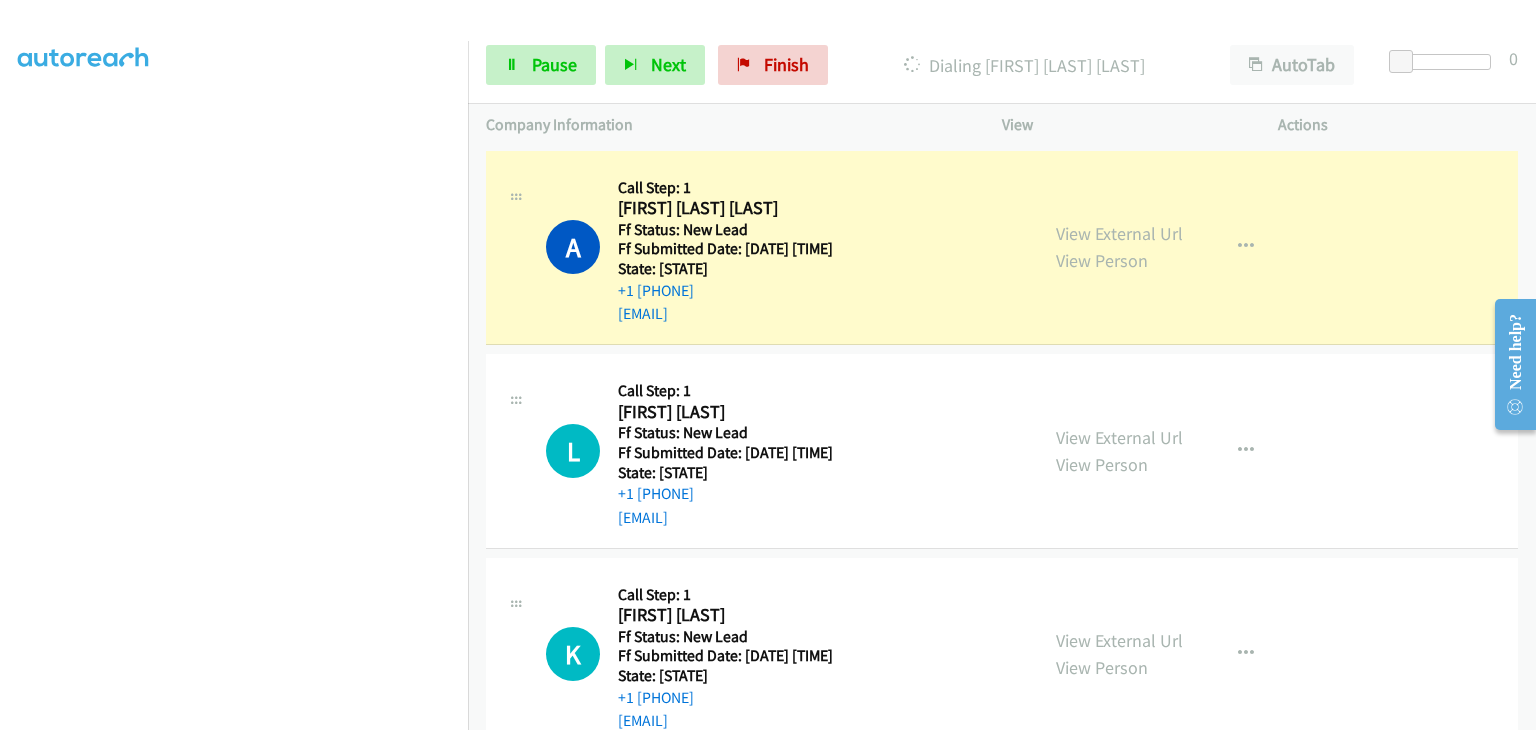 scroll, scrollTop: 392, scrollLeft: 0, axis: vertical 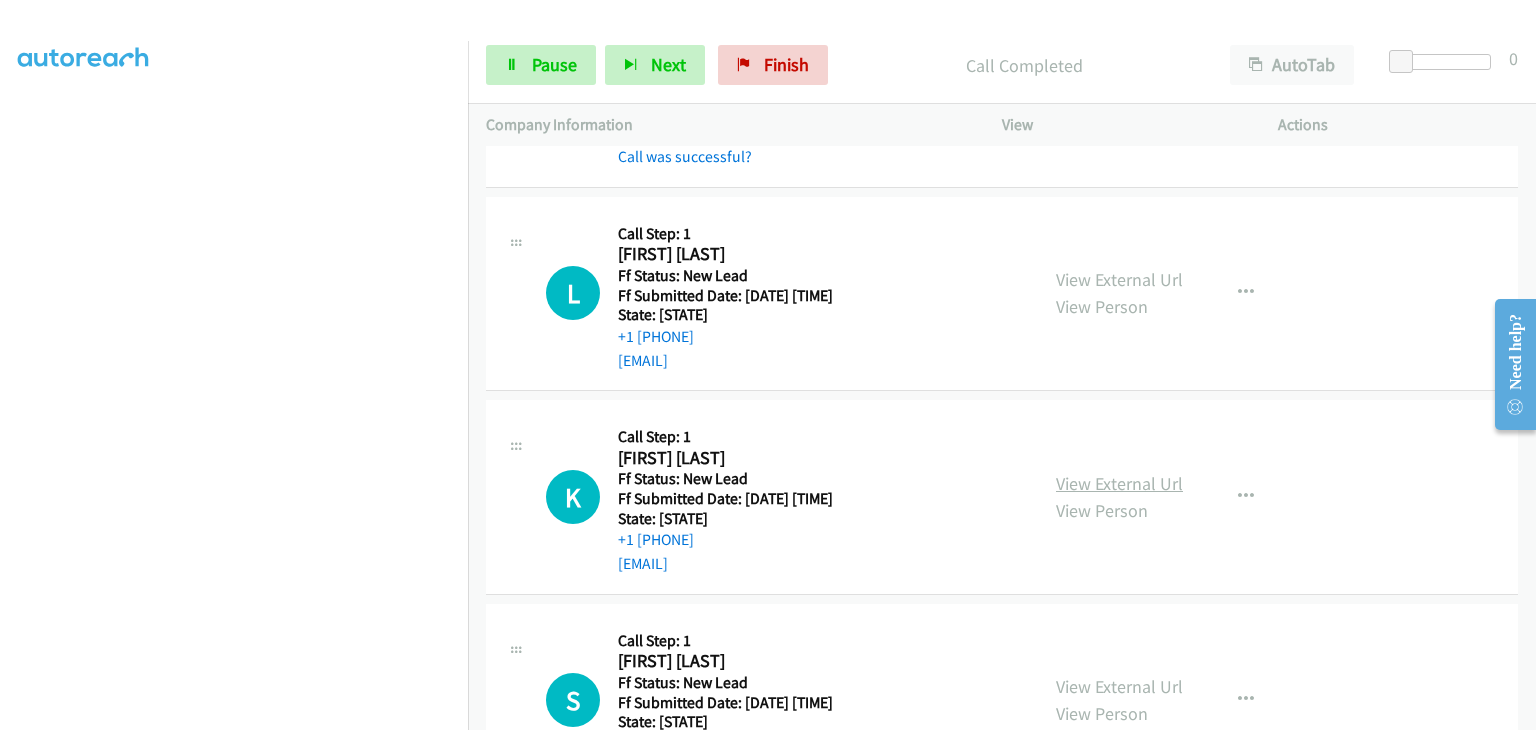 click on "View External Url" at bounding box center [1119, 483] 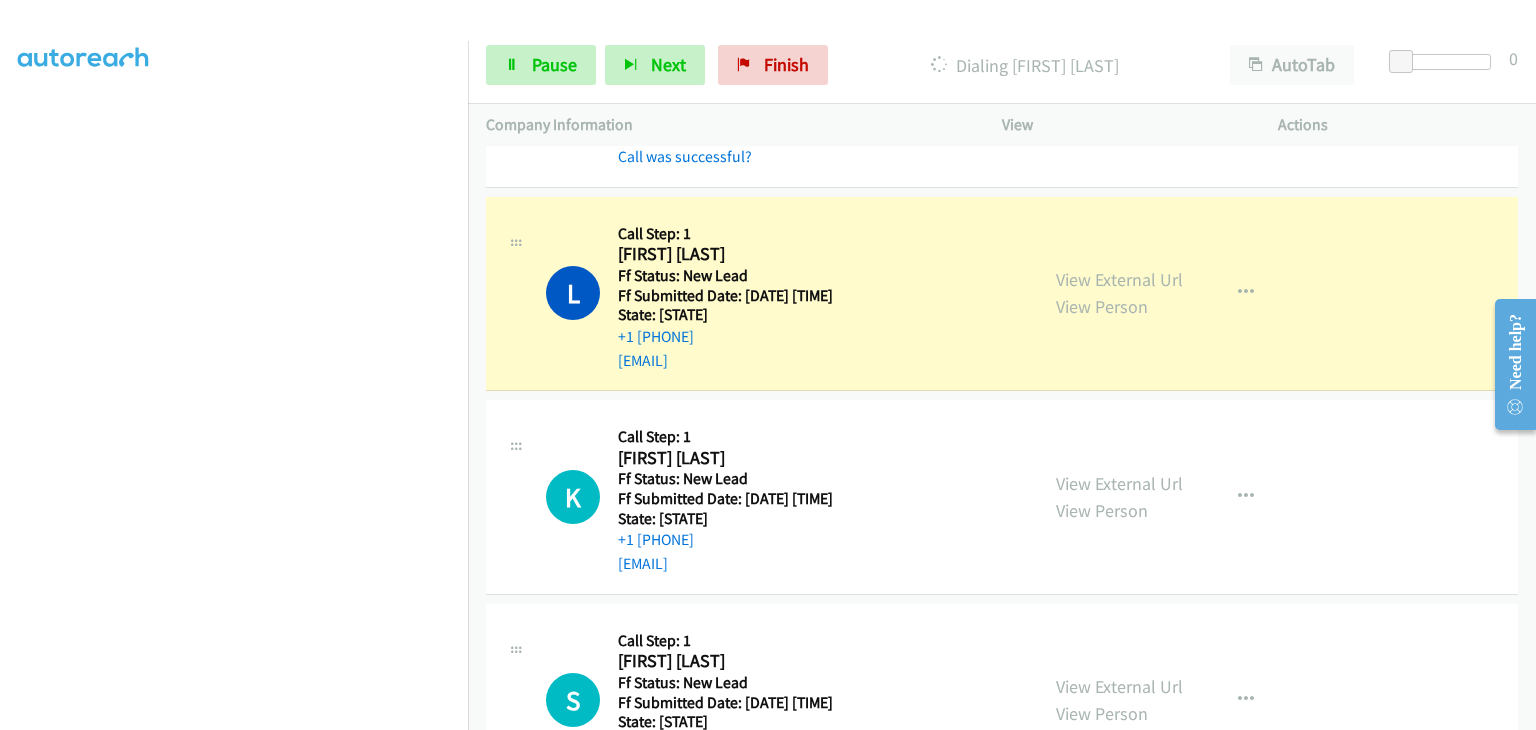 scroll, scrollTop: 392, scrollLeft: 0, axis: vertical 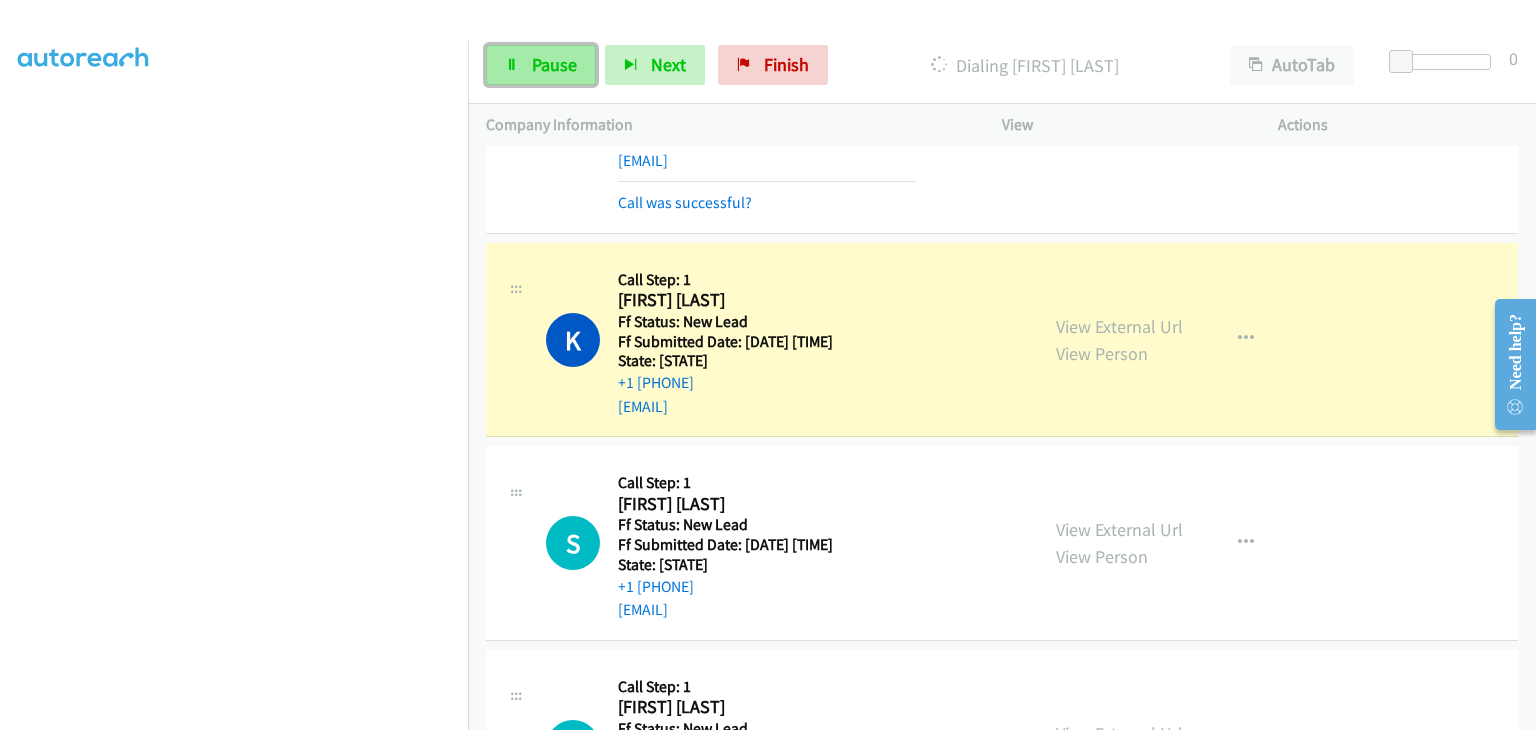 click on "Pause" at bounding box center [541, 65] 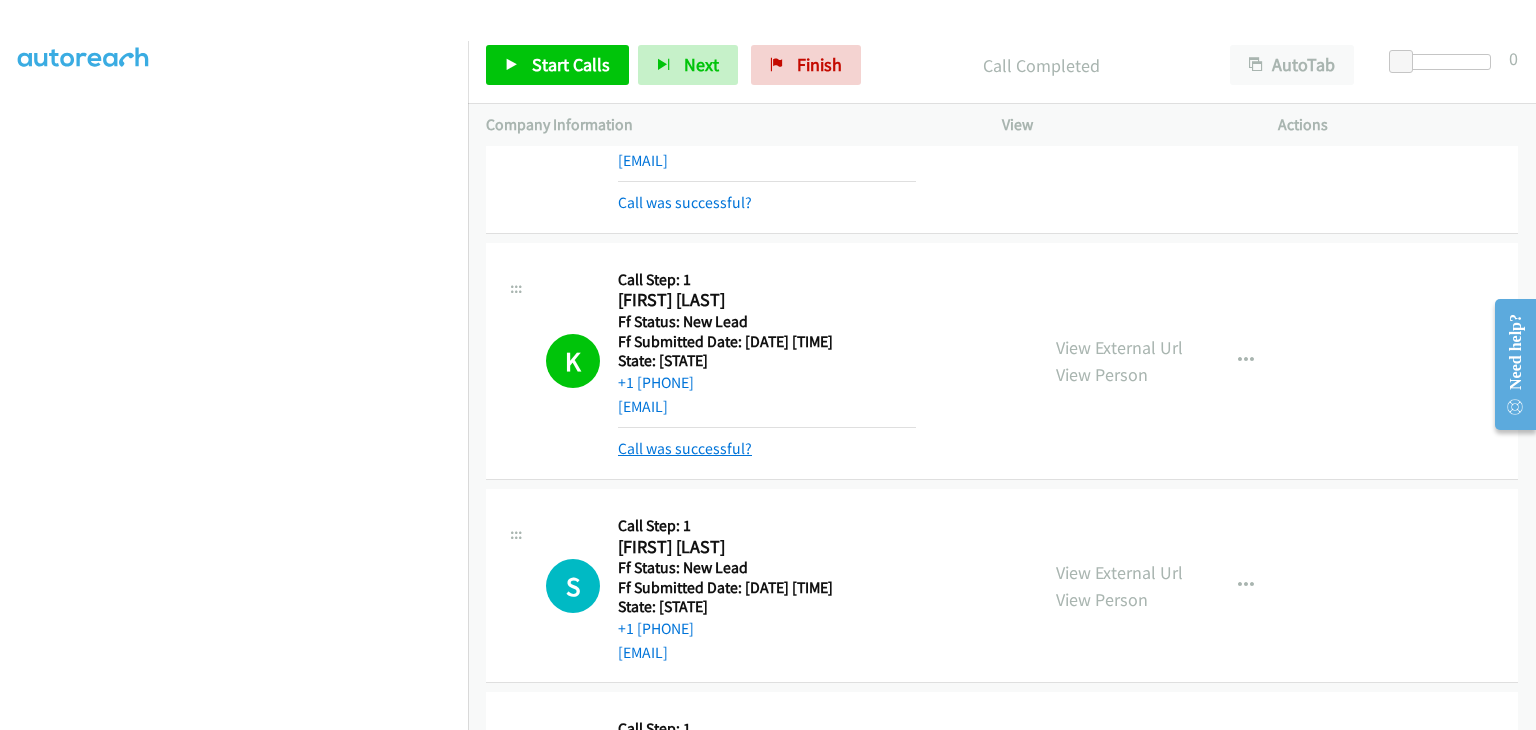 click on "Call was successful?" at bounding box center (685, 448) 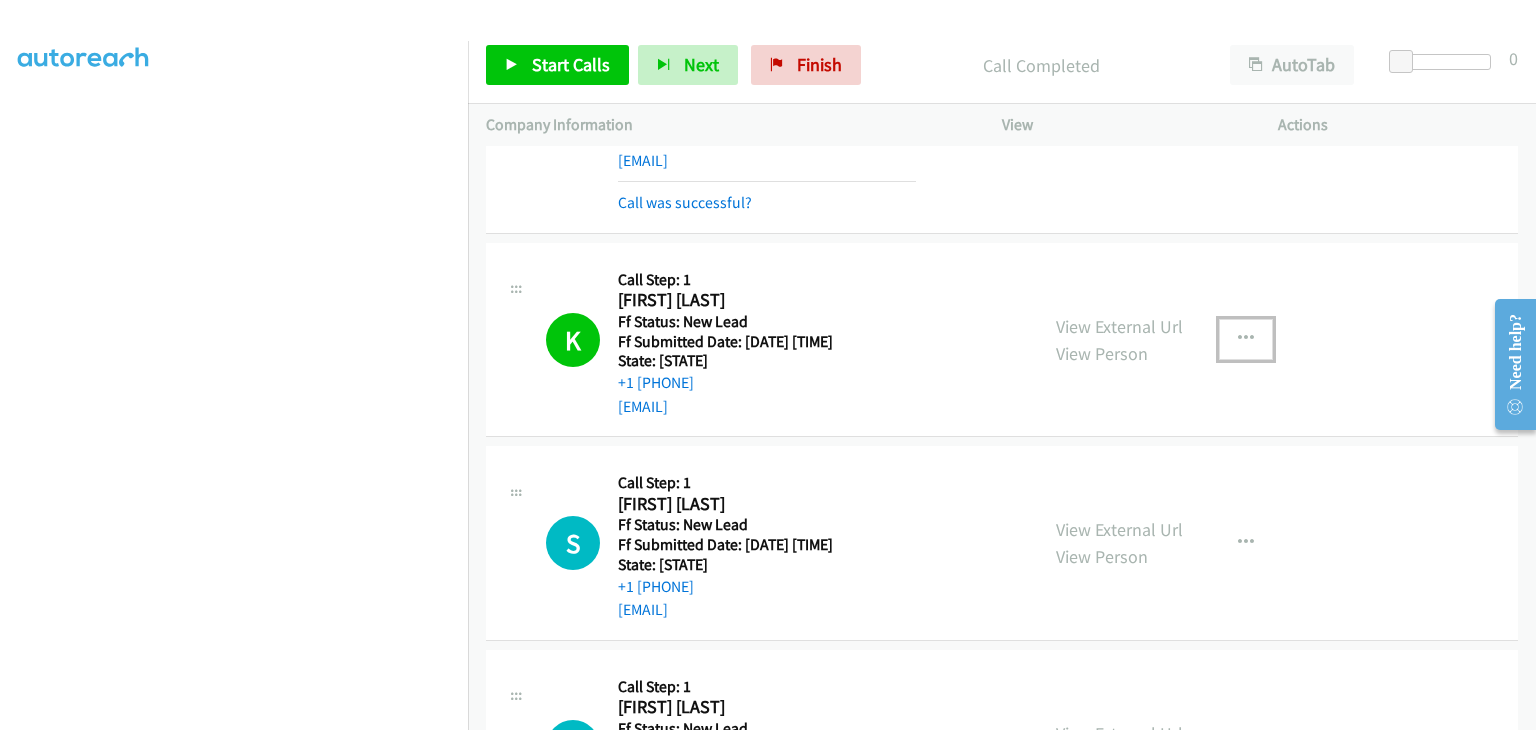 click at bounding box center [1246, 339] 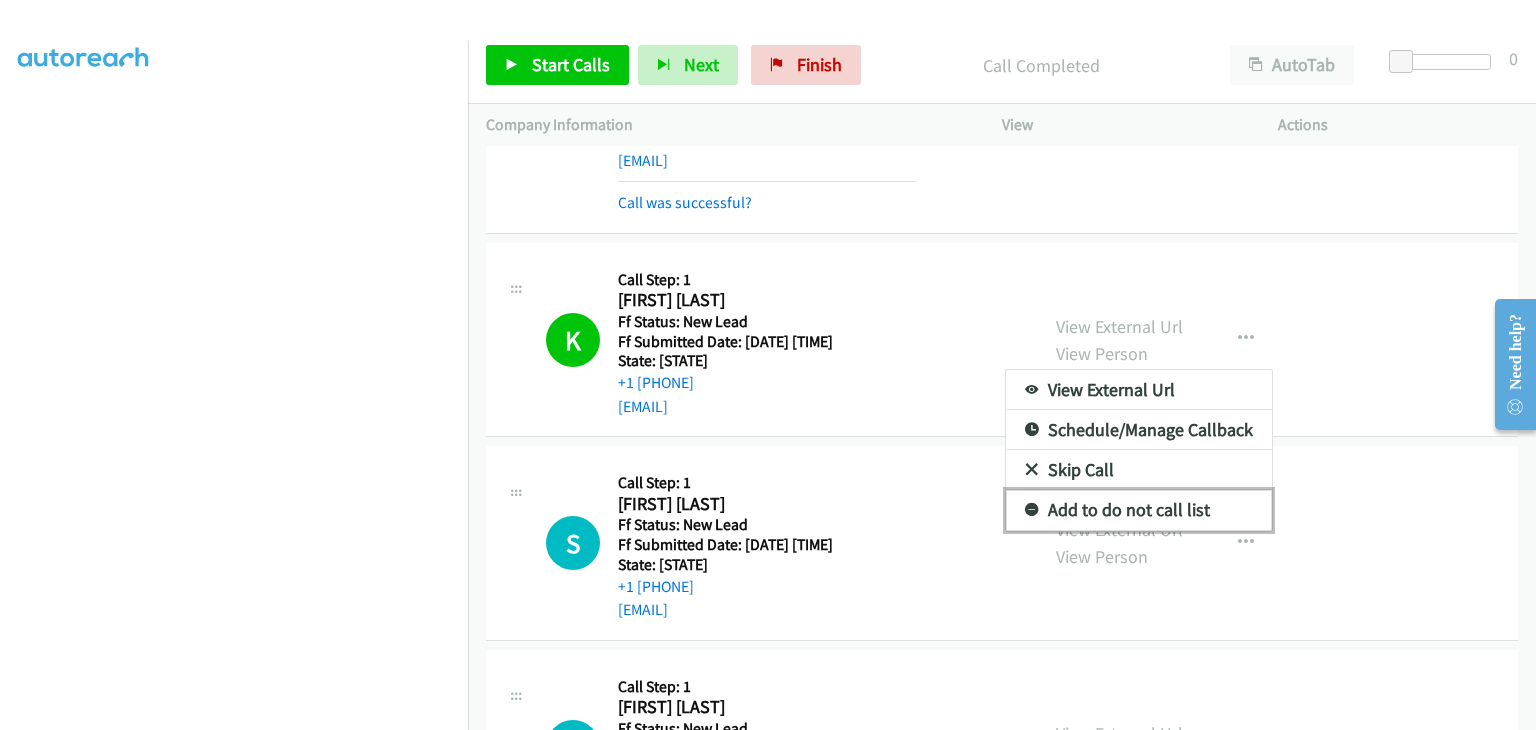 click on "Add to do not call list" at bounding box center [1139, 510] 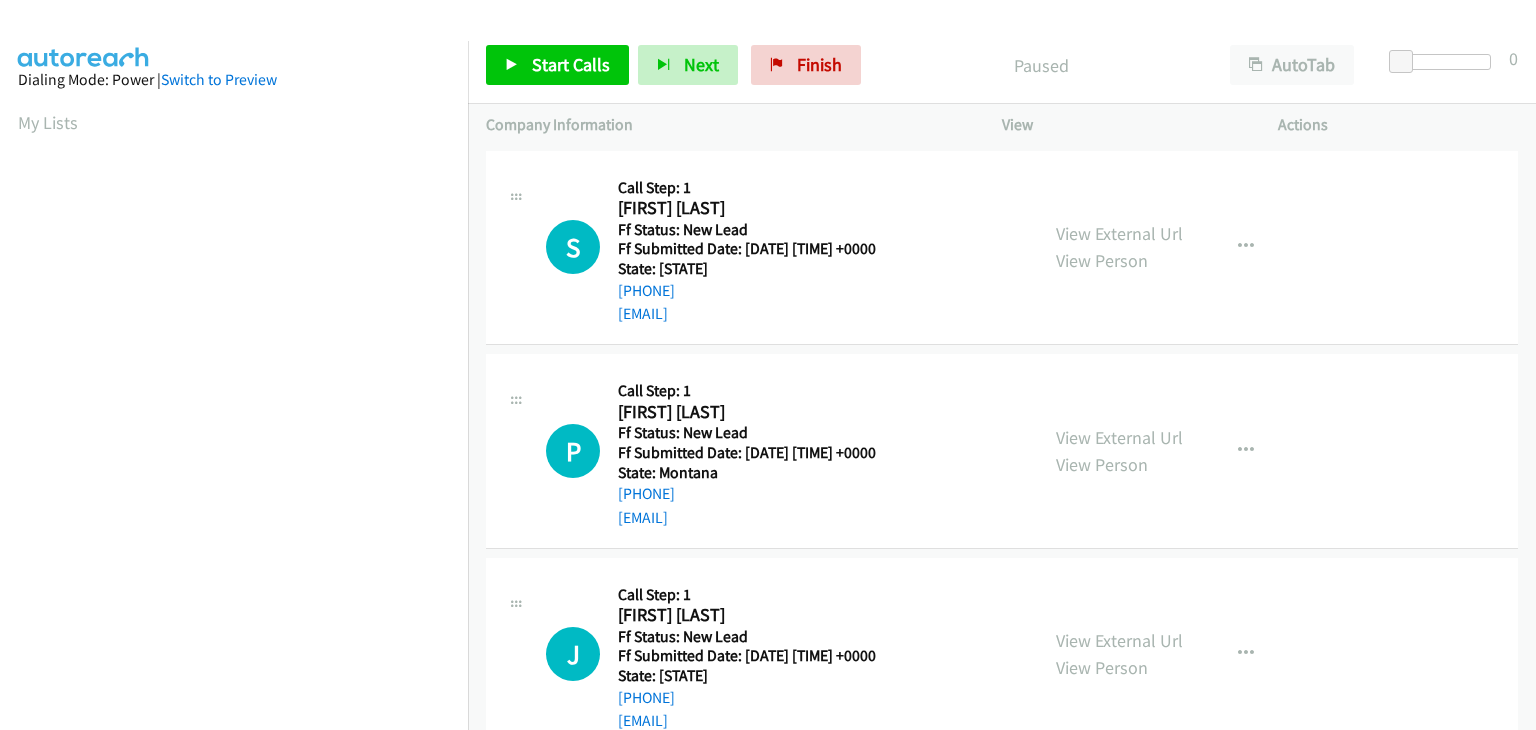 scroll, scrollTop: 0, scrollLeft: 0, axis: both 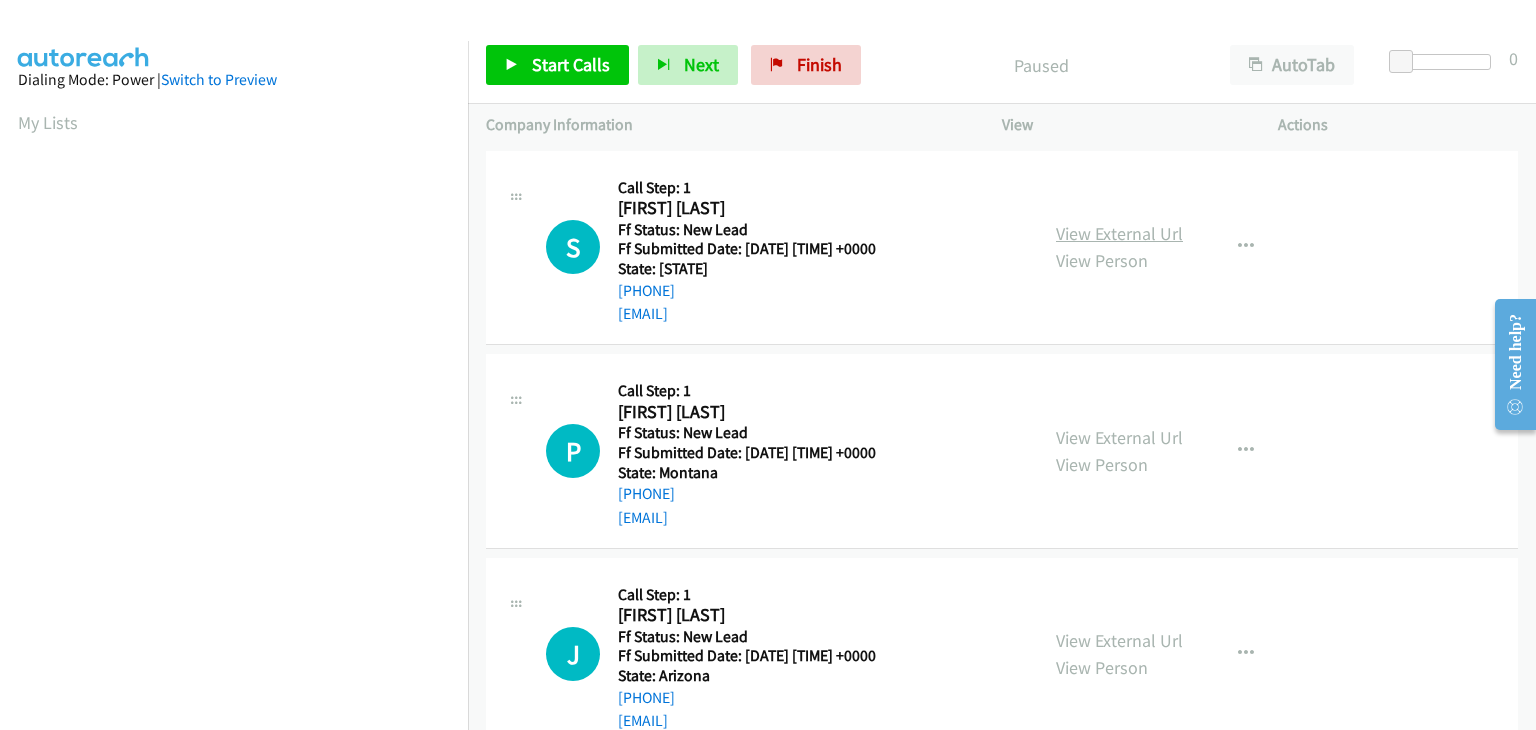 click on "View External Url" at bounding box center [1119, 233] 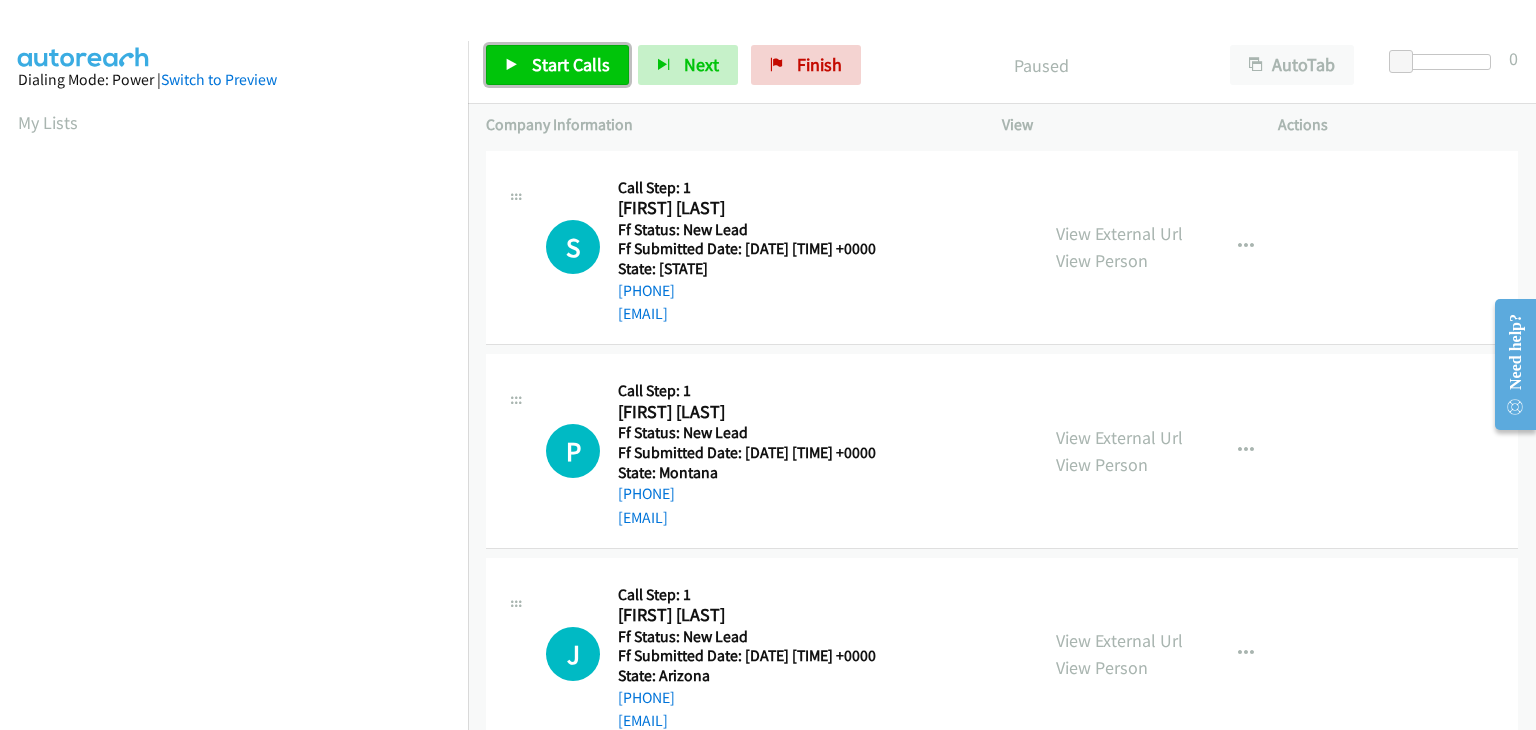 drag, startPoint x: 507, startPoint y: 63, endPoint x: 519, endPoint y: 65, distance: 12.165525 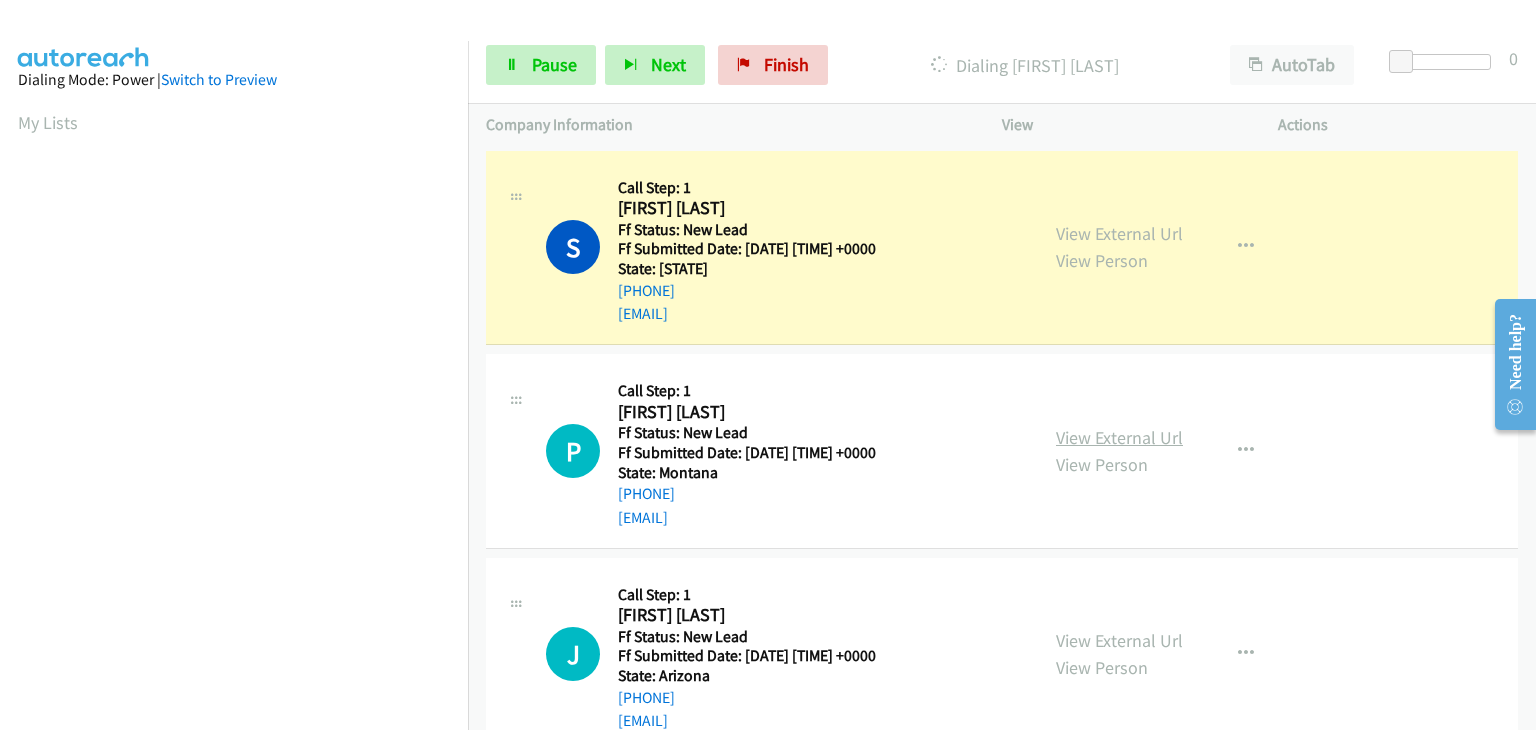 click on "View External Url" at bounding box center [1119, 437] 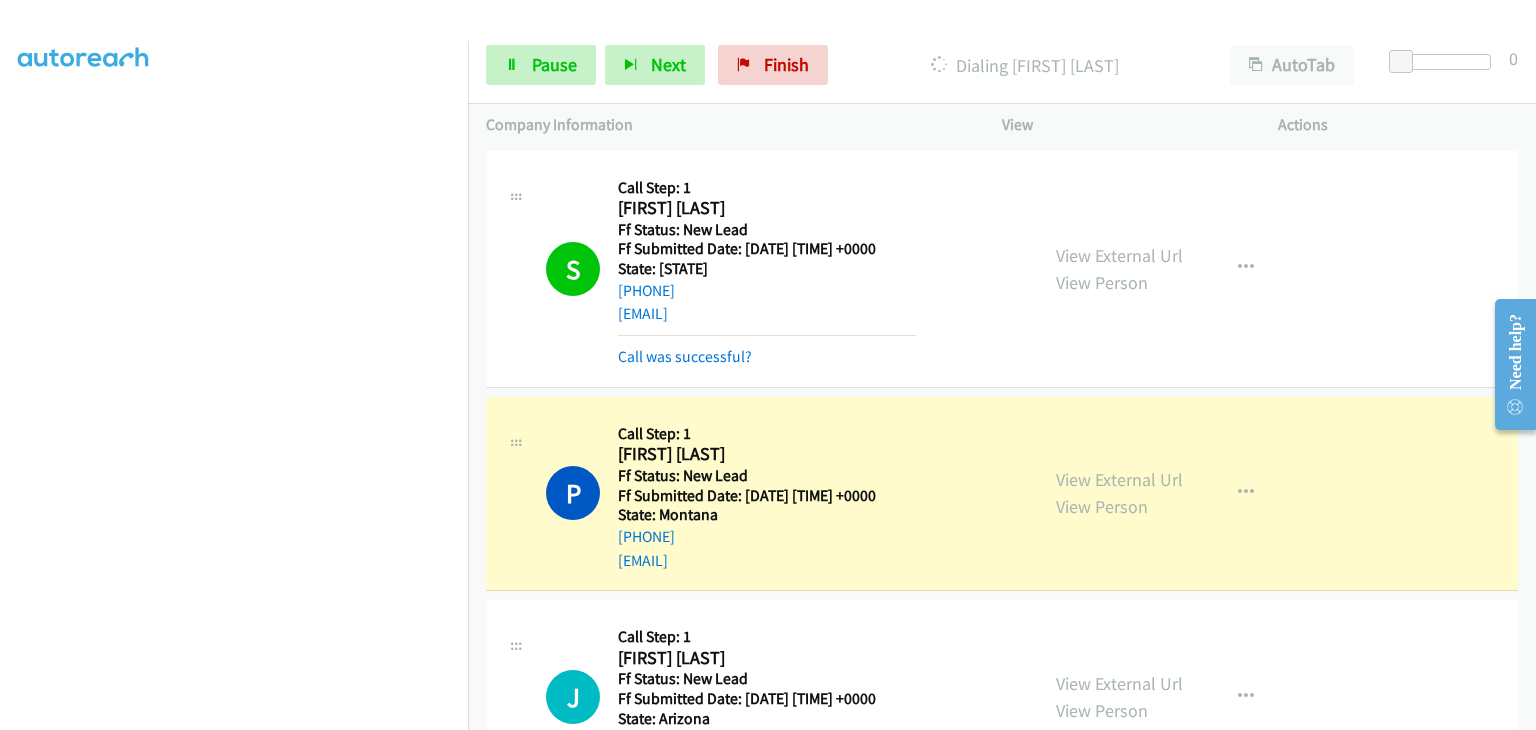 scroll, scrollTop: 392, scrollLeft: 0, axis: vertical 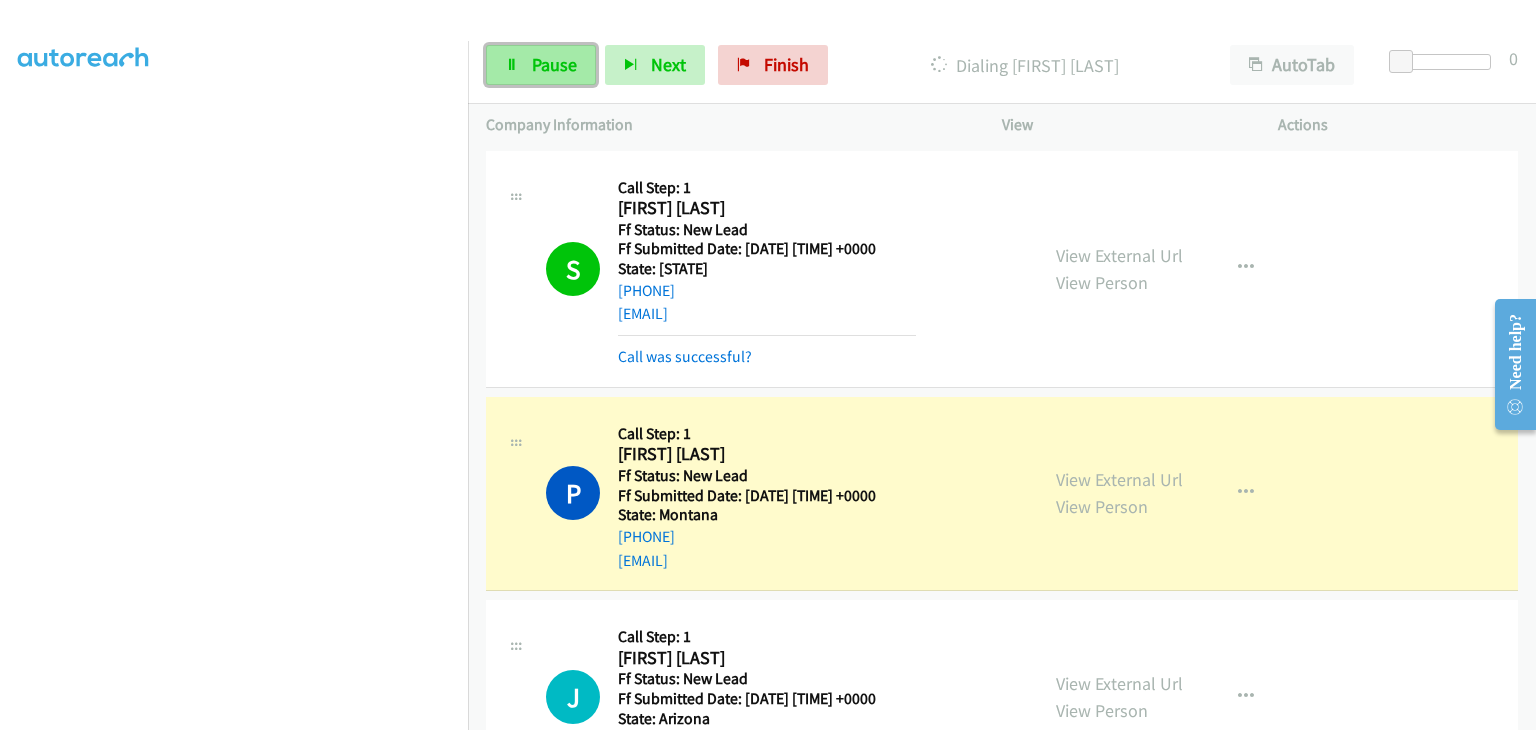 click on "Pause" at bounding box center (554, 64) 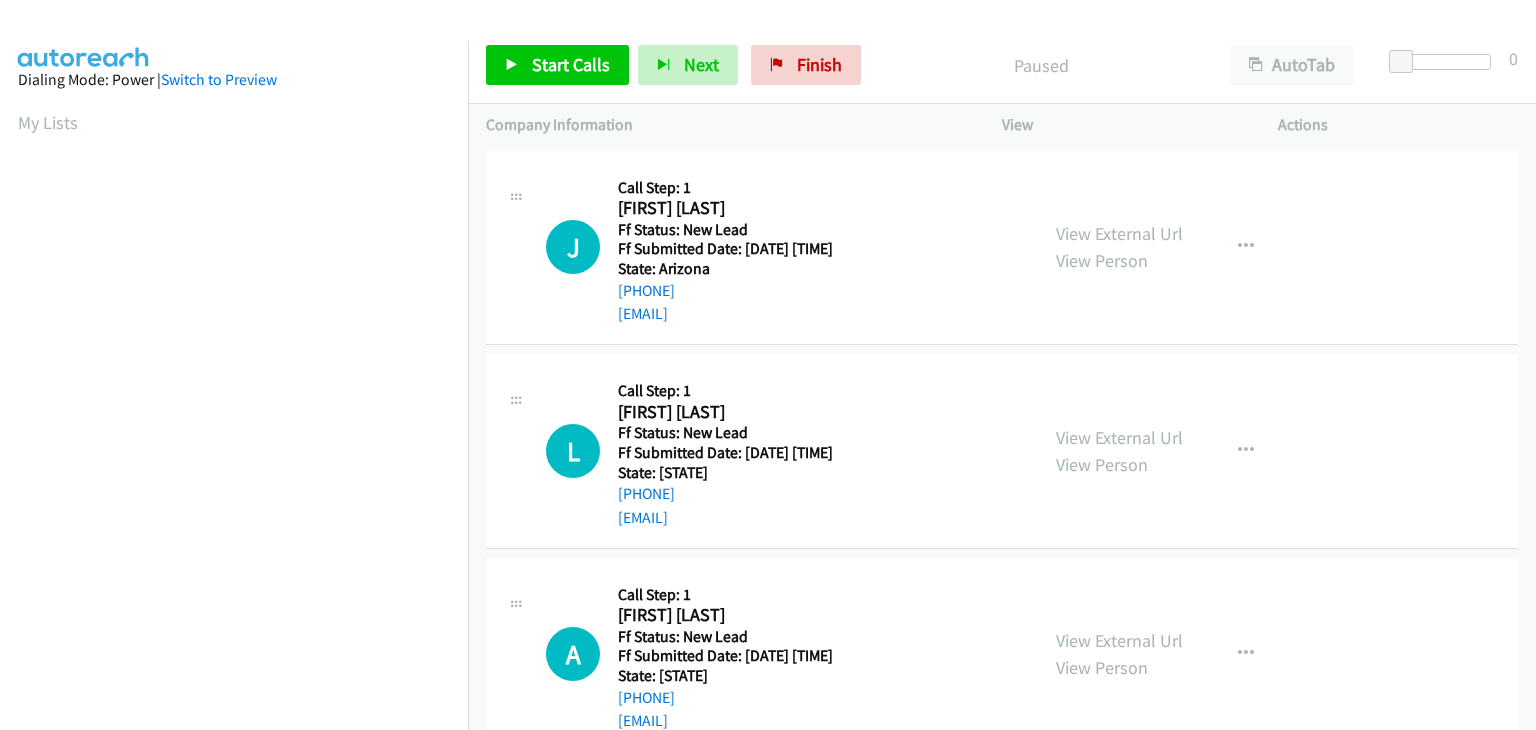 scroll, scrollTop: 0, scrollLeft: 0, axis: both 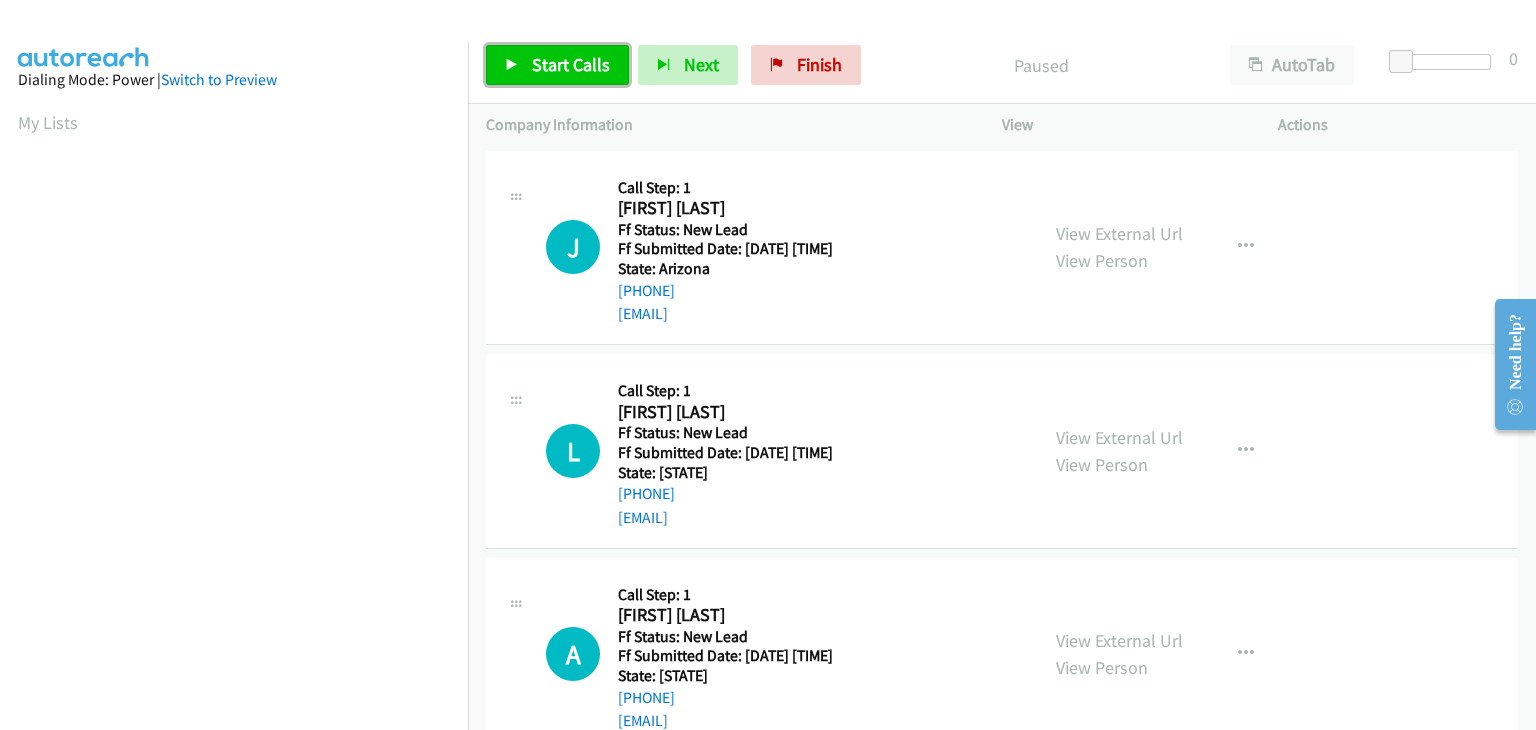 click on "Start Calls" at bounding box center (571, 64) 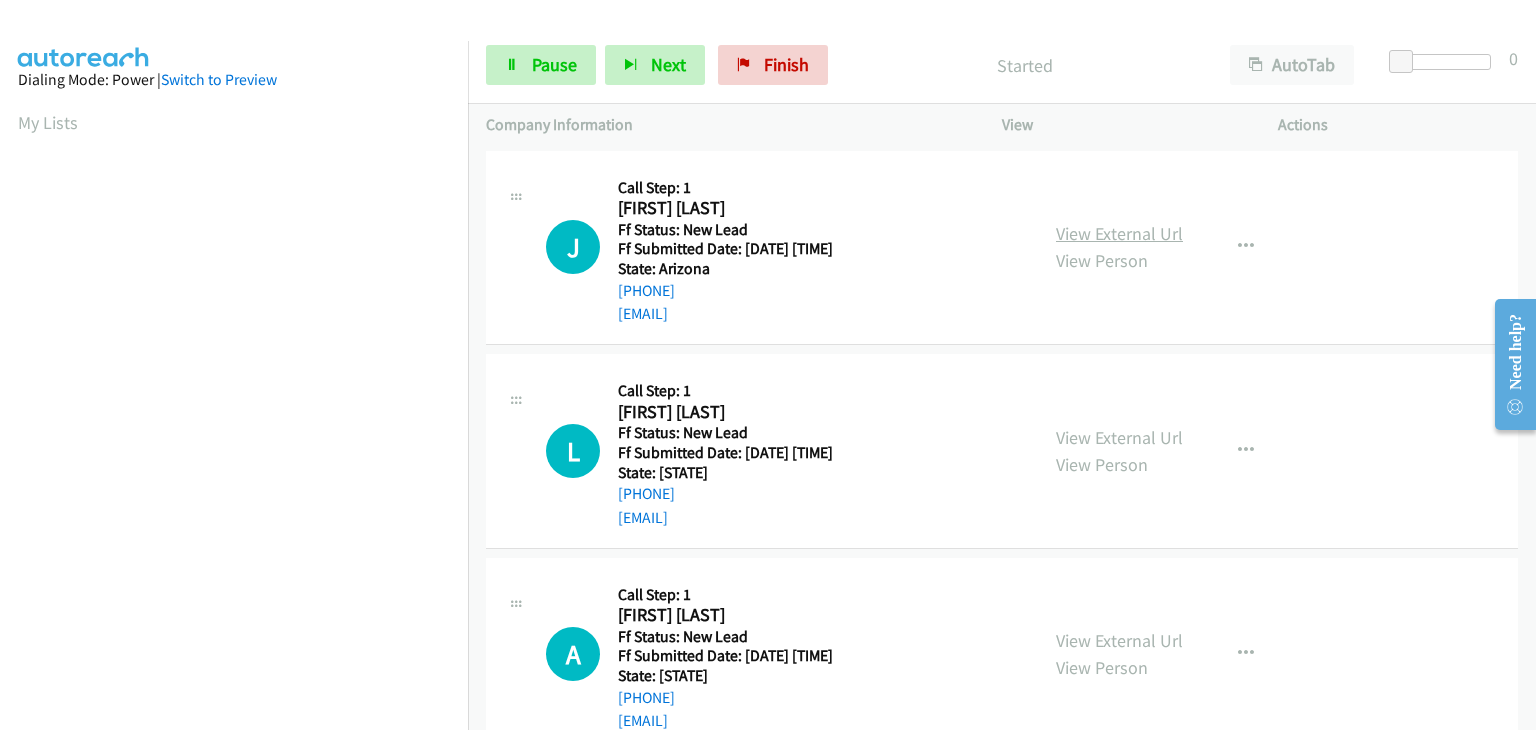 click on "View External Url" at bounding box center (1119, 233) 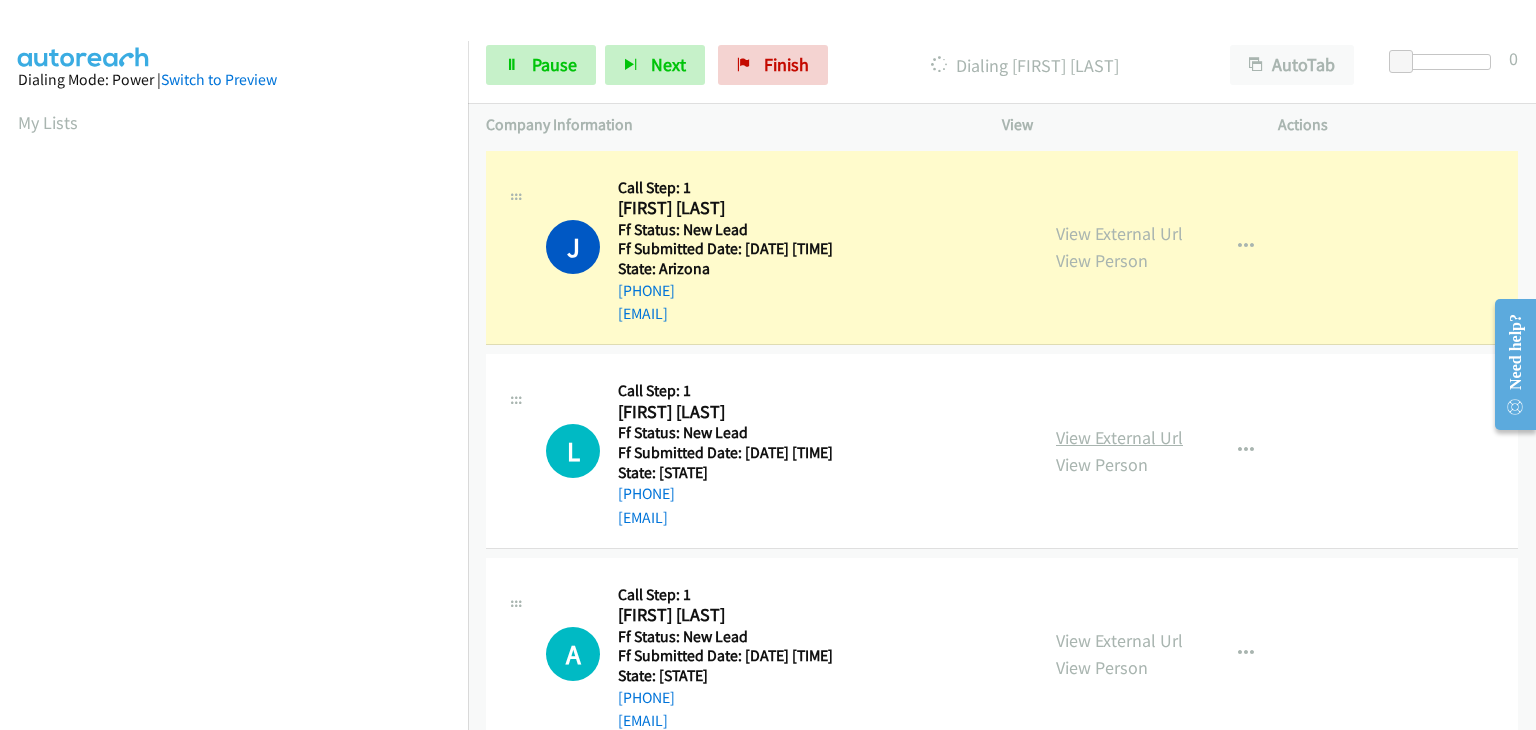 click on "View External Url" at bounding box center (1119, 437) 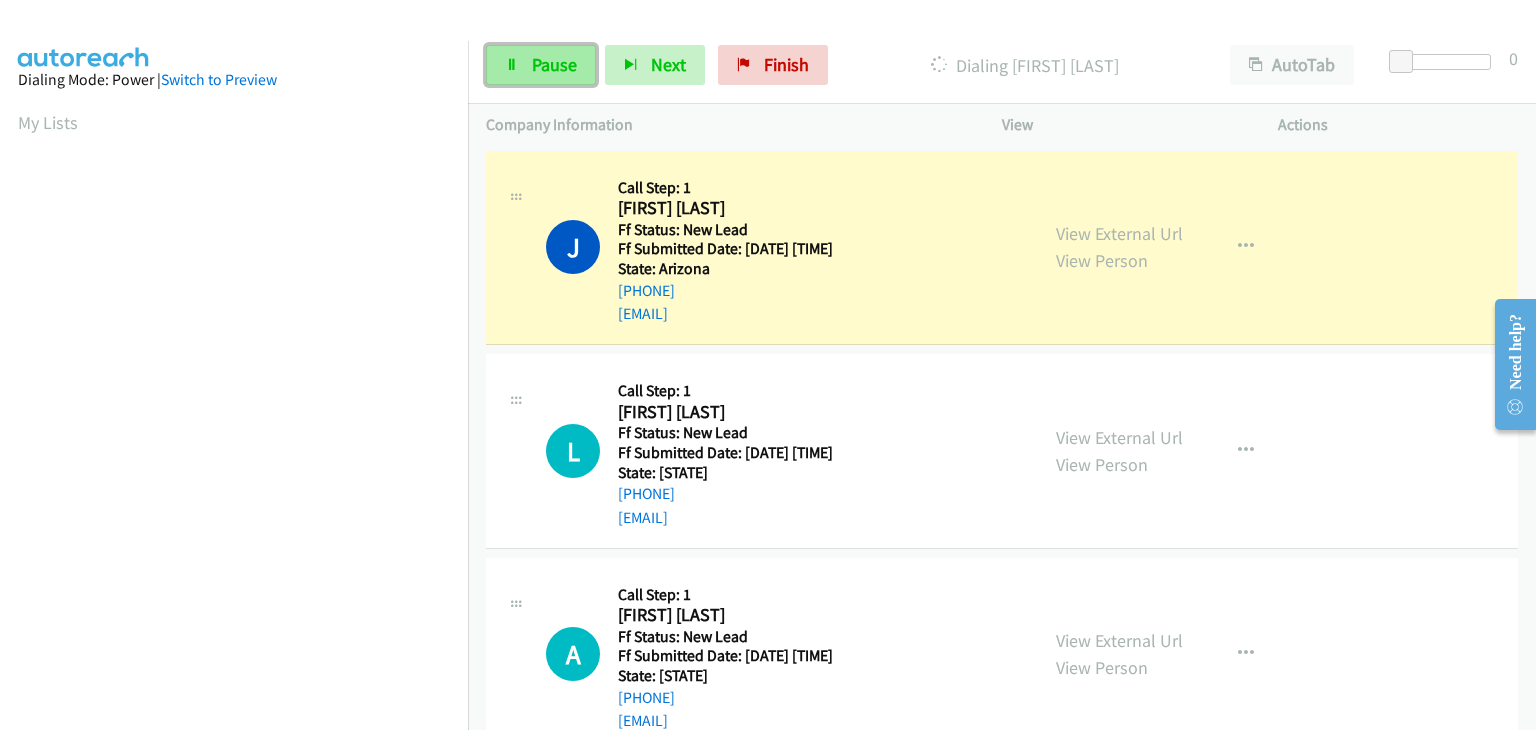 click on "Pause" at bounding box center (554, 64) 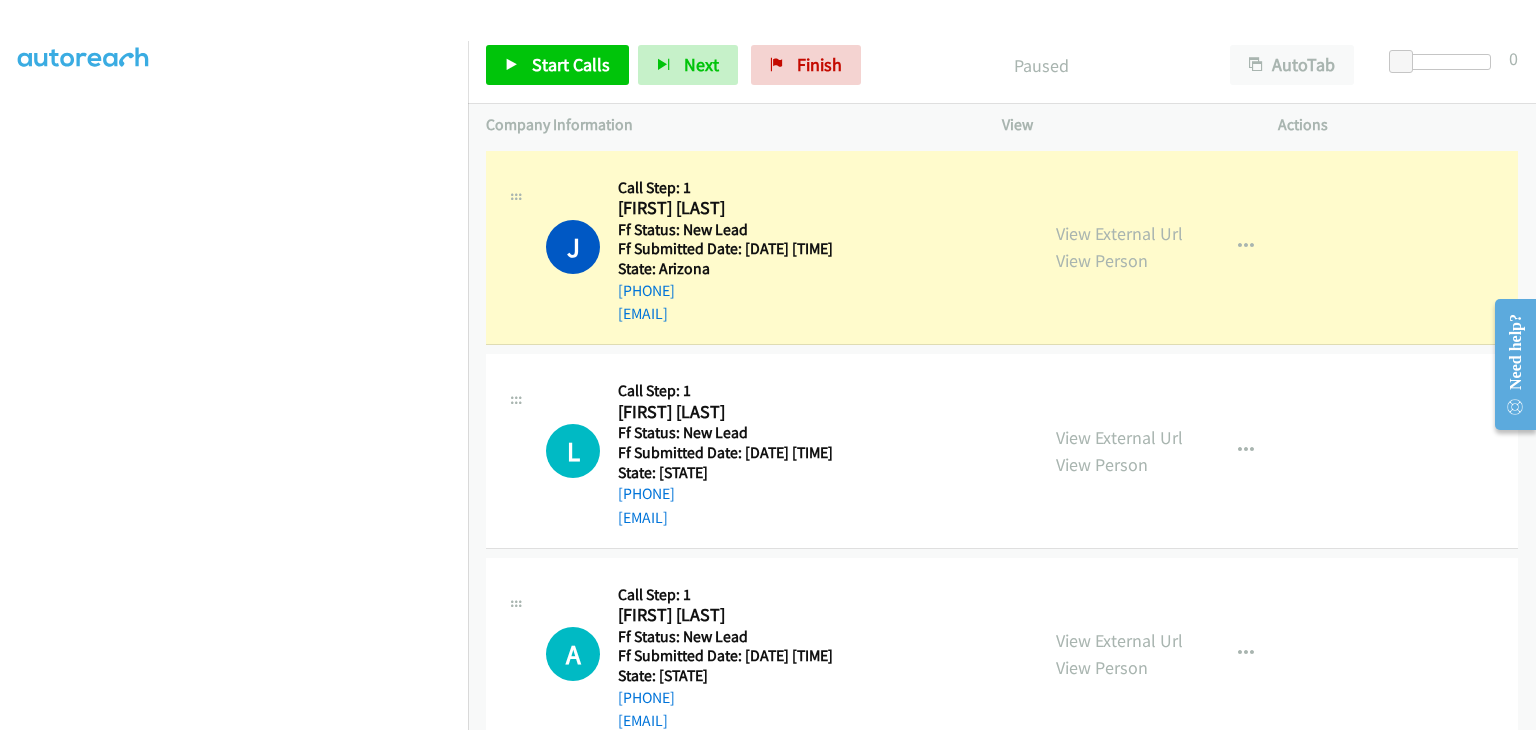 scroll, scrollTop: 392, scrollLeft: 0, axis: vertical 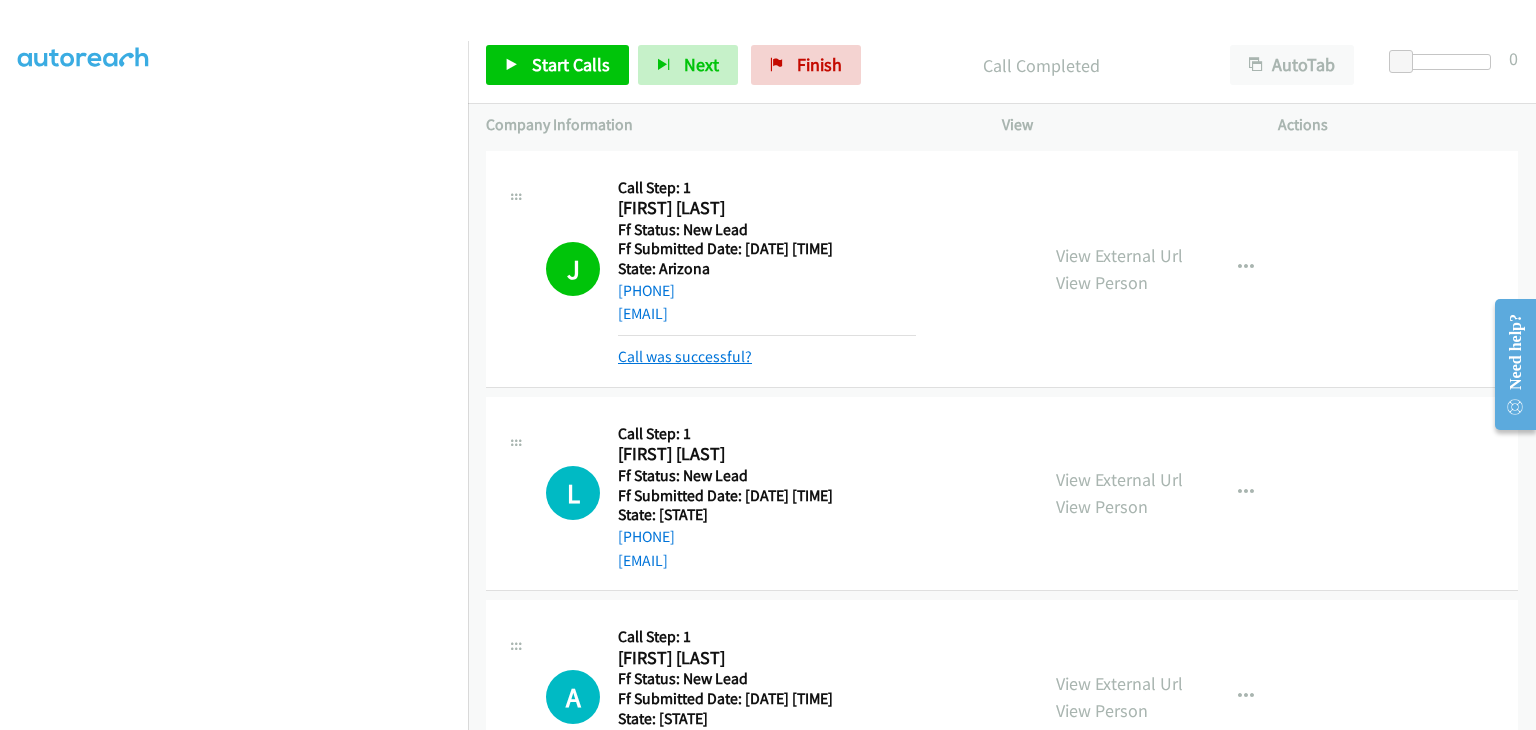 click on "Call was successful?" at bounding box center [685, 356] 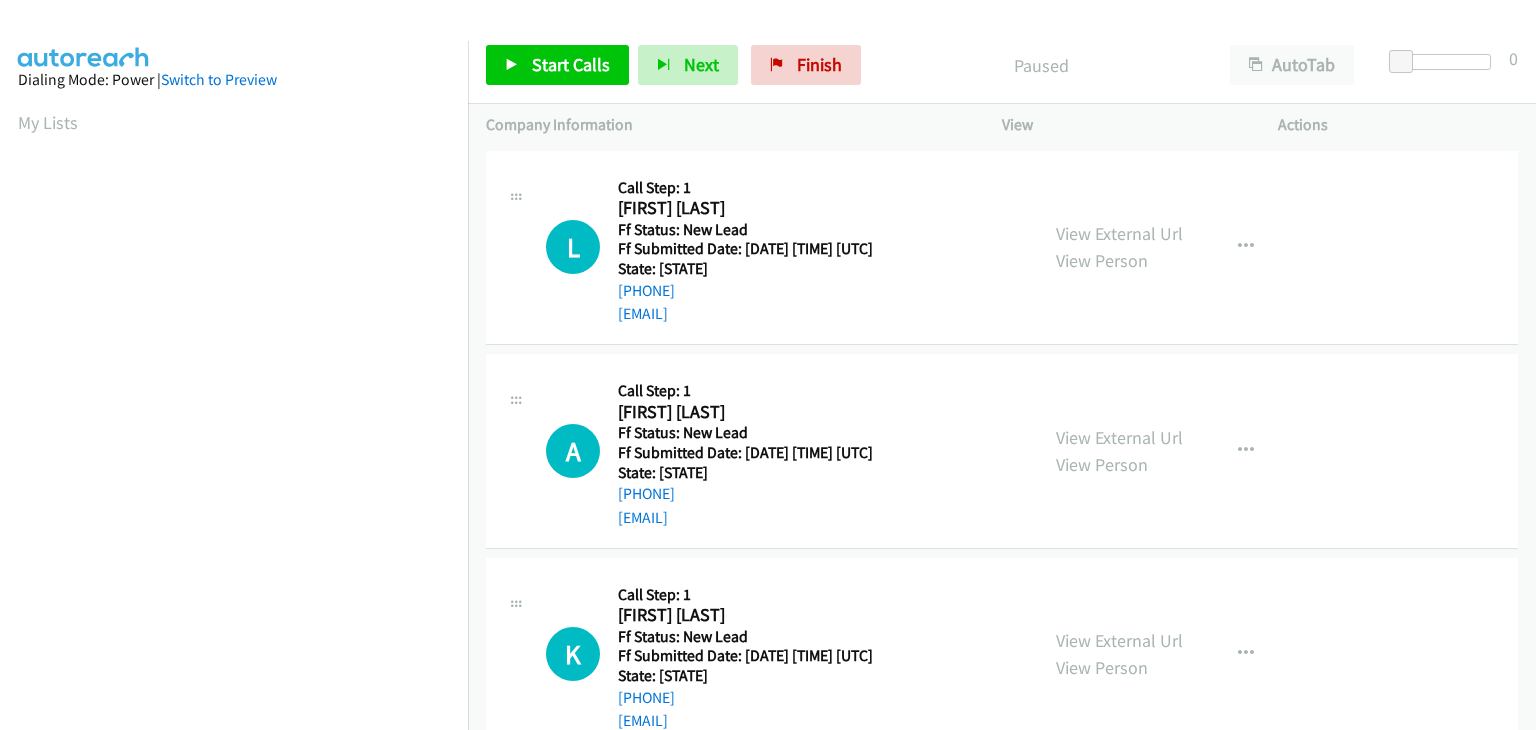 scroll, scrollTop: 0, scrollLeft: 0, axis: both 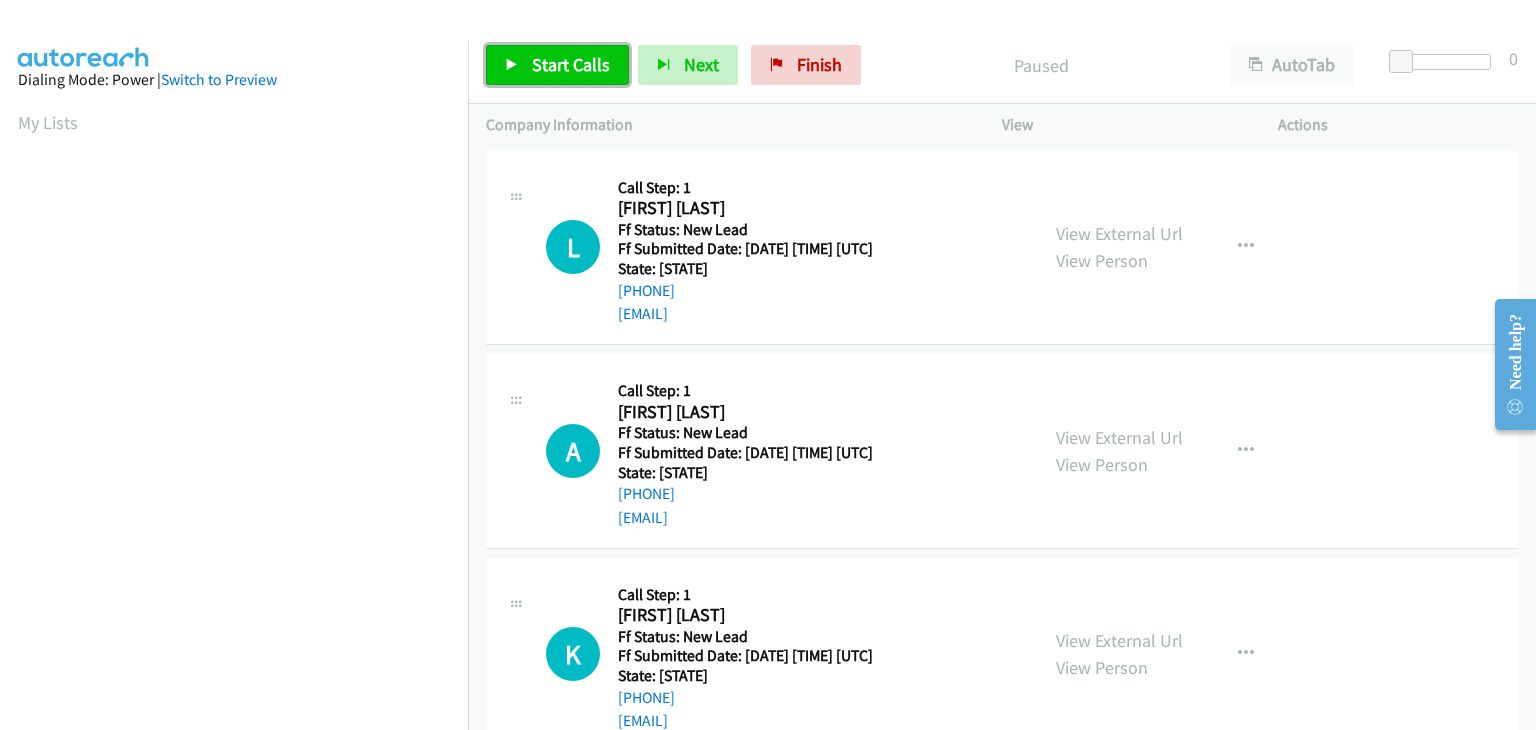 click on "Start Calls" at bounding box center [571, 64] 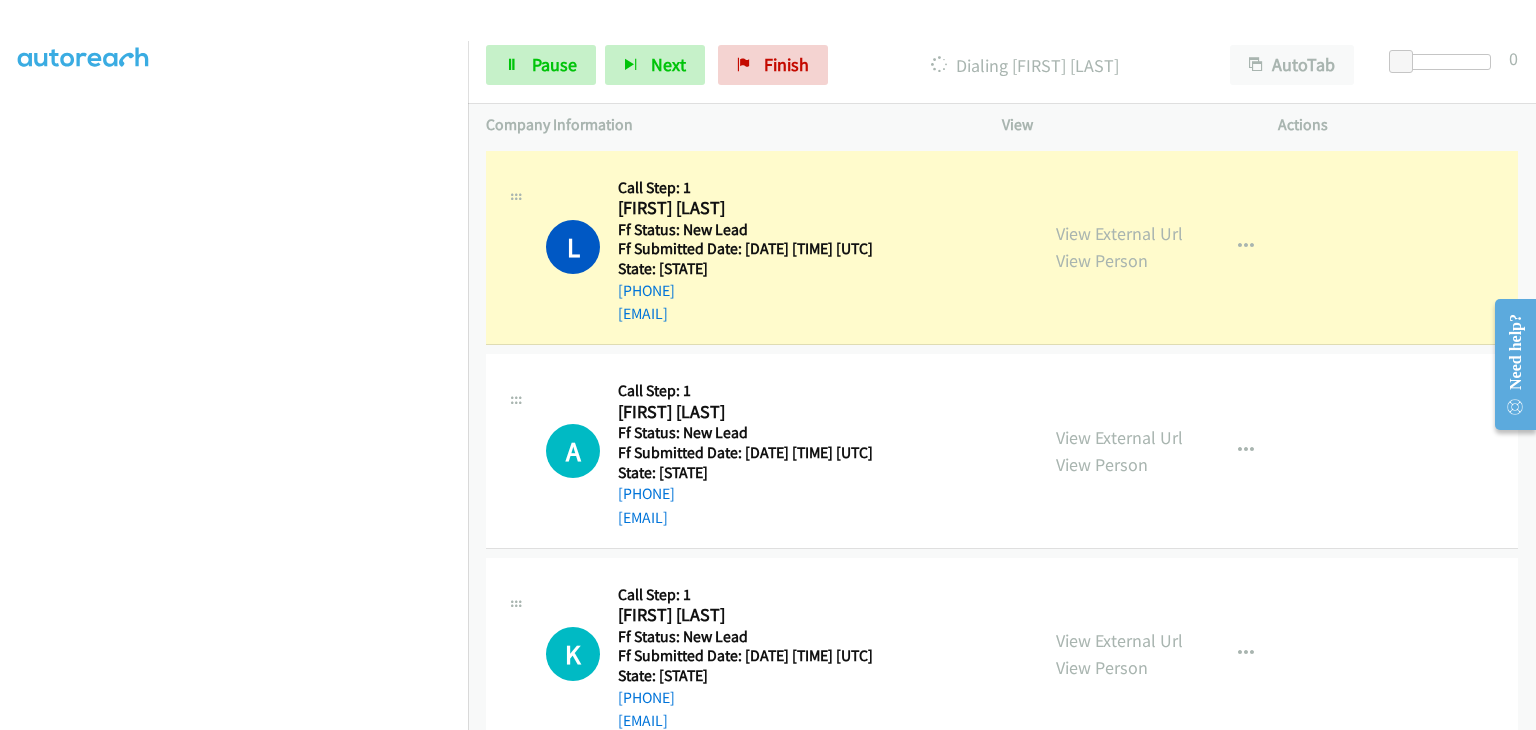 scroll, scrollTop: 392, scrollLeft: 0, axis: vertical 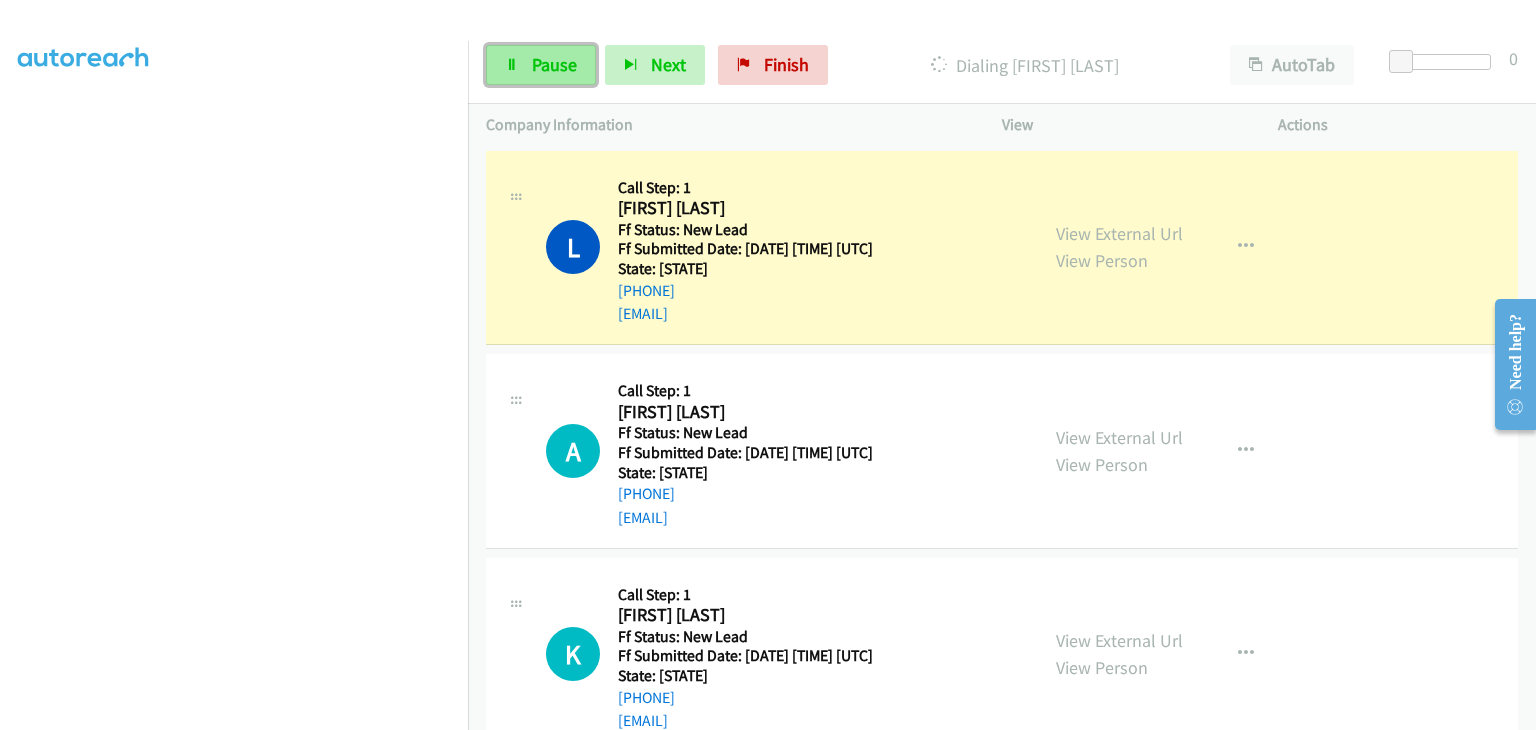 click on "Pause" at bounding box center [554, 64] 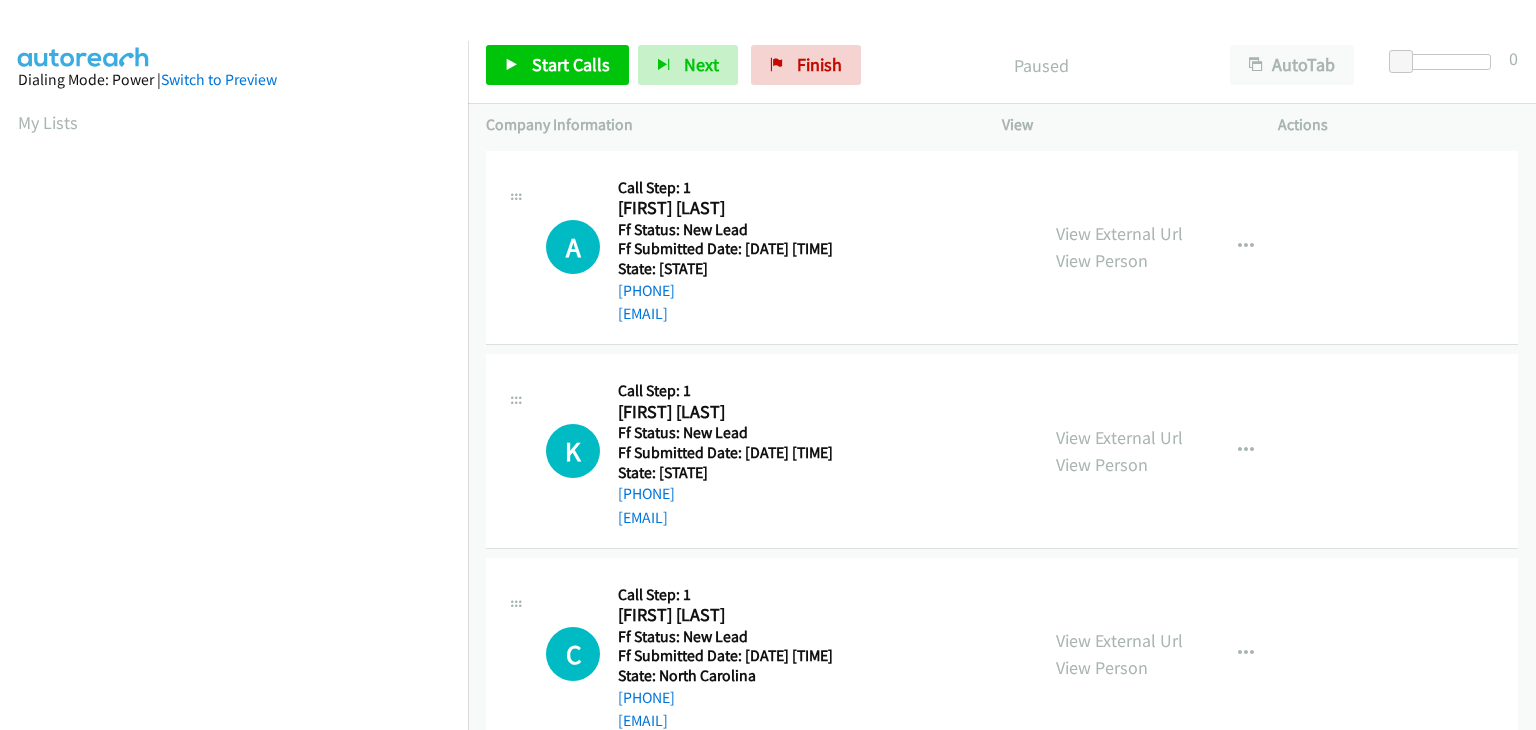 scroll, scrollTop: 0, scrollLeft: 0, axis: both 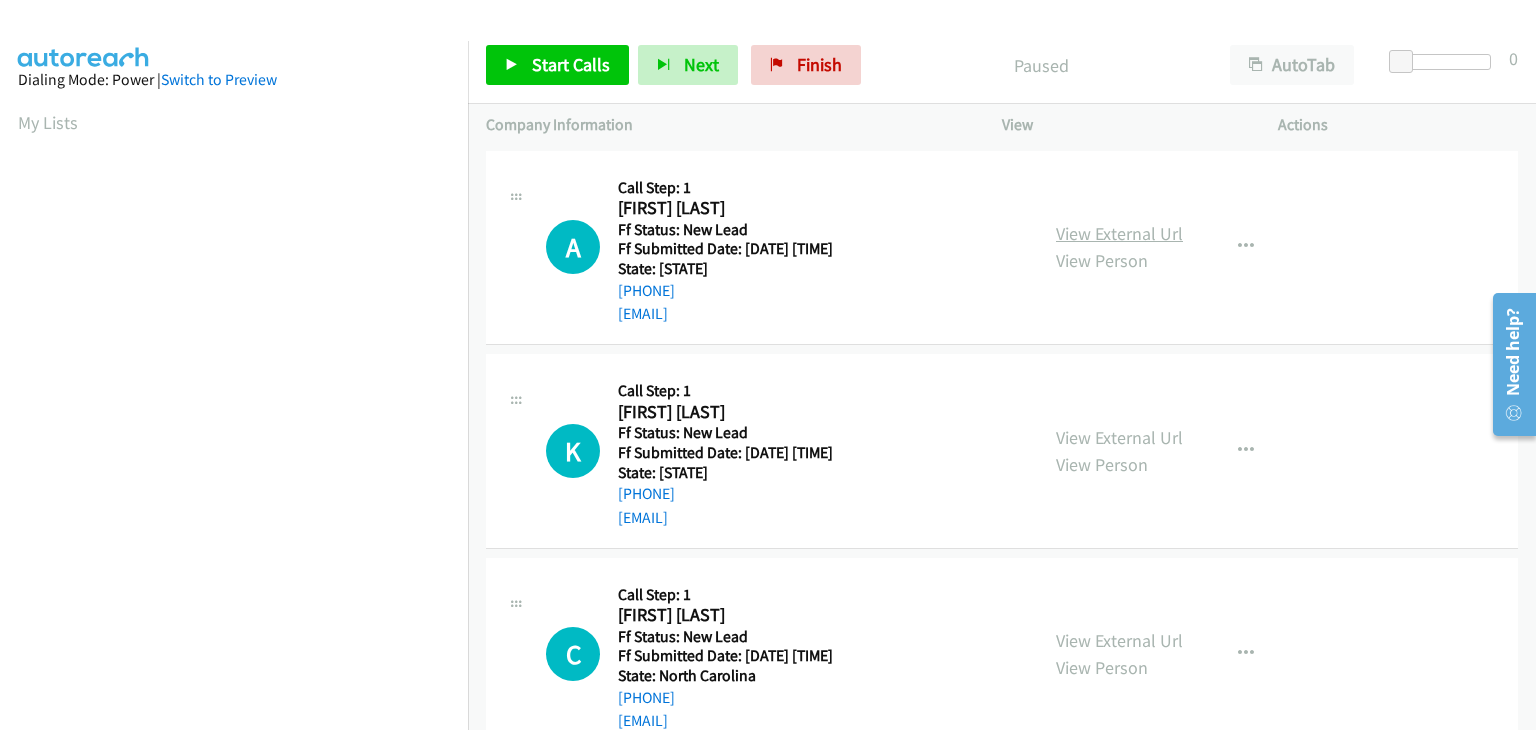 click on "View External Url
View Person" at bounding box center [1119, 247] 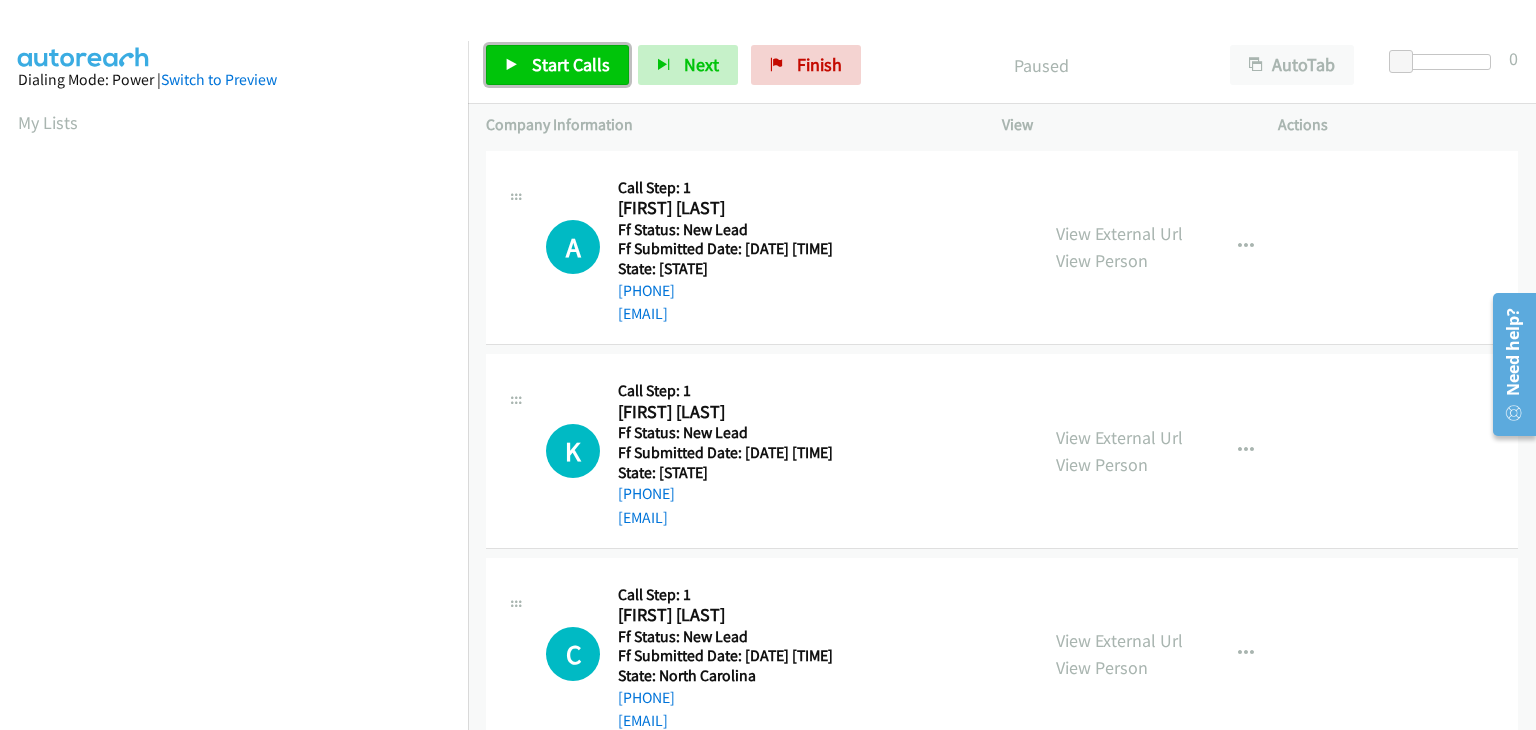 click on "Start Calls" at bounding box center (557, 65) 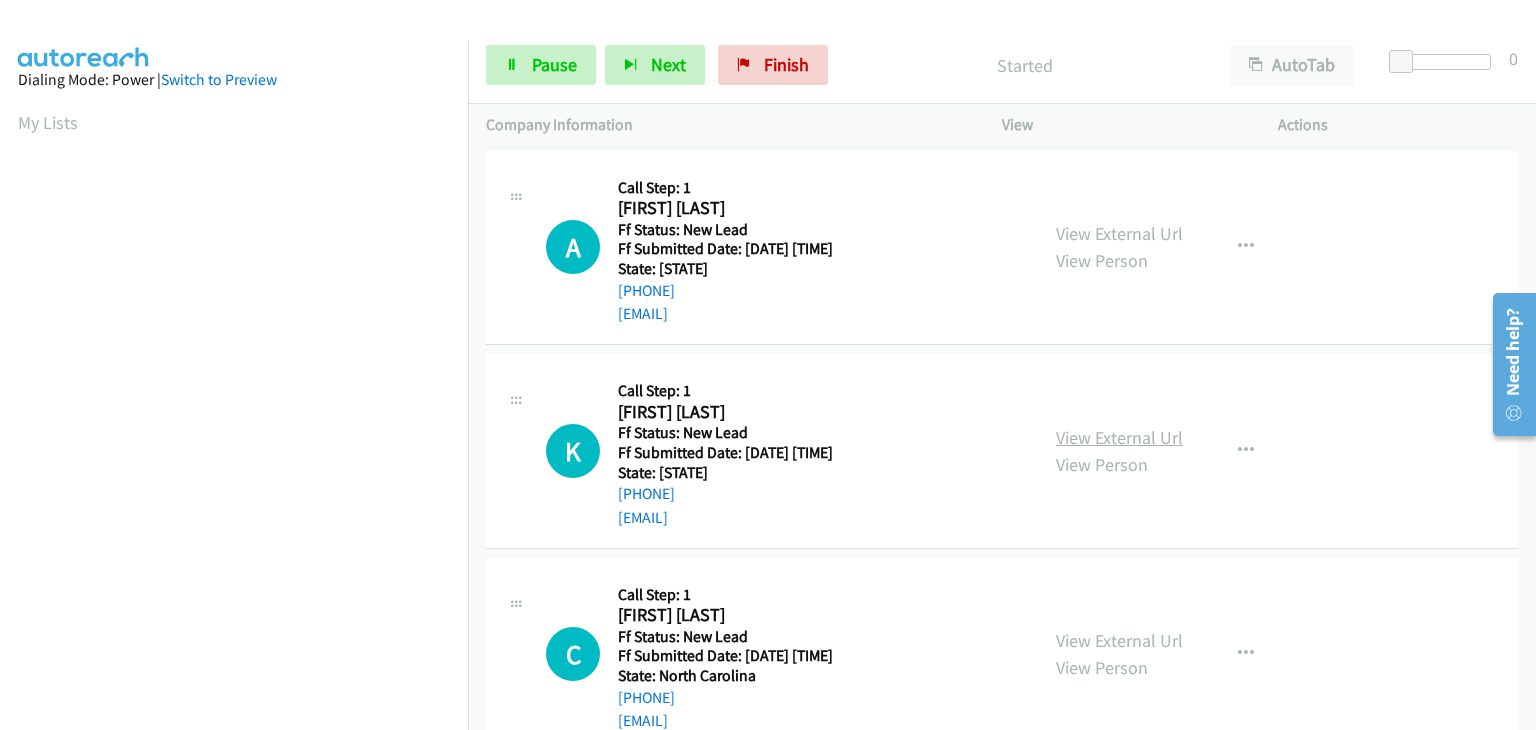 click on "View External Url" at bounding box center [1119, 437] 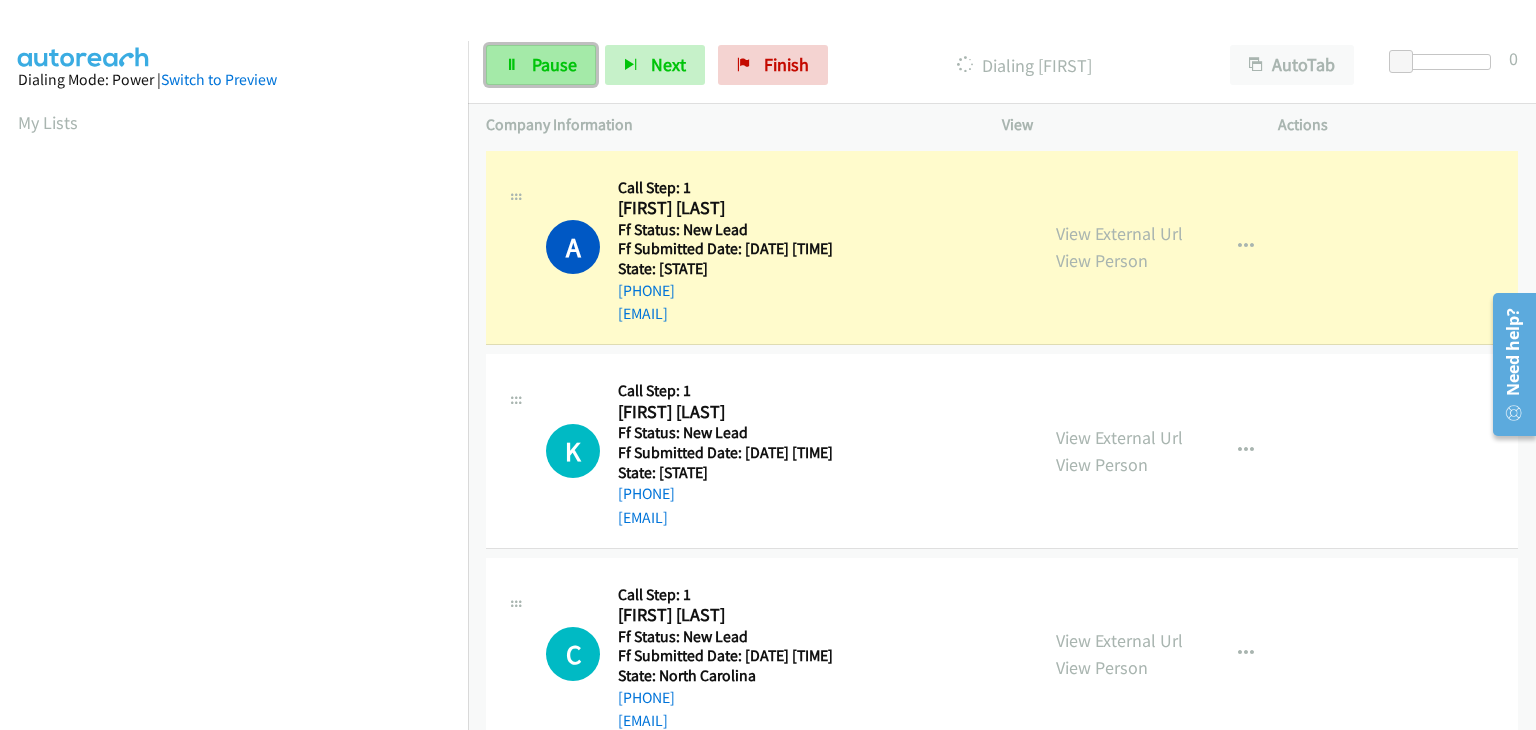 click on "Pause" at bounding box center (541, 65) 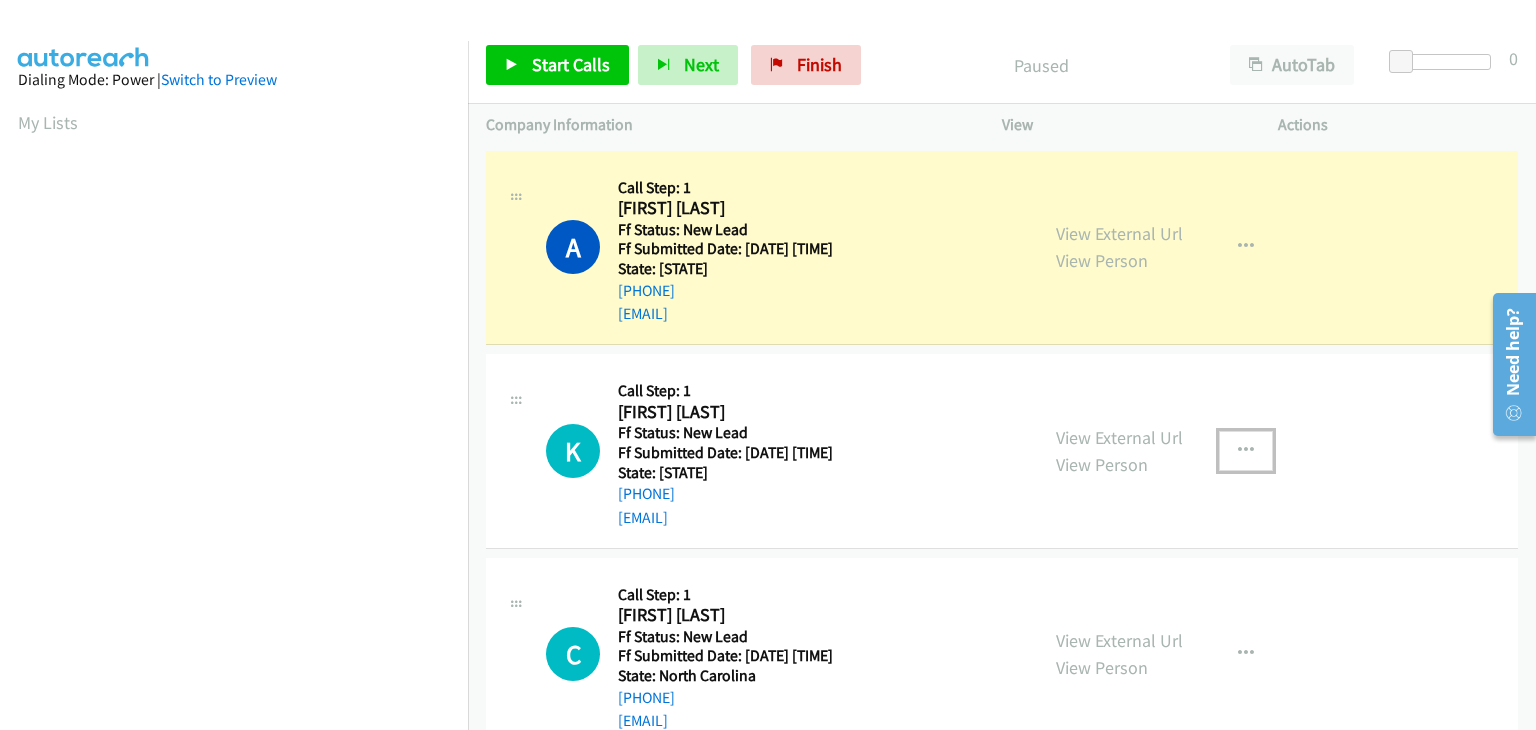 click at bounding box center (1246, 451) 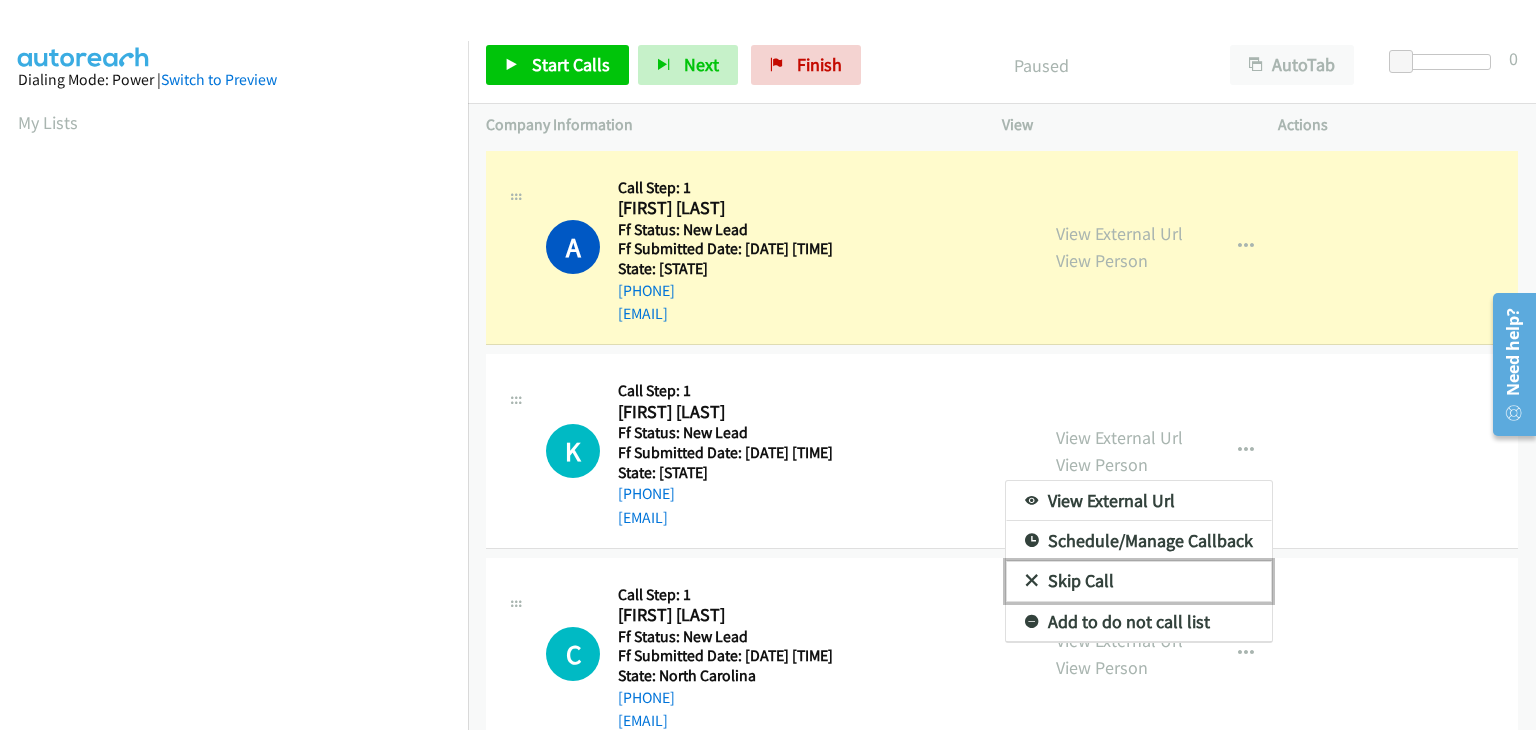click on "Skip Call" at bounding box center (1139, 581) 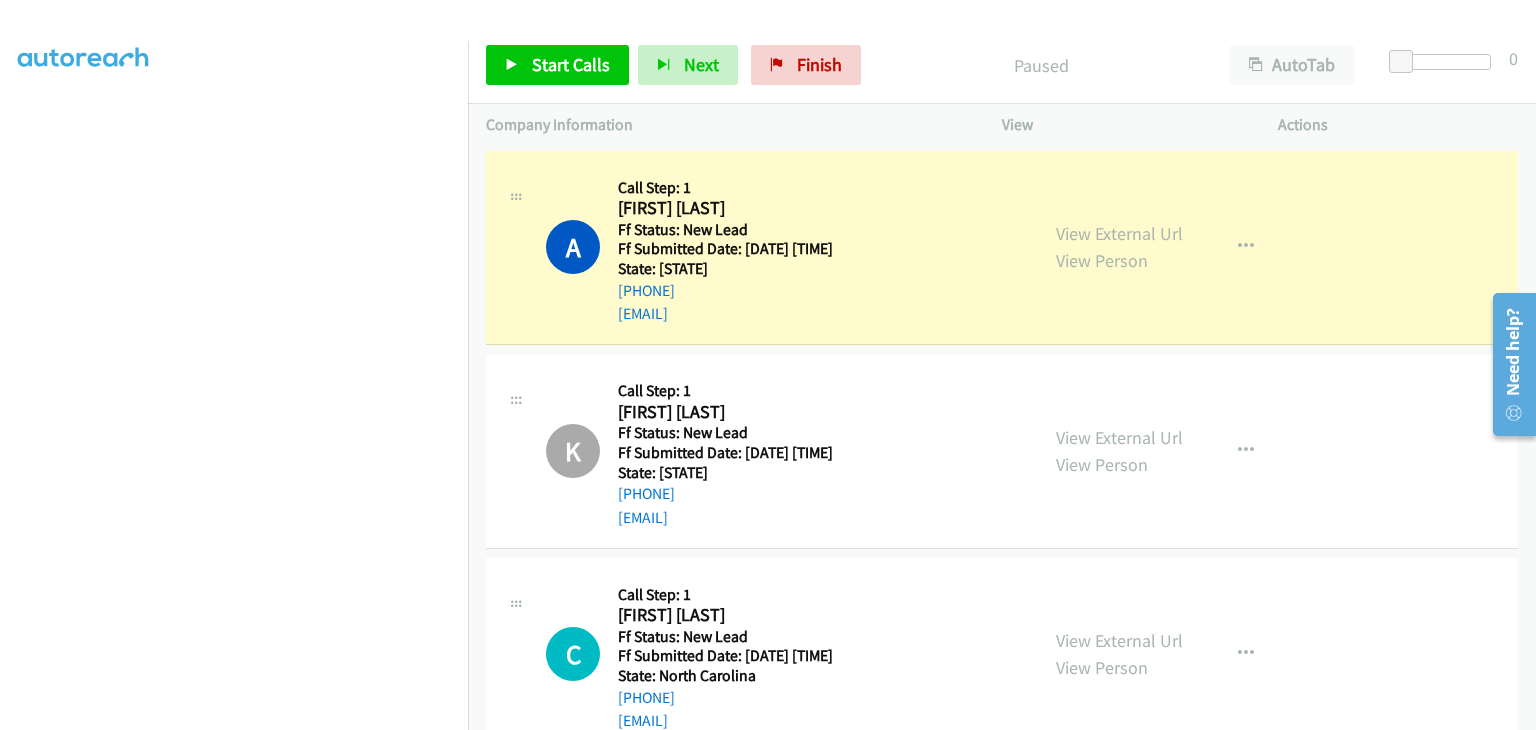 scroll, scrollTop: 392, scrollLeft: 0, axis: vertical 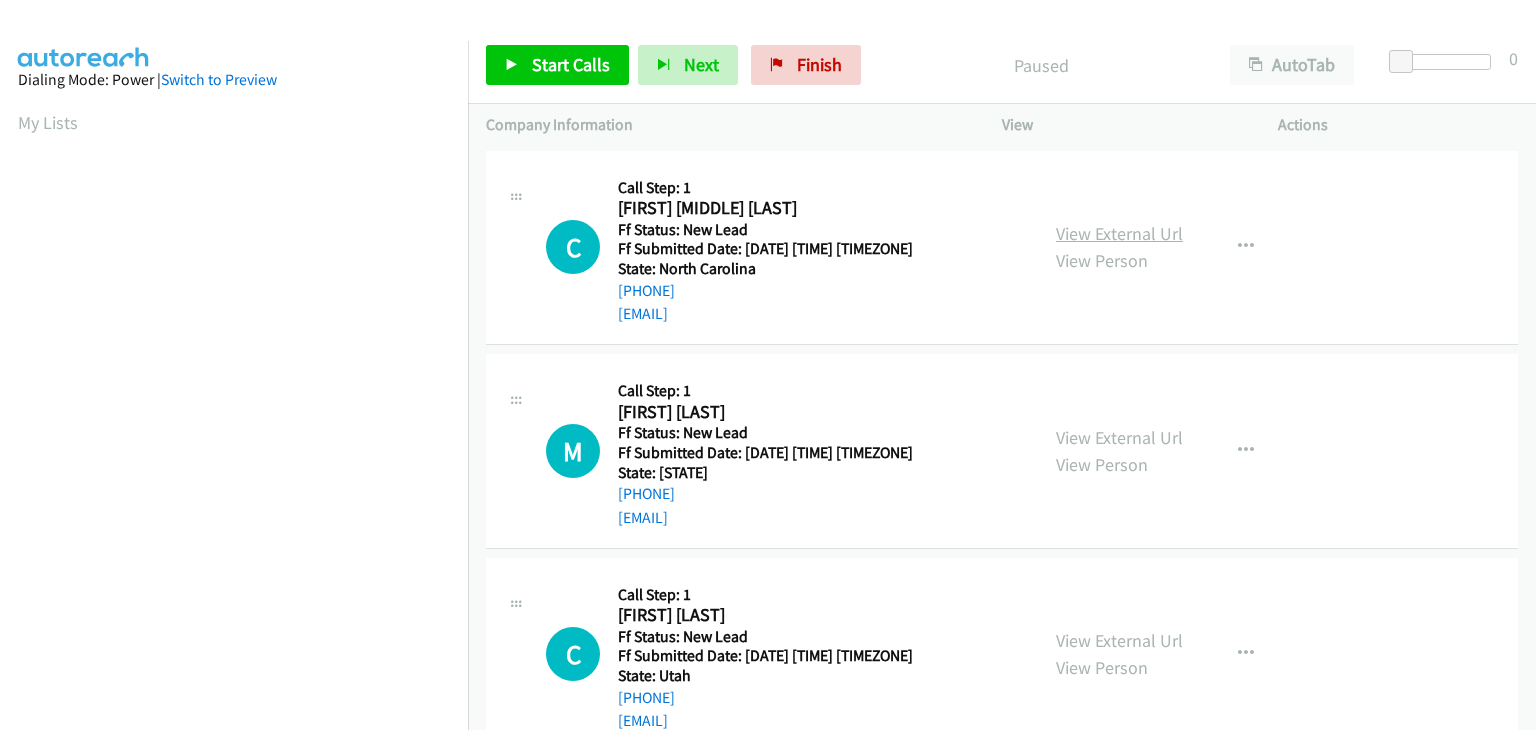 click on "View External Url" at bounding box center (1119, 233) 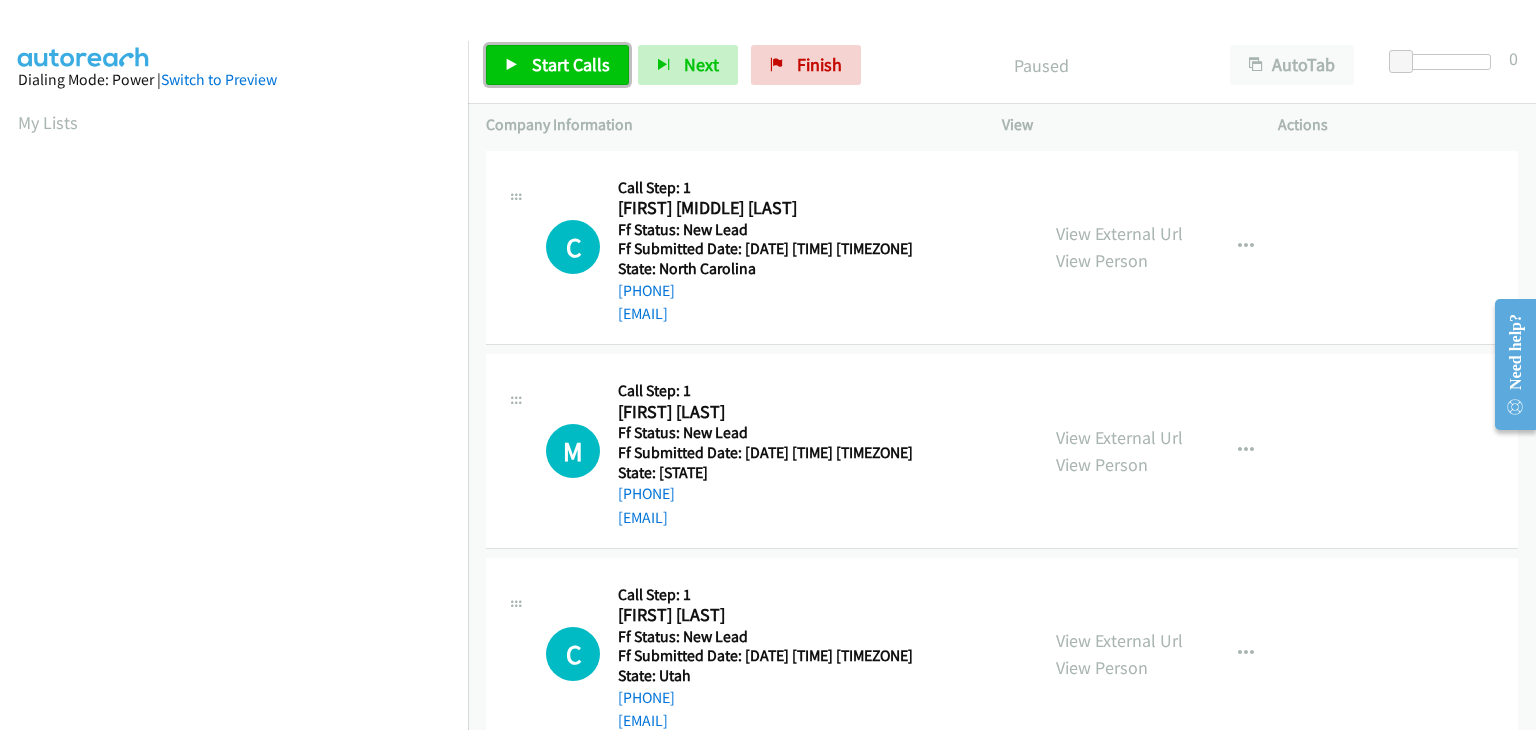 click on "Start Calls" at bounding box center [571, 64] 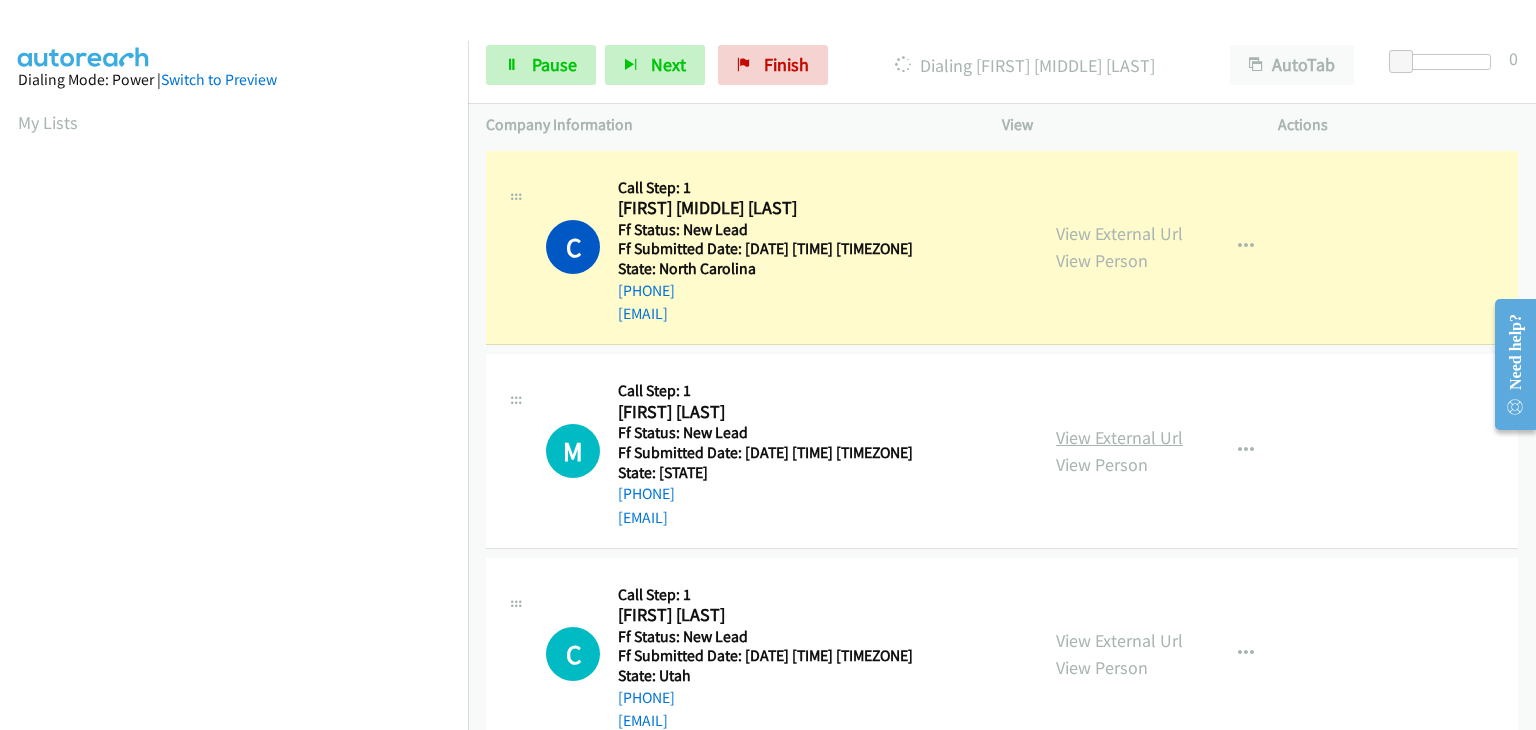 click on "View External Url" at bounding box center [1119, 437] 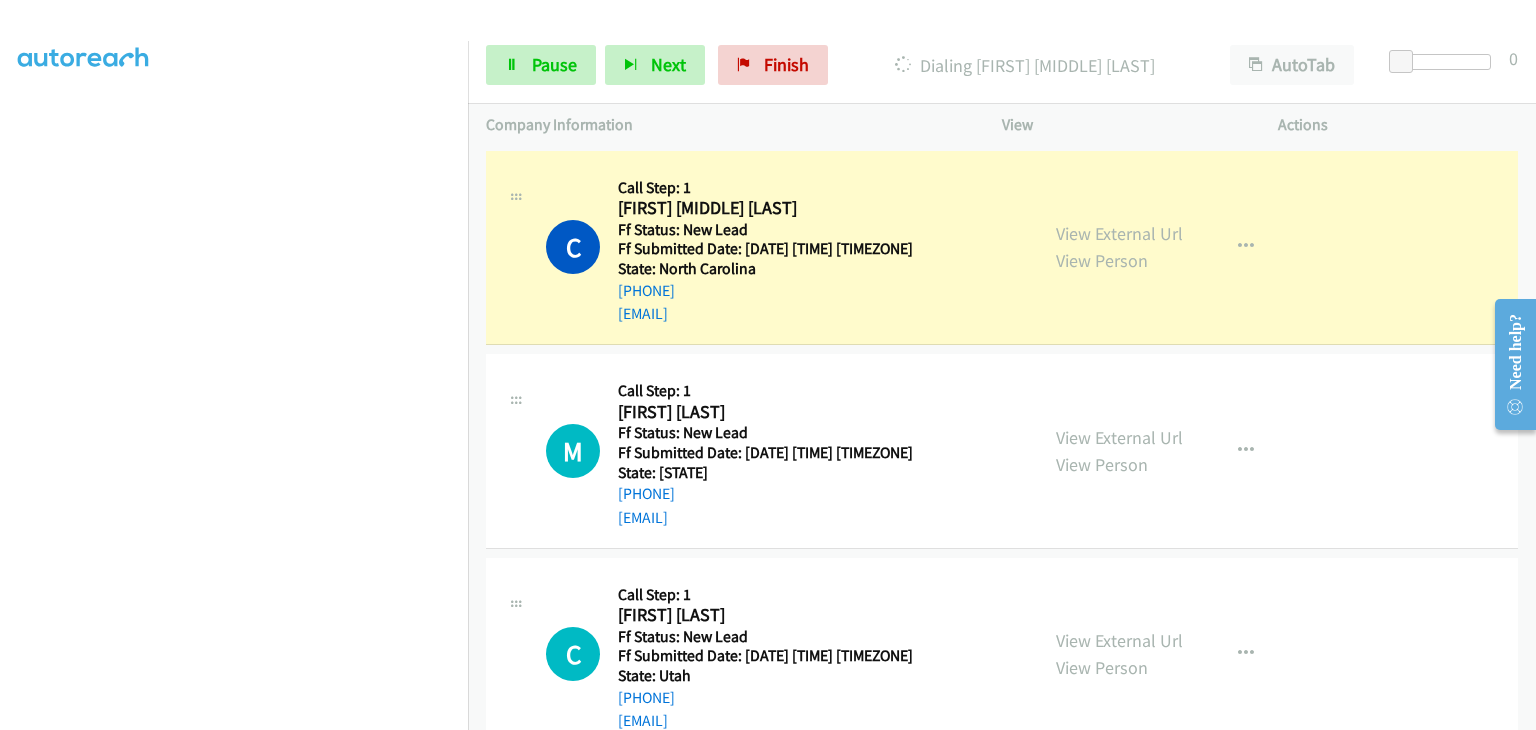 scroll, scrollTop: 392, scrollLeft: 0, axis: vertical 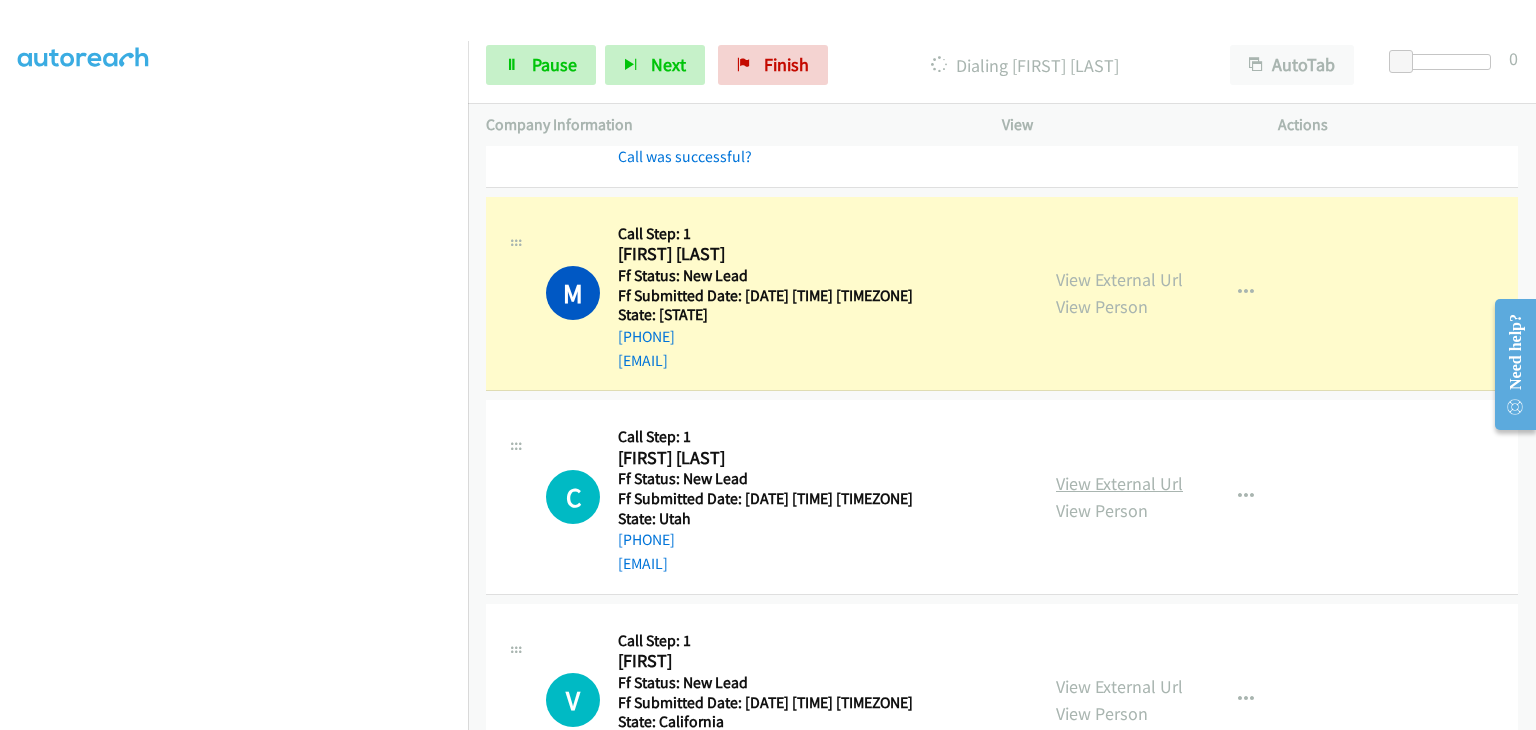 click on "View External Url" at bounding box center (1119, 483) 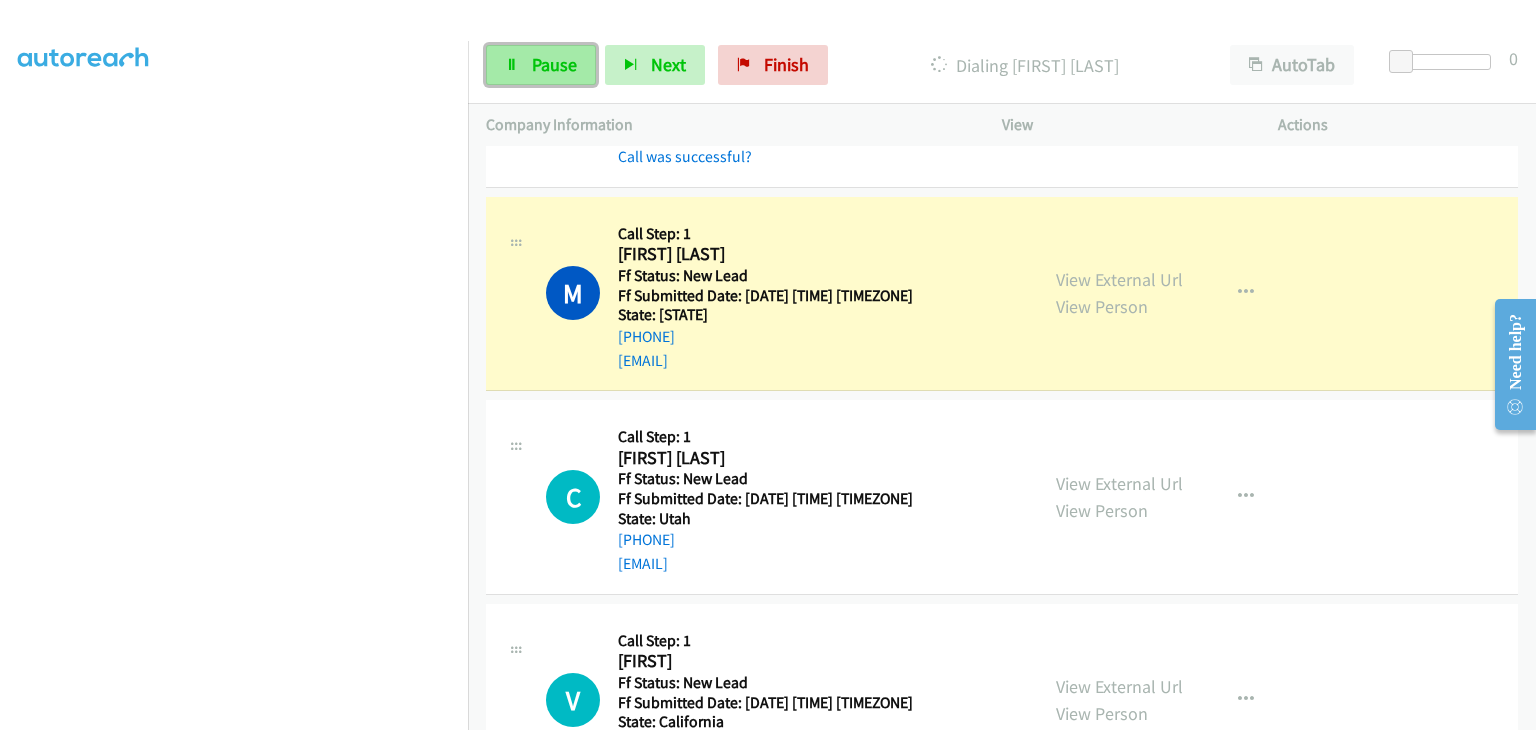 click on "Pause" at bounding box center (541, 65) 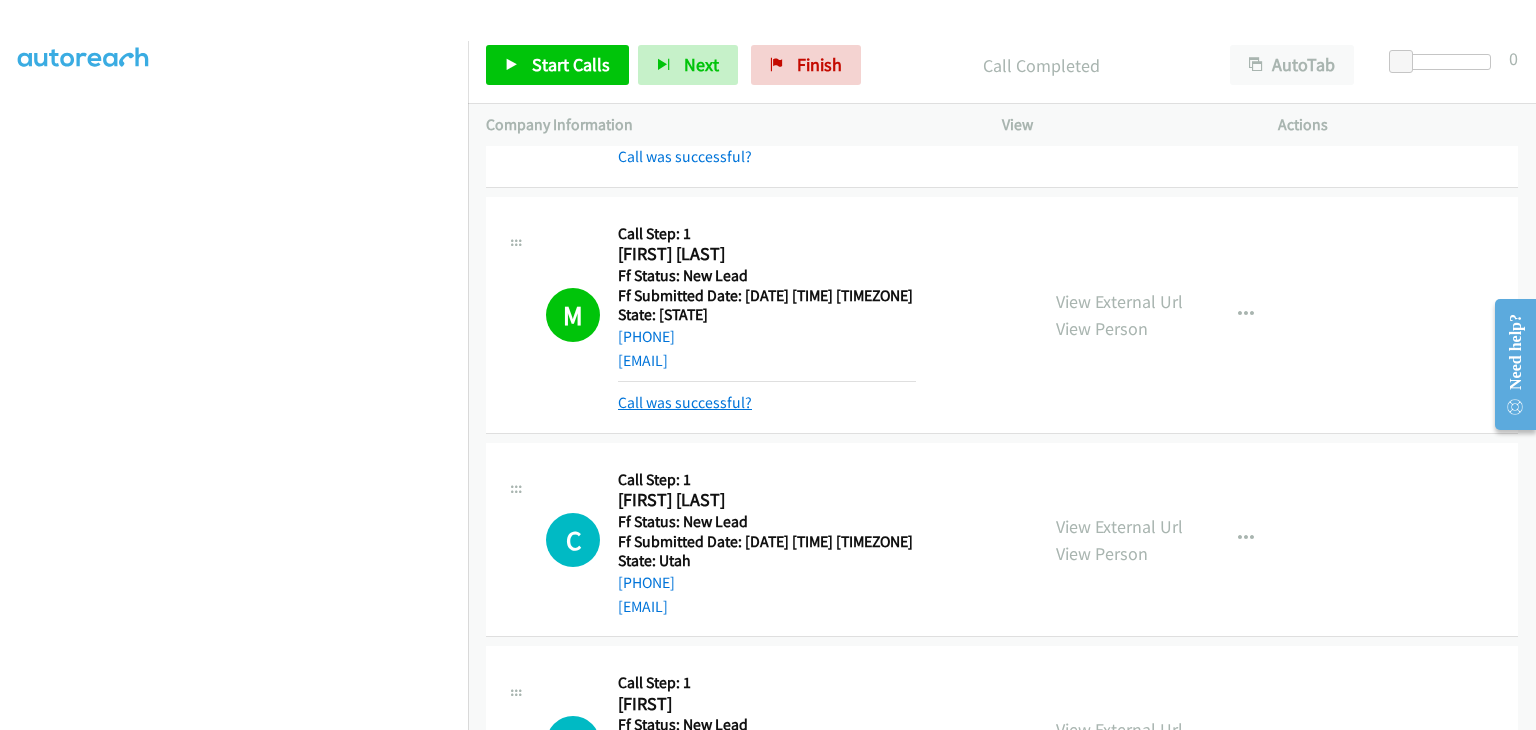 click on "Call was successful?" at bounding box center (685, 402) 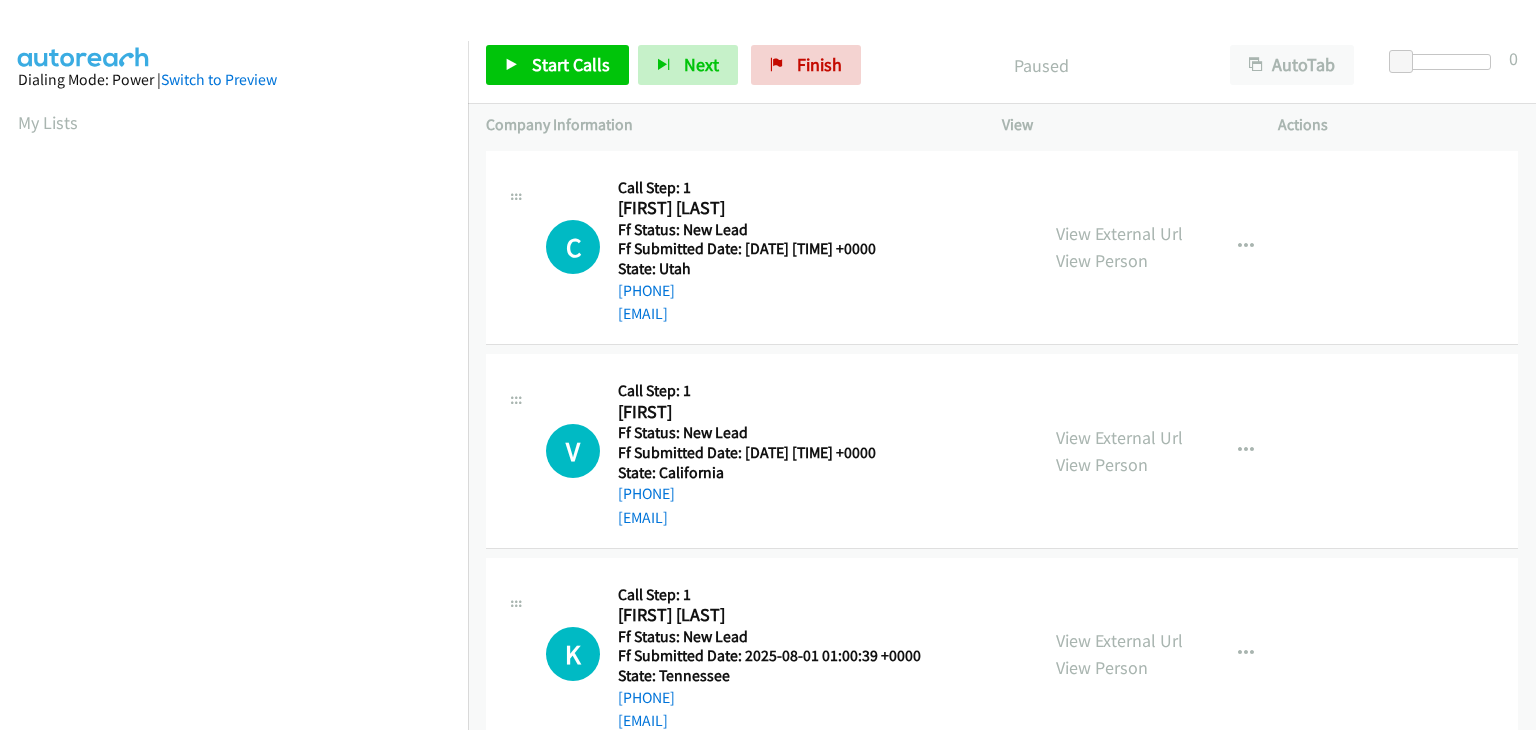 scroll, scrollTop: 0, scrollLeft: 0, axis: both 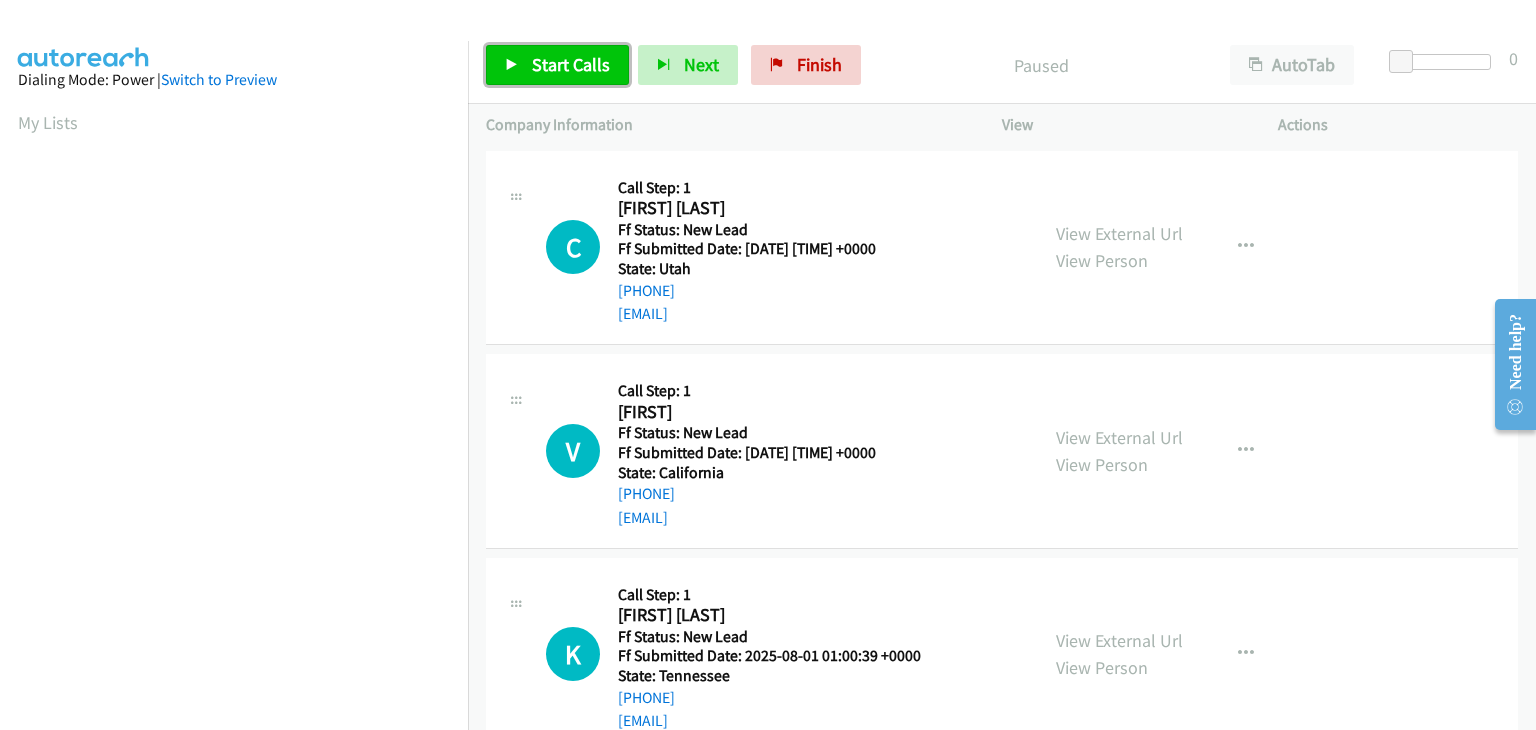 click on "Start Calls" at bounding box center (557, 65) 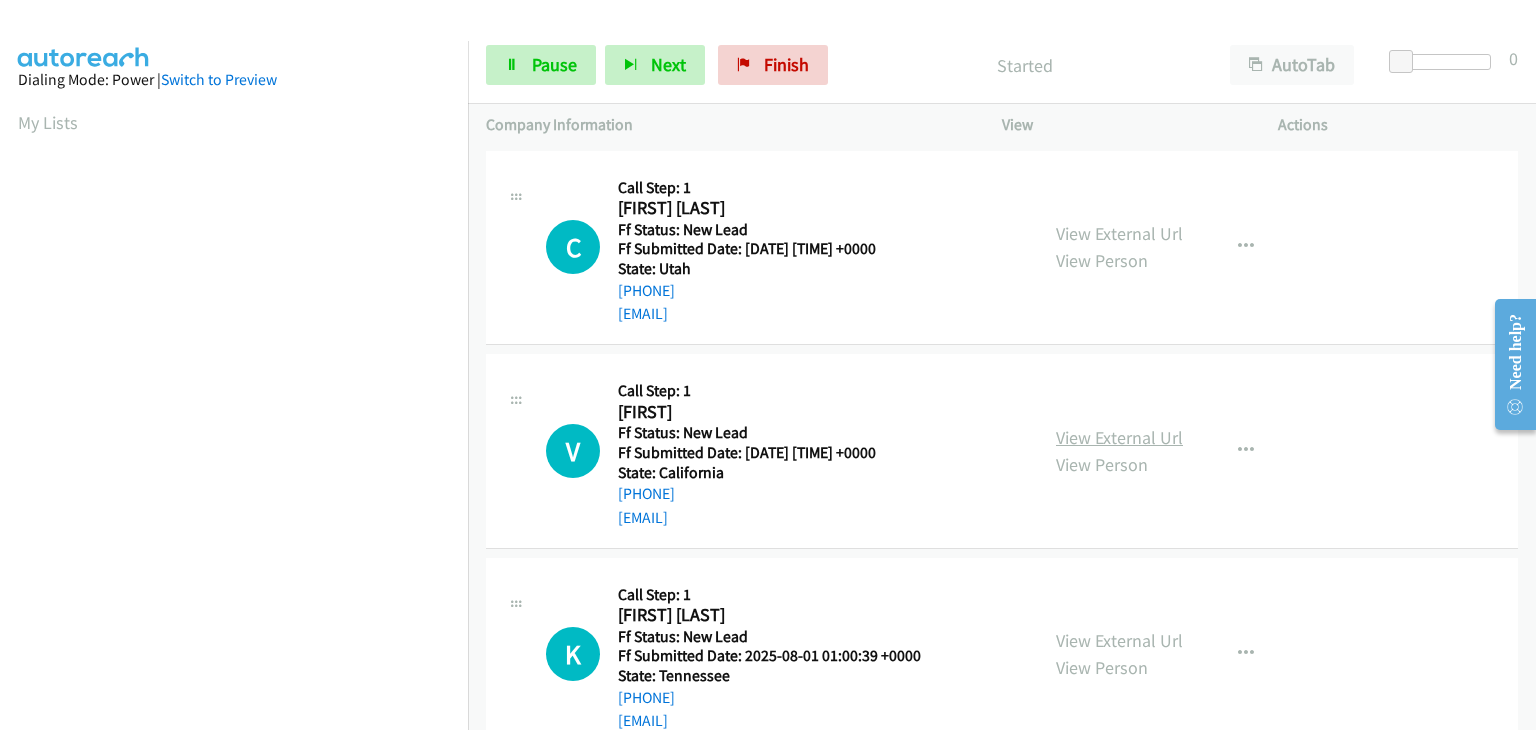 click on "View External Url" at bounding box center [1119, 437] 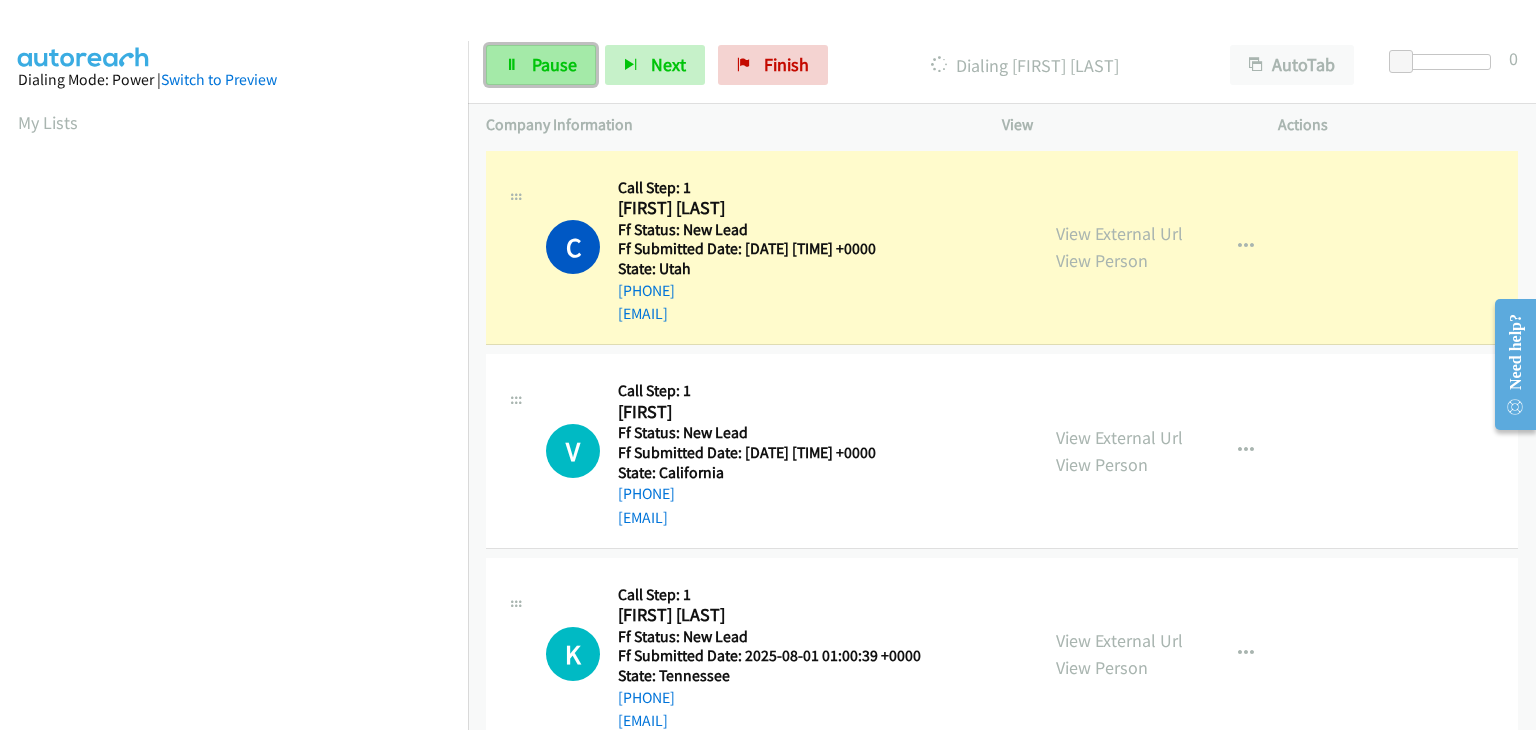 click at bounding box center [512, 66] 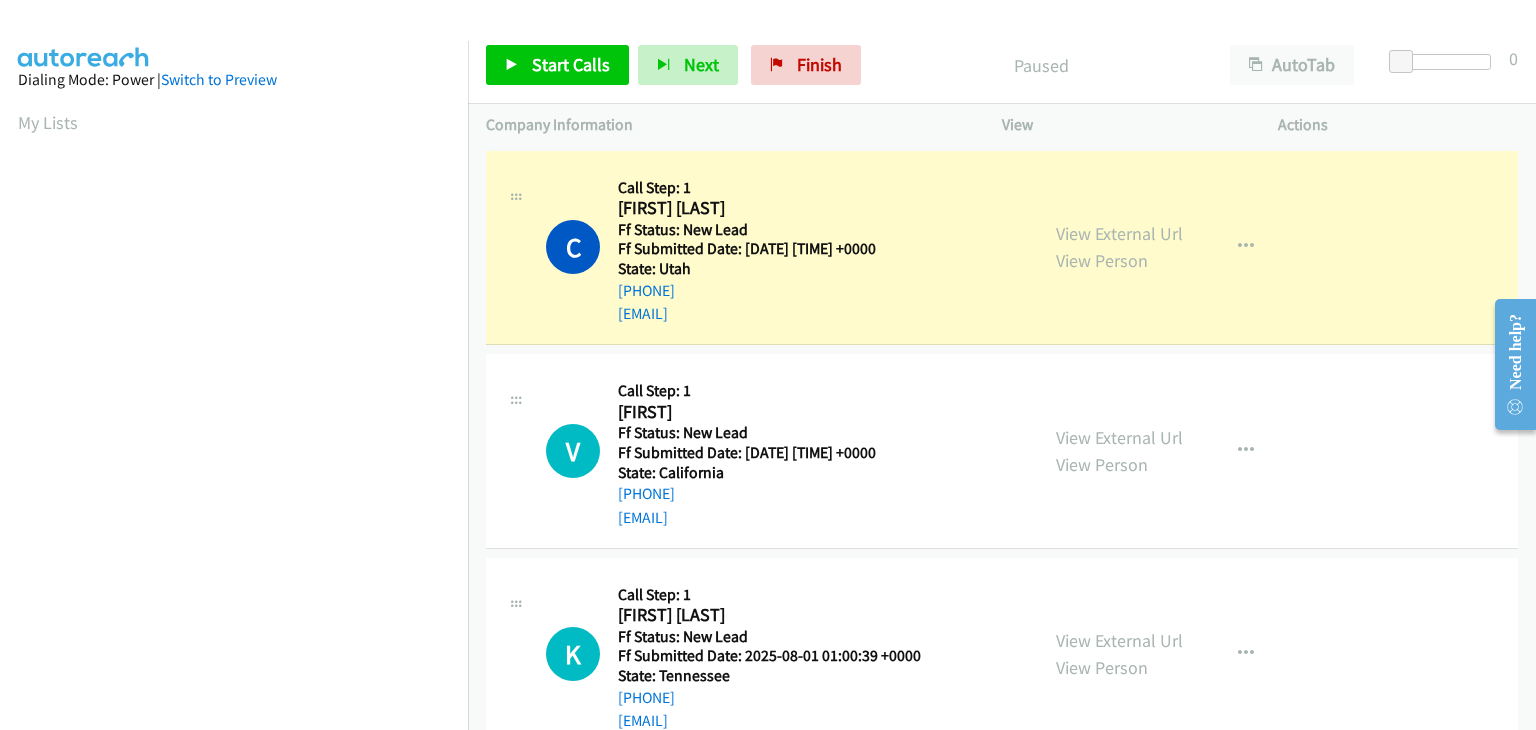 scroll, scrollTop: 392, scrollLeft: 0, axis: vertical 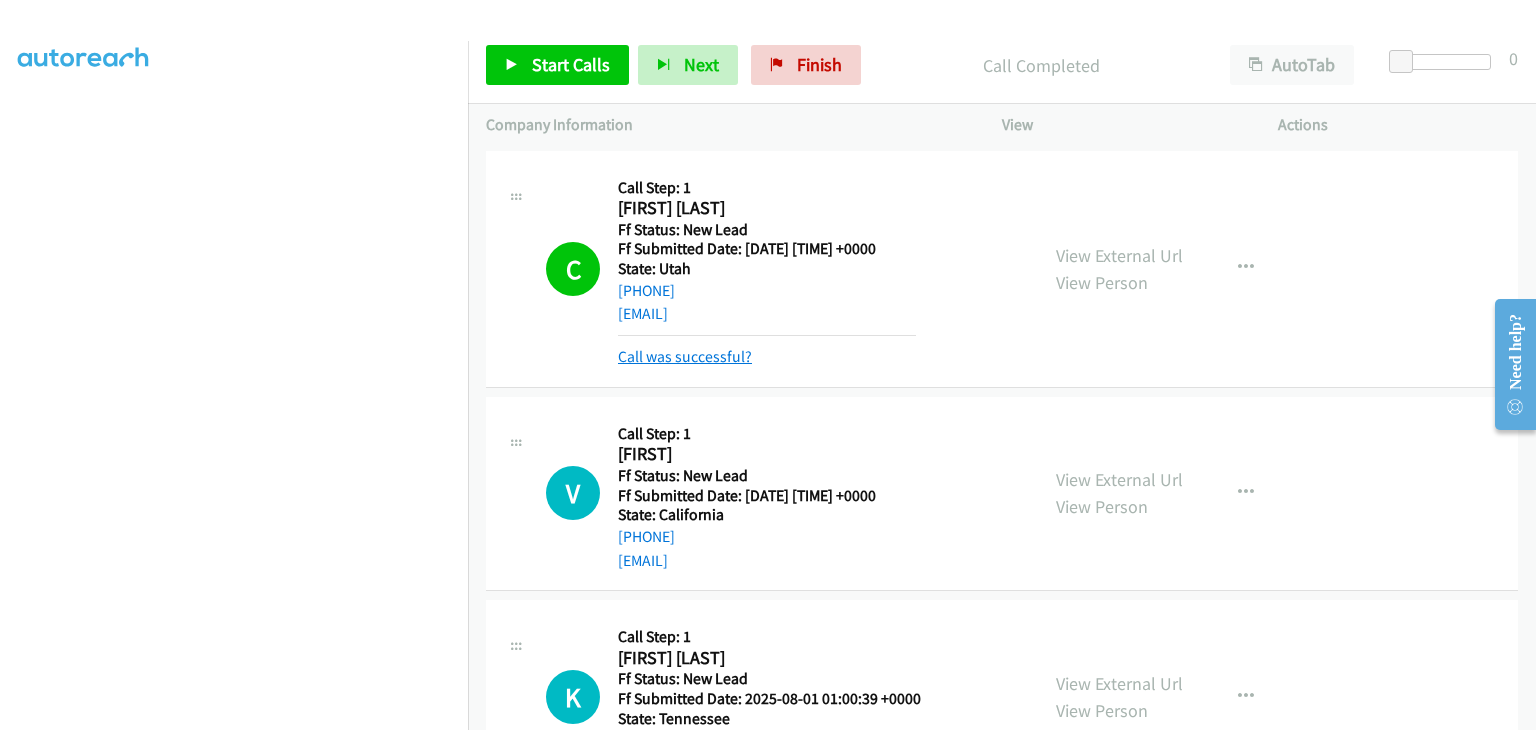 click on "Call was successful?" at bounding box center [685, 356] 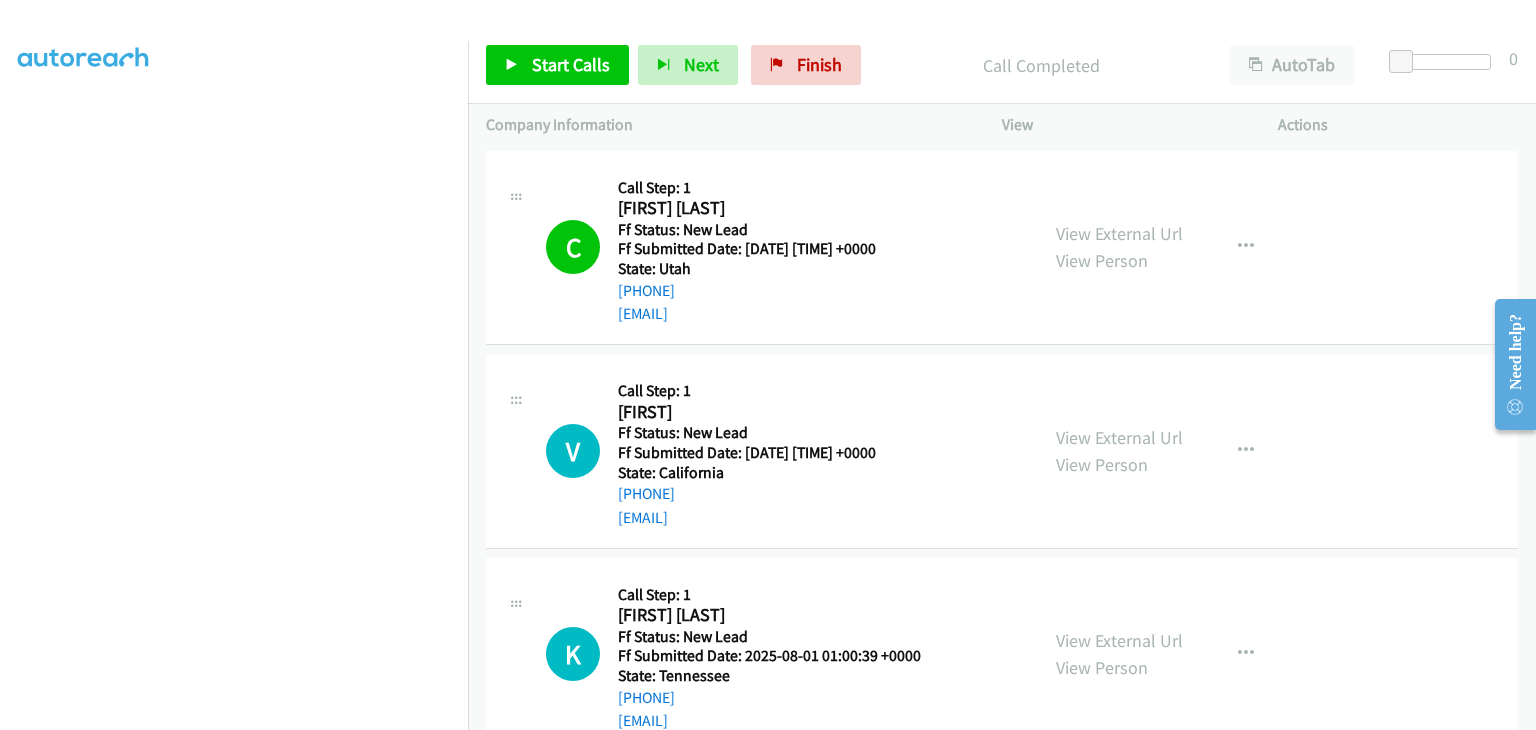 click on "View External Url
View Person
View External Url
Email
Schedule/Manage Callback
Skip Call
Add to do not call list" at bounding box center [1185, 248] 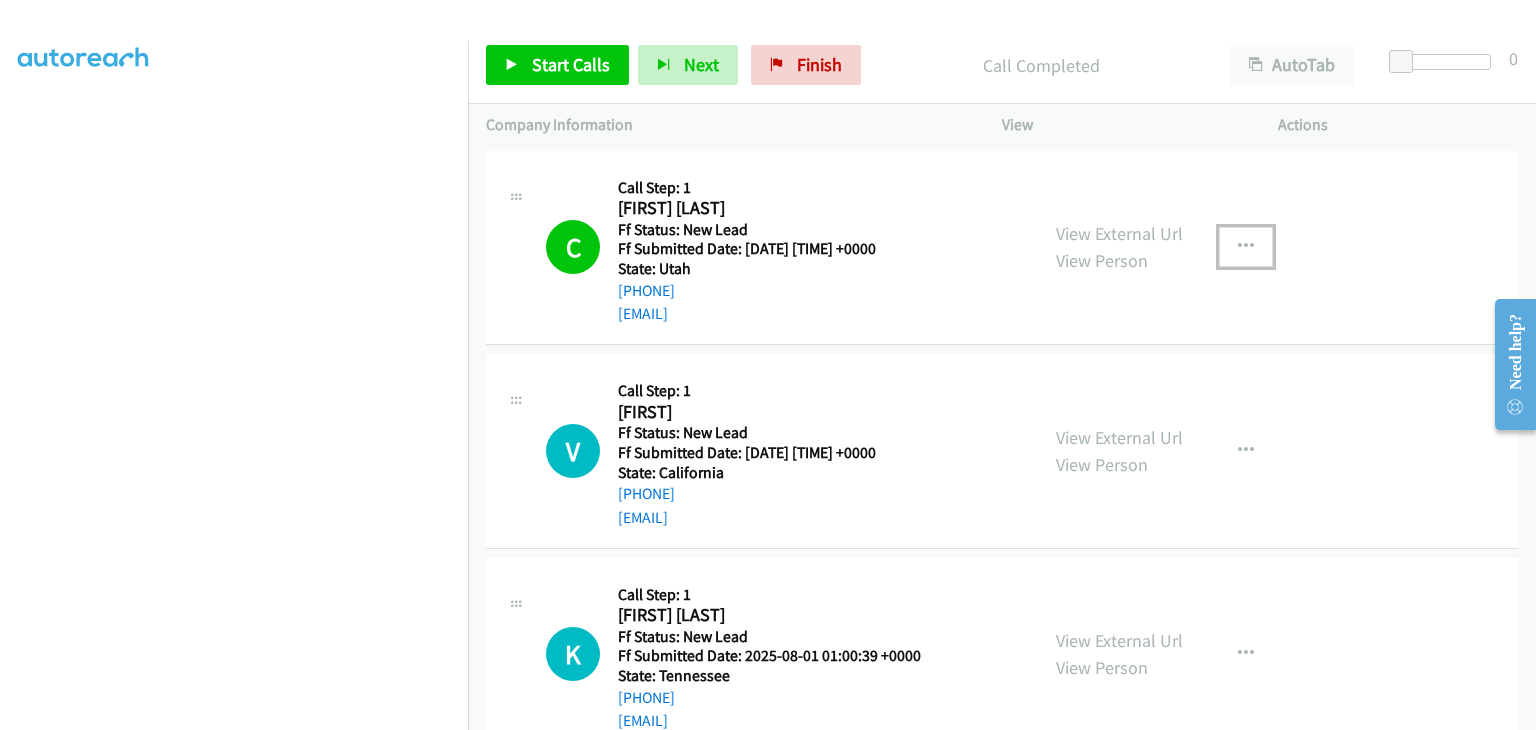 click at bounding box center [1246, 247] 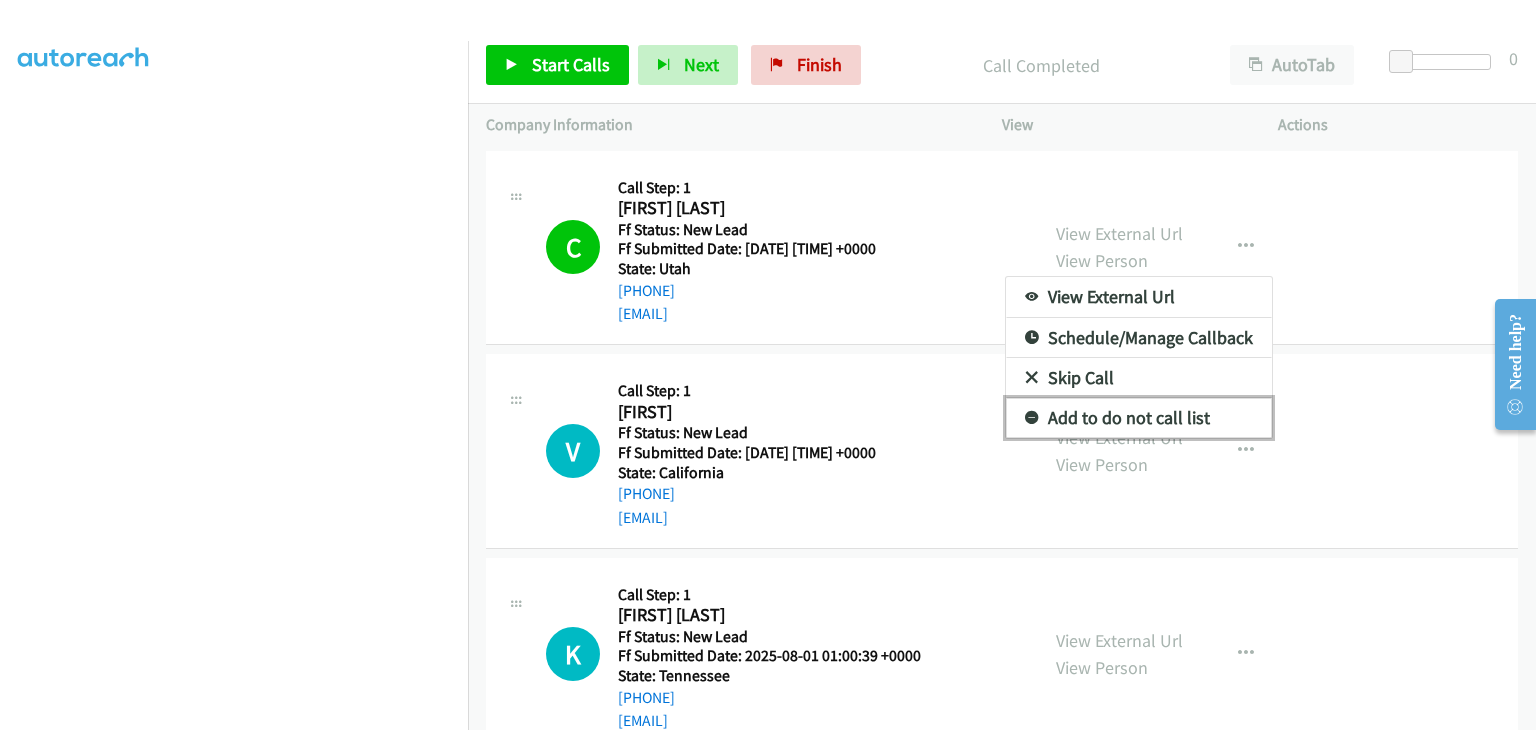 click on "Add to do not call list" at bounding box center (1139, 418) 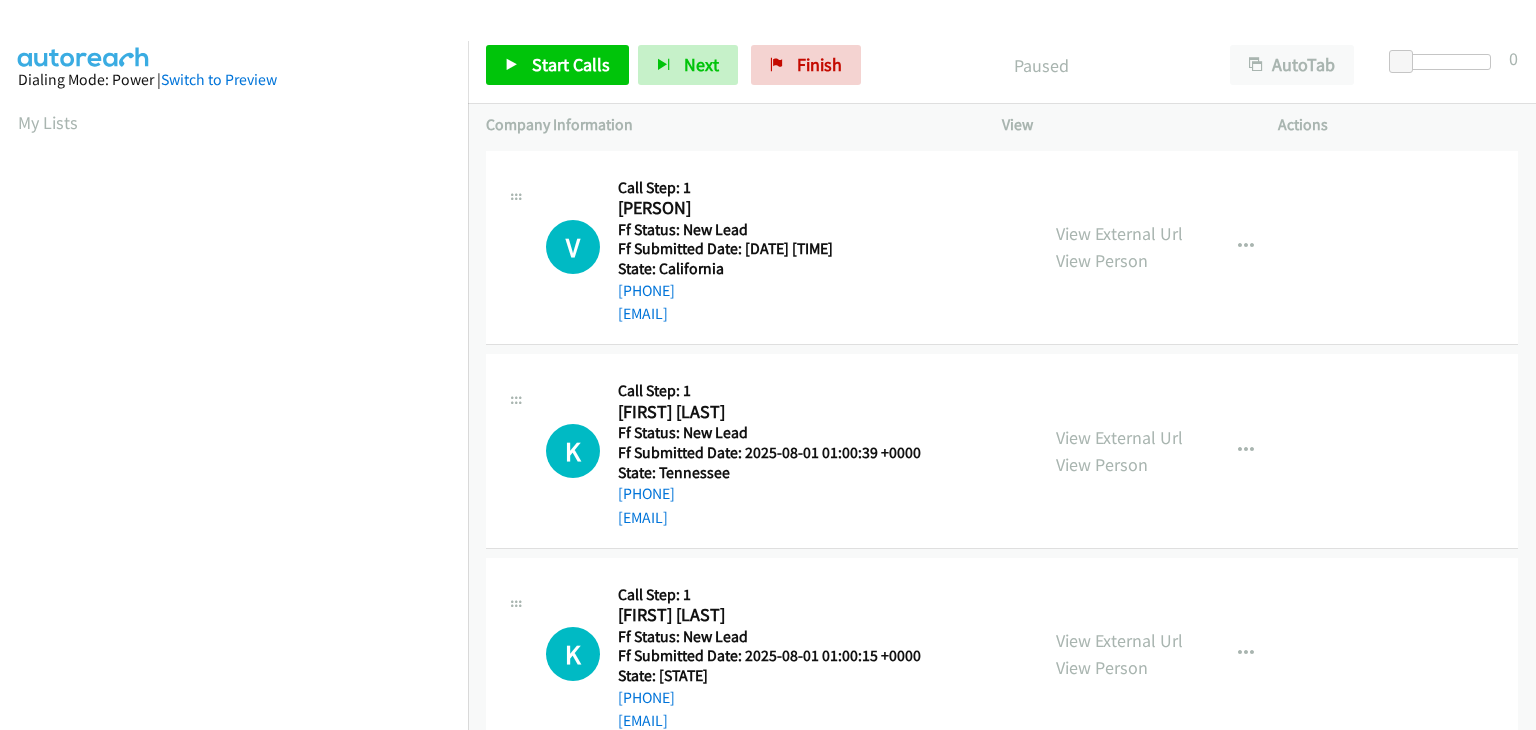 scroll, scrollTop: 0, scrollLeft: 0, axis: both 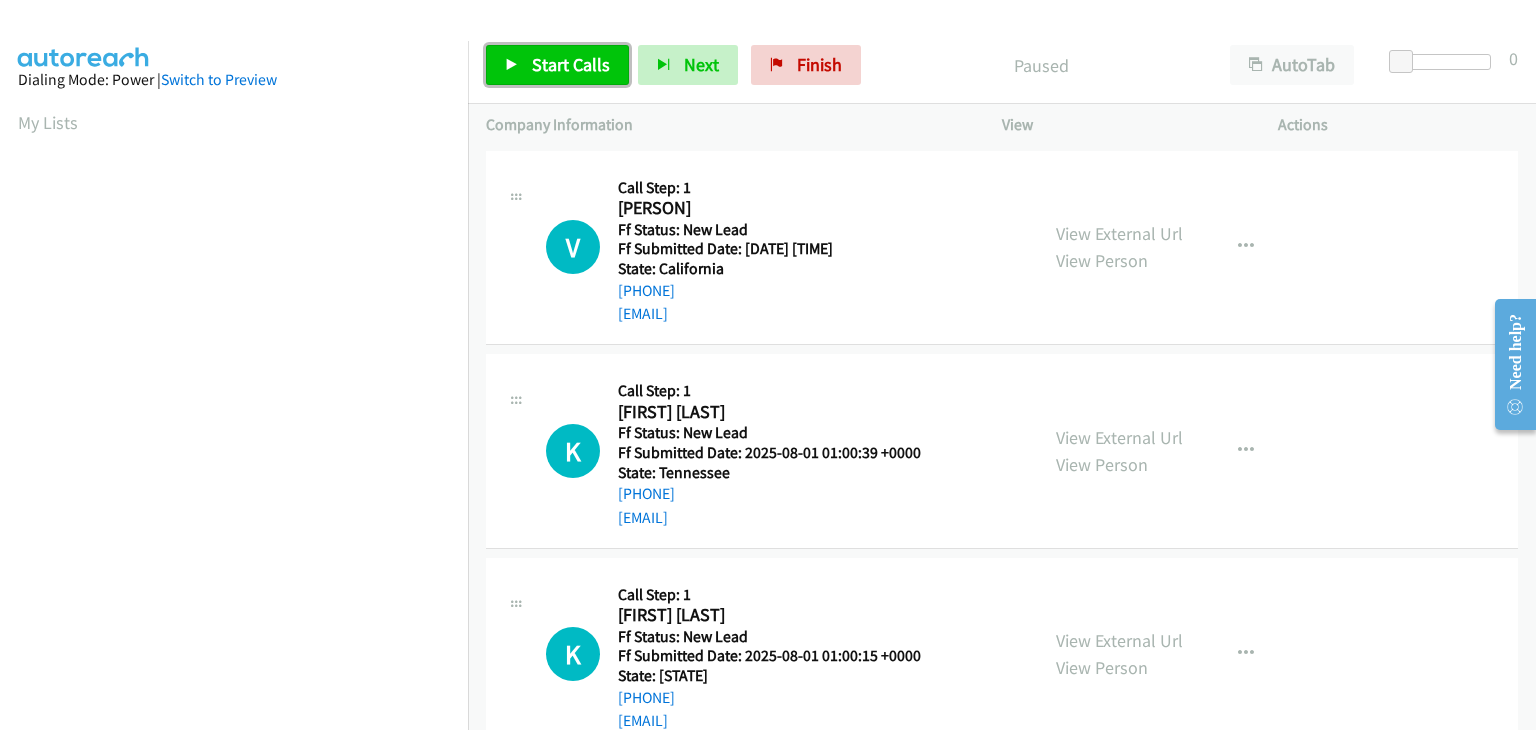 click on "Start Calls" at bounding box center (571, 64) 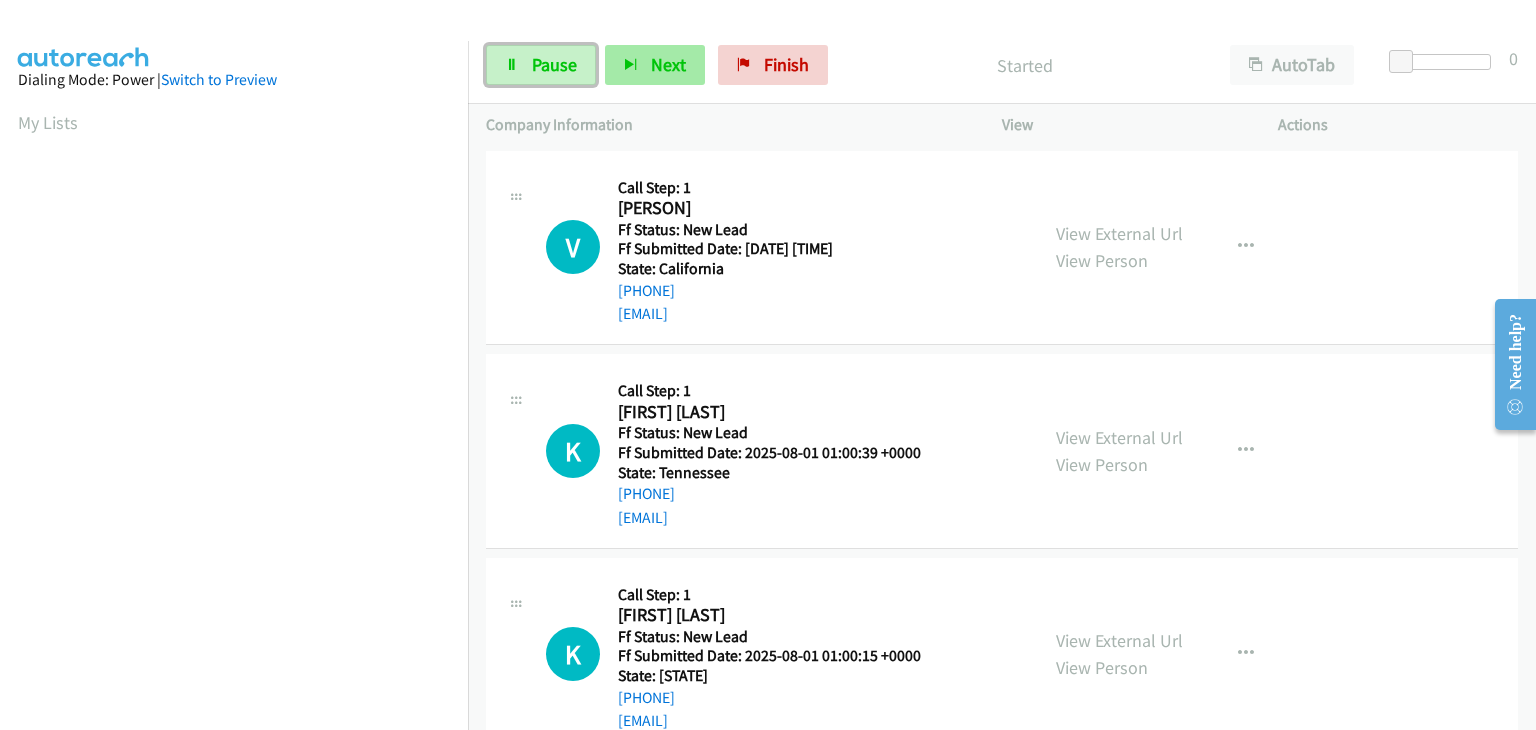 click on "Pause" at bounding box center (554, 64) 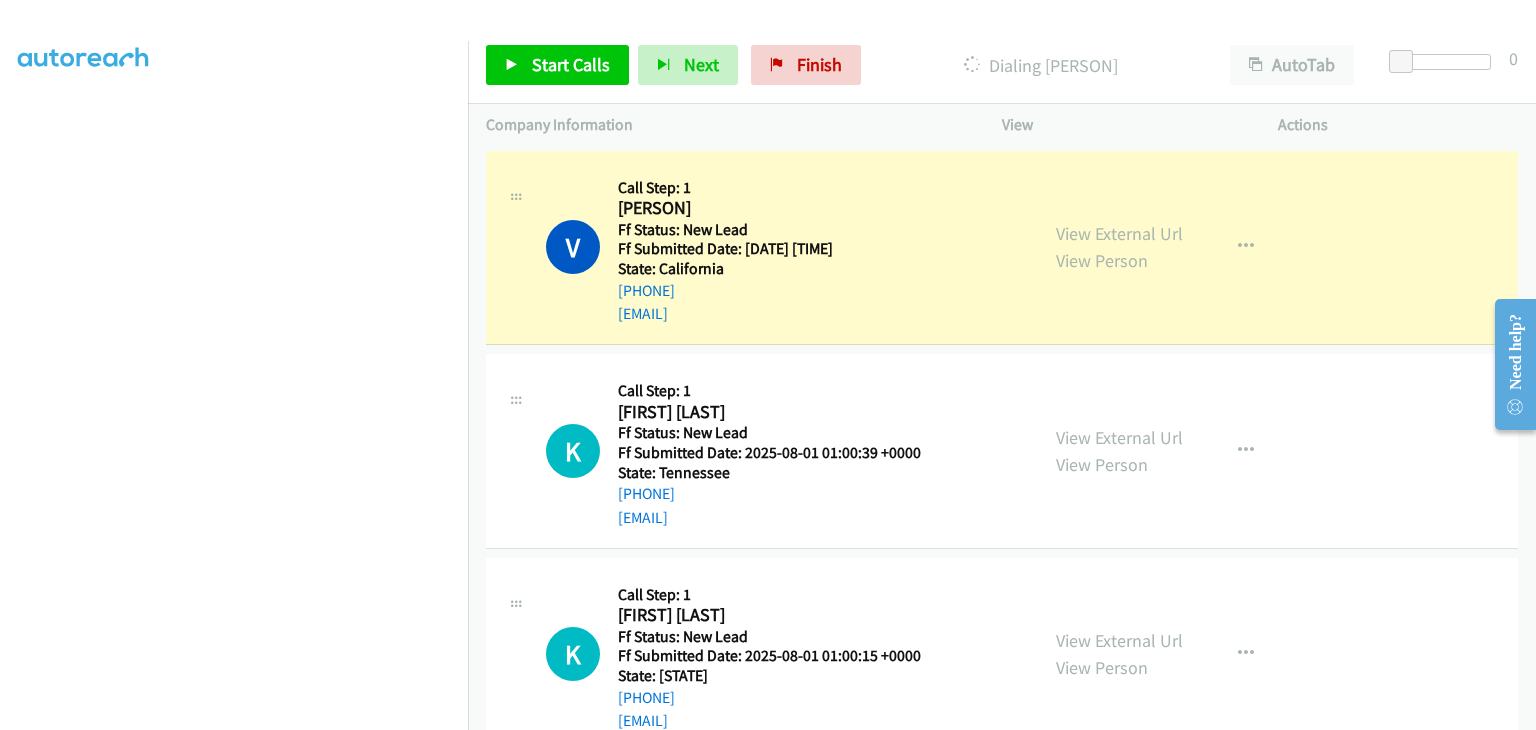 scroll, scrollTop: 392, scrollLeft: 0, axis: vertical 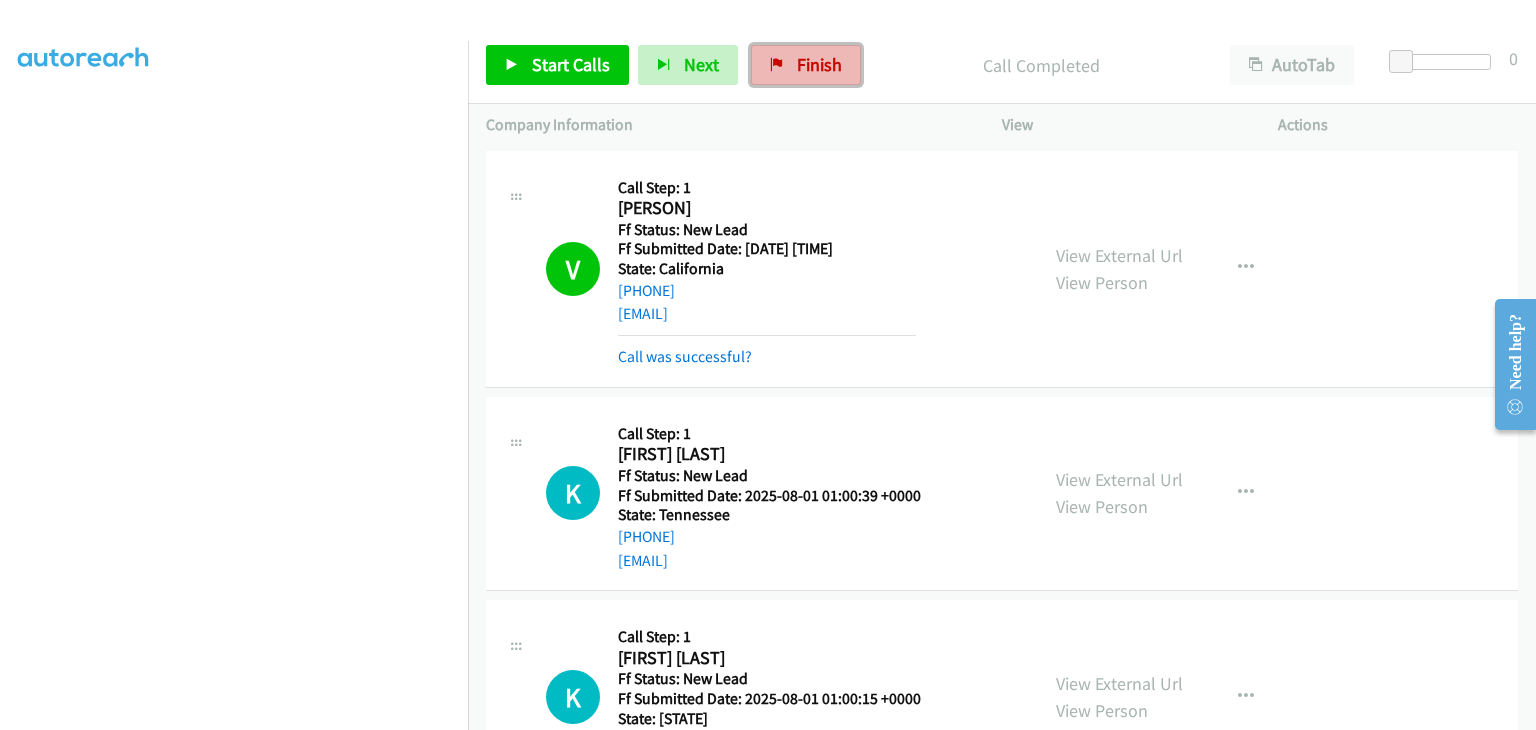 click at bounding box center (777, 66) 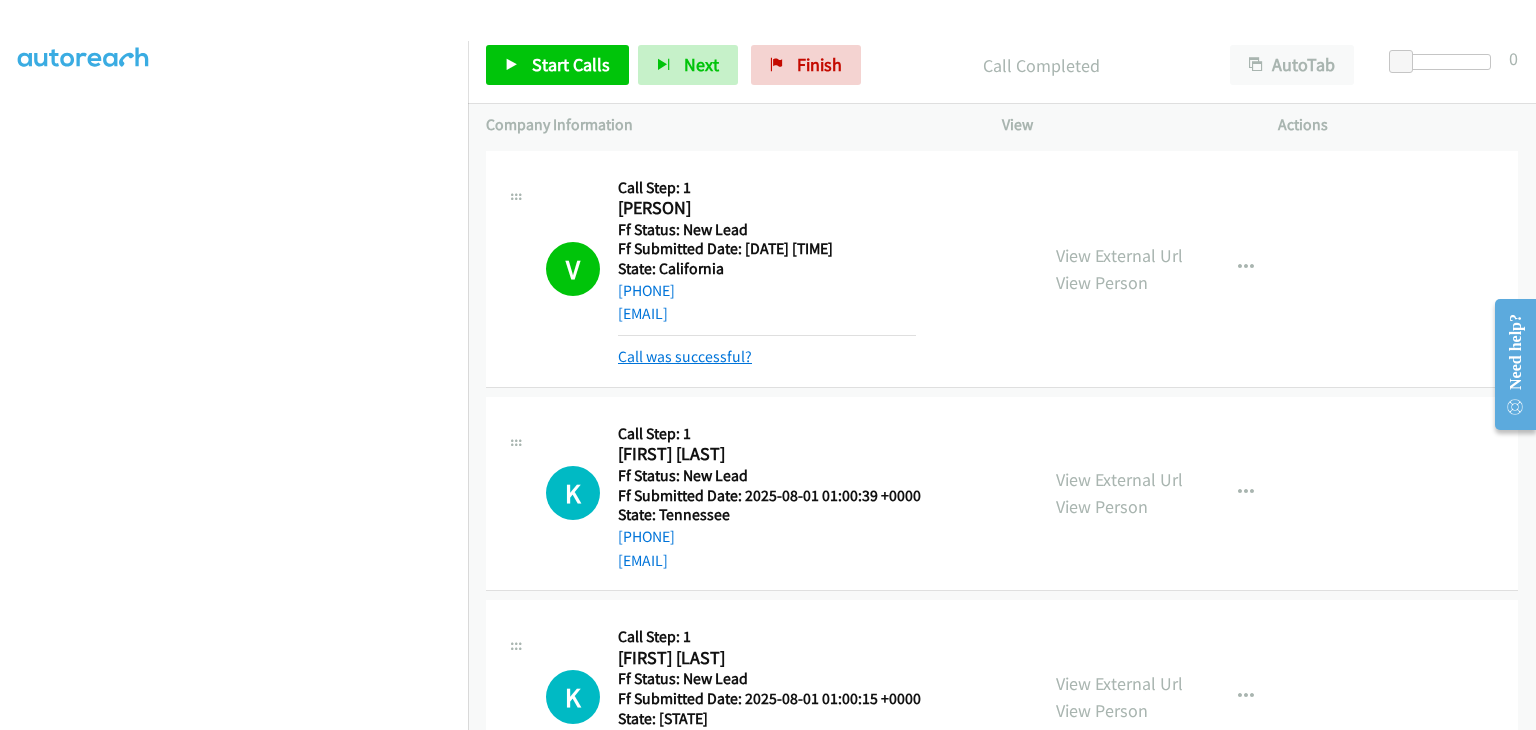 click on "Call was successful?" at bounding box center [685, 356] 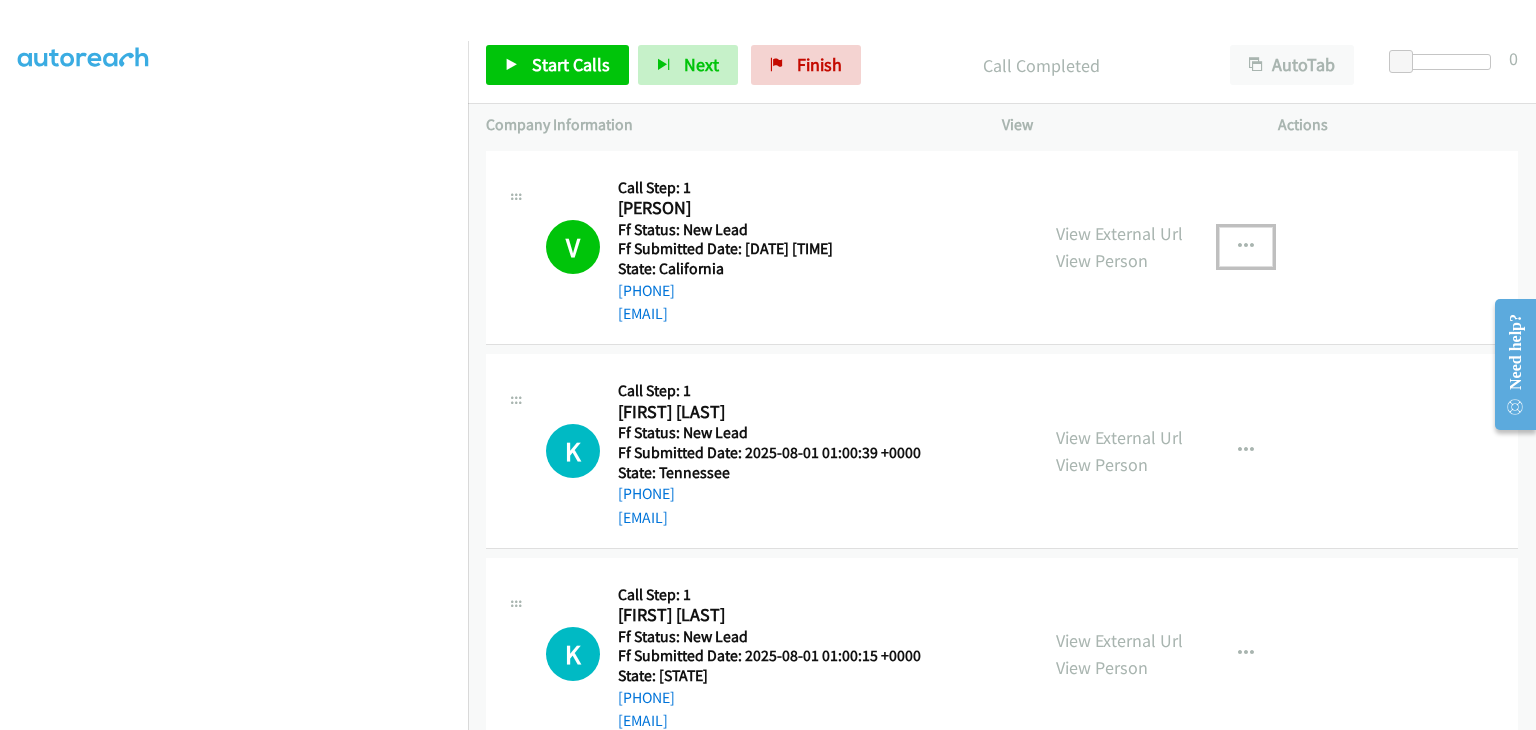 click at bounding box center (1246, 247) 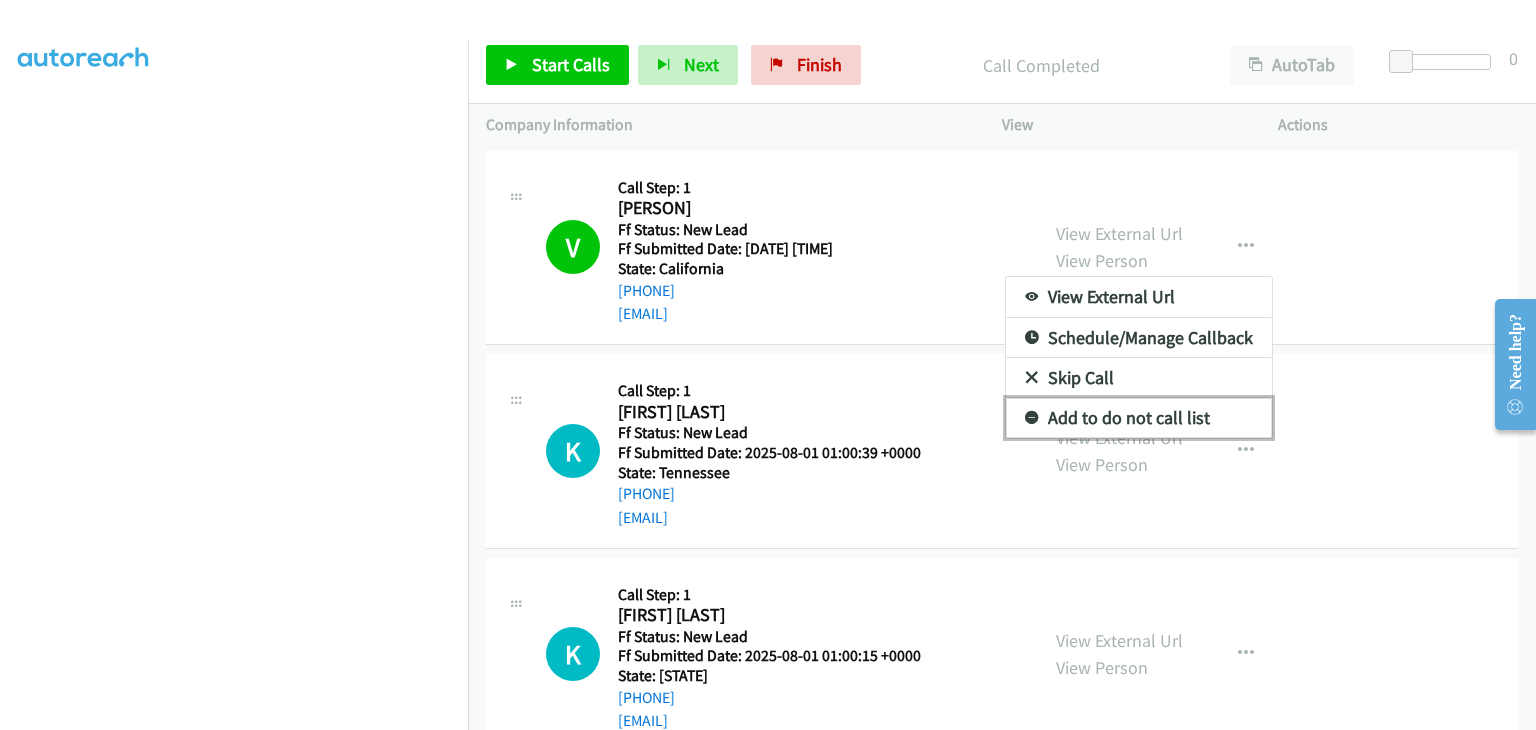 click on "Add to do not call list" at bounding box center (1139, 418) 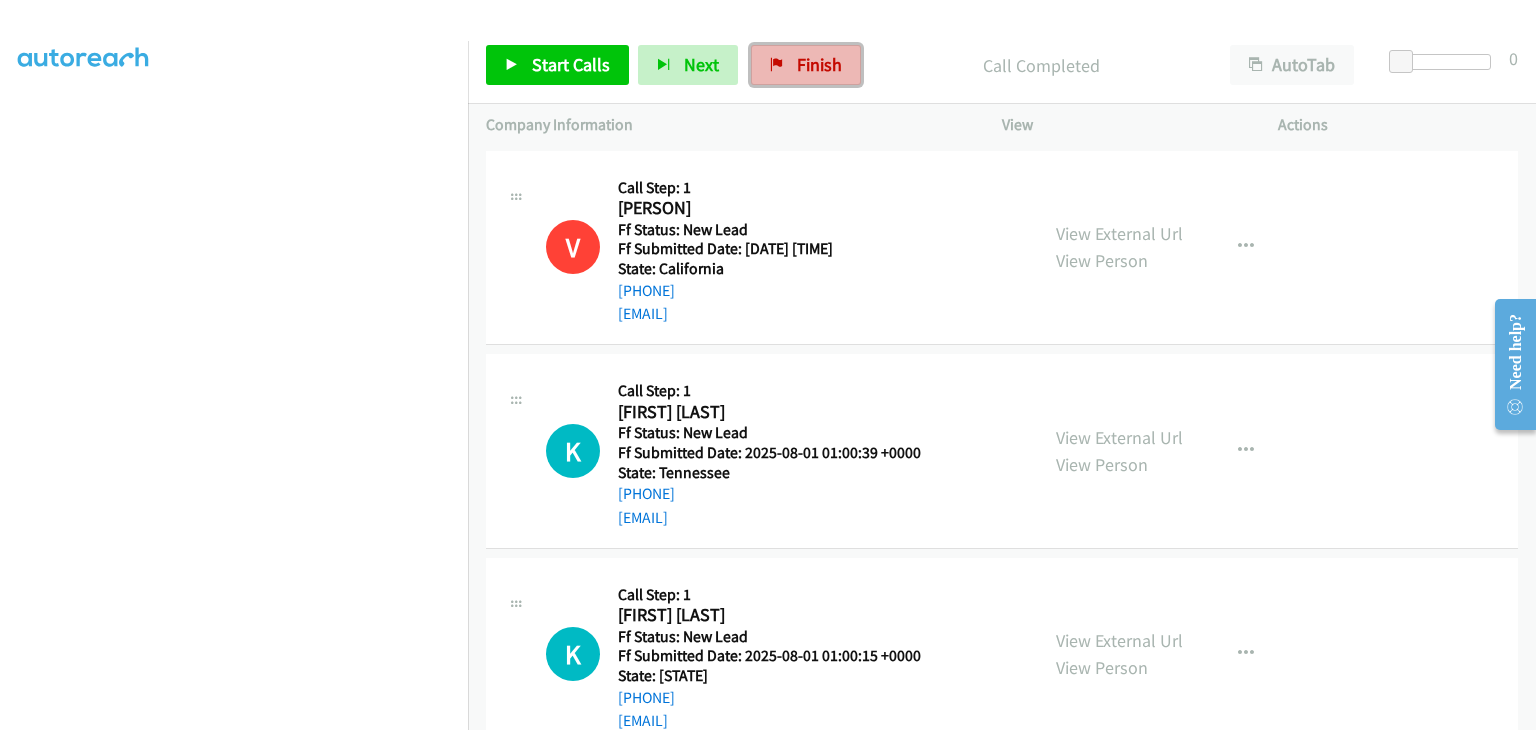 click on "Finish" at bounding box center [819, 64] 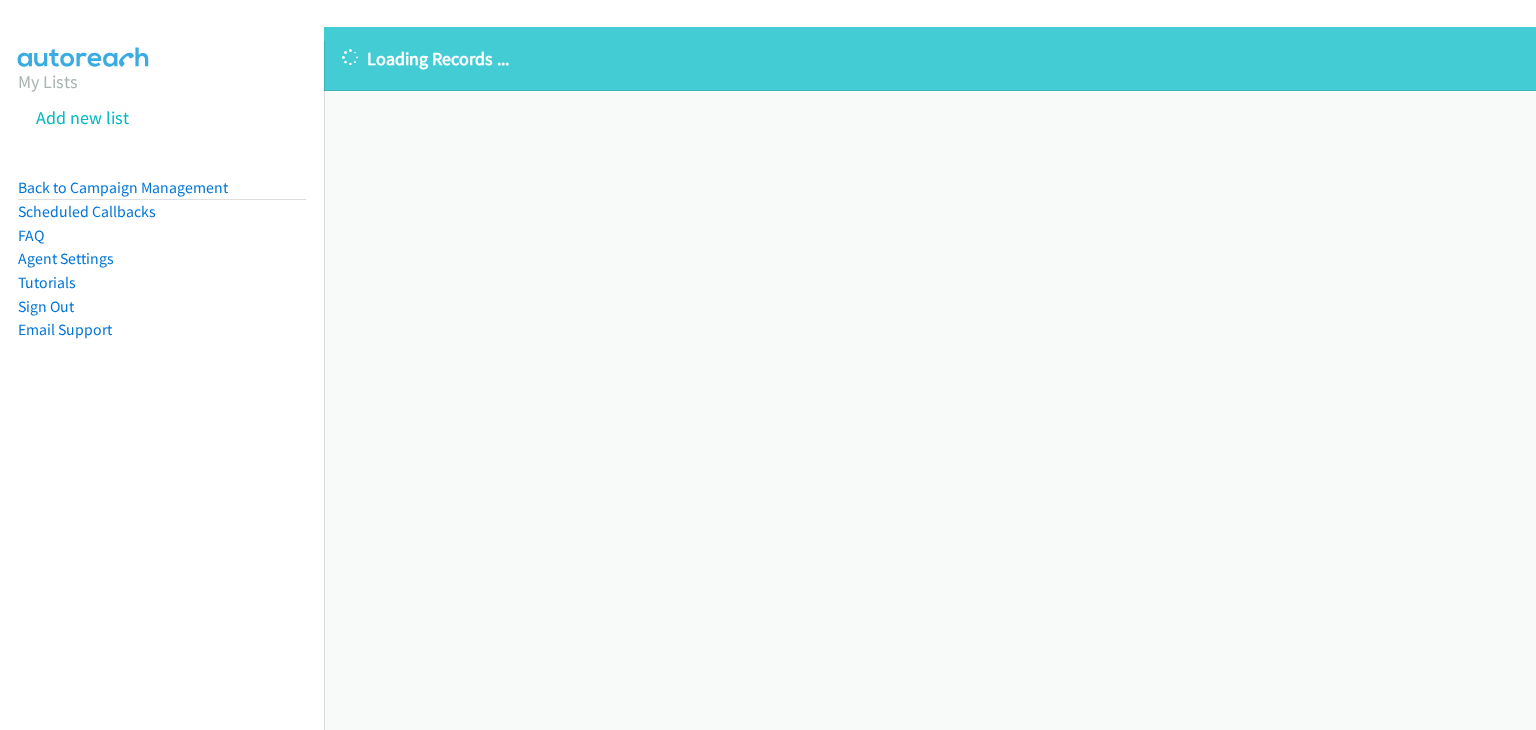 scroll, scrollTop: 0, scrollLeft: 0, axis: both 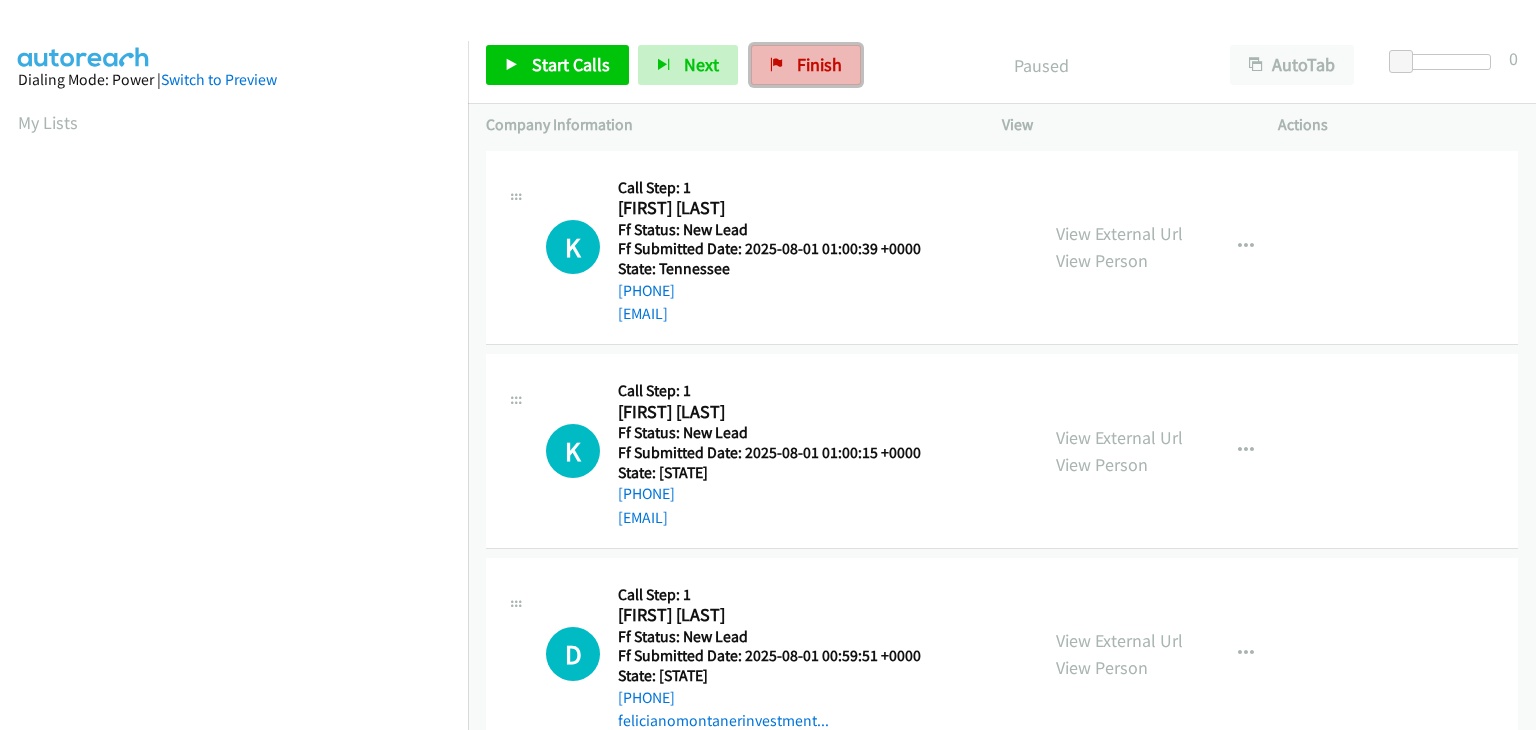 click on "Finish" at bounding box center (806, 65) 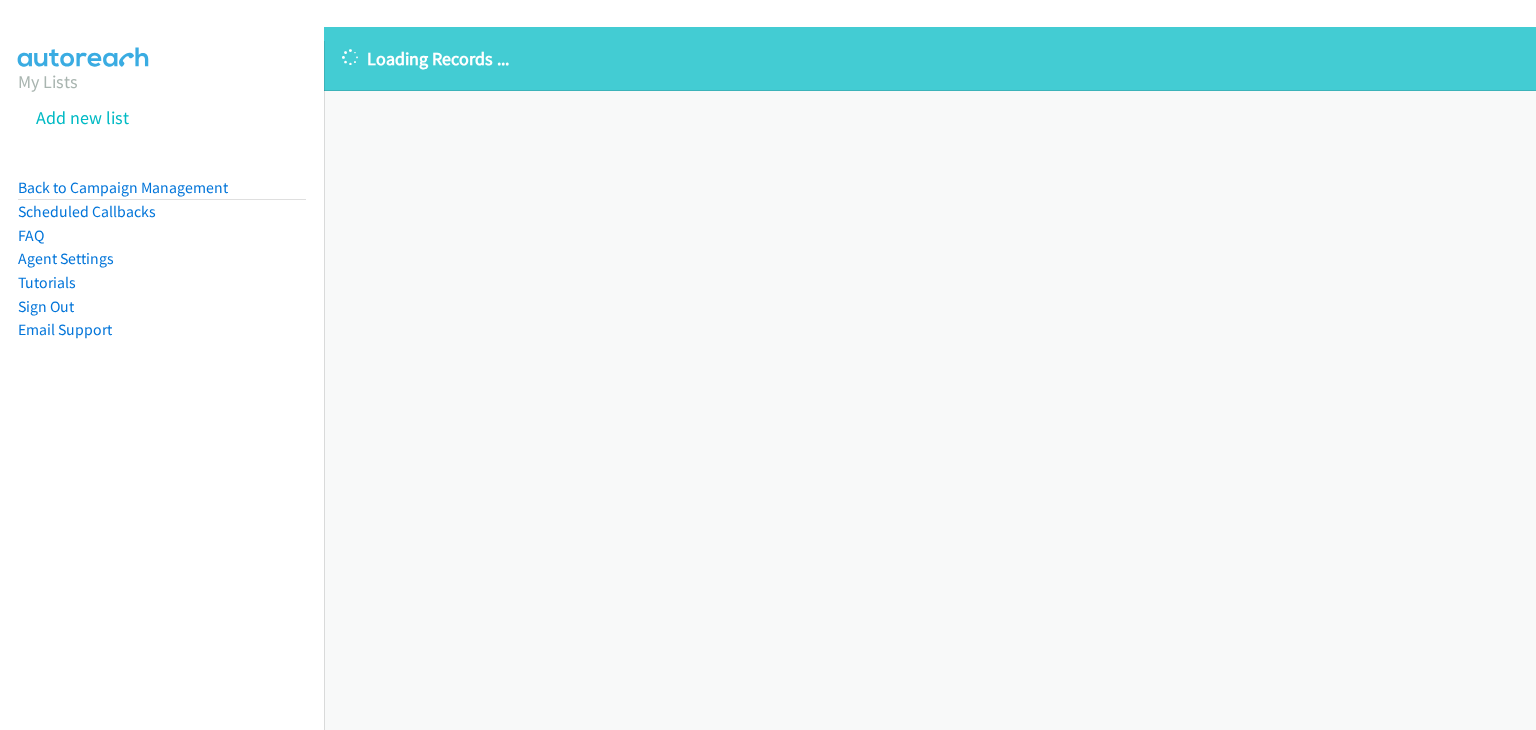 scroll, scrollTop: 0, scrollLeft: 0, axis: both 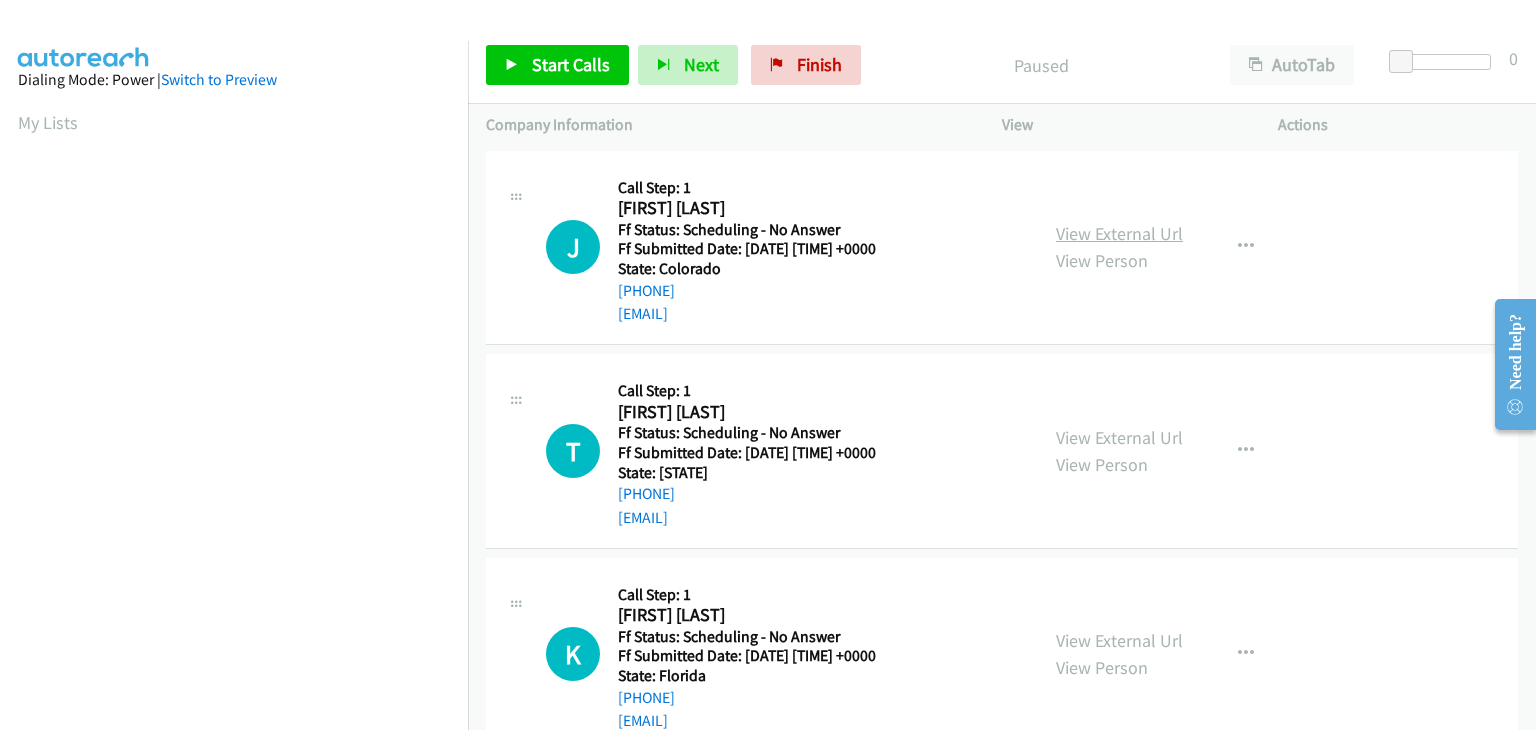 click on "View External Url" at bounding box center (1119, 233) 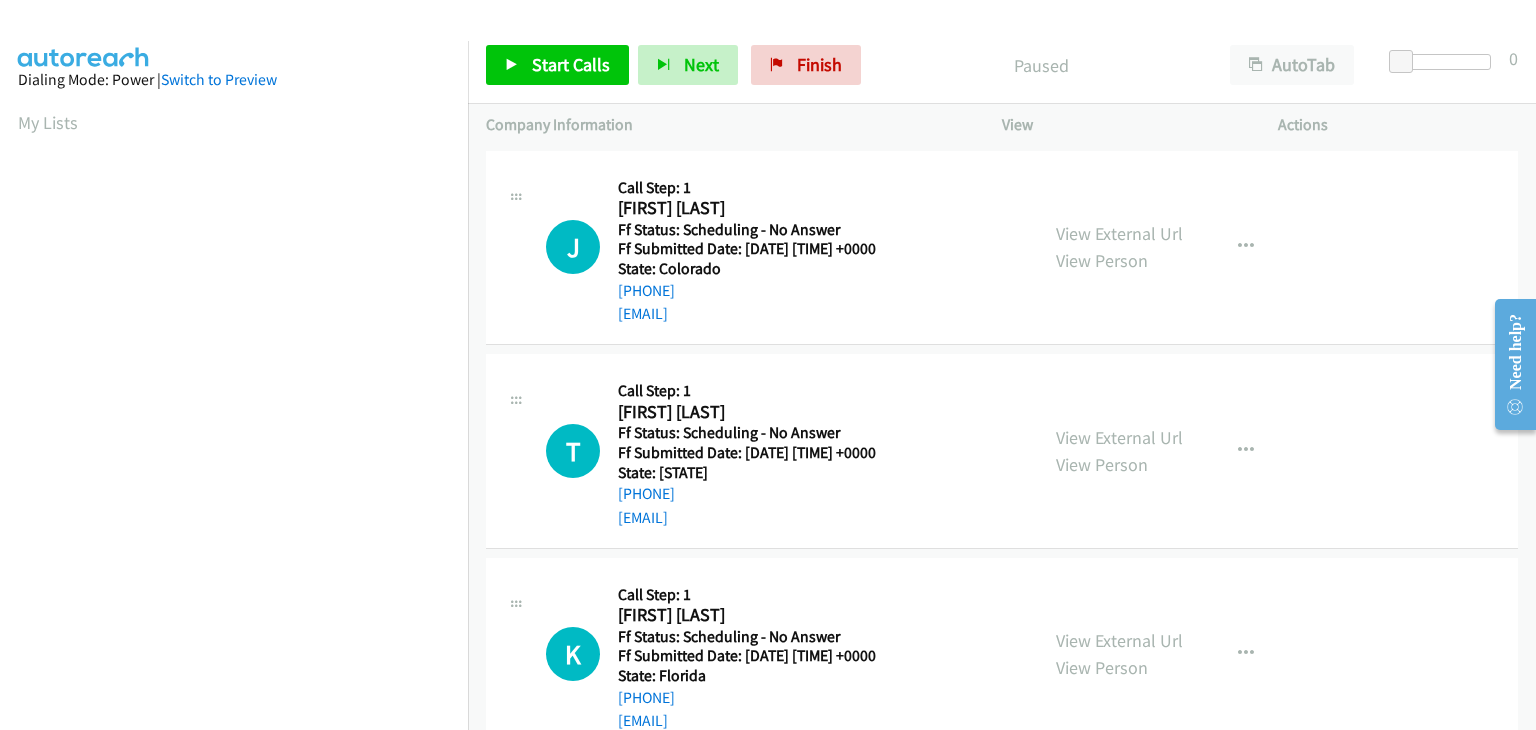 click on "View External Url
View Person
View External Url
Email
Schedule/Manage Callback
Skip Call
Add to do not call list" at bounding box center (1185, 451) 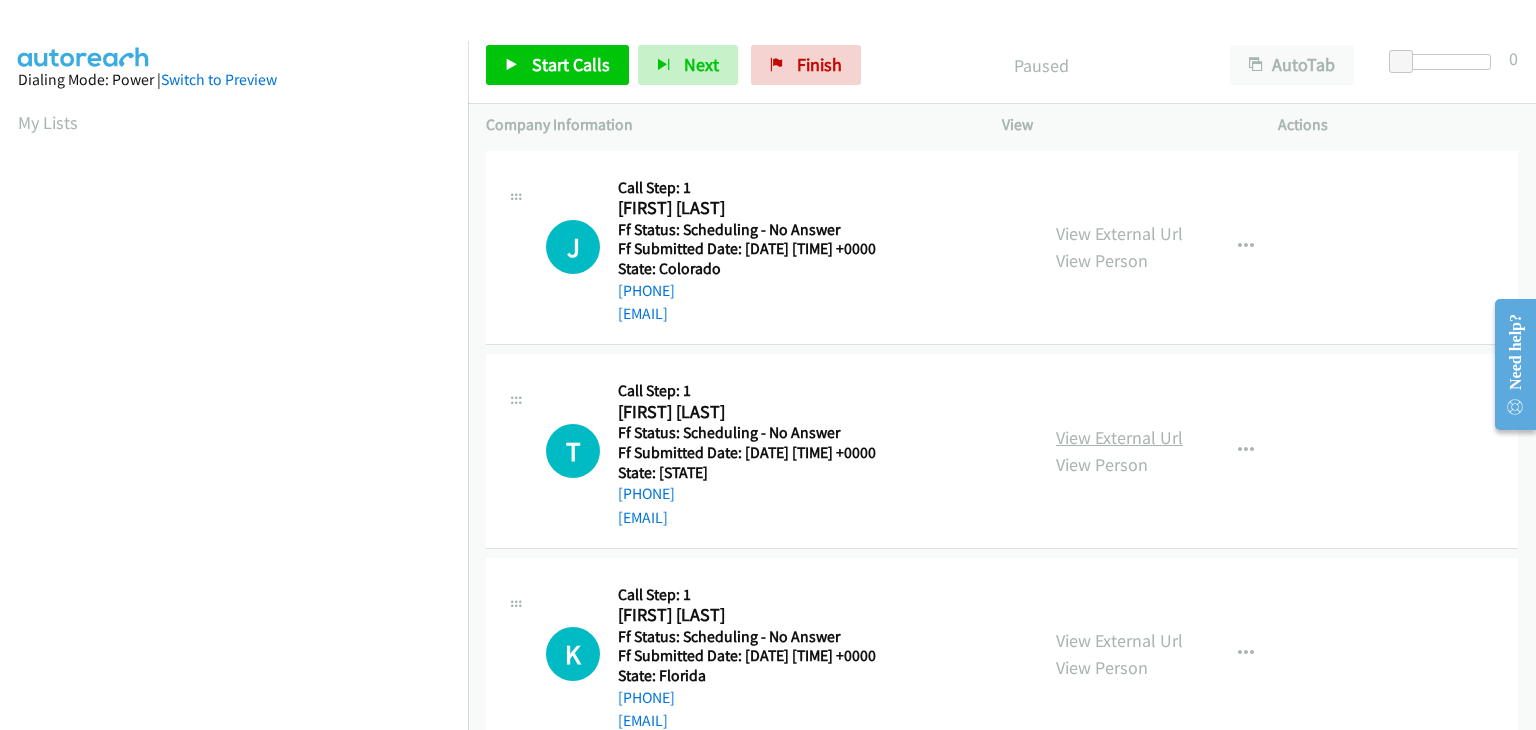 click on "View External Url" at bounding box center [1119, 437] 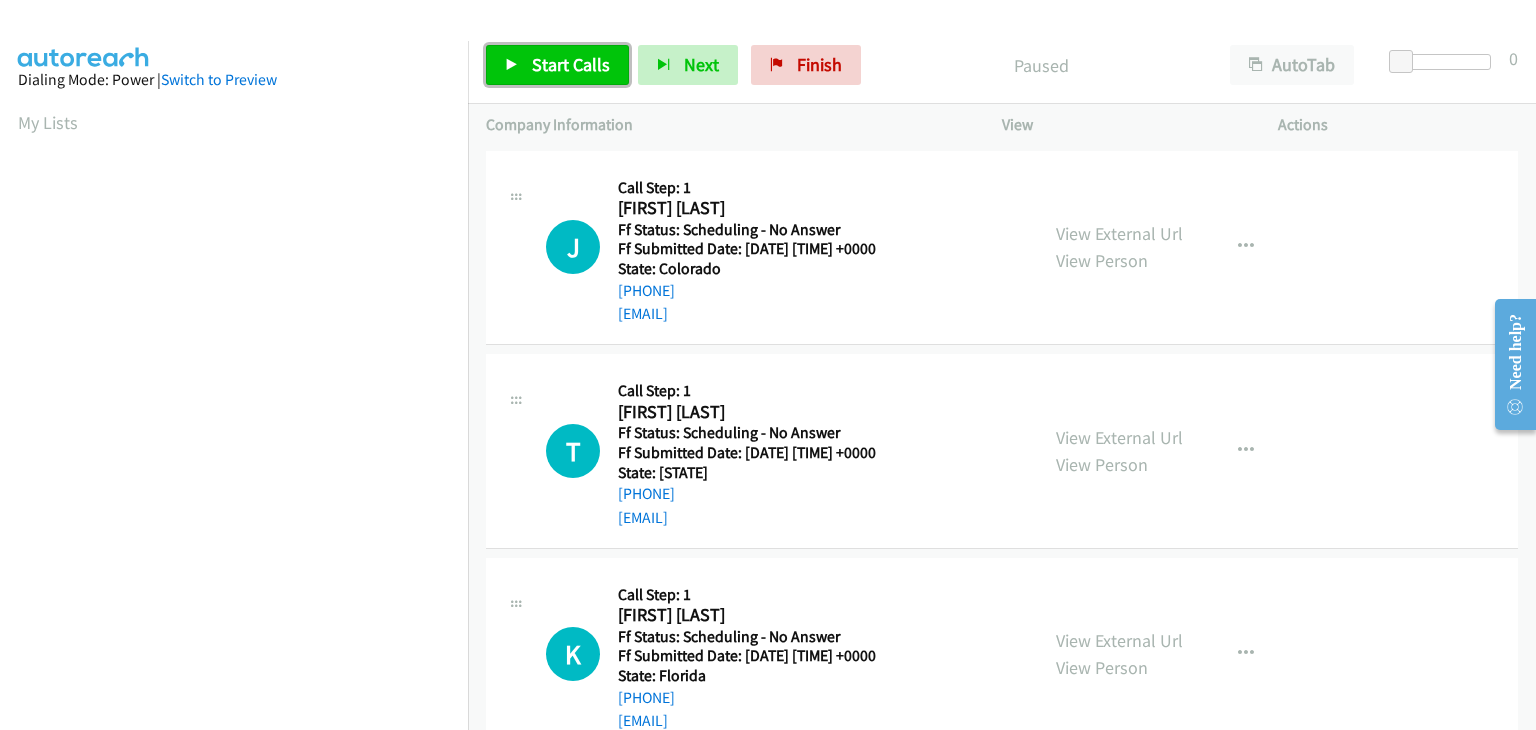 click on "Start Calls" at bounding box center (571, 64) 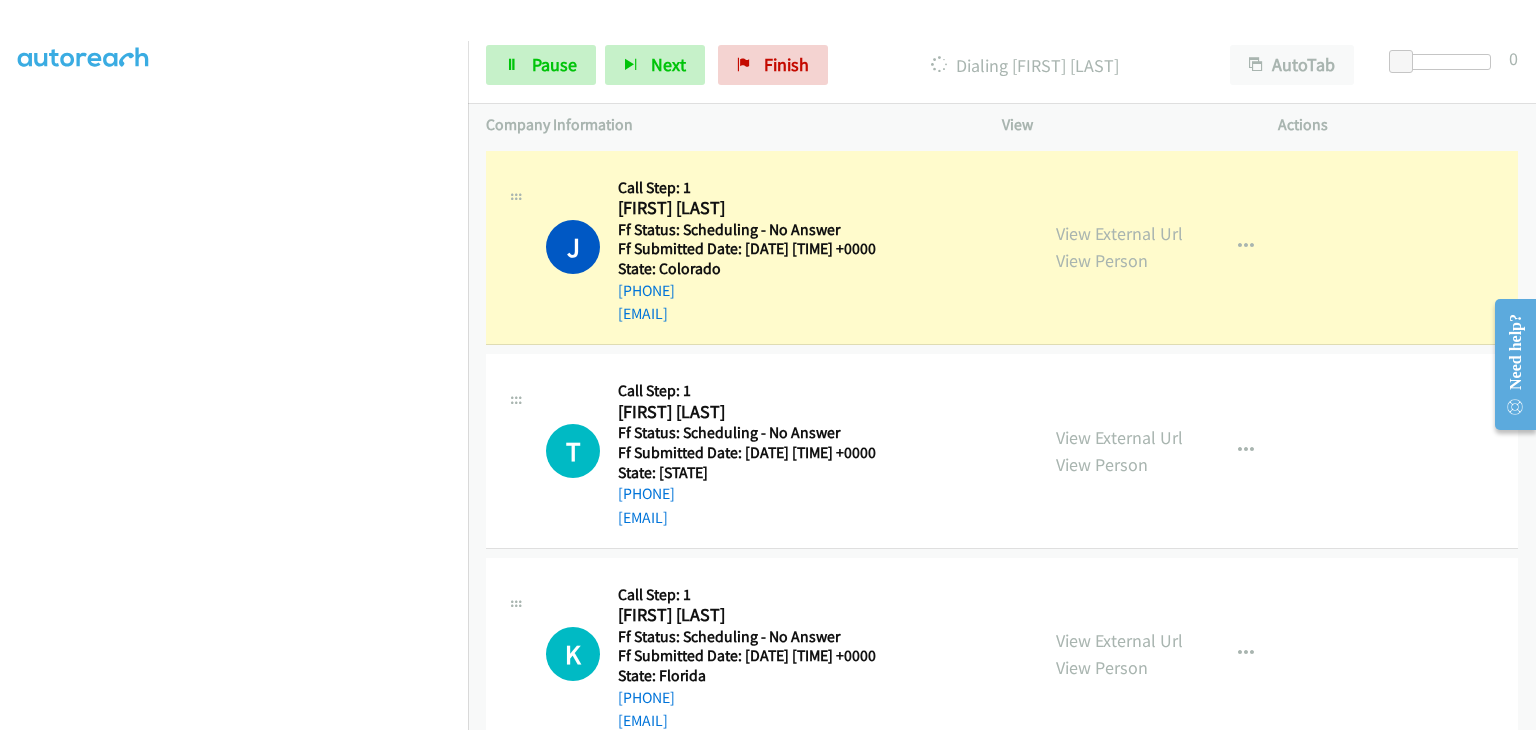 scroll, scrollTop: 392, scrollLeft: 0, axis: vertical 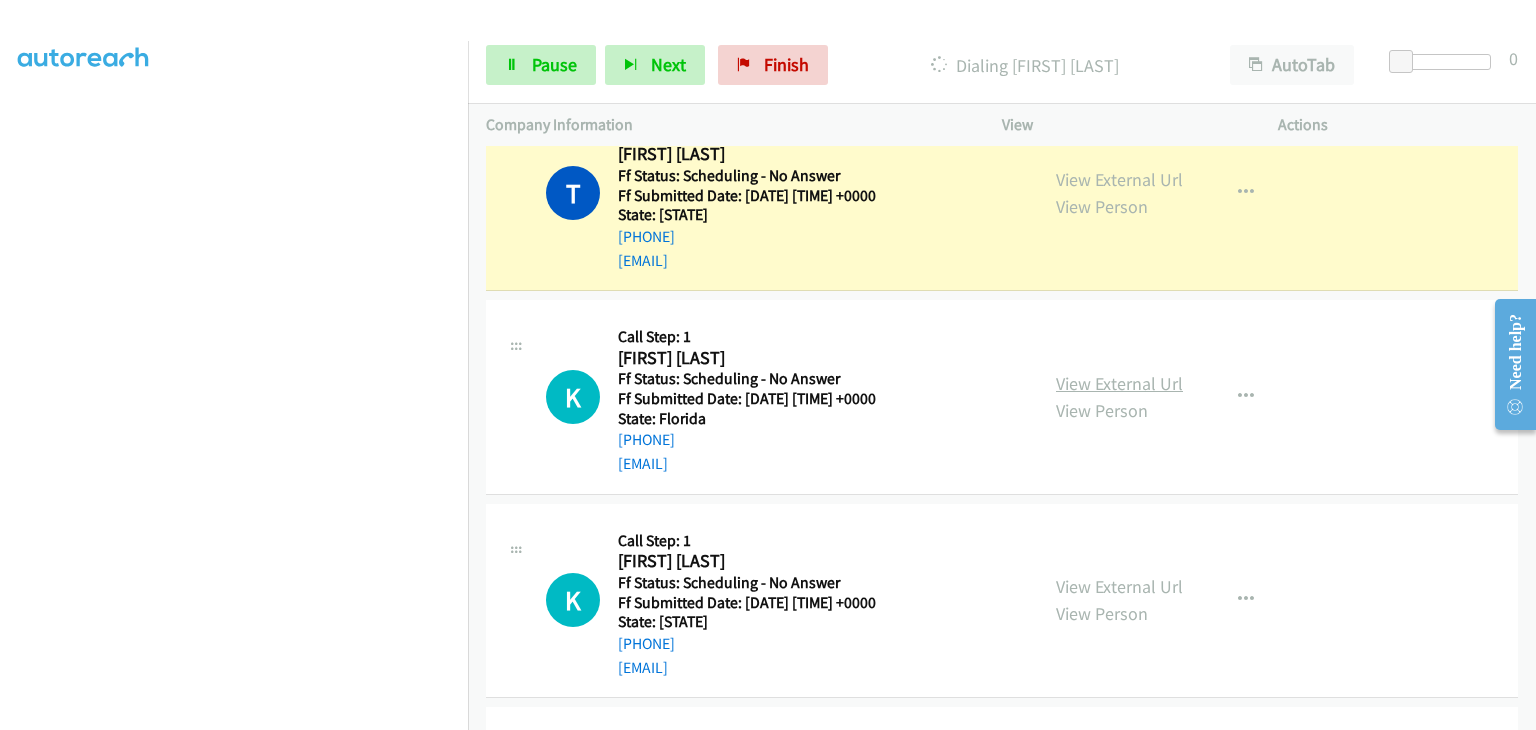 click on "View External Url" at bounding box center [1119, 383] 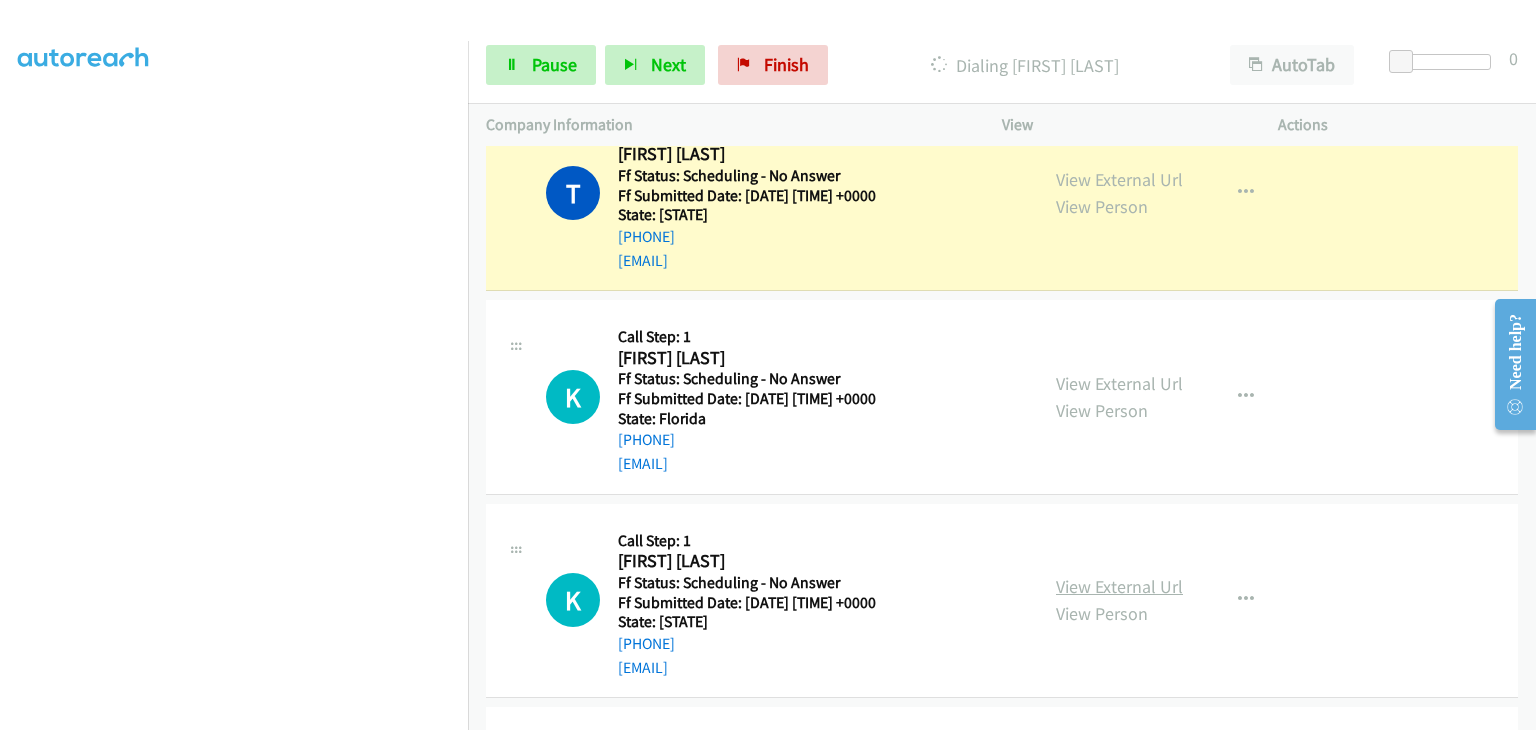 click on "View External Url" at bounding box center [1119, 586] 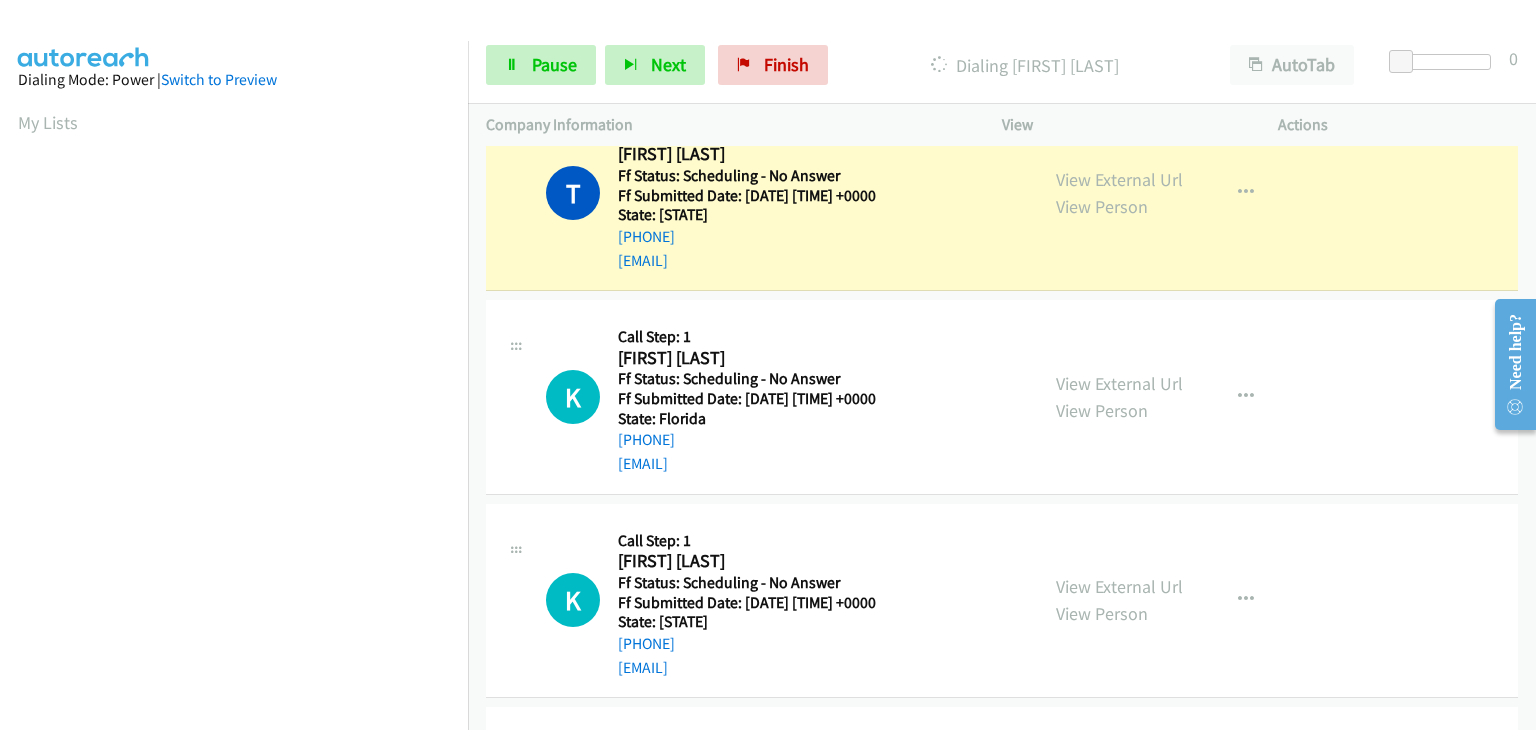 scroll, scrollTop: 392, scrollLeft: 0, axis: vertical 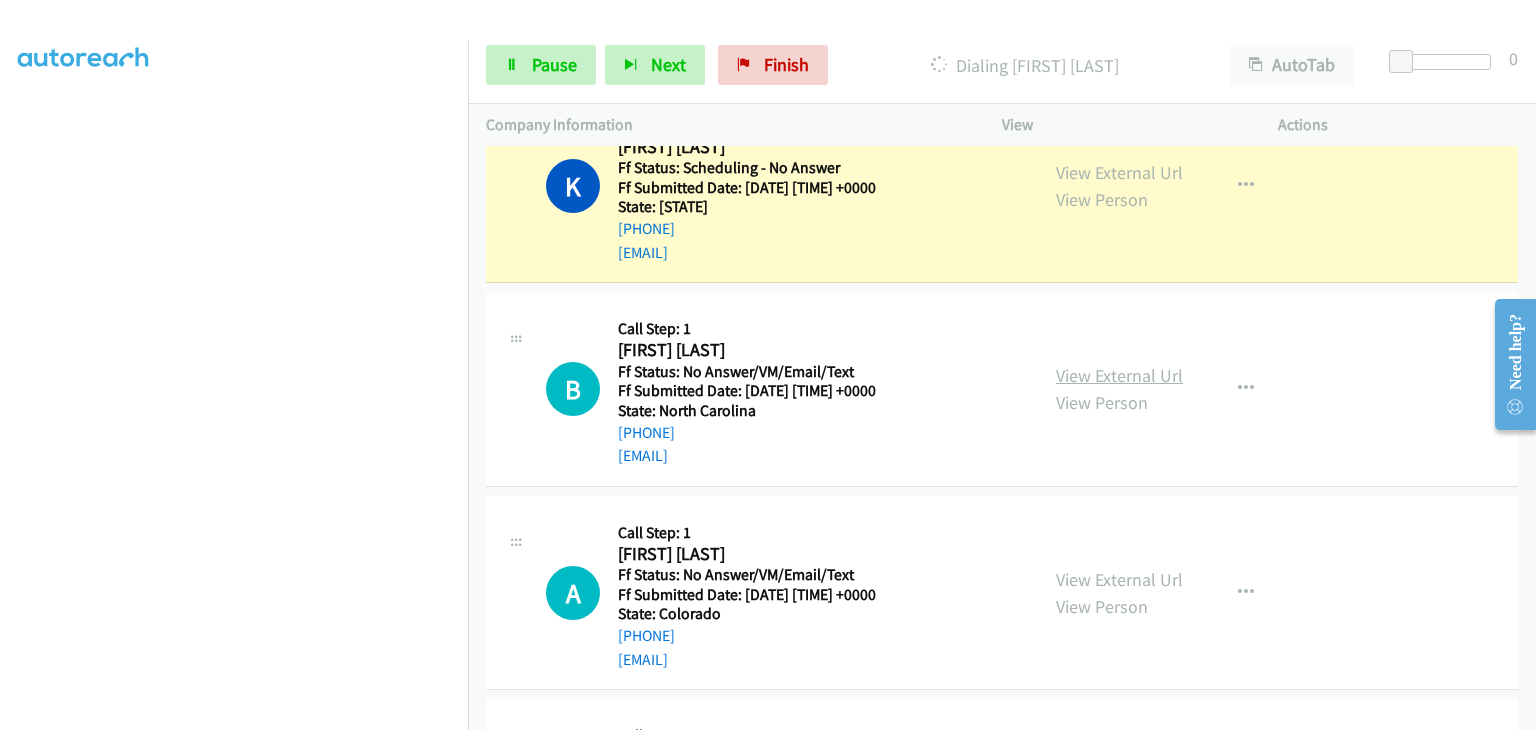 click on "View External Url" at bounding box center [1119, 375] 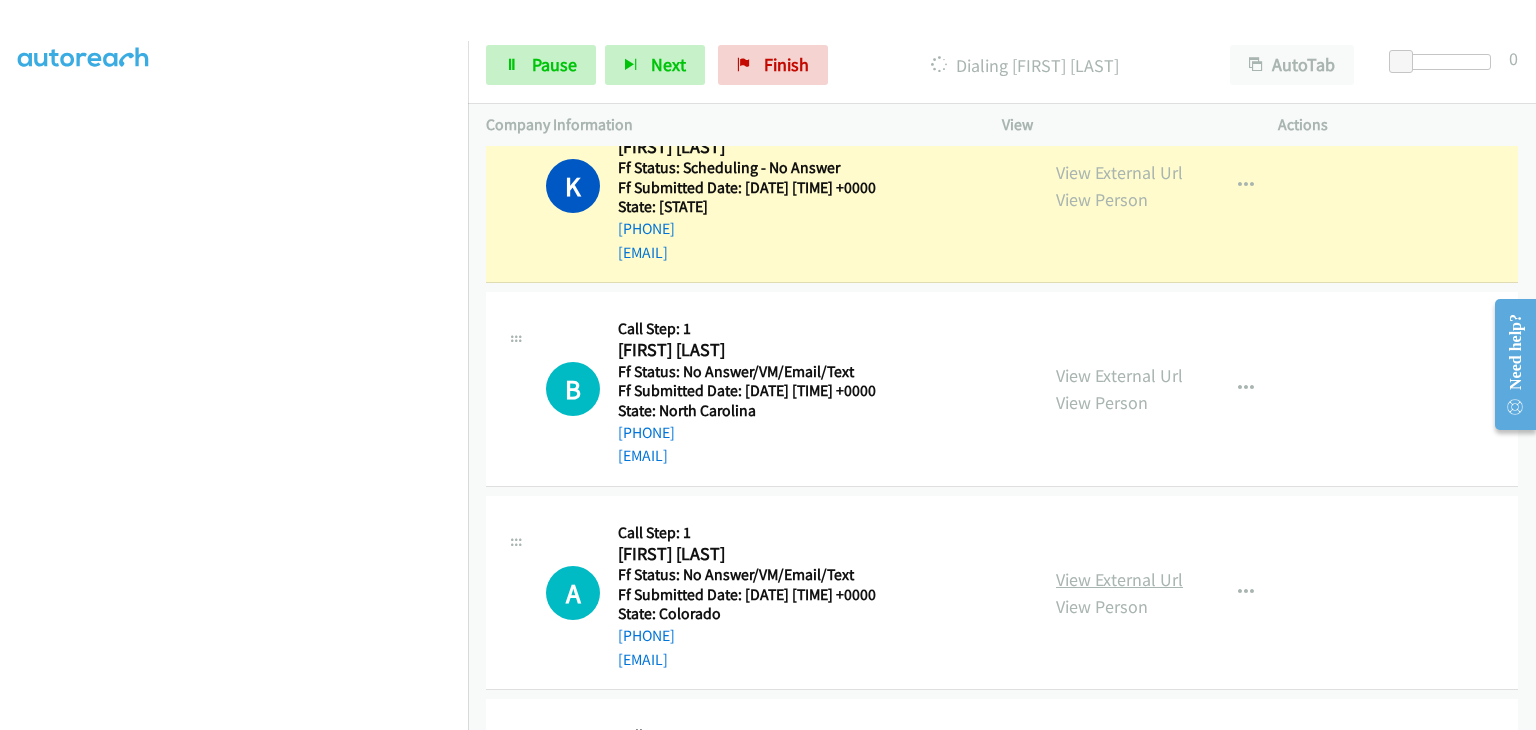 click on "View External Url" at bounding box center (1119, 579) 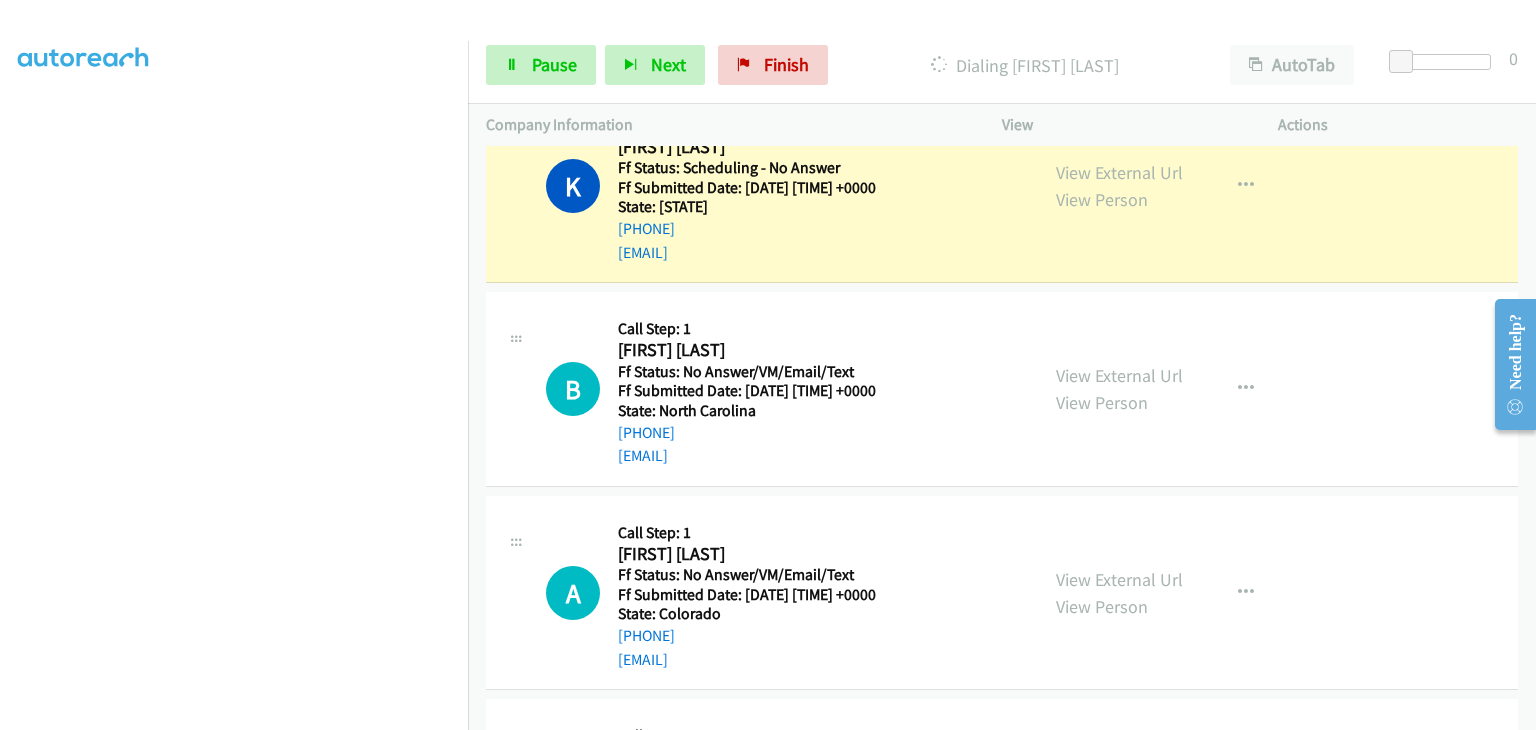 scroll, scrollTop: 392, scrollLeft: 0, axis: vertical 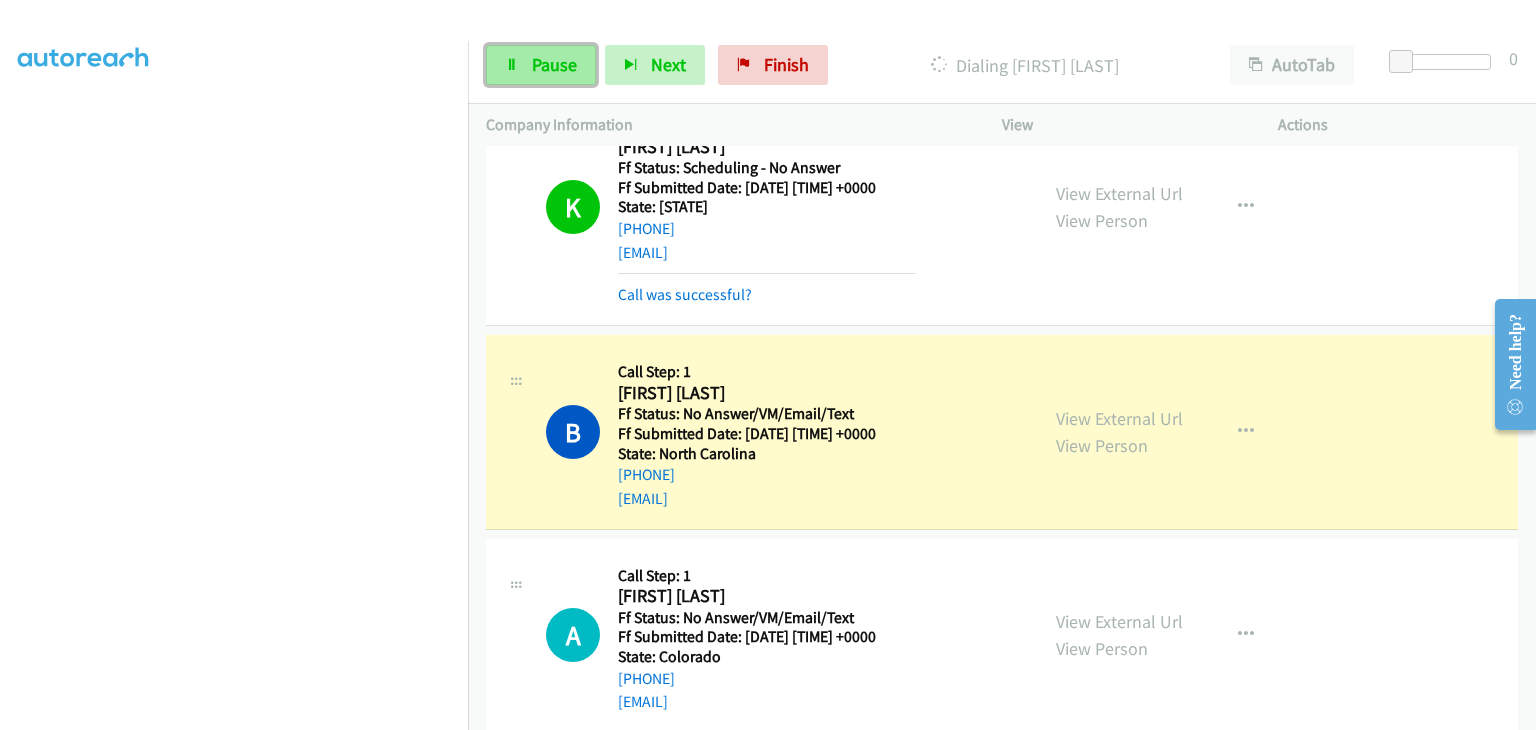 click on "Pause" at bounding box center (554, 64) 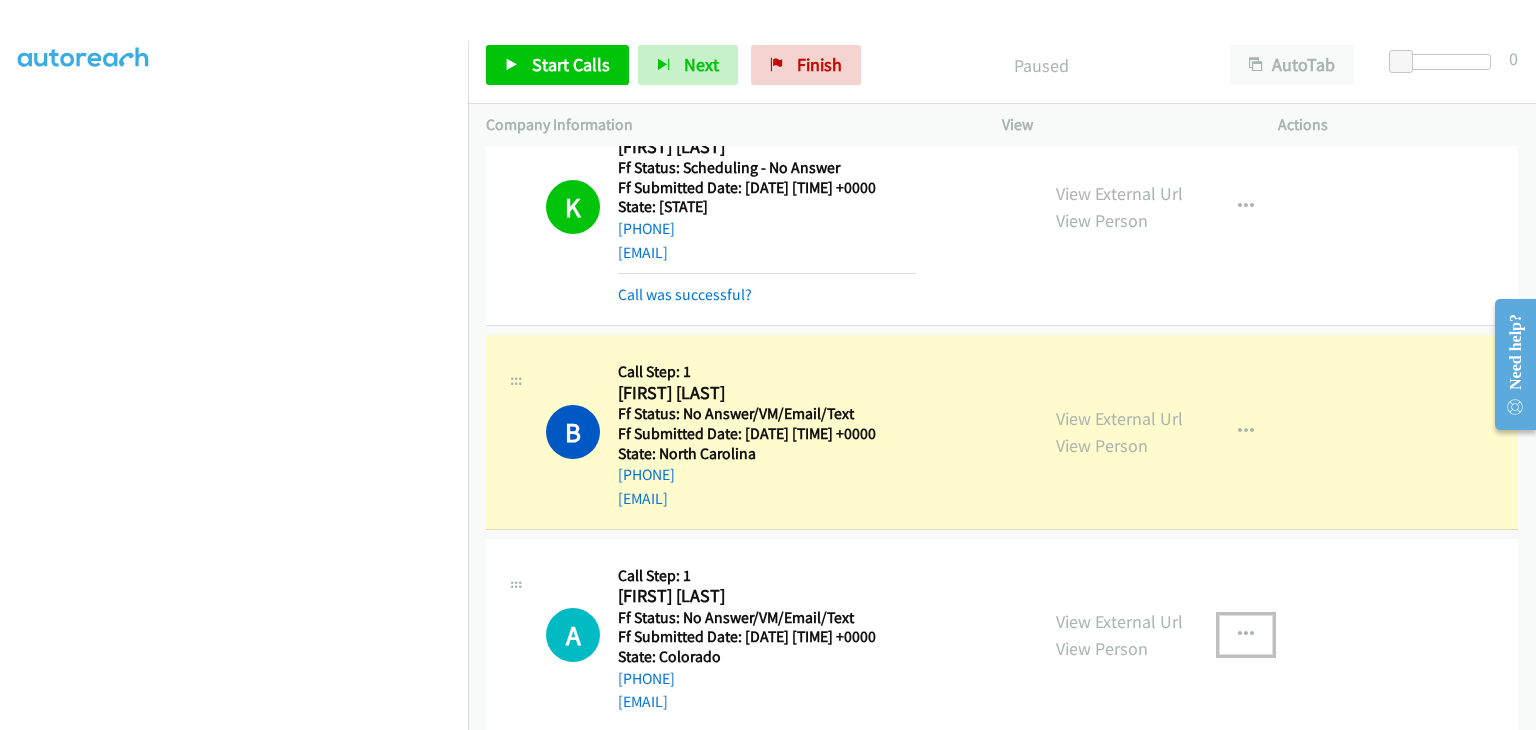 click at bounding box center (1246, 635) 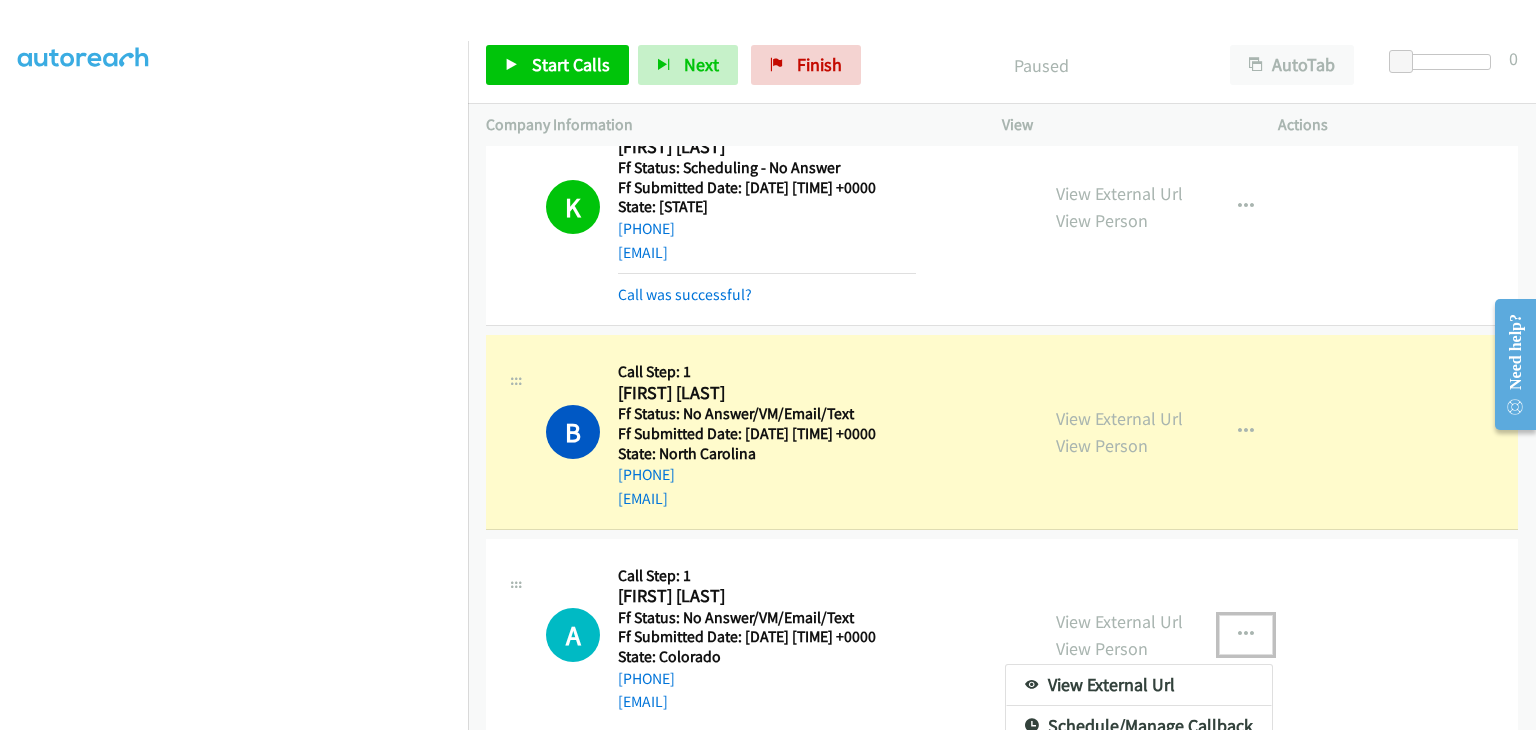 drag, startPoint x: 988, startPoint y: 584, endPoint x: 1033, endPoint y: 556, distance: 53 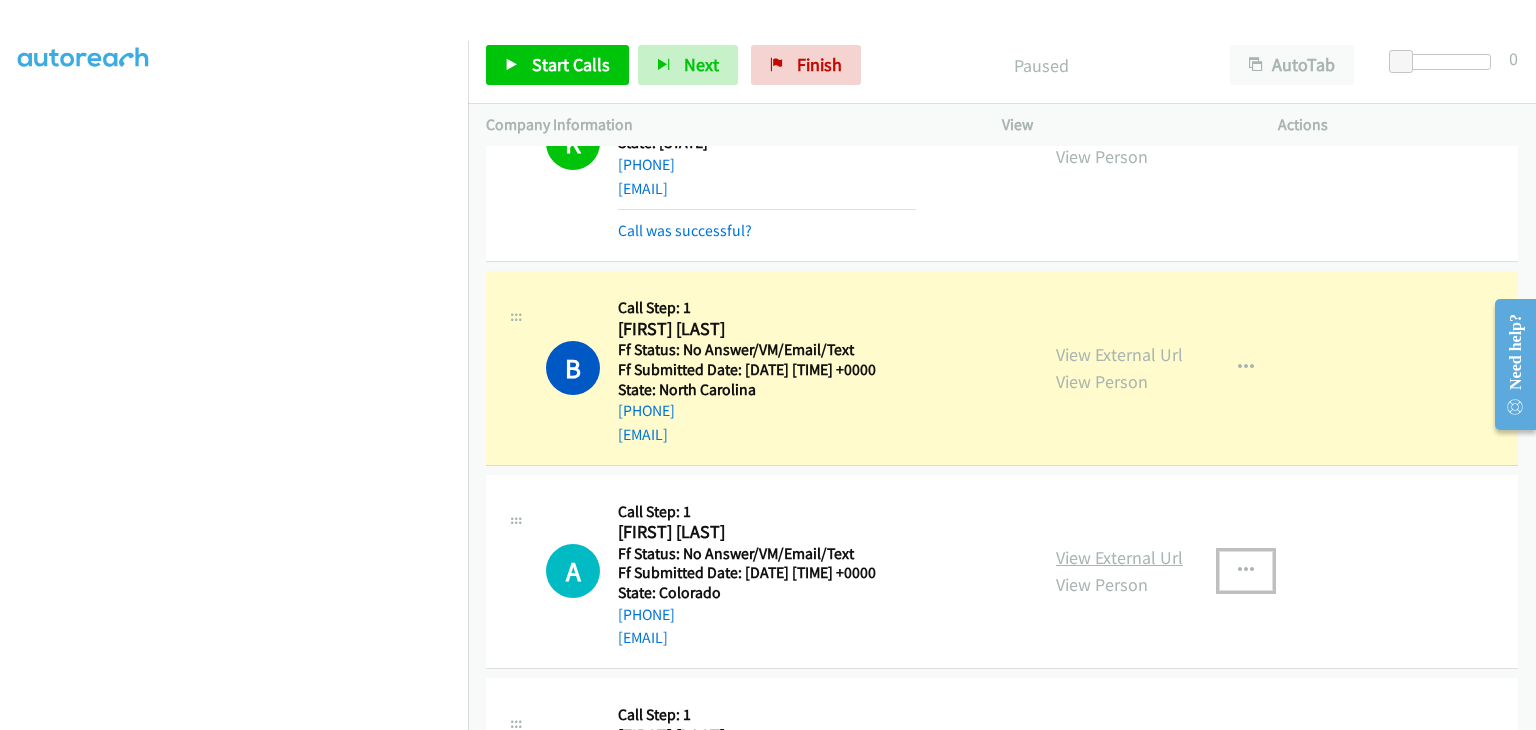 scroll, scrollTop: 900, scrollLeft: 0, axis: vertical 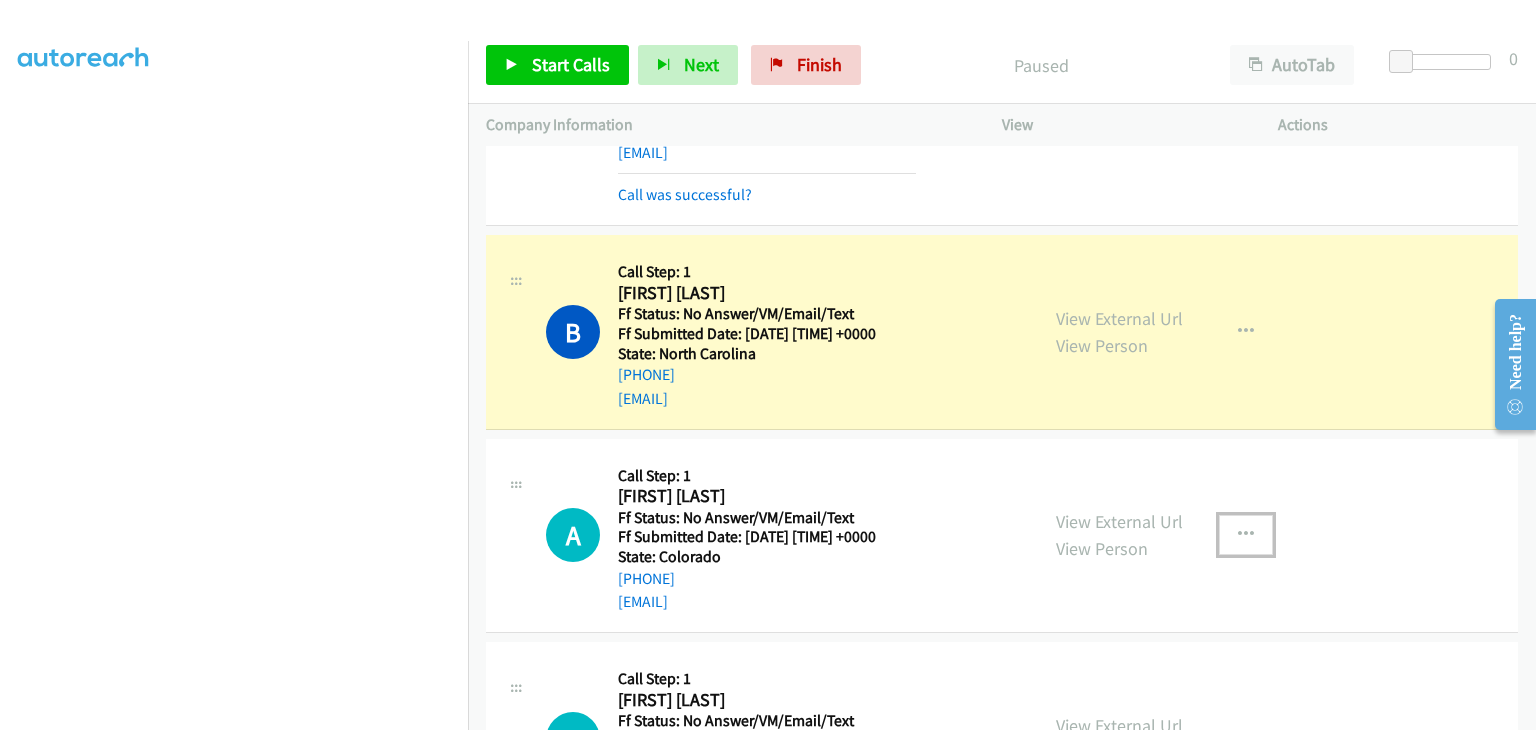 click at bounding box center (1246, 535) 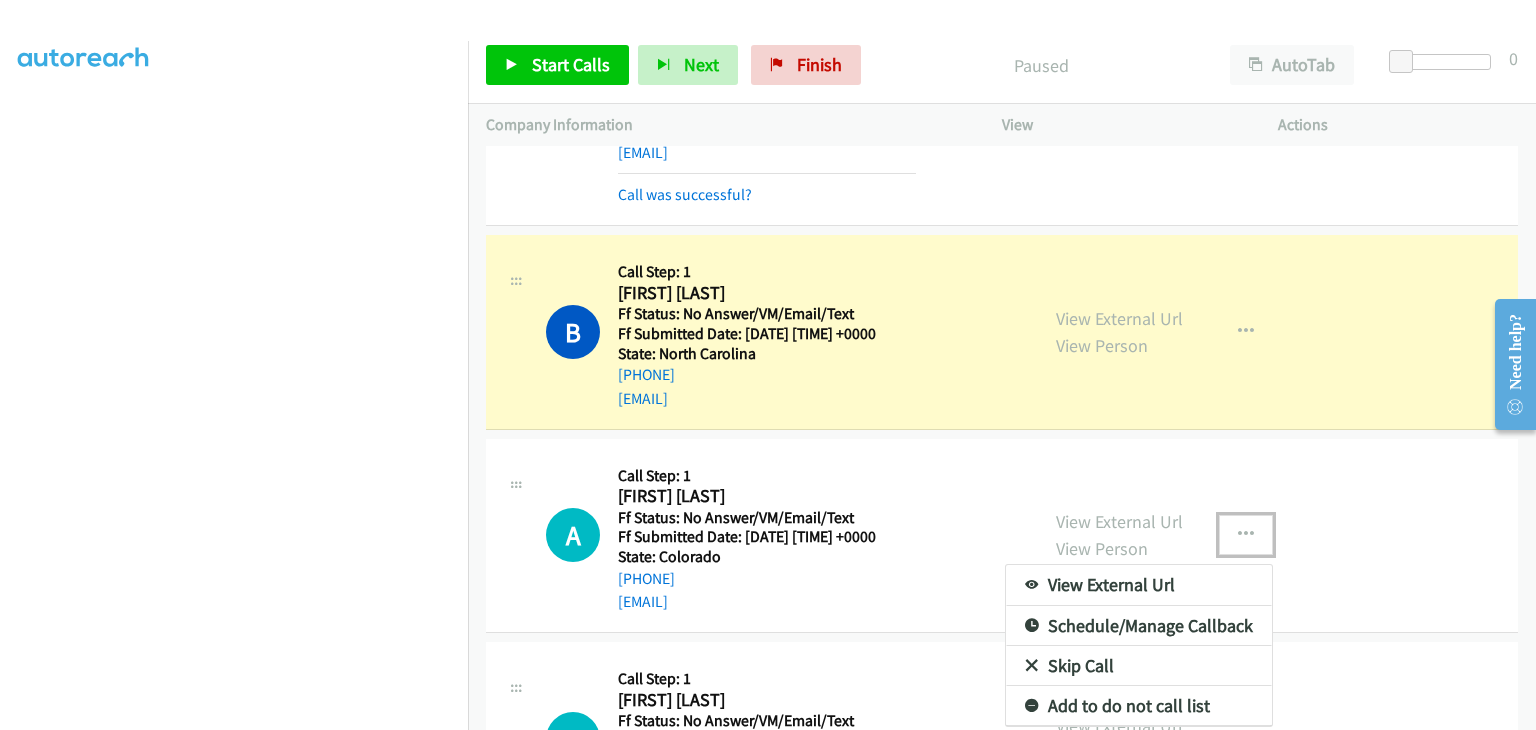 click on "Skip Call" at bounding box center [1139, 666] 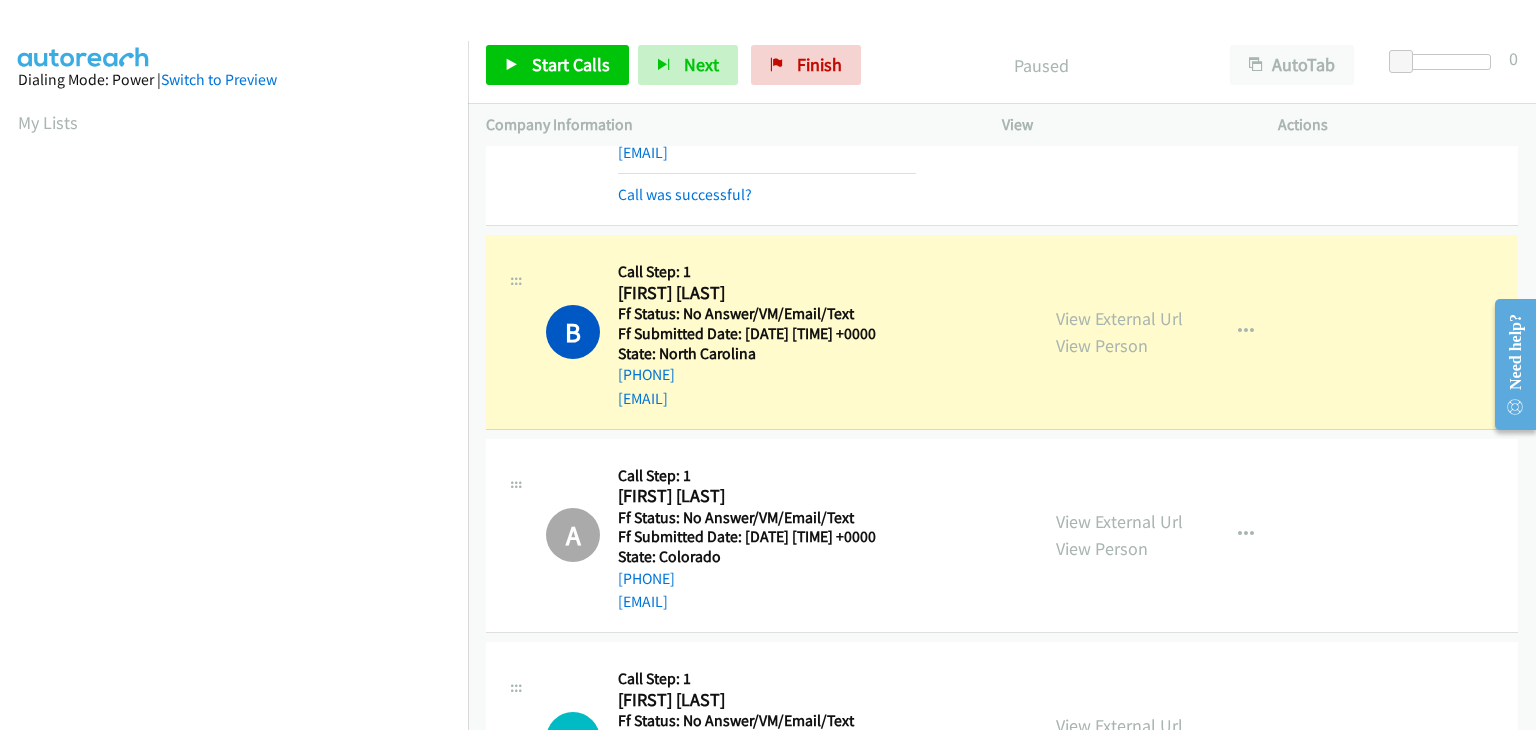 scroll, scrollTop: 392, scrollLeft: 0, axis: vertical 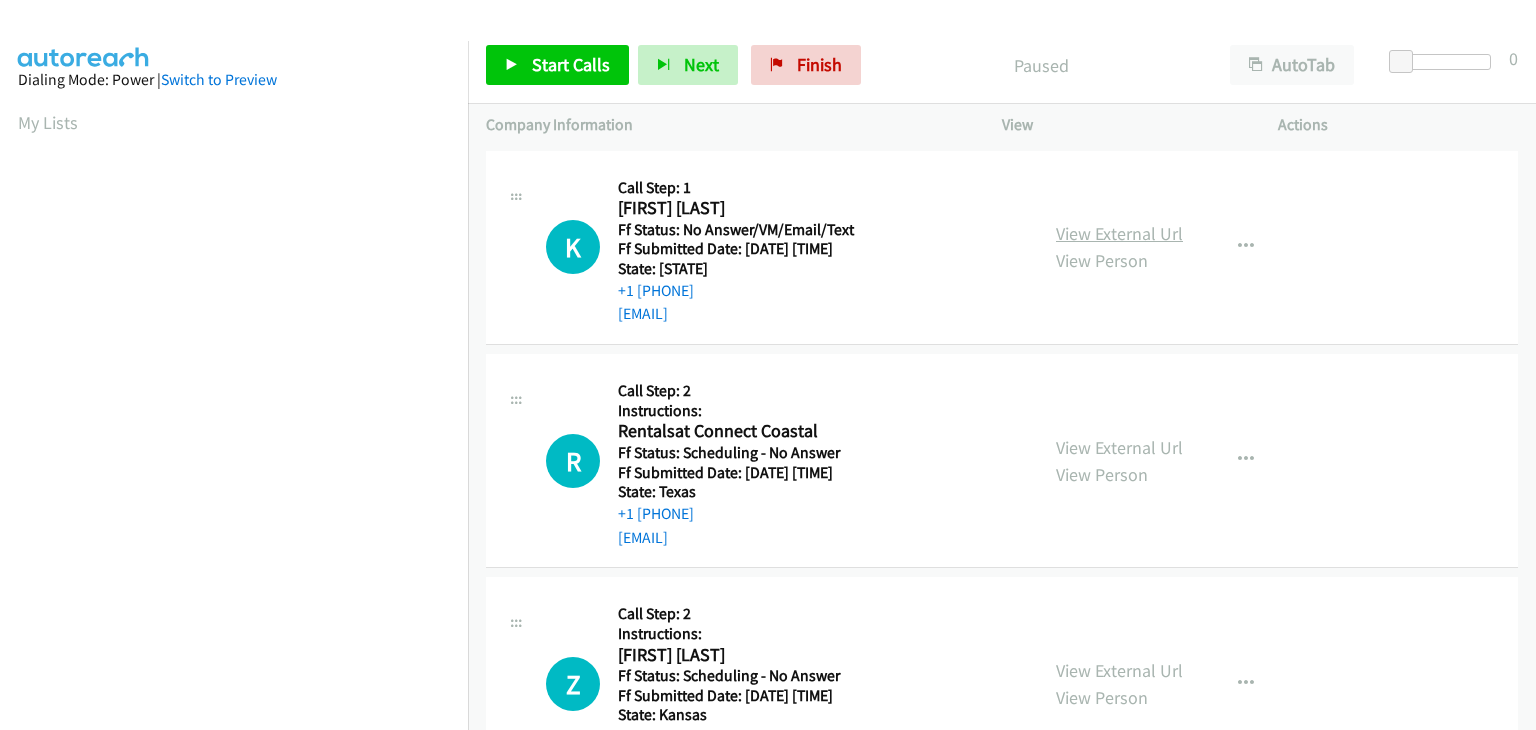 click on "View External Url" at bounding box center (1119, 233) 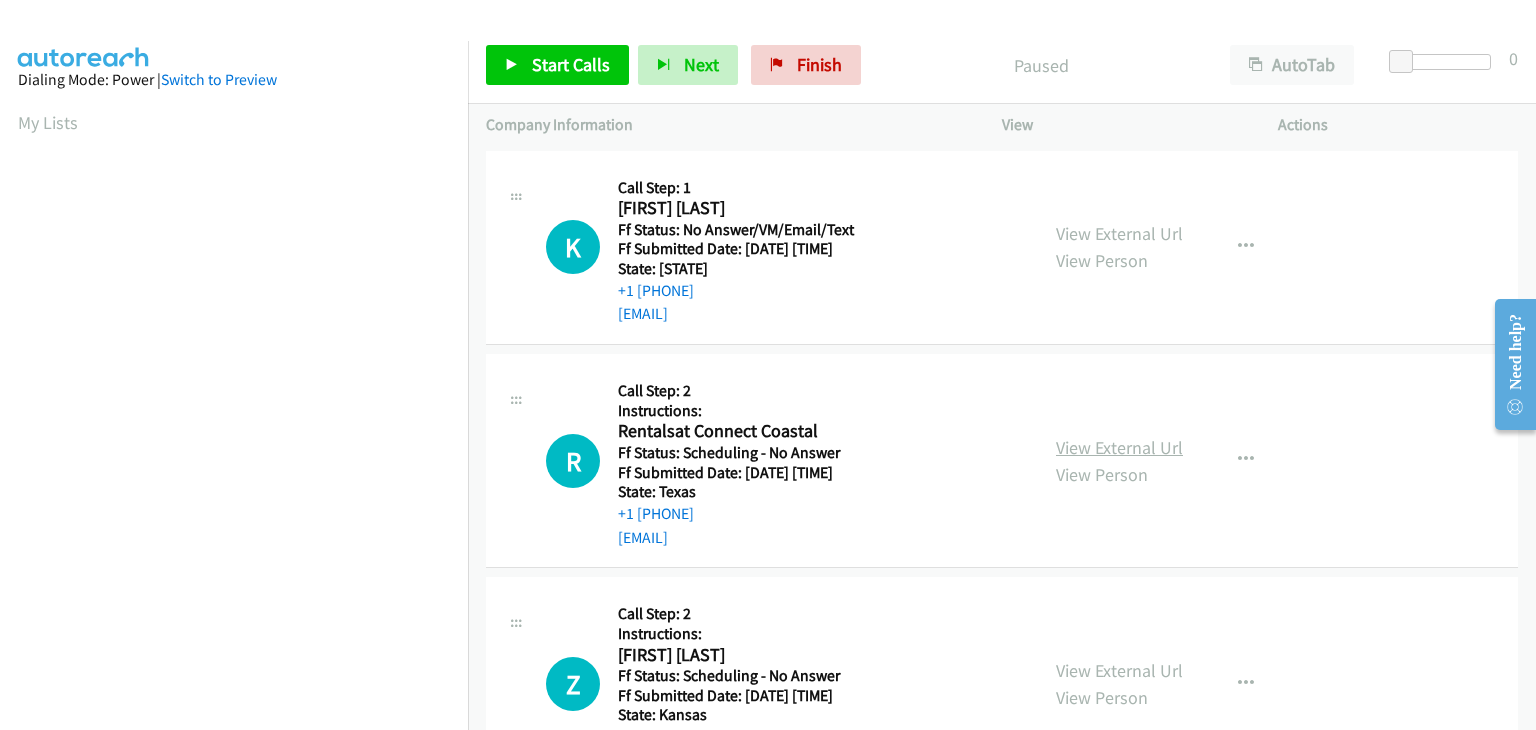 click on "View External Url" at bounding box center (1119, 447) 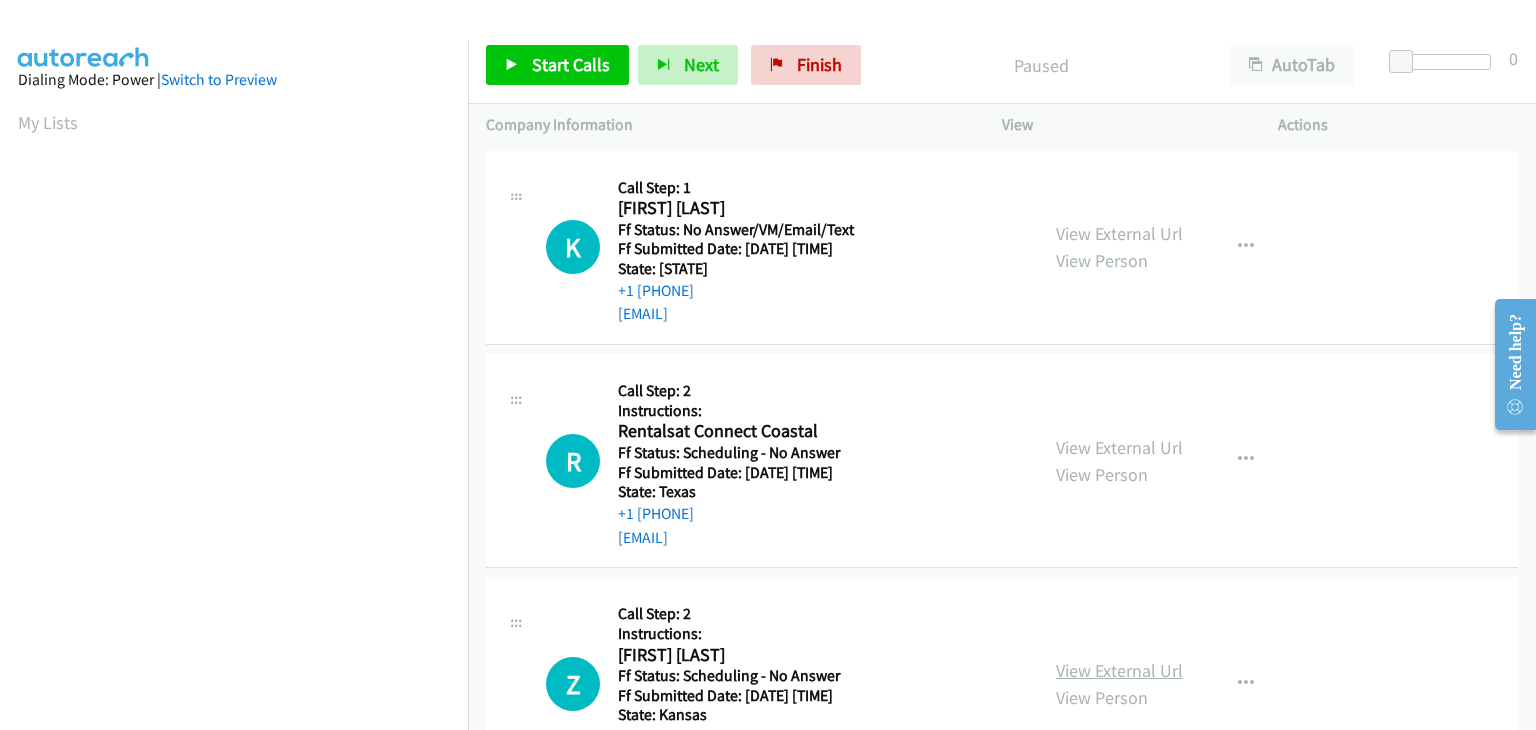 click on "View External Url" at bounding box center (1119, 670) 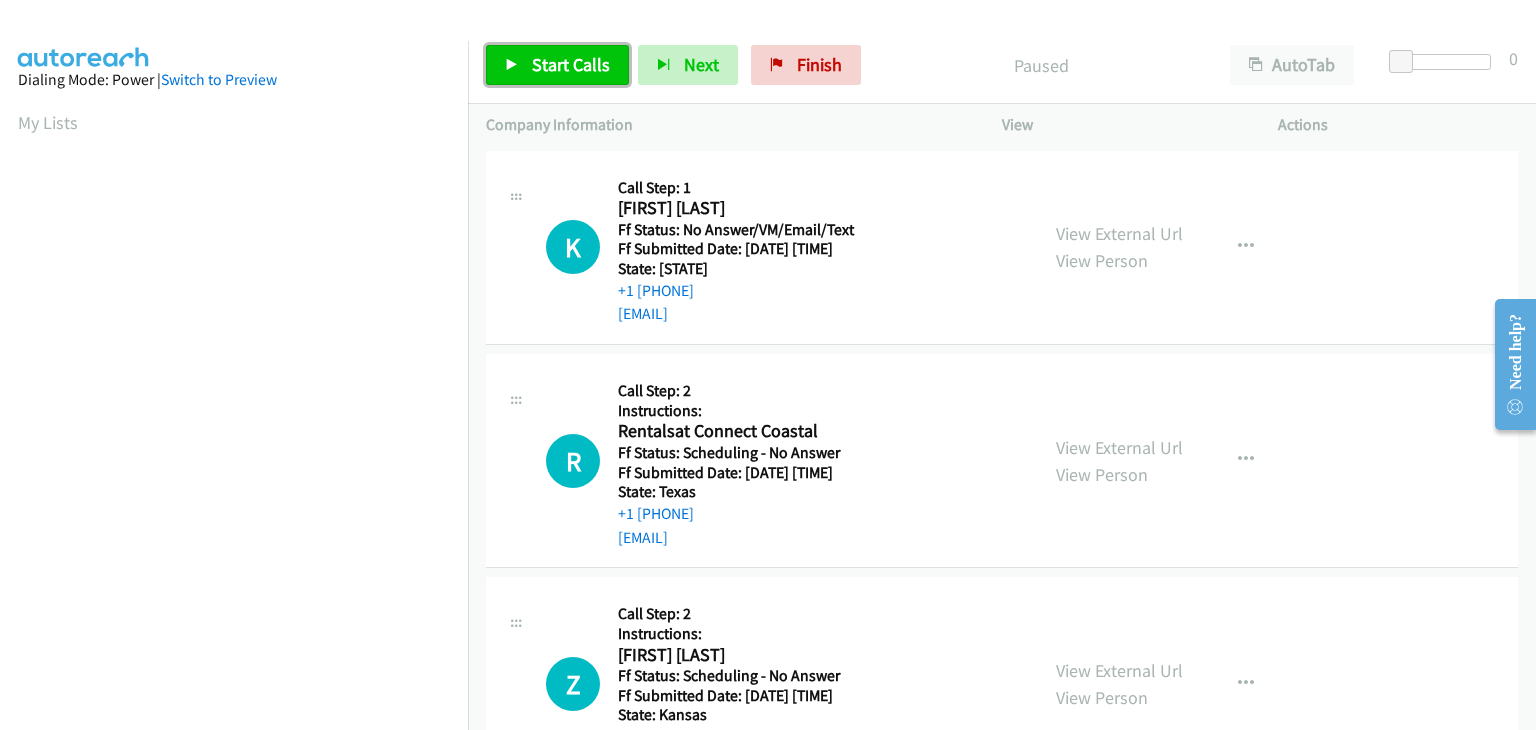click on "Start Calls" at bounding box center (557, 65) 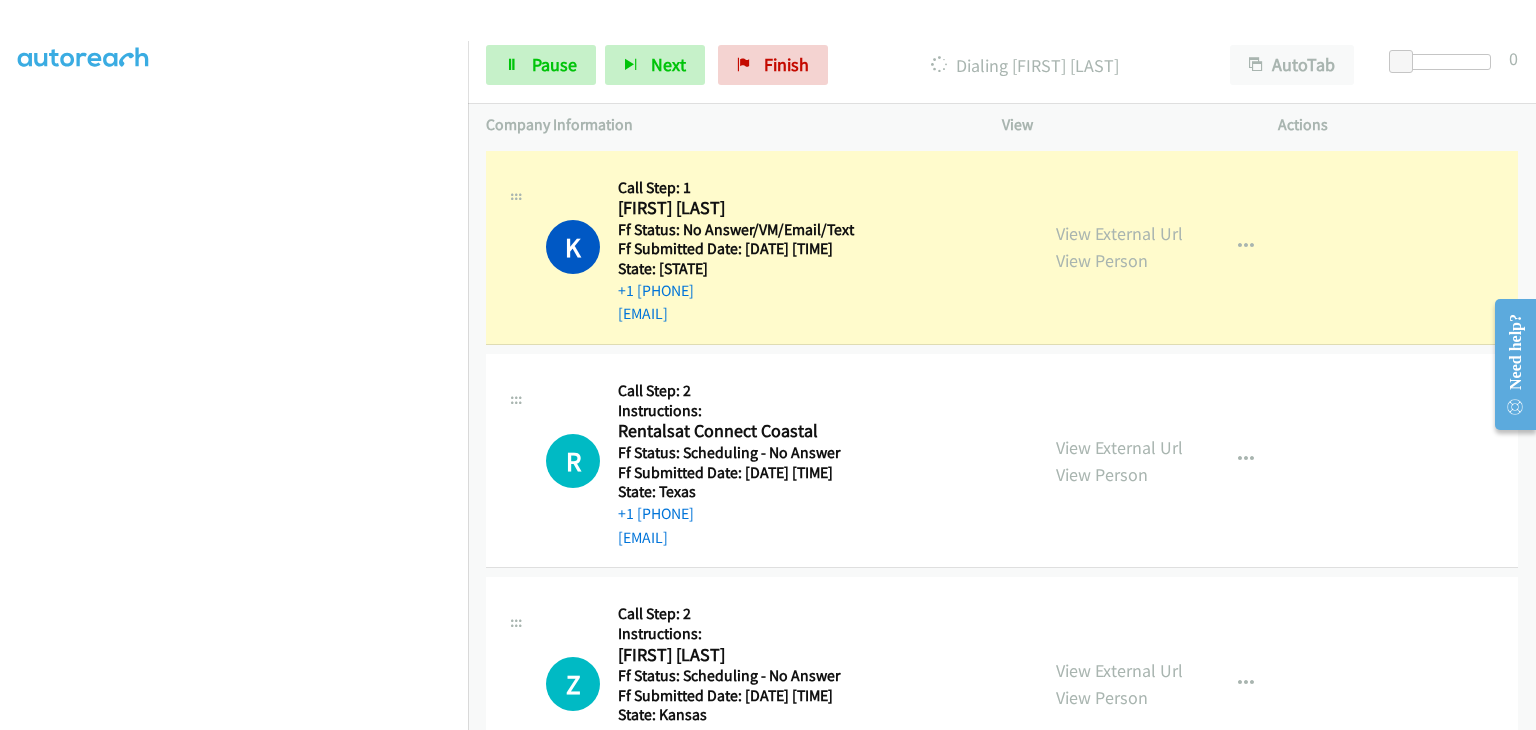 scroll, scrollTop: 392, scrollLeft: 0, axis: vertical 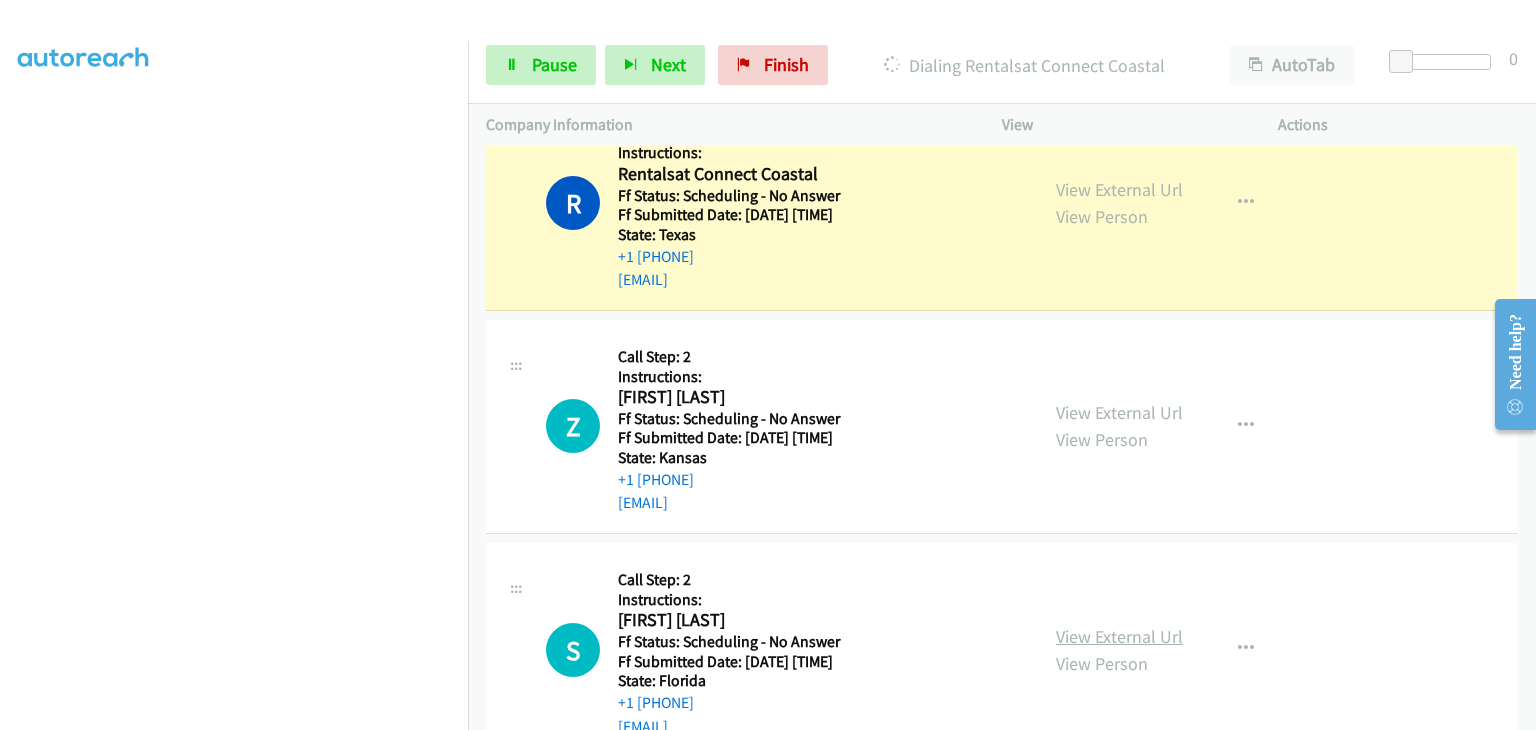 click on "View External Url" at bounding box center (1119, 636) 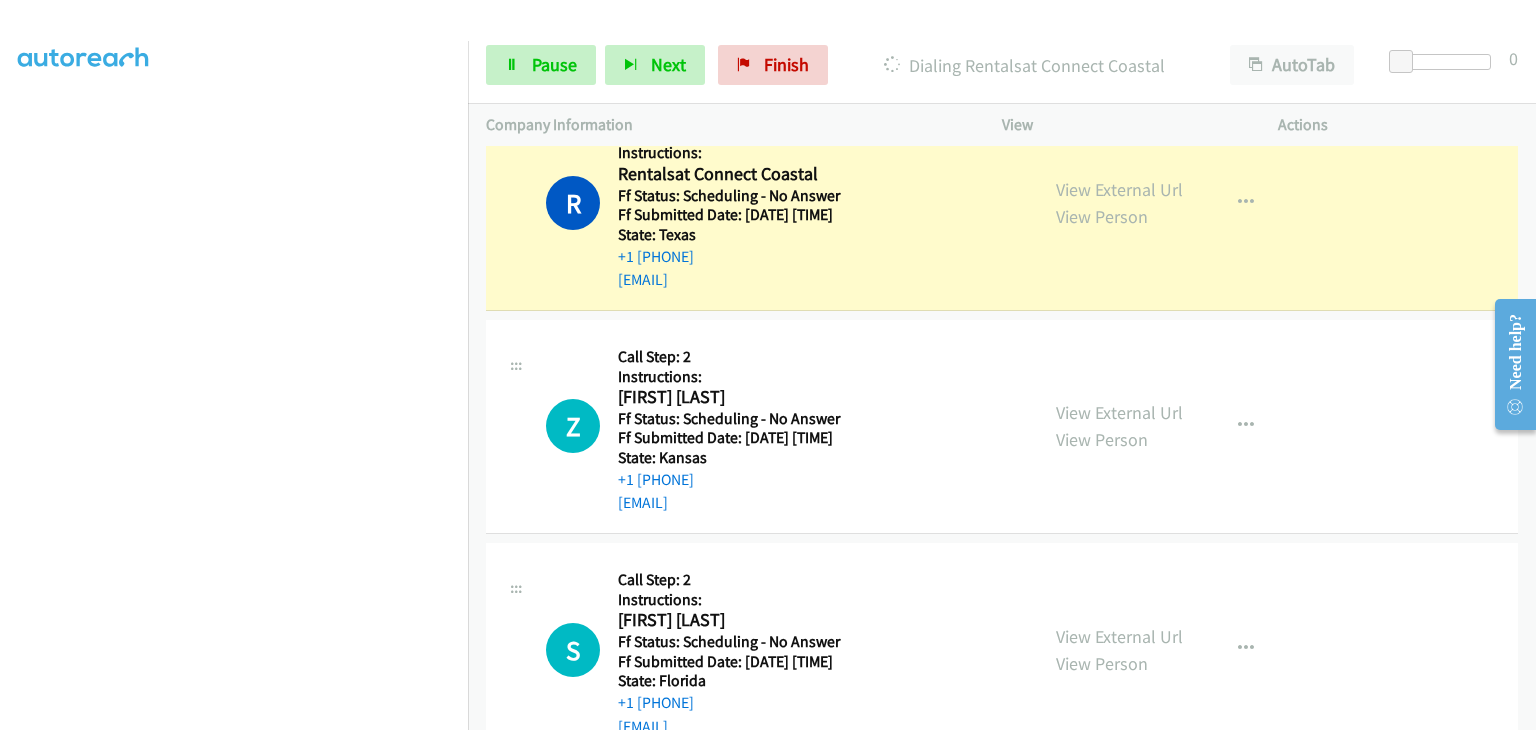 scroll, scrollTop: 392, scrollLeft: 0, axis: vertical 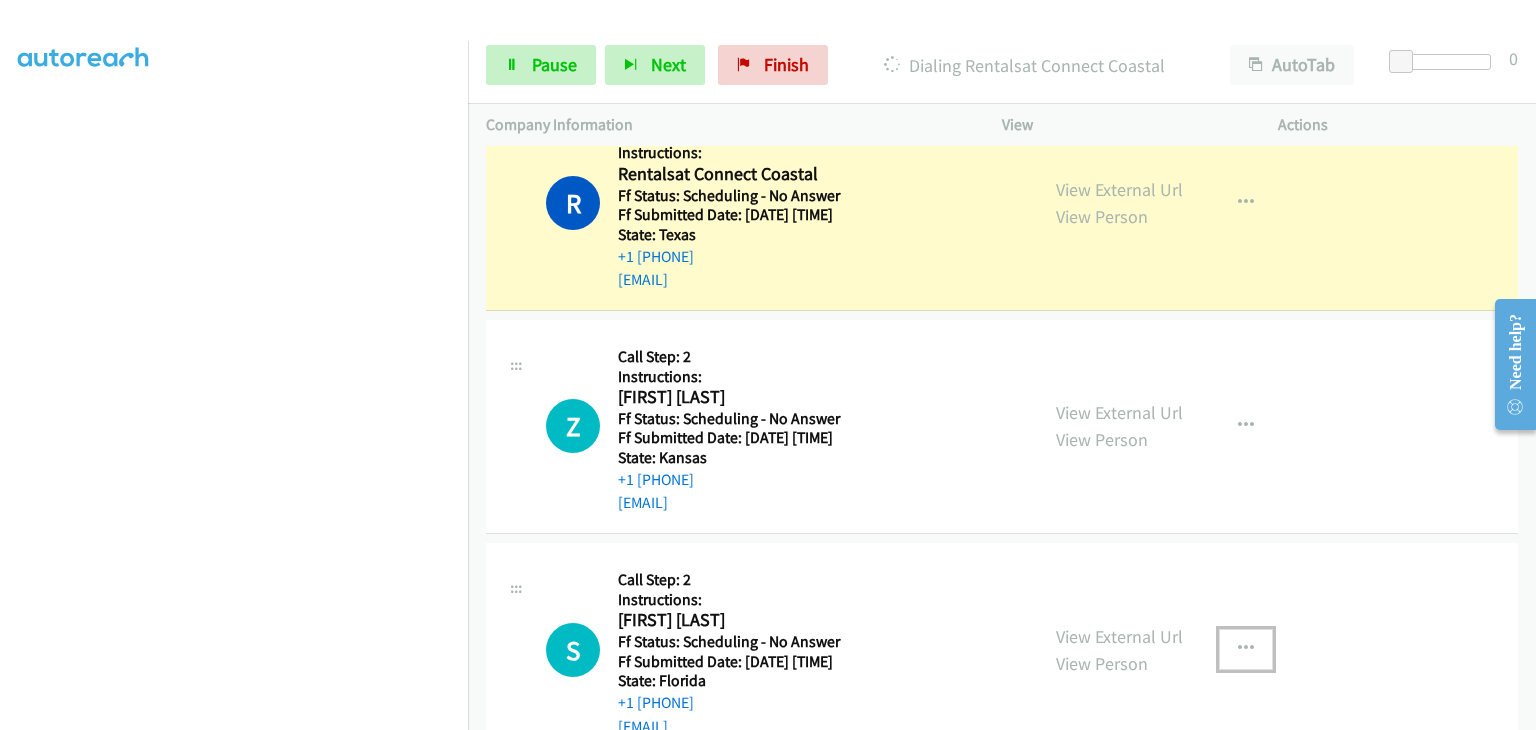 click at bounding box center (1246, 649) 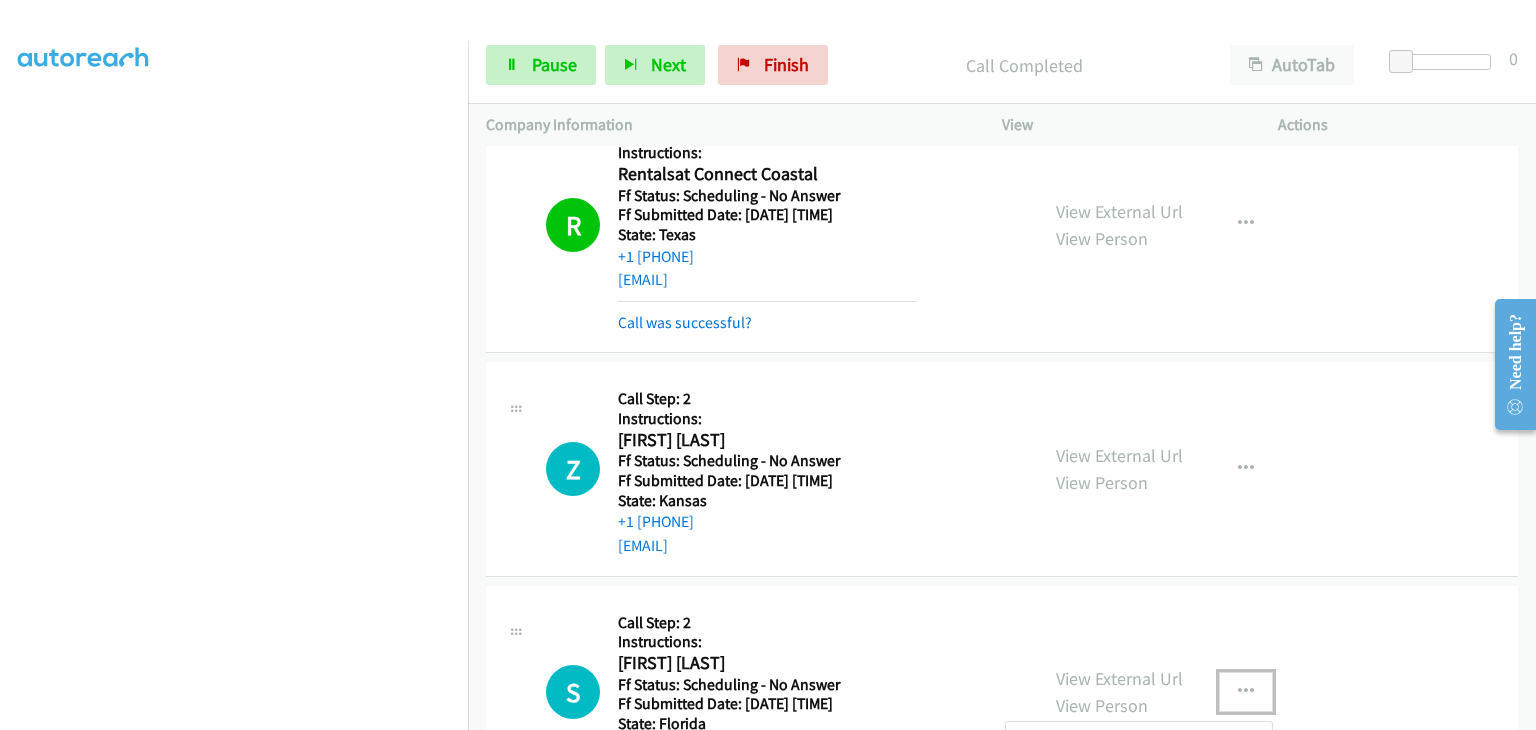 click at bounding box center [768, 365] 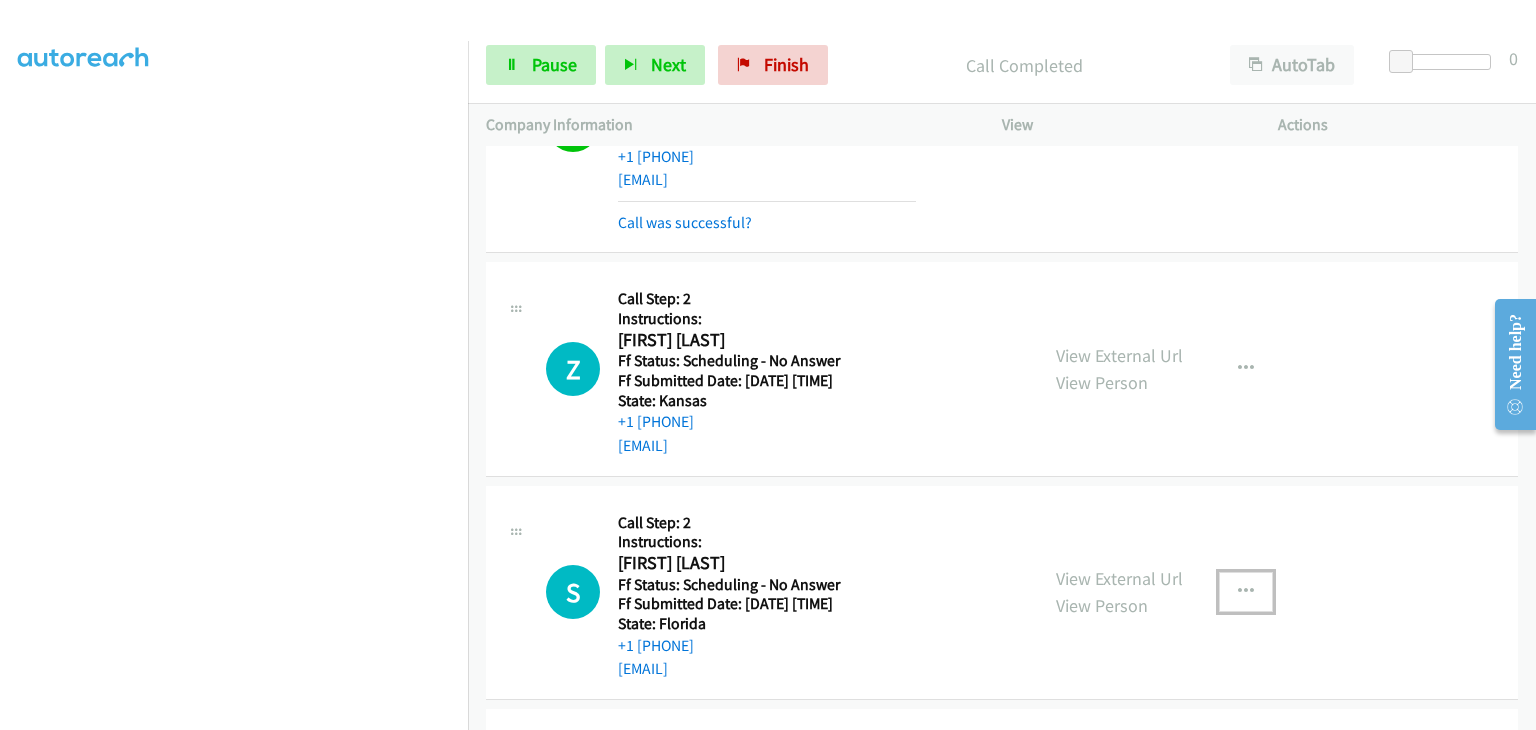 click at bounding box center [1246, 592] 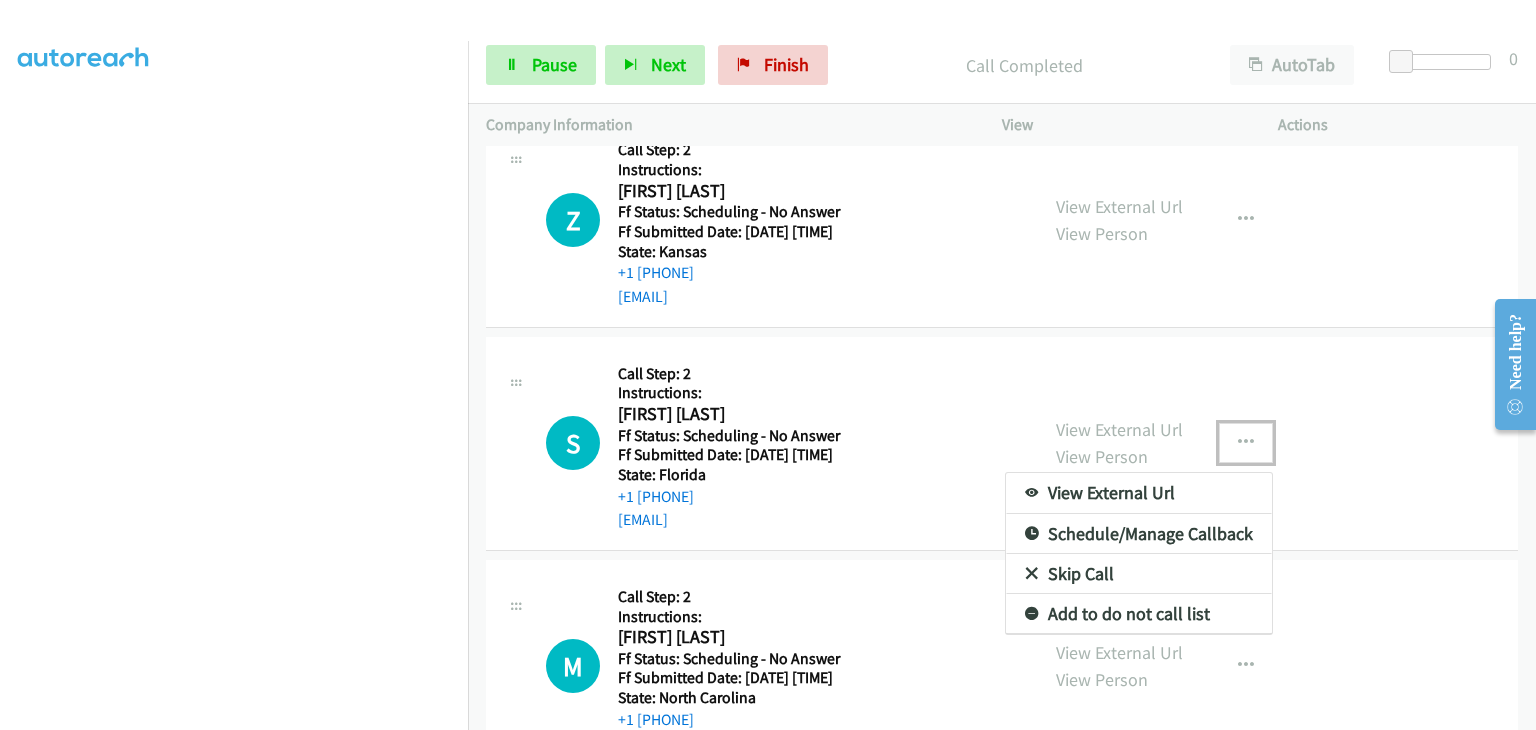 scroll, scrollTop: 600, scrollLeft: 0, axis: vertical 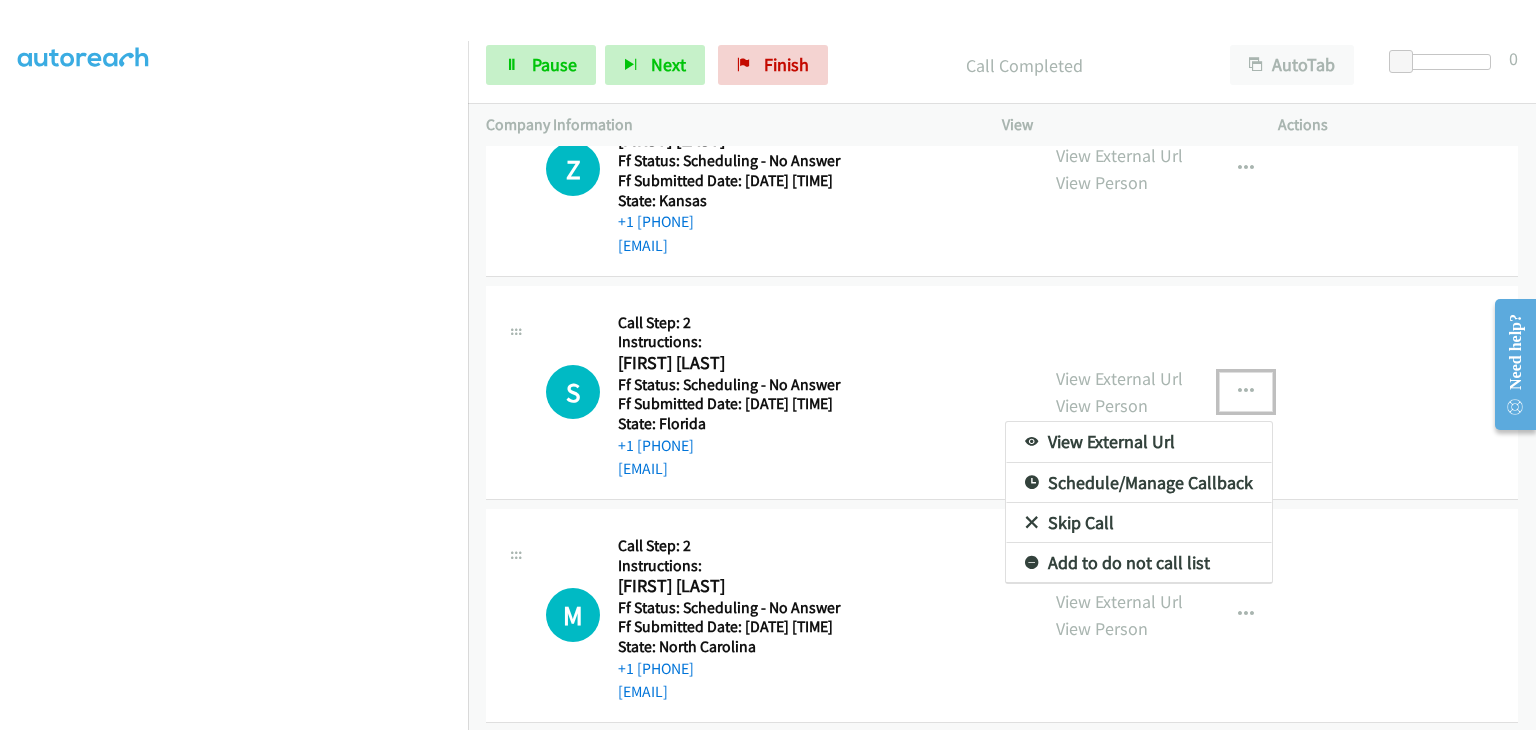 click on "Skip Call" at bounding box center (1139, 523) 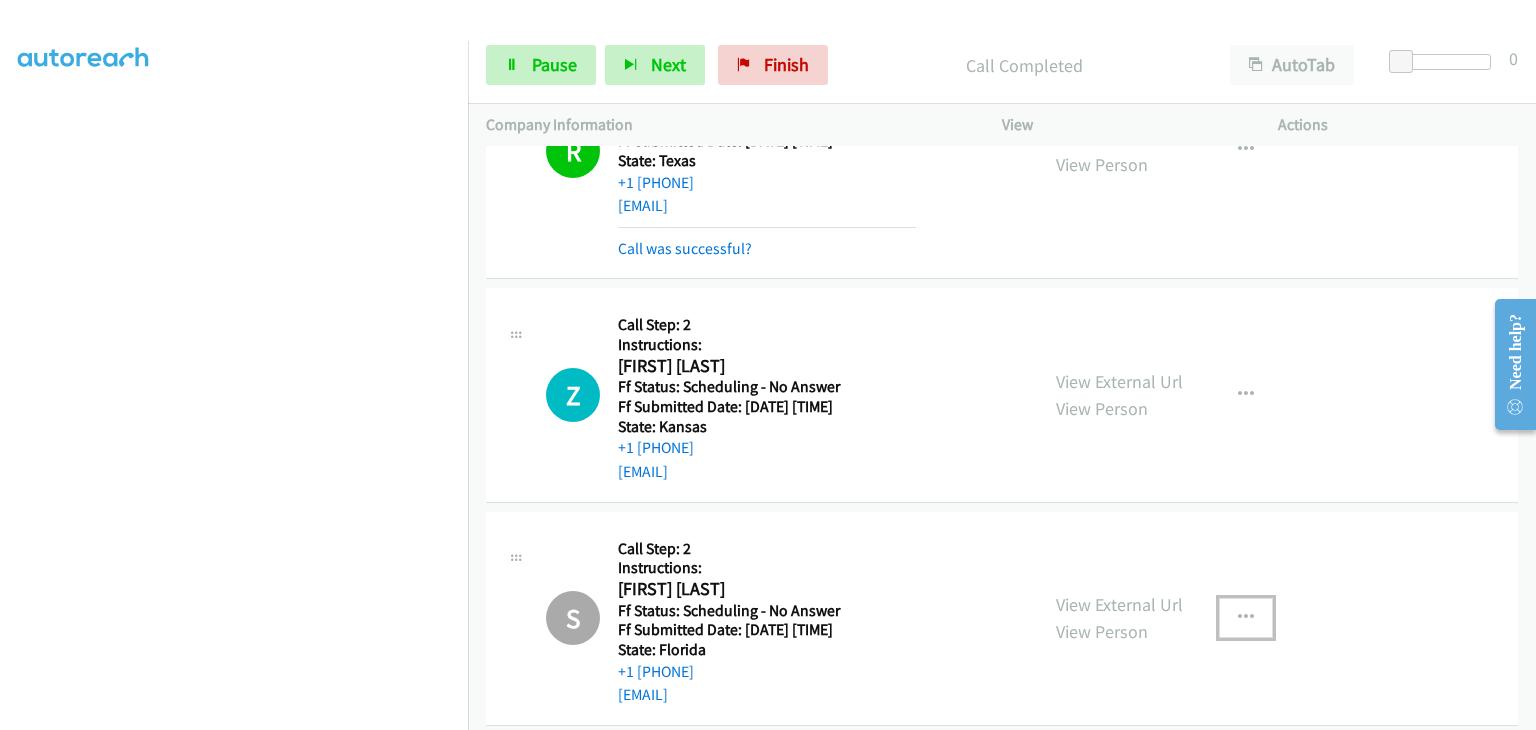 scroll, scrollTop: 400, scrollLeft: 0, axis: vertical 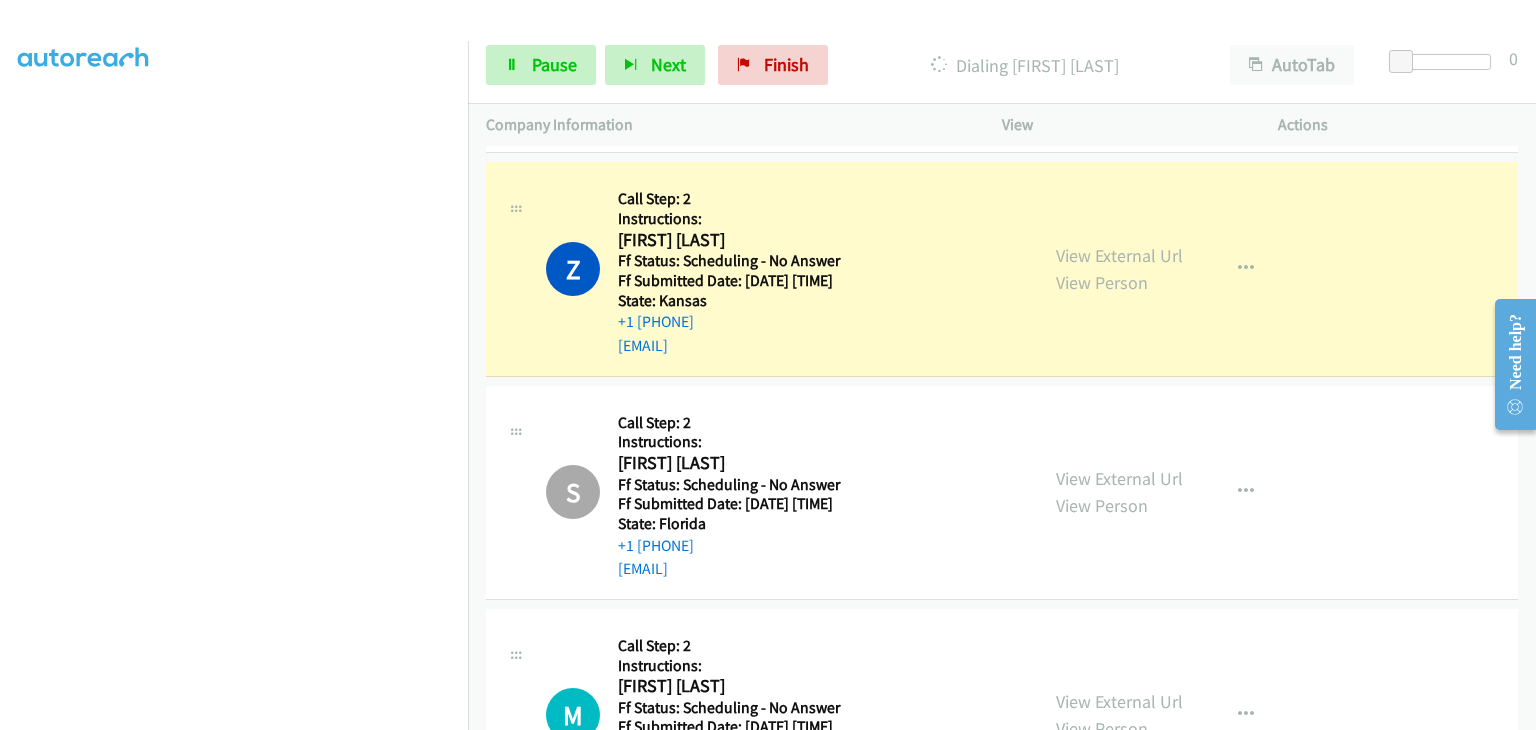 click on "Start Calls
Pause
Next
Finish
Dialing Zach Nelson
AutoTab
AutoTab
0" at bounding box center (1002, 65) 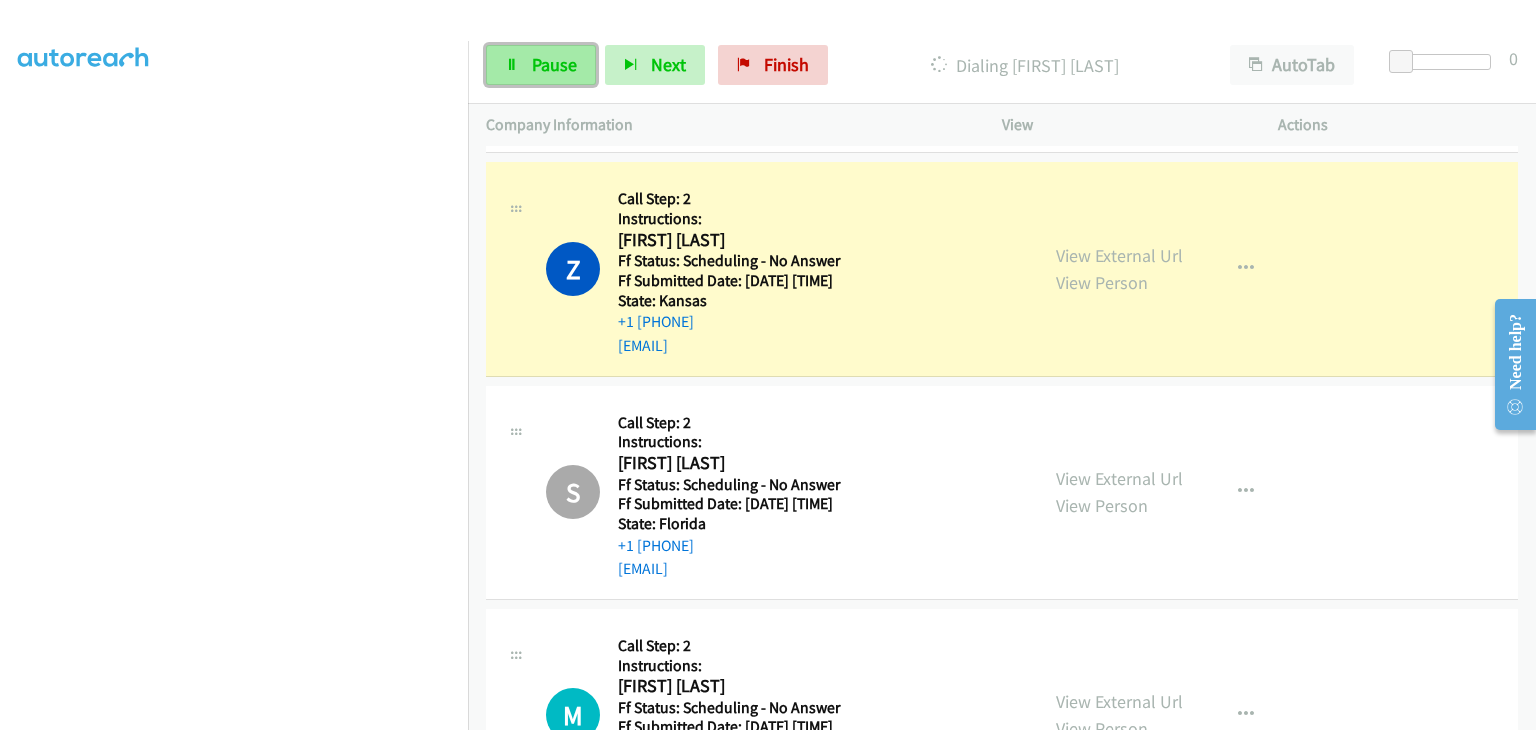 click on "Pause" at bounding box center (541, 65) 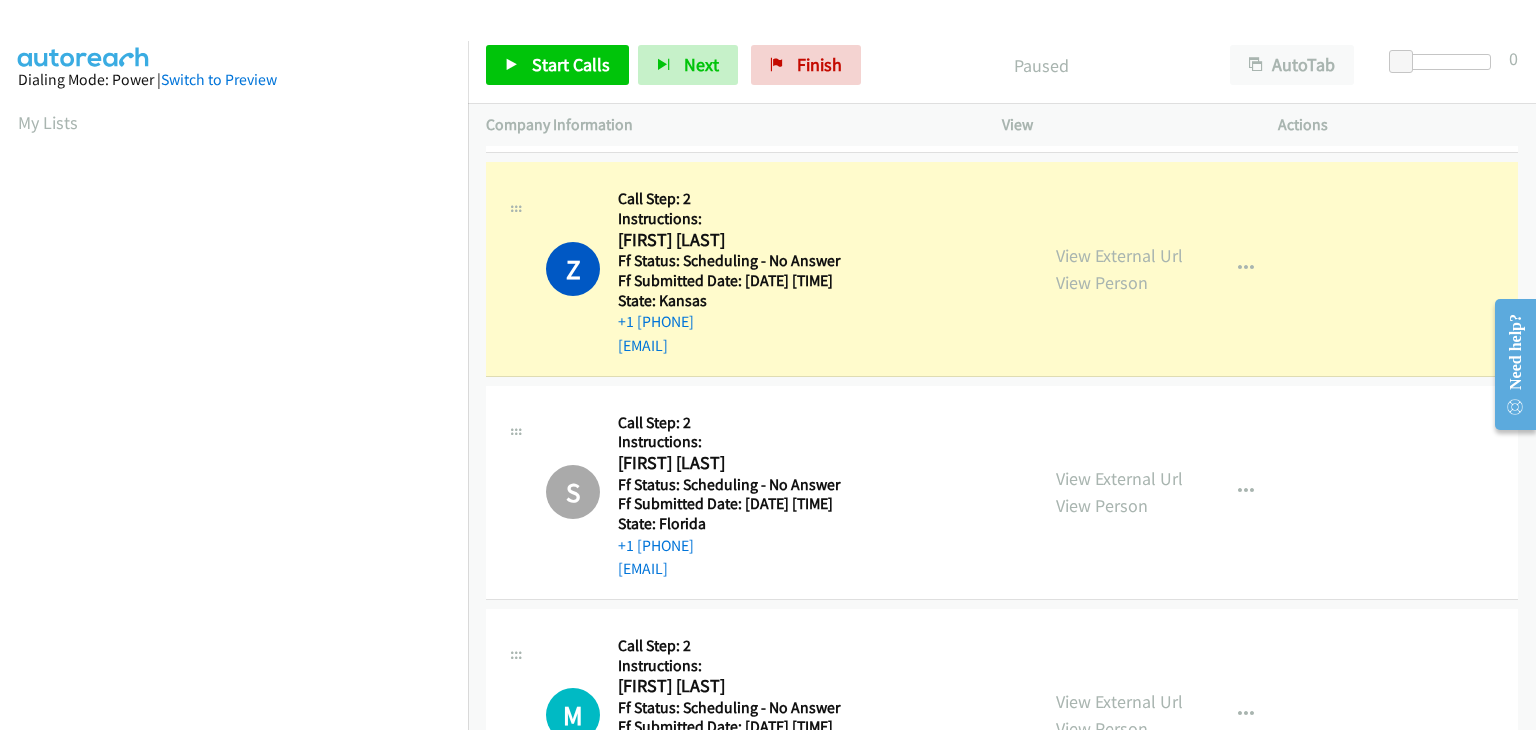 scroll, scrollTop: 392, scrollLeft: 0, axis: vertical 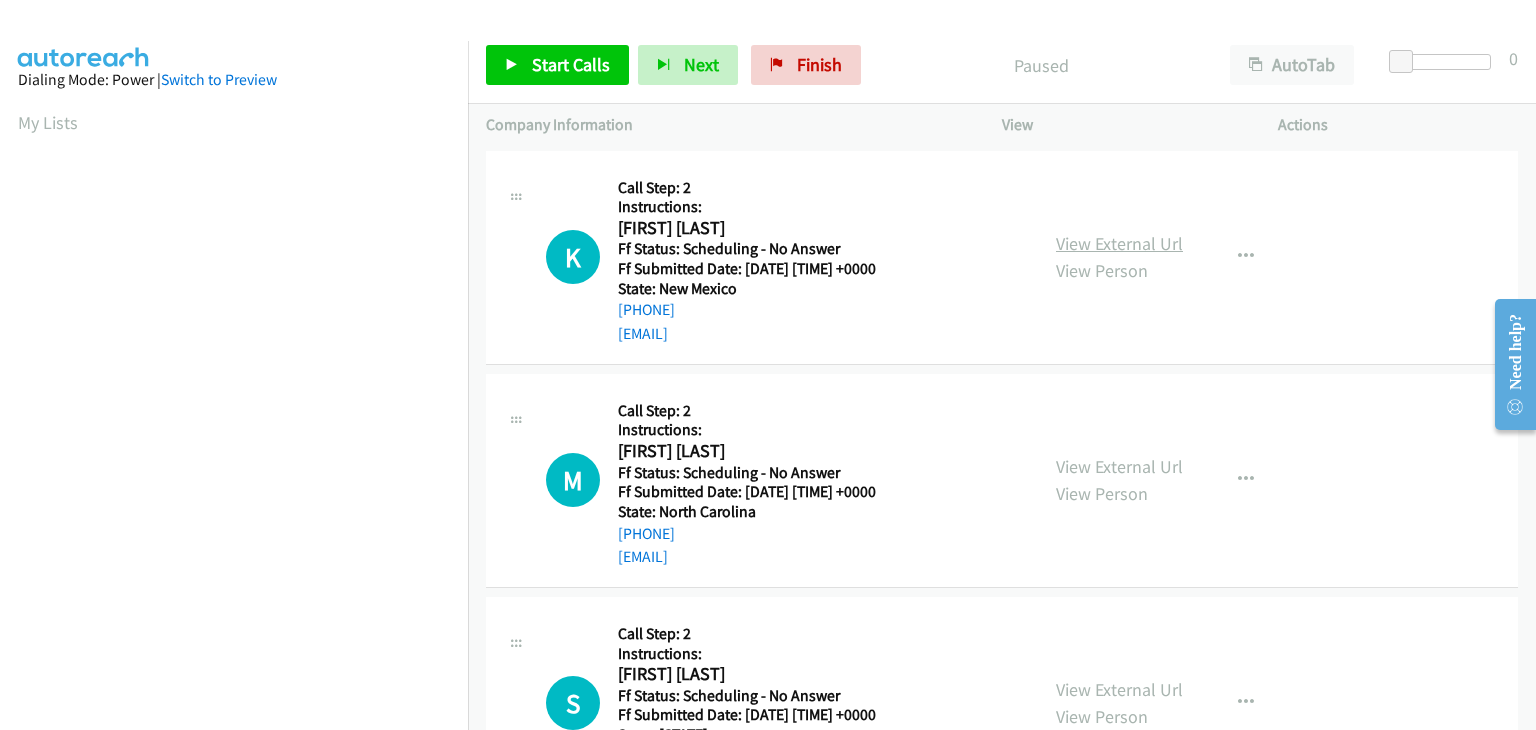 click on "View External Url" at bounding box center [1119, 243] 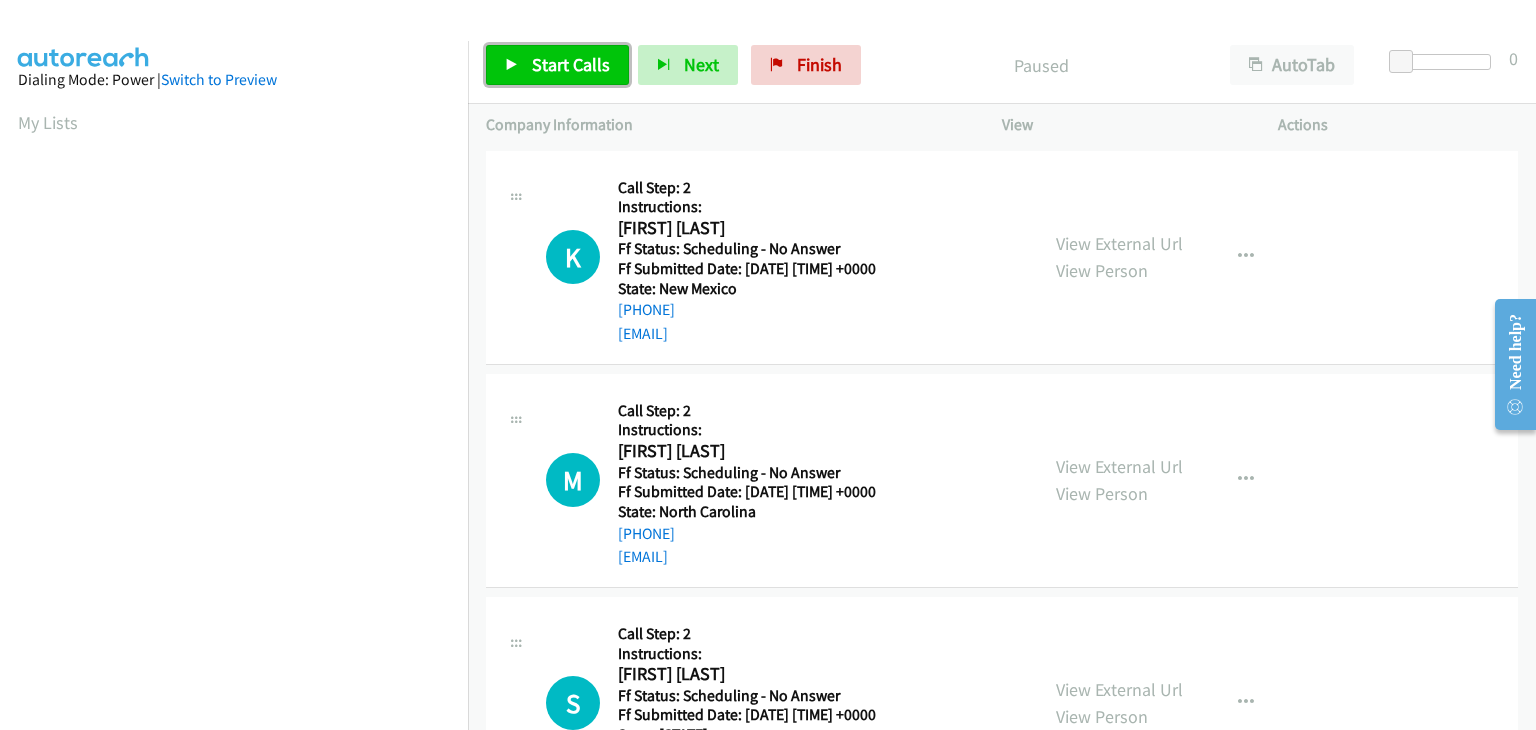 click on "Start Calls" at bounding box center (571, 64) 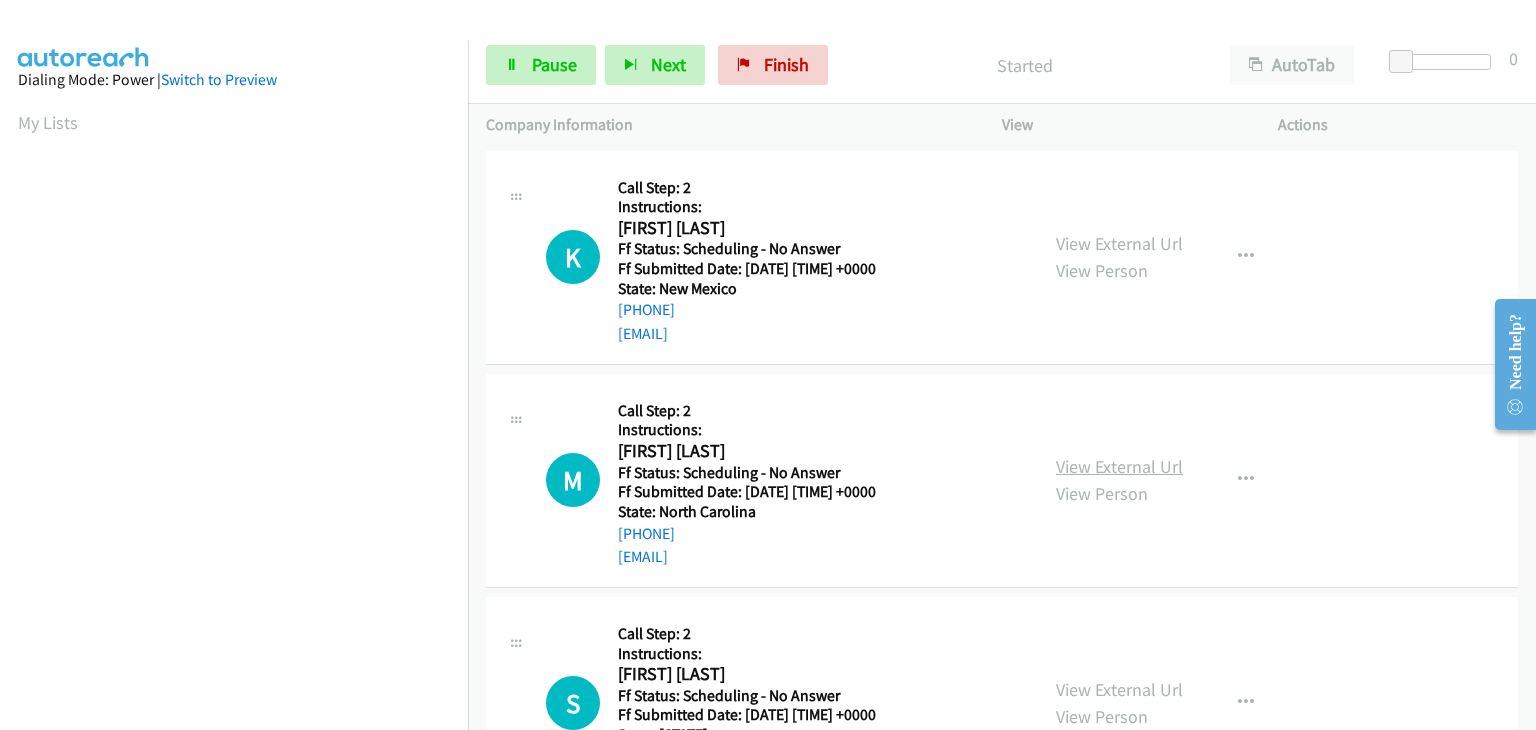 click on "View External Url" at bounding box center (1119, 466) 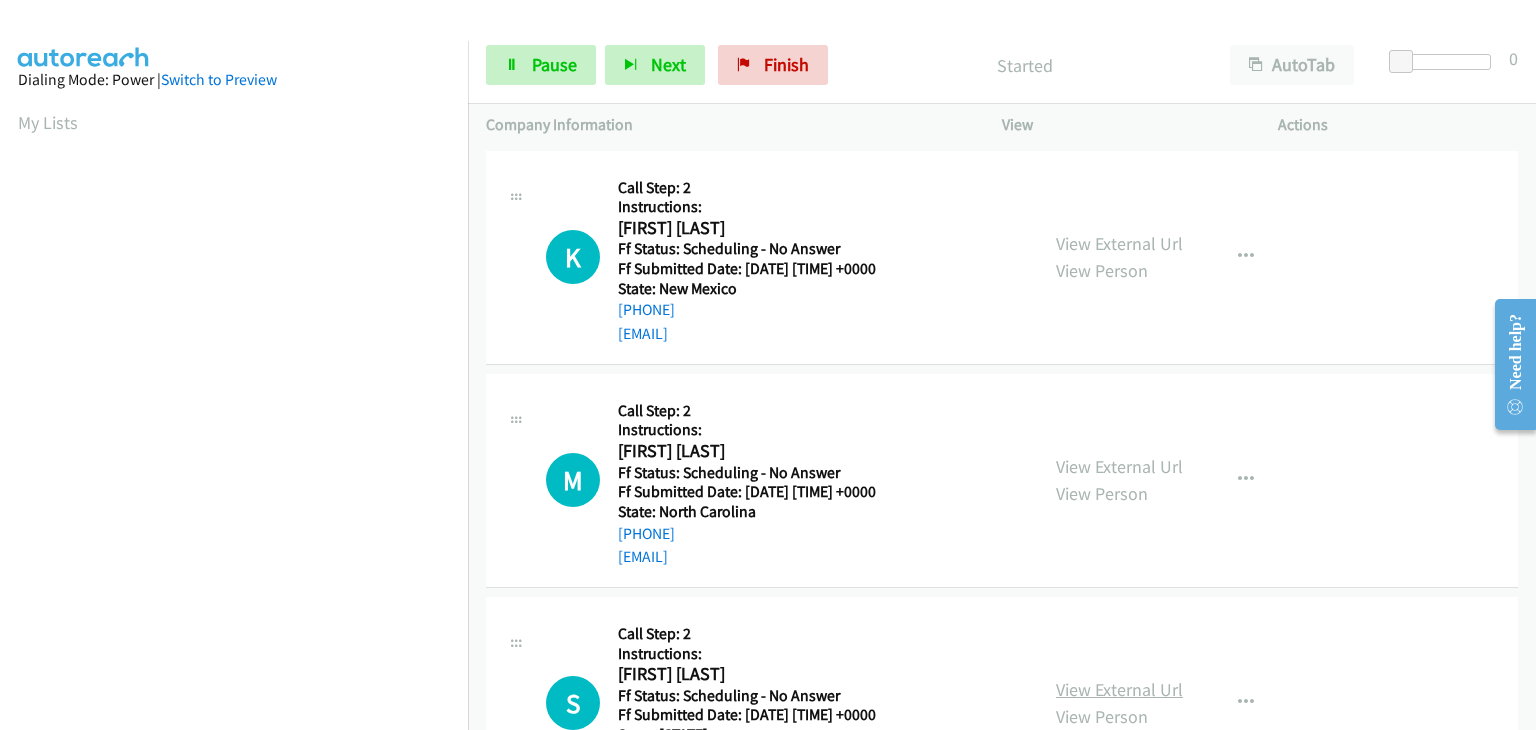 click on "View External Url" at bounding box center (1119, 689) 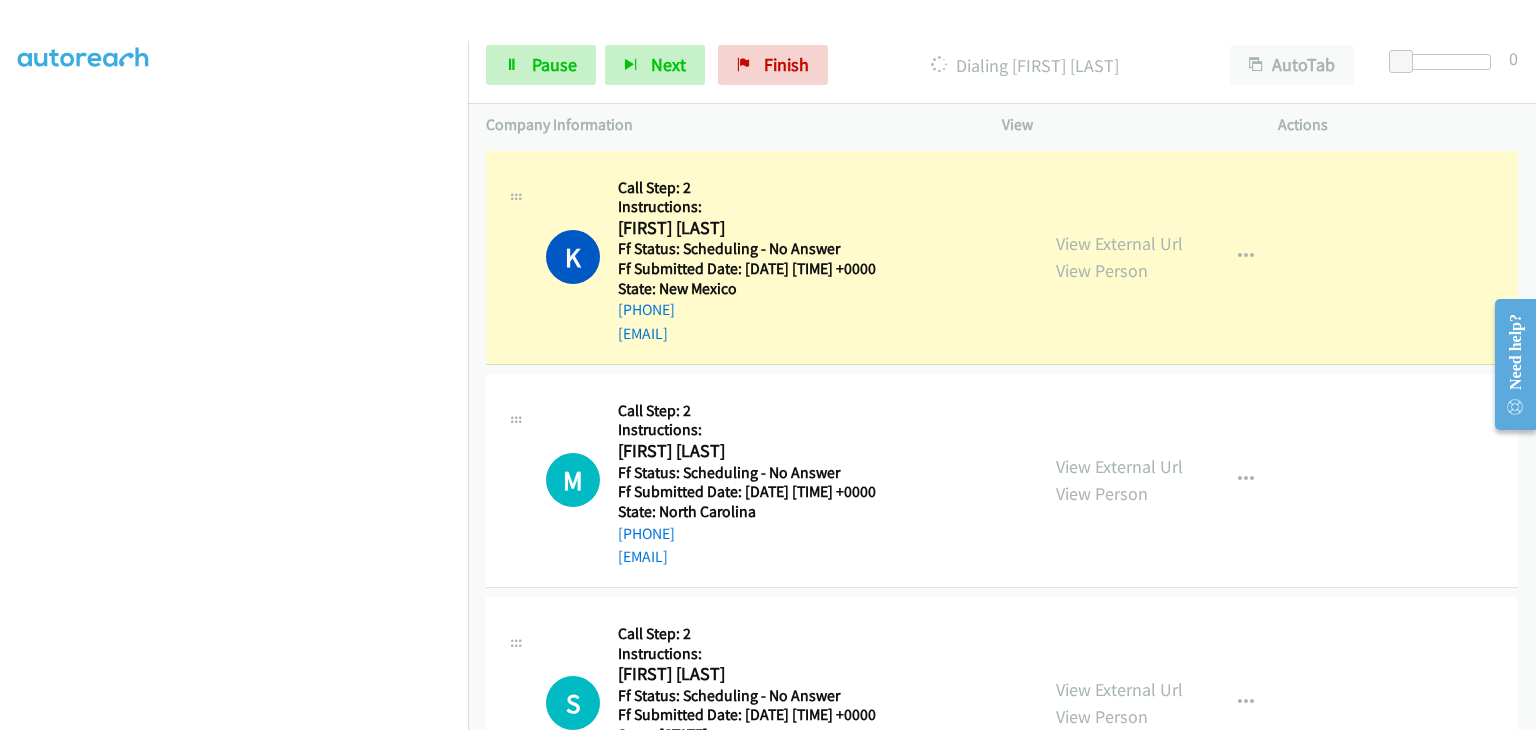 scroll, scrollTop: 392, scrollLeft: 0, axis: vertical 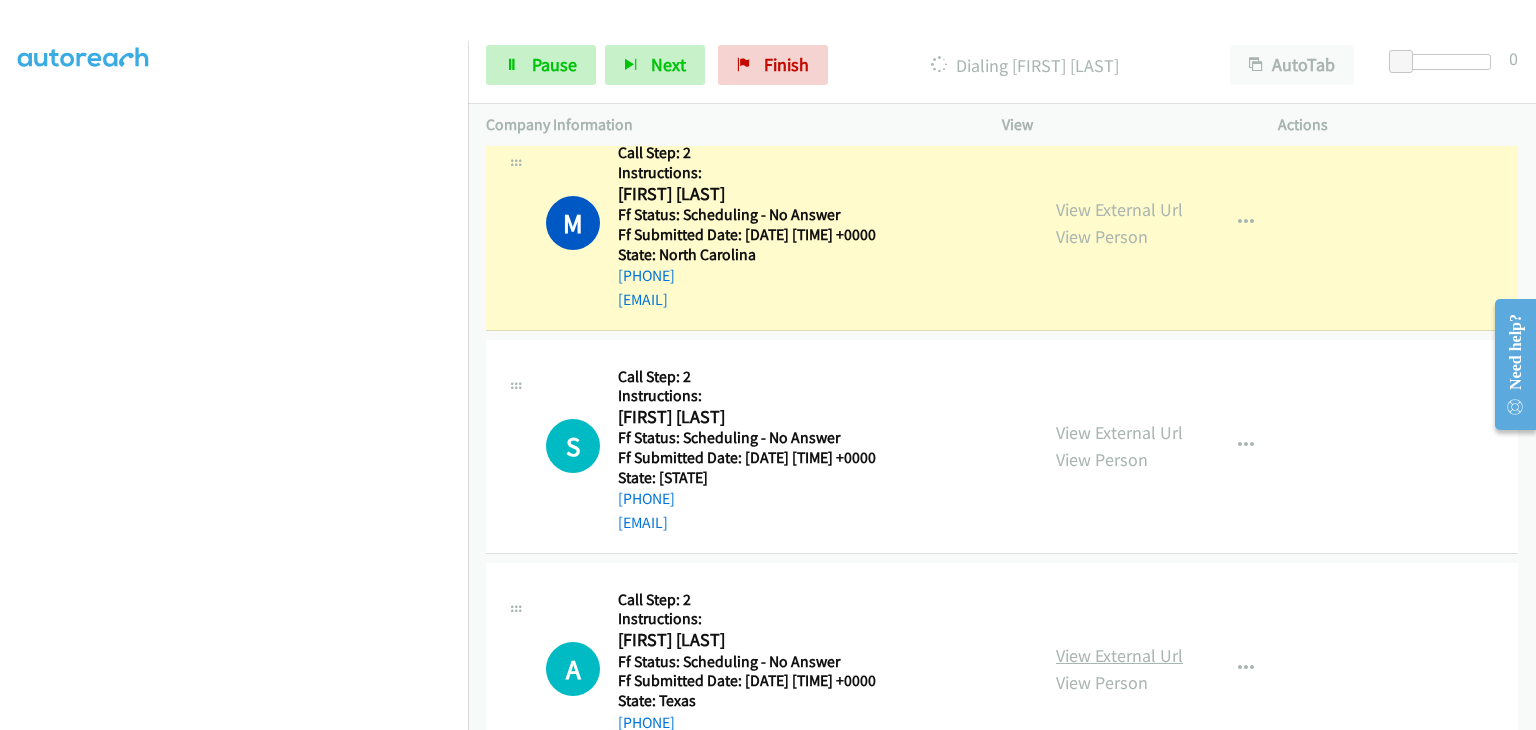 click on "View External Url" at bounding box center [1119, 655] 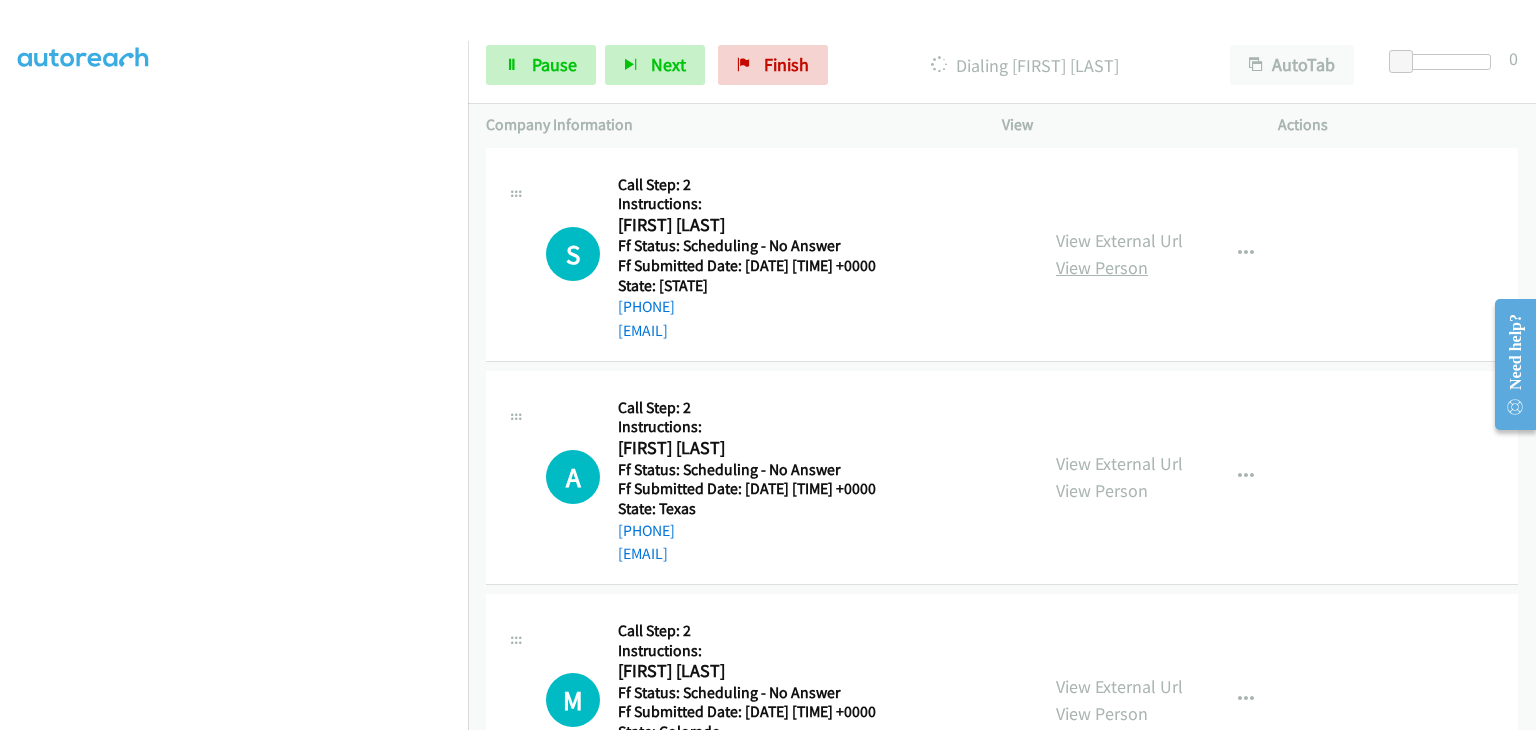 scroll, scrollTop: 500, scrollLeft: 0, axis: vertical 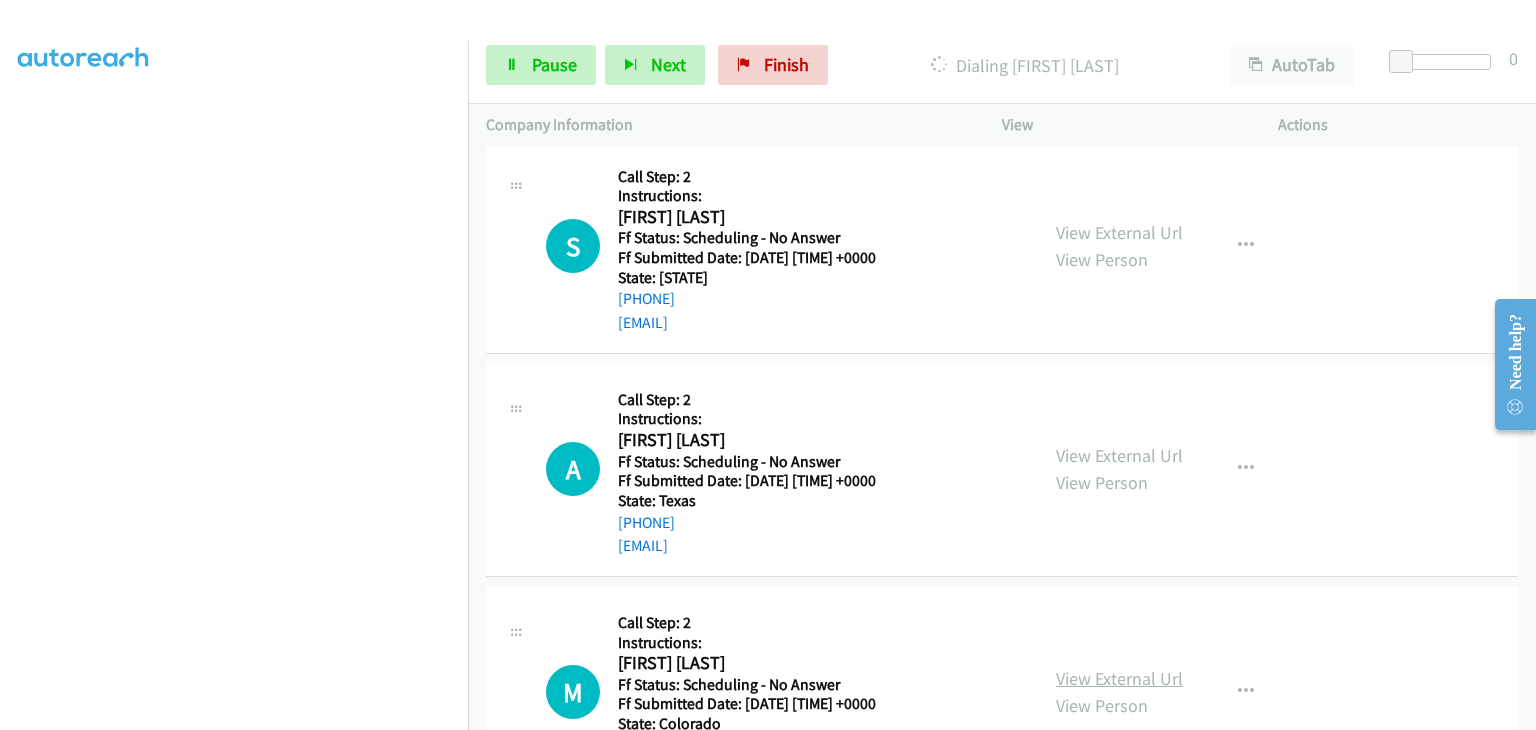 click on "View External Url" at bounding box center [1119, 678] 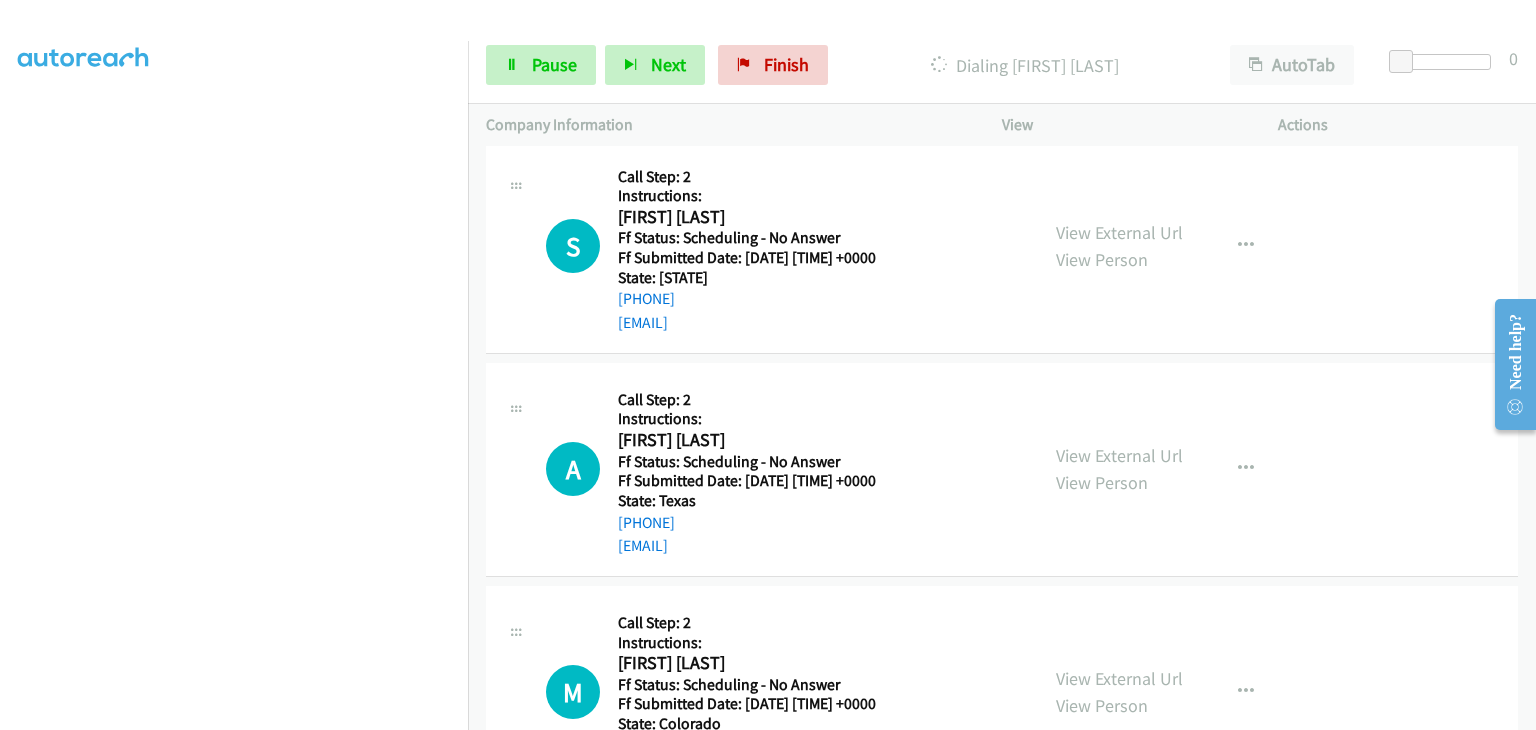 scroll, scrollTop: 392, scrollLeft: 0, axis: vertical 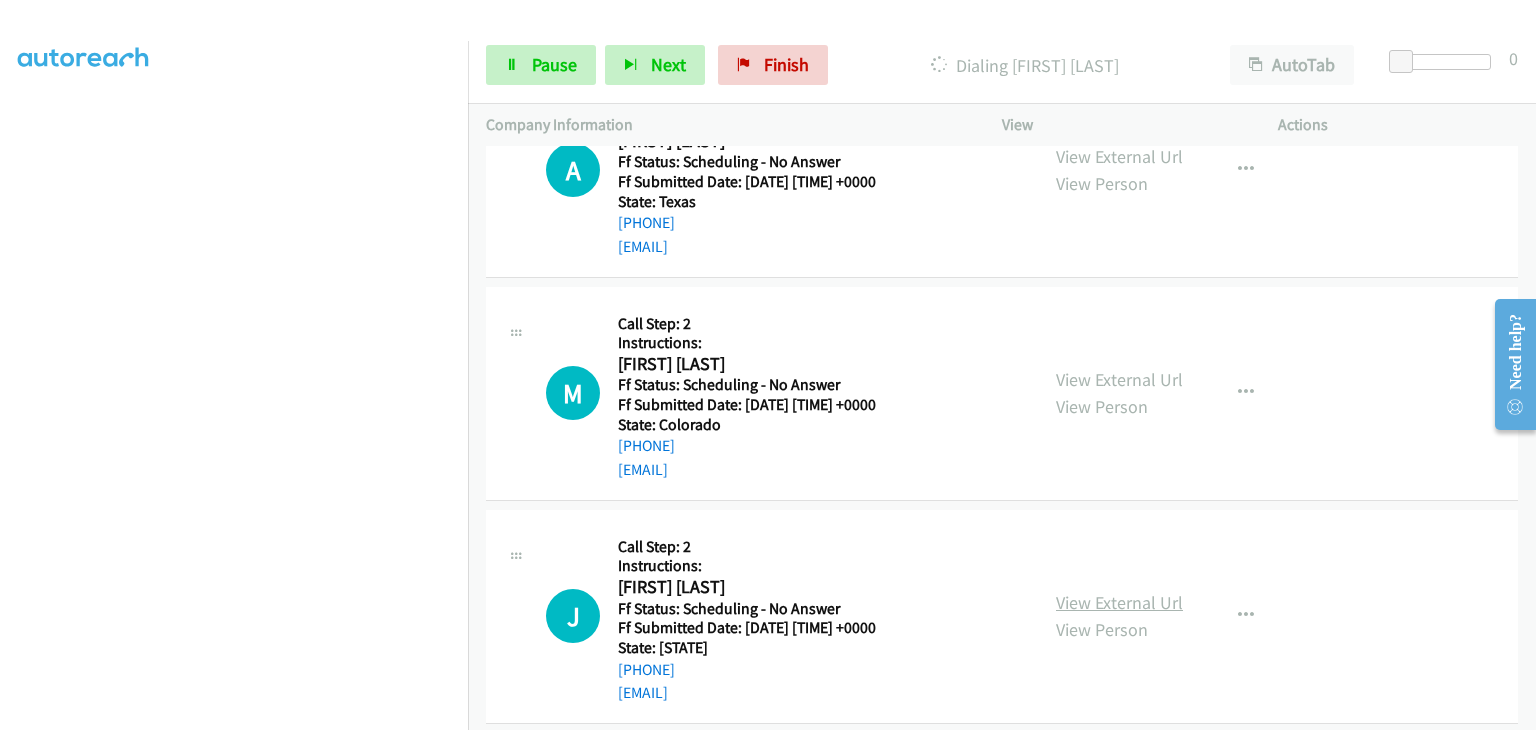 click on "View External Url" at bounding box center (1119, 602) 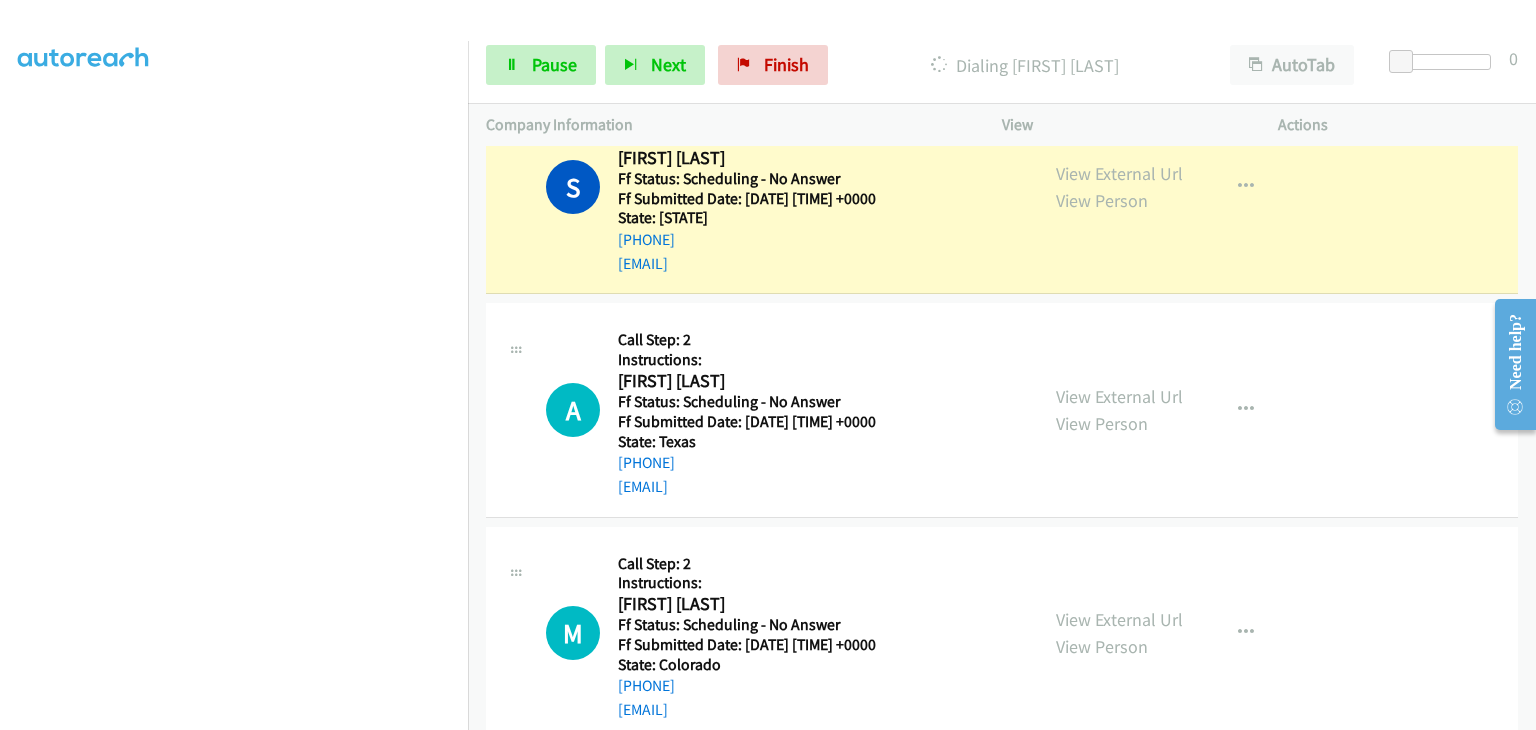 scroll, scrollTop: 542, scrollLeft: 0, axis: vertical 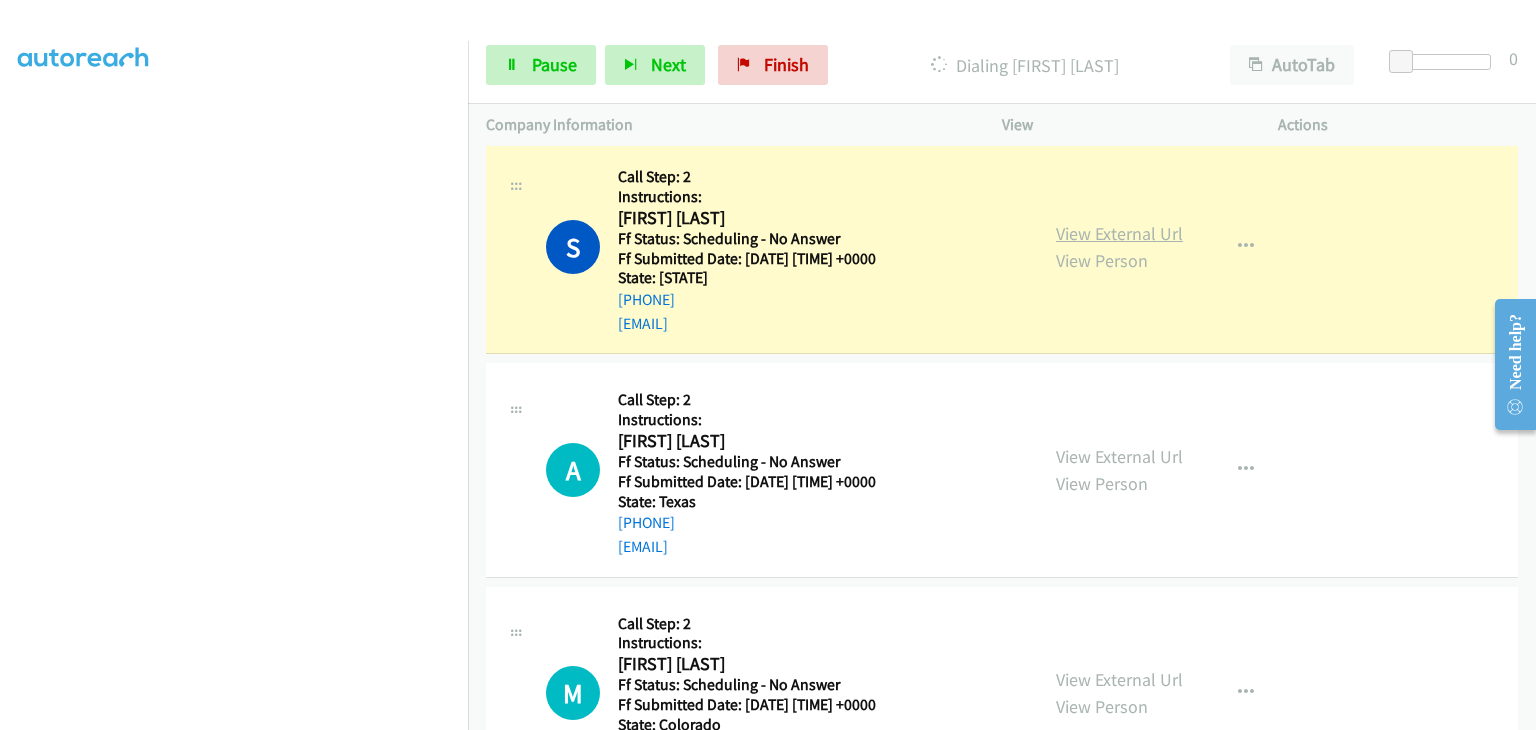 click on "View External Url" at bounding box center [1119, 233] 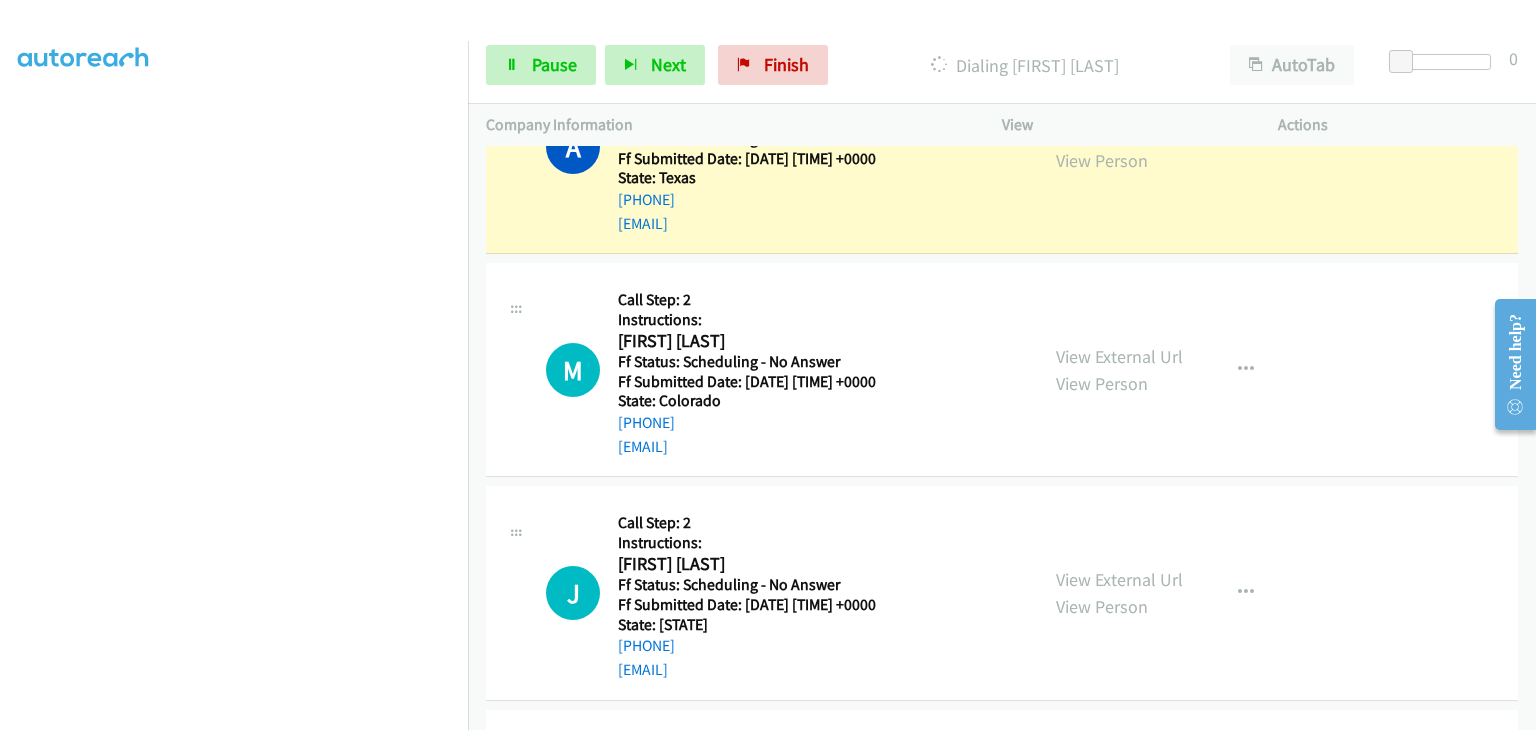 scroll, scrollTop: 942, scrollLeft: 0, axis: vertical 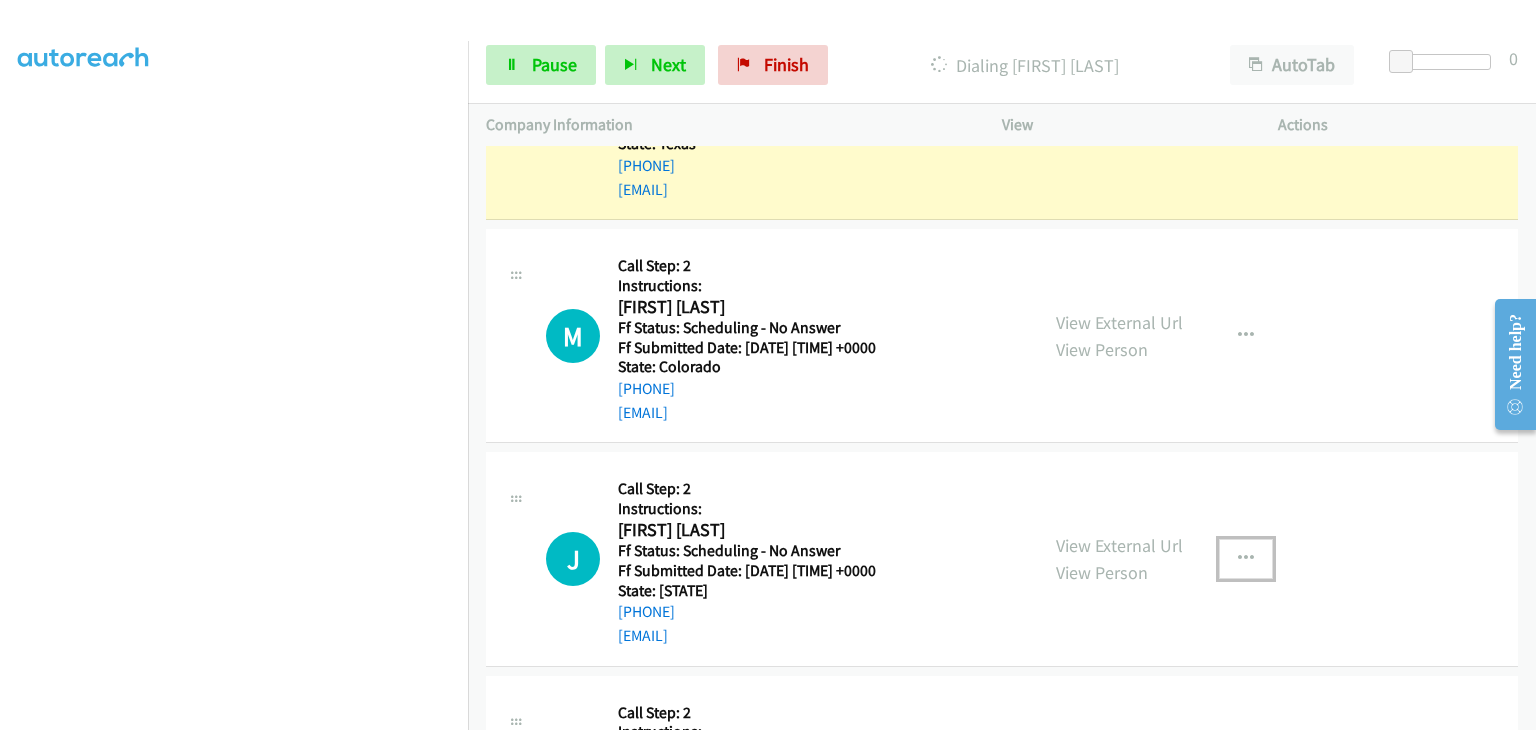 click at bounding box center [1246, 559] 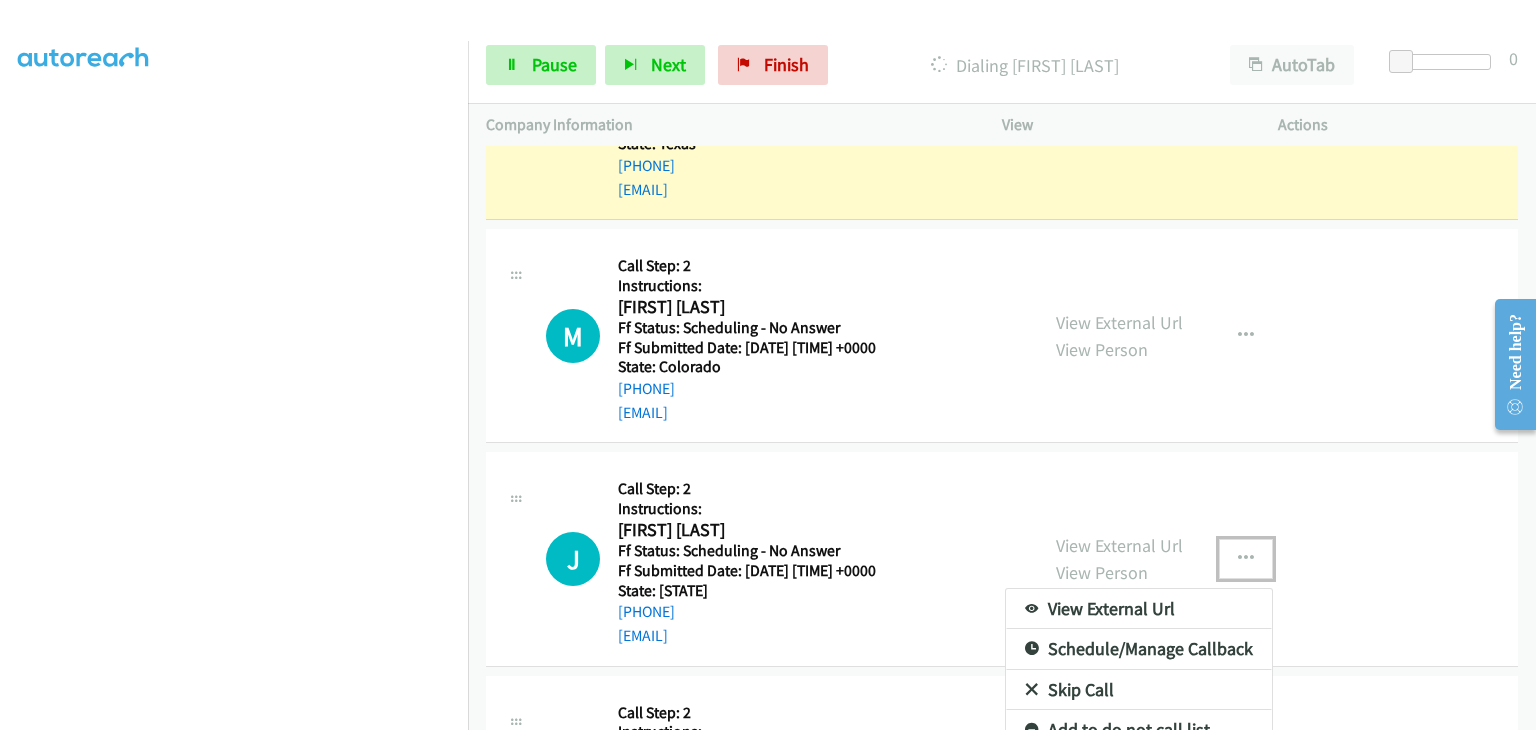 click on "Skip Call" at bounding box center [1139, 690] 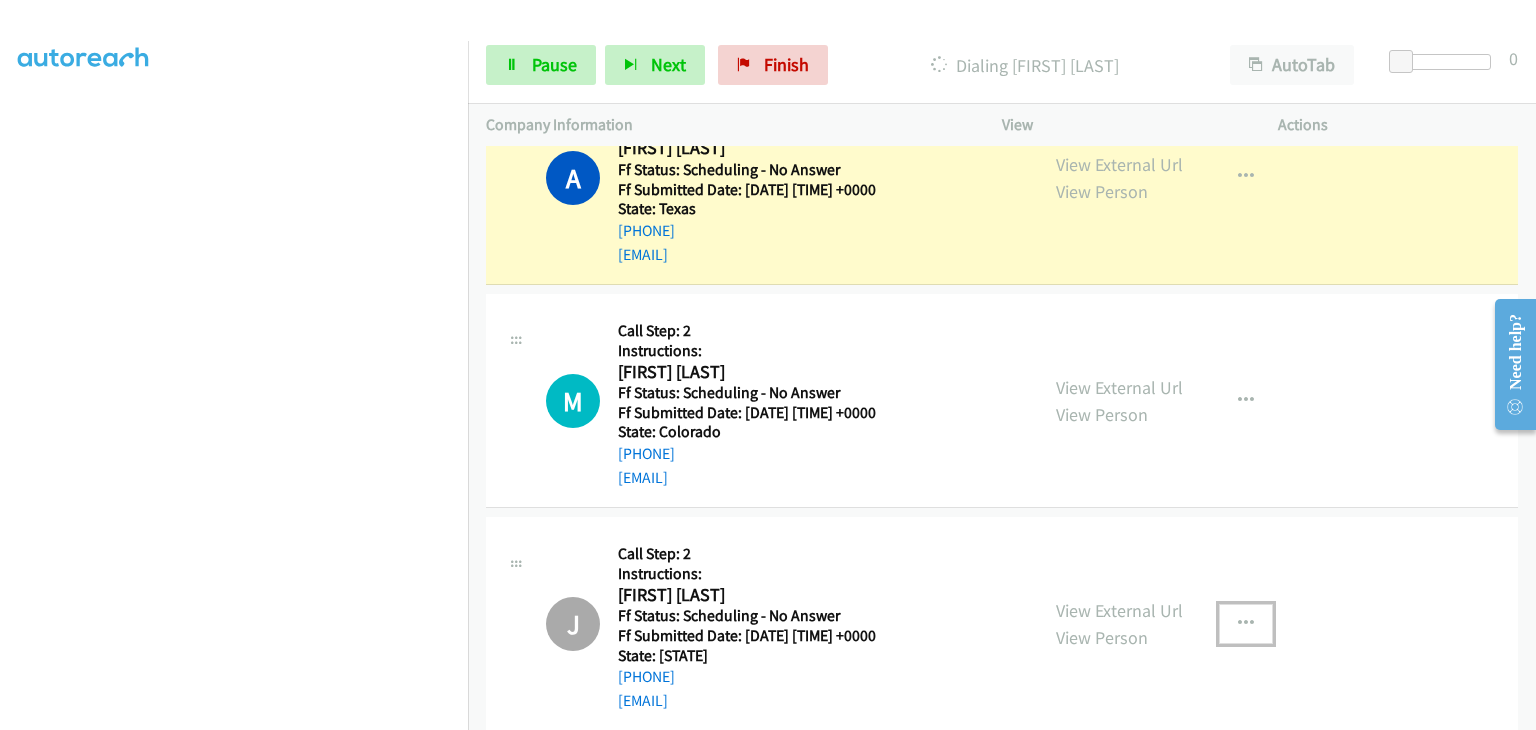 scroll, scrollTop: 842, scrollLeft: 0, axis: vertical 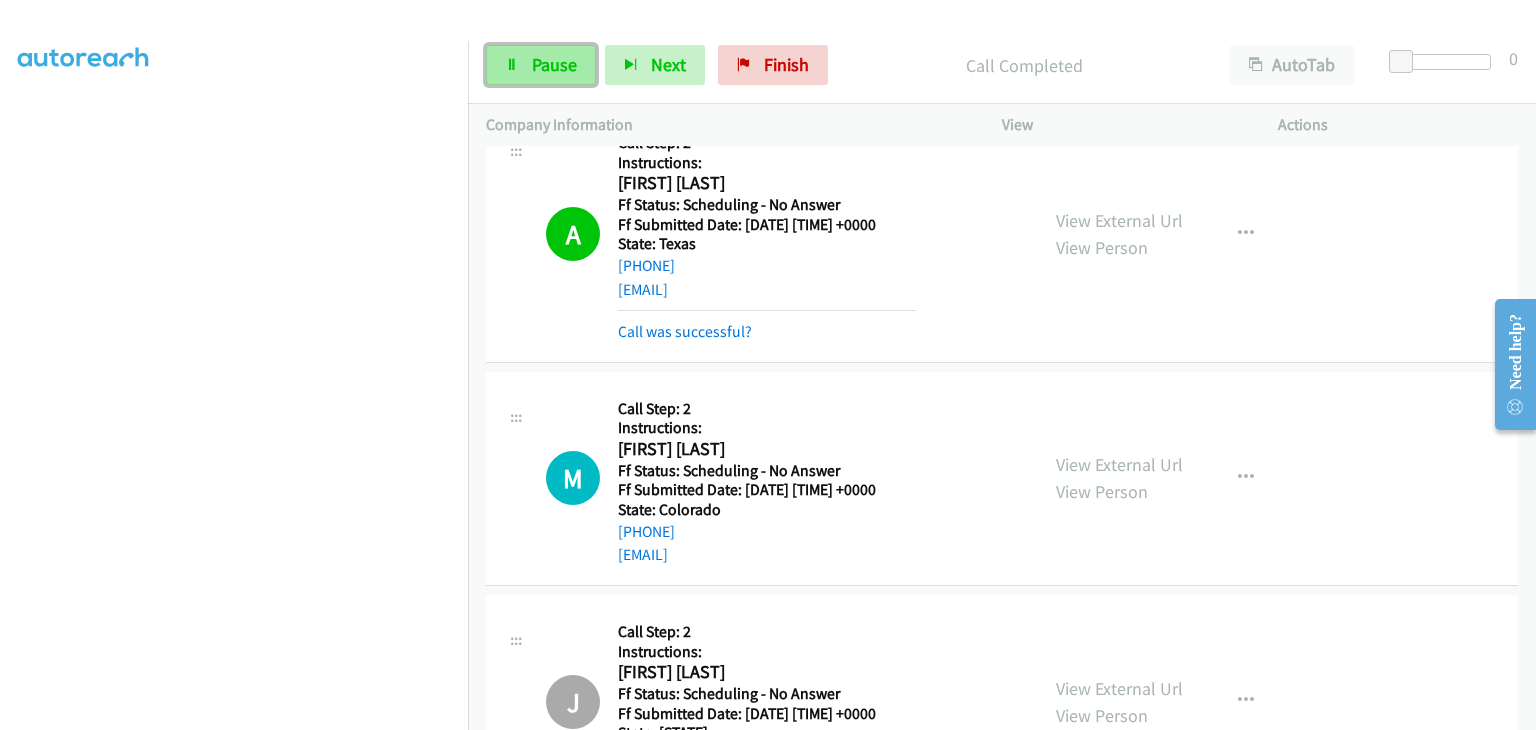 click on "Pause" at bounding box center [541, 65] 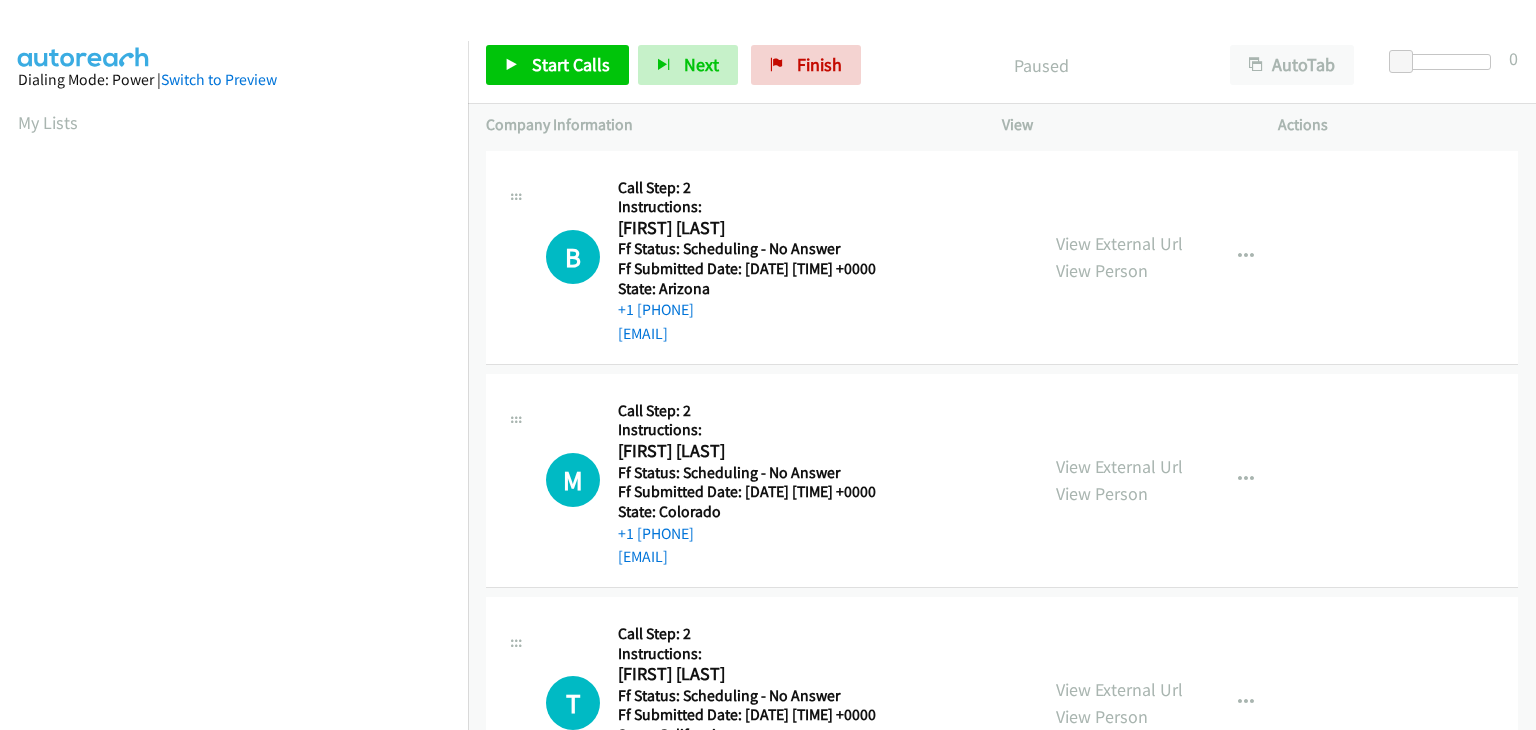 scroll, scrollTop: 0, scrollLeft: 0, axis: both 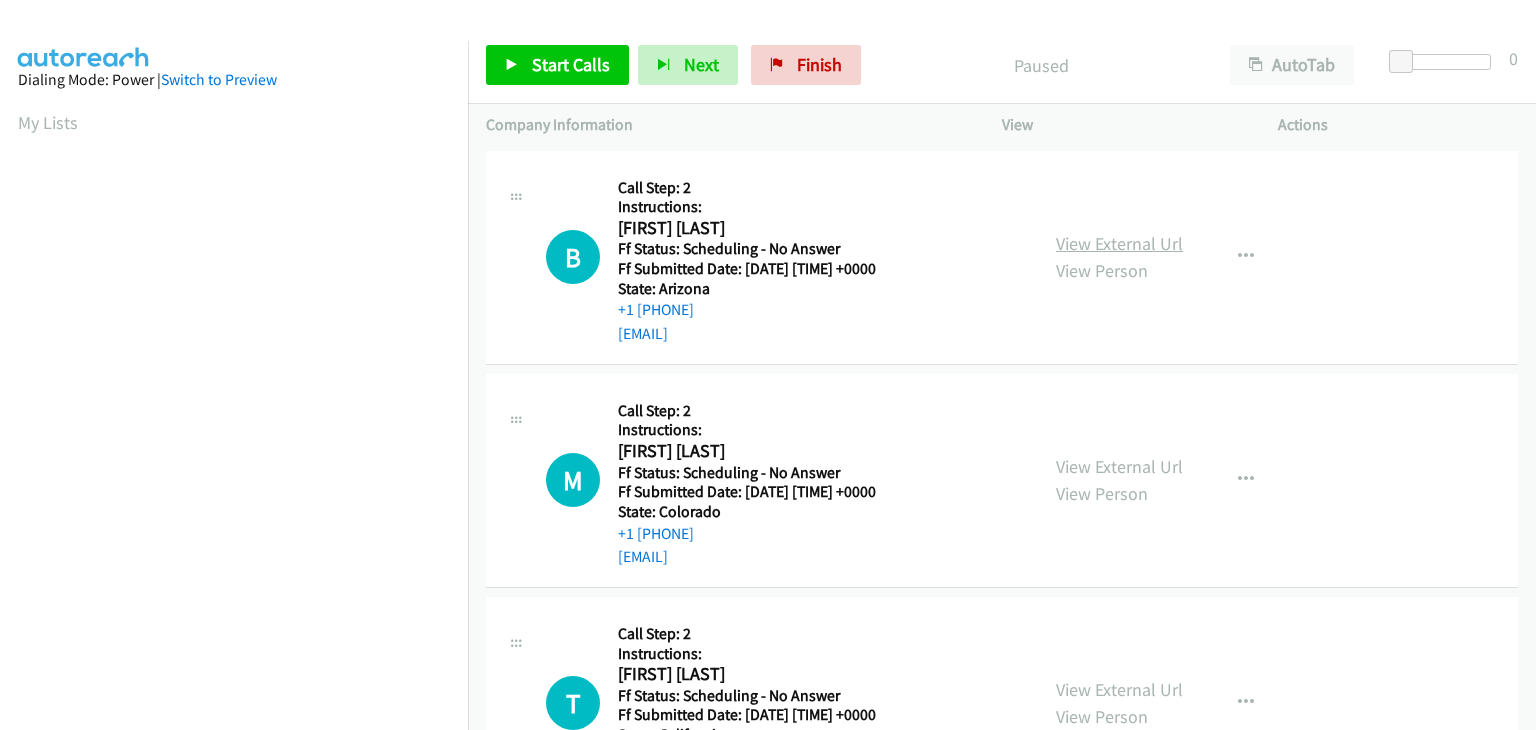 click on "View External Url" at bounding box center (1119, 243) 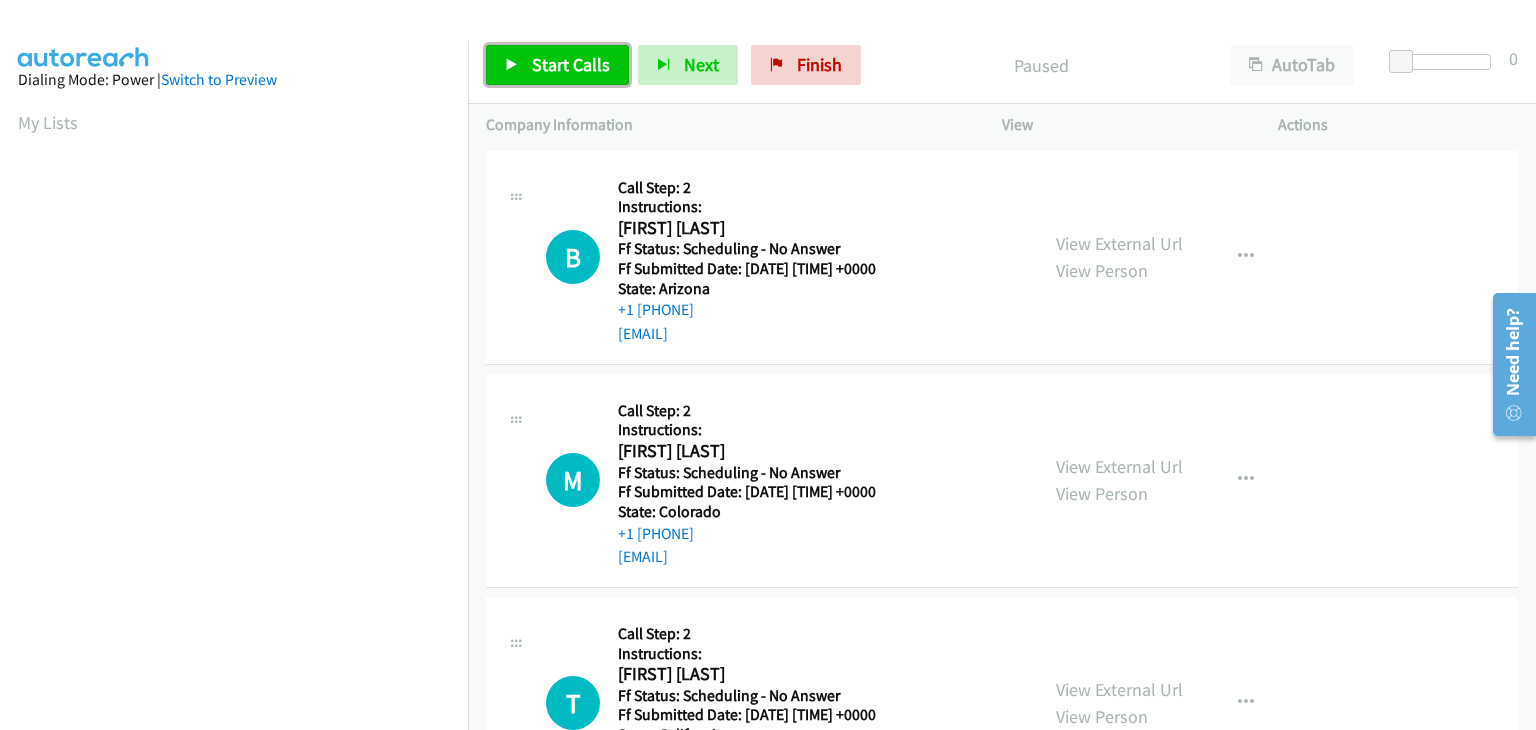 click on "Start Calls" at bounding box center [571, 64] 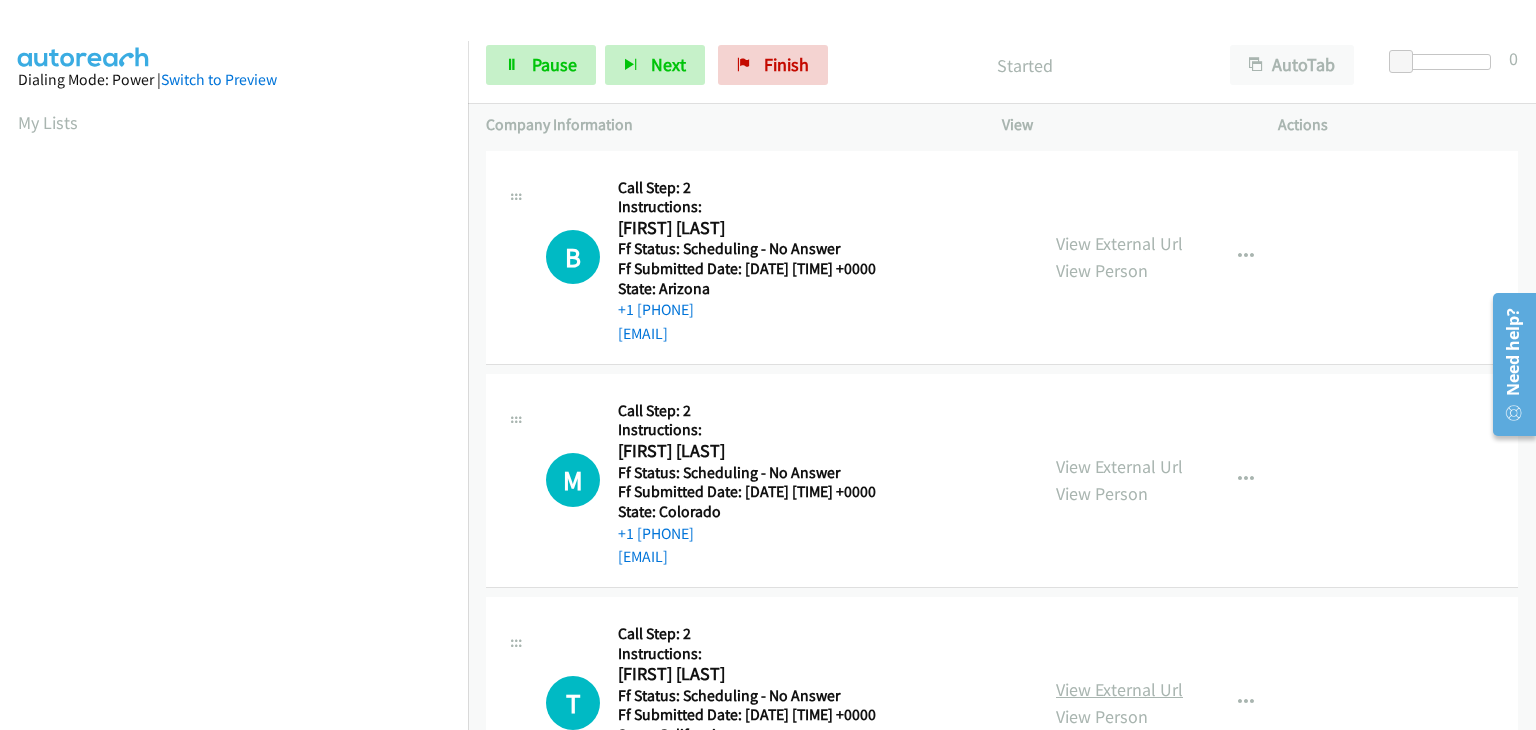 click on "View External Url" at bounding box center (1119, 689) 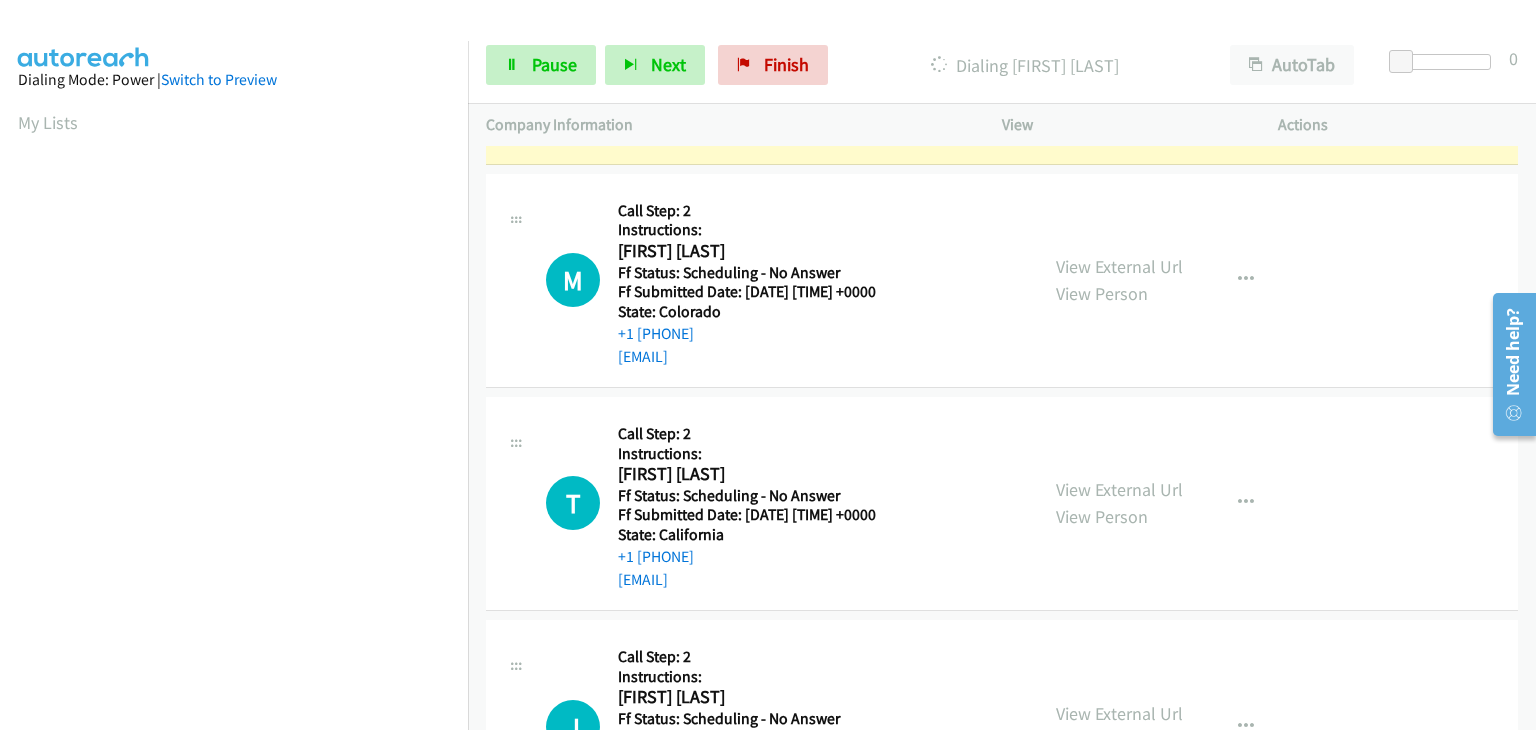 scroll, scrollTop: 300, scrollLeft: 0, axis: vertical 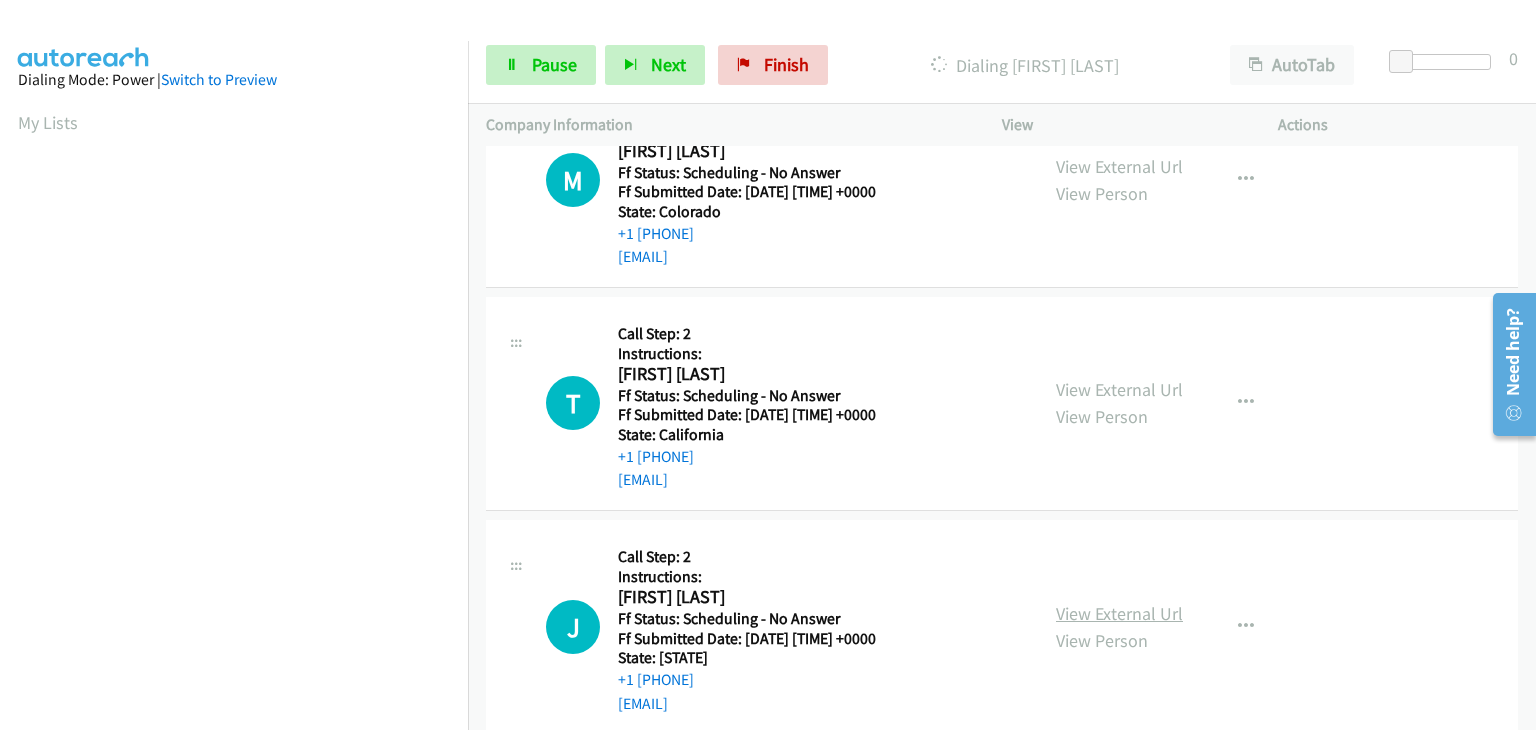 click on "View External Url" at bounding box center [1119, 613] 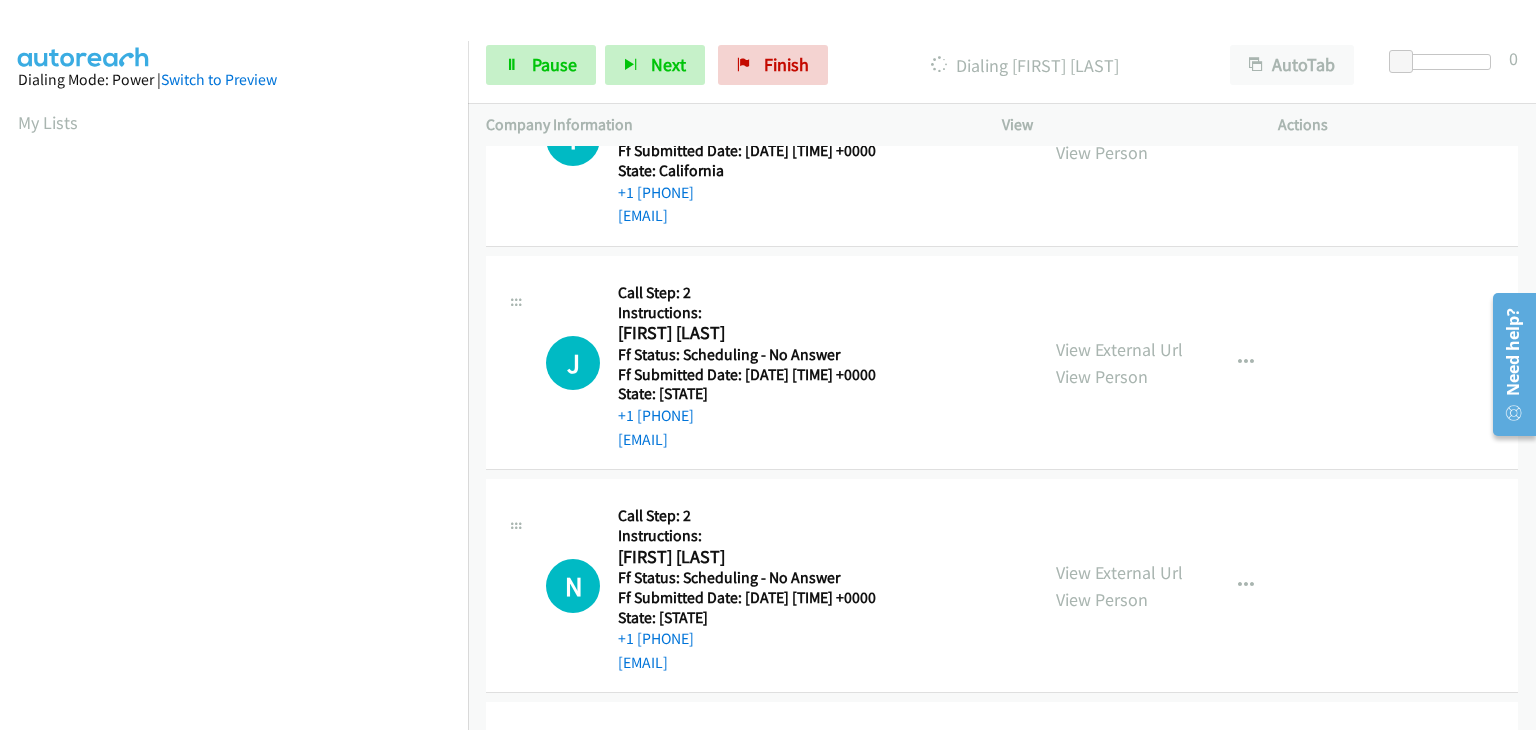scroll, scrollTop: 600, scrollLeft: 0, axis: vertical 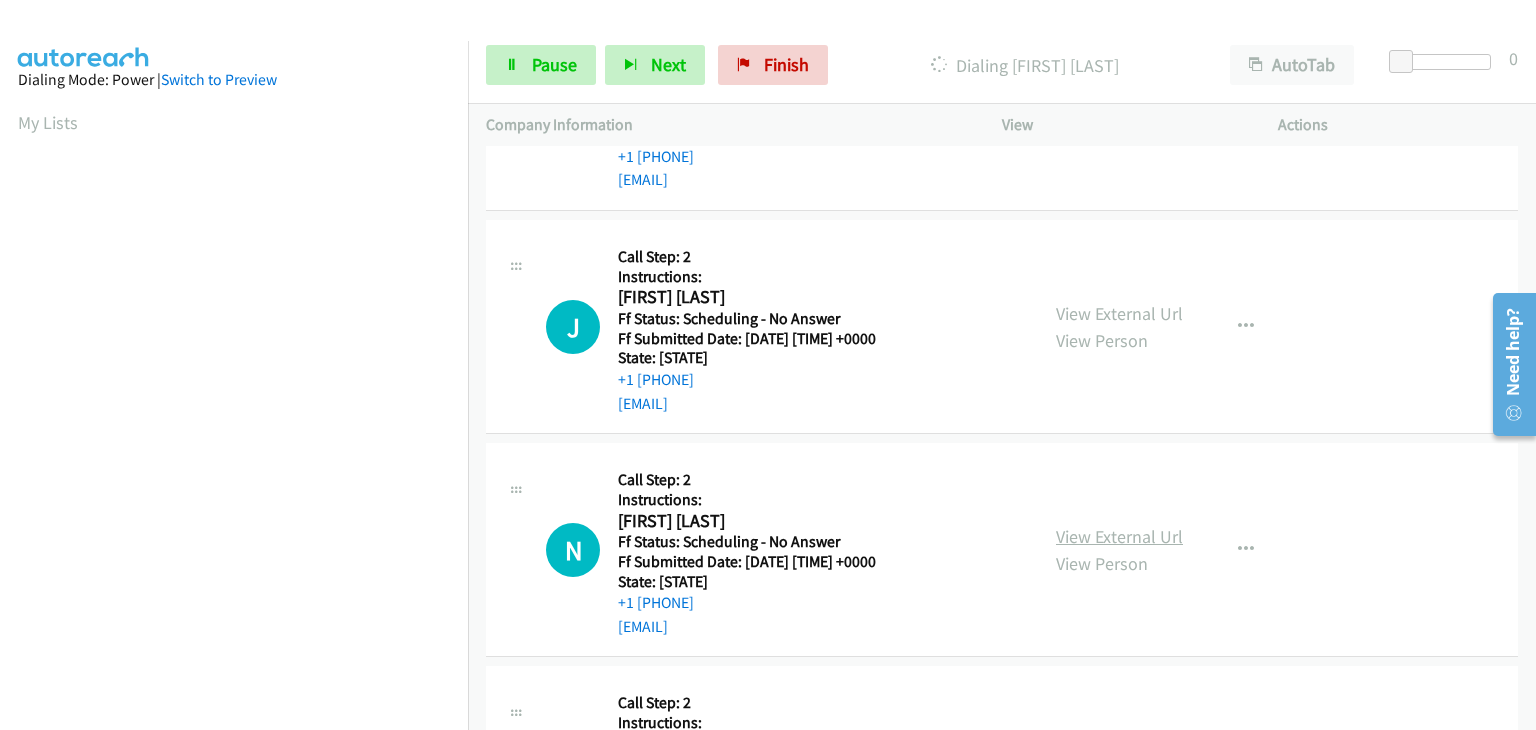 click on "View External Url" at bounding box center (1119, 536) 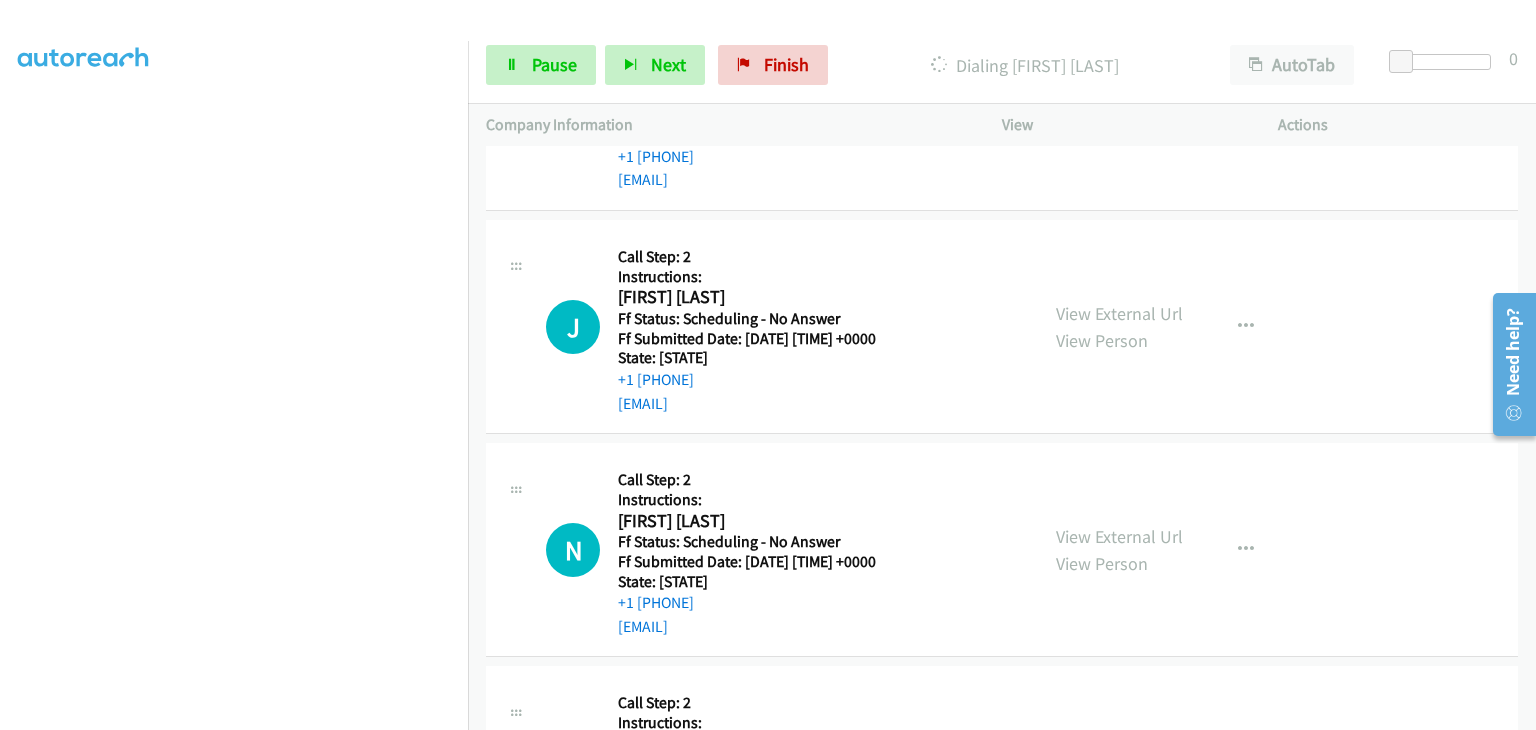 scroll, scrollTop: 392, scrollLeft: 0, axis: vertical 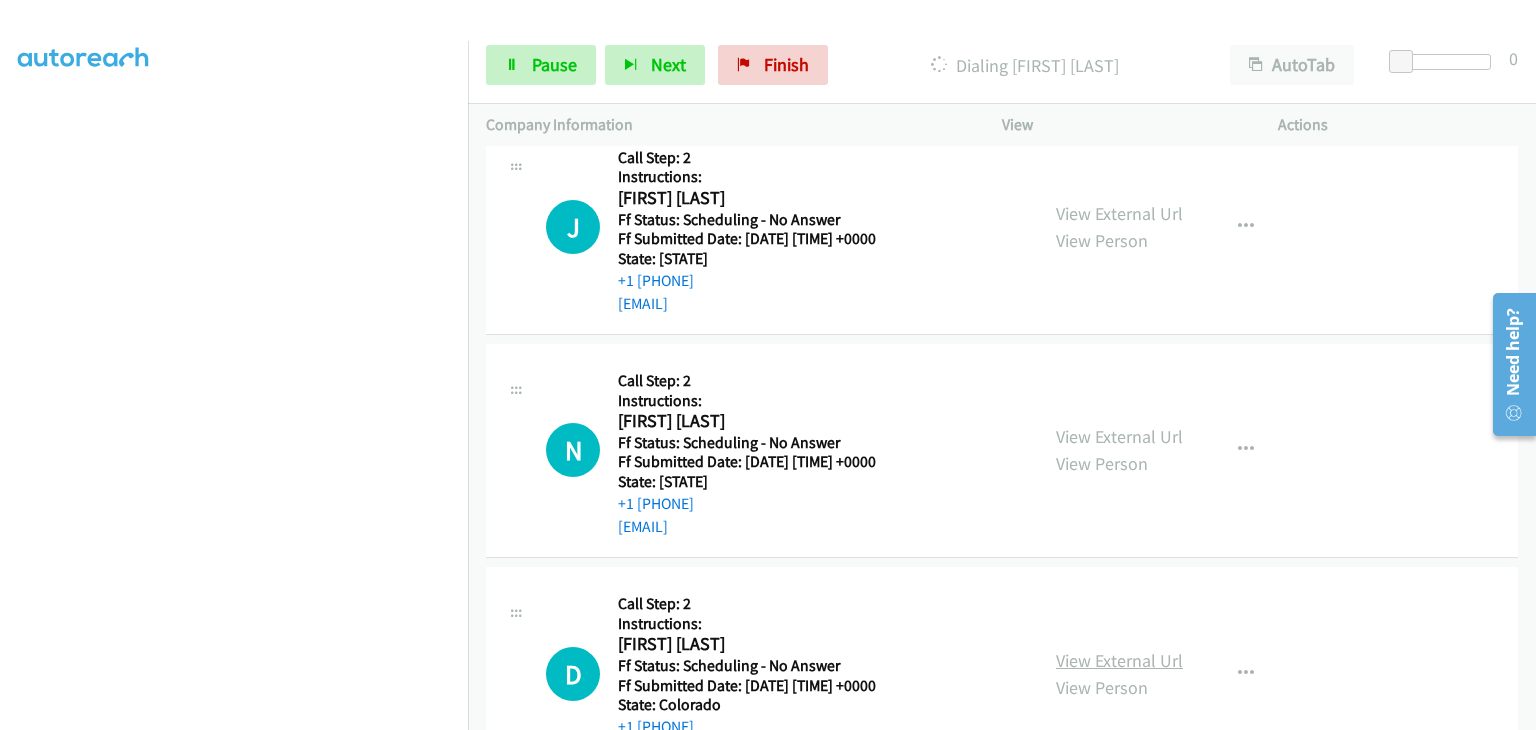 click on "View External Url" at bounding box center [1119, 660] 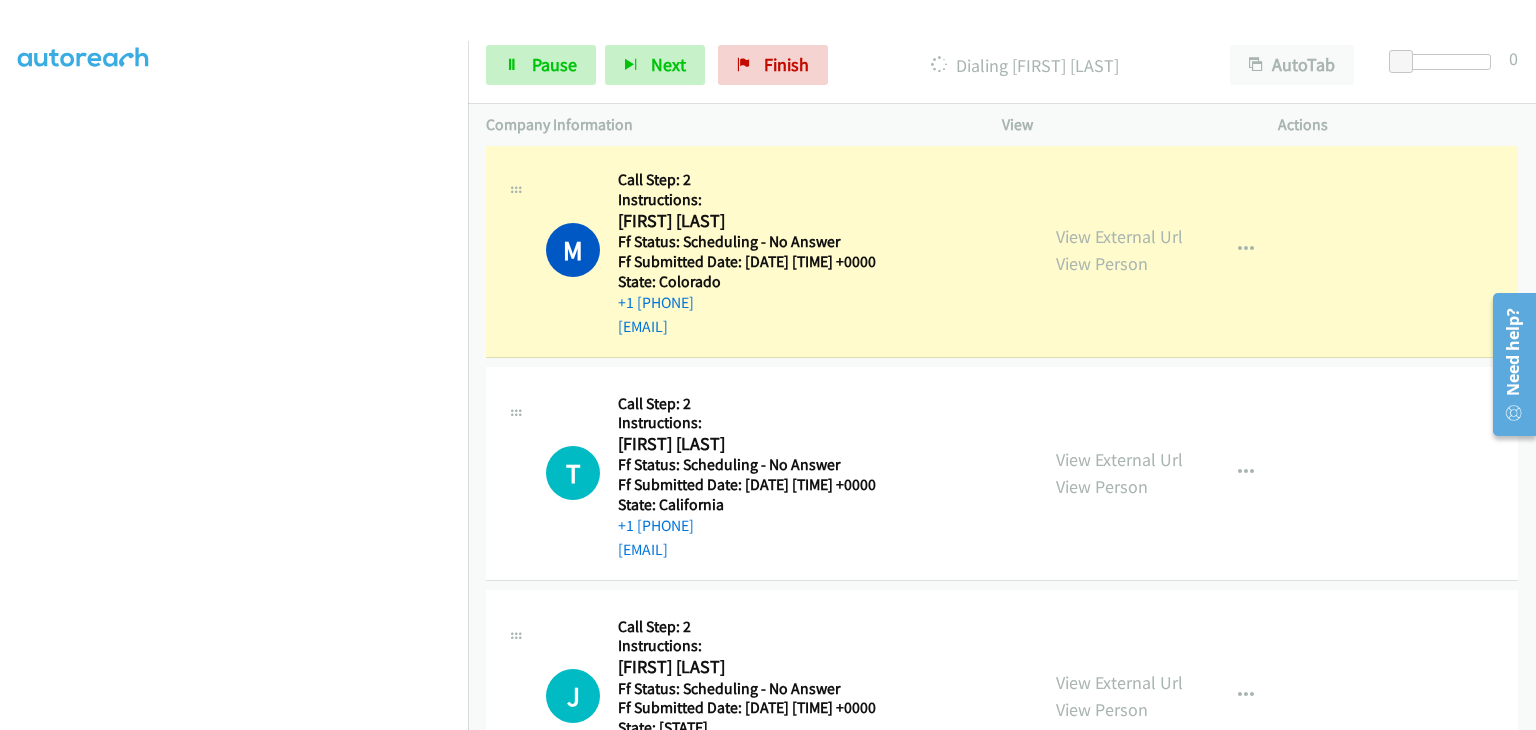 scroll, scrollTop: 242, scrollLeft: 0, axis: vertical 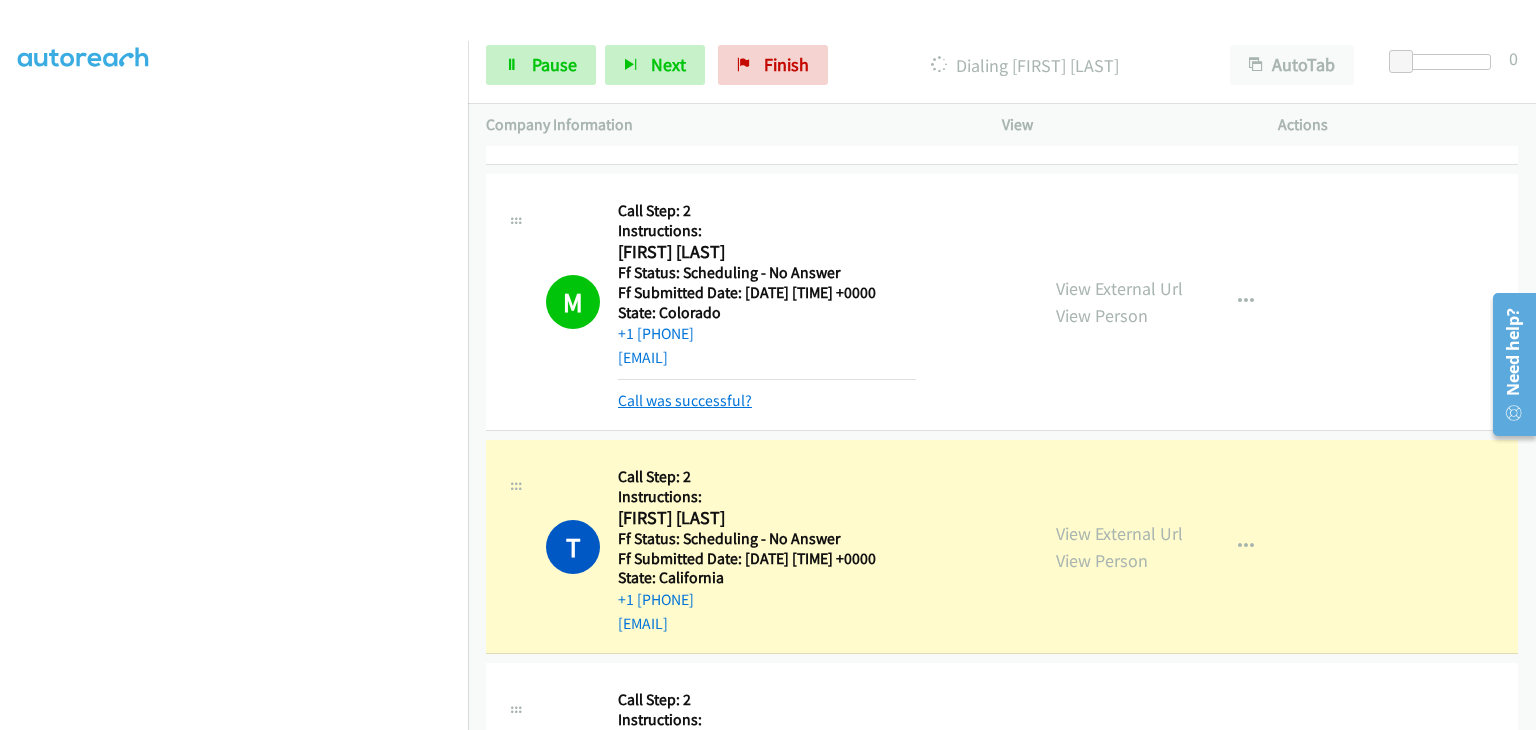 click on "Call was successful?" at bounding box center (685, 400) 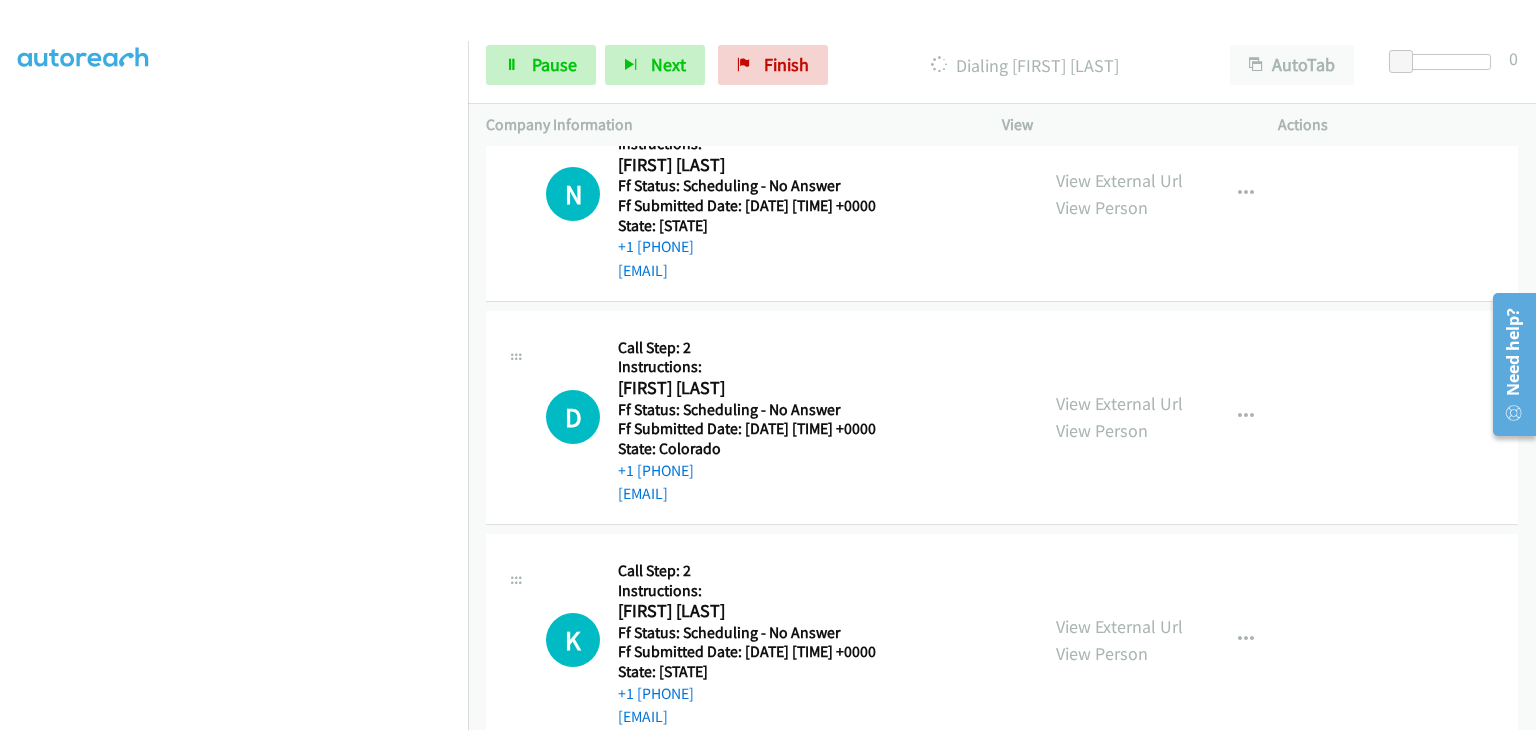 scroll, scrollTop: 1042, scrollLeft: 0, axis: vertical 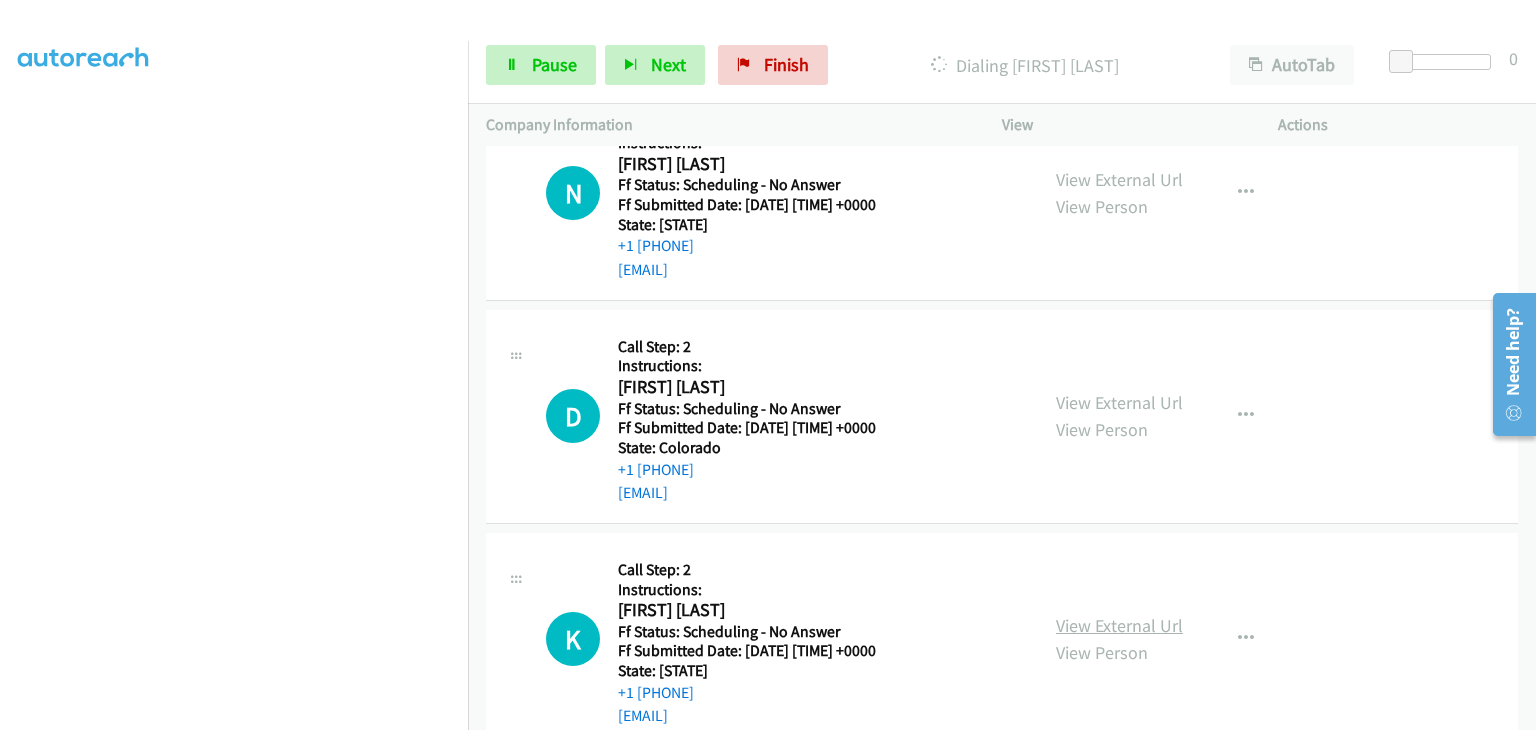 click on "View External Url" at bounding box center [1119, 625] 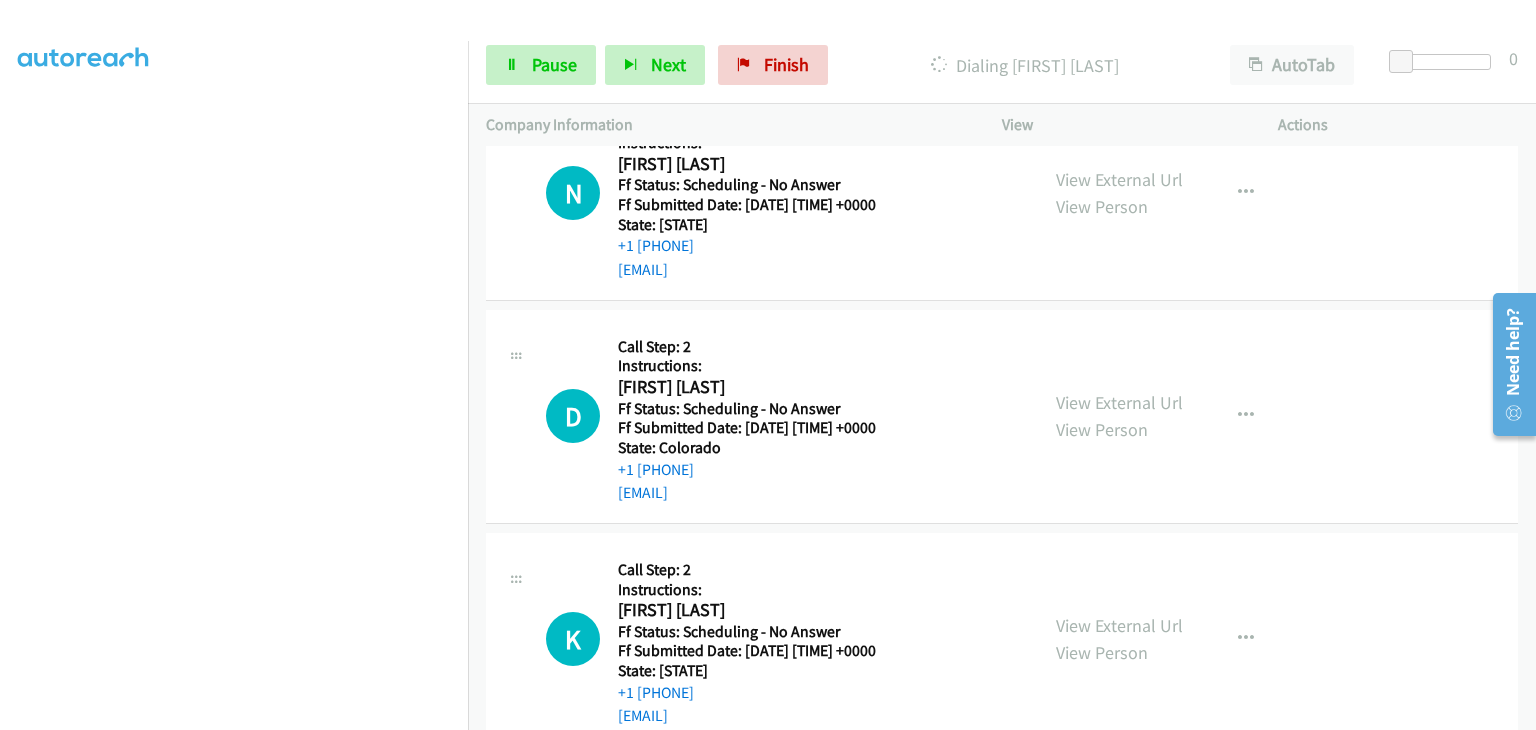 scroll, scrollTop: 392, scrollLeft: 0, axis: vertical 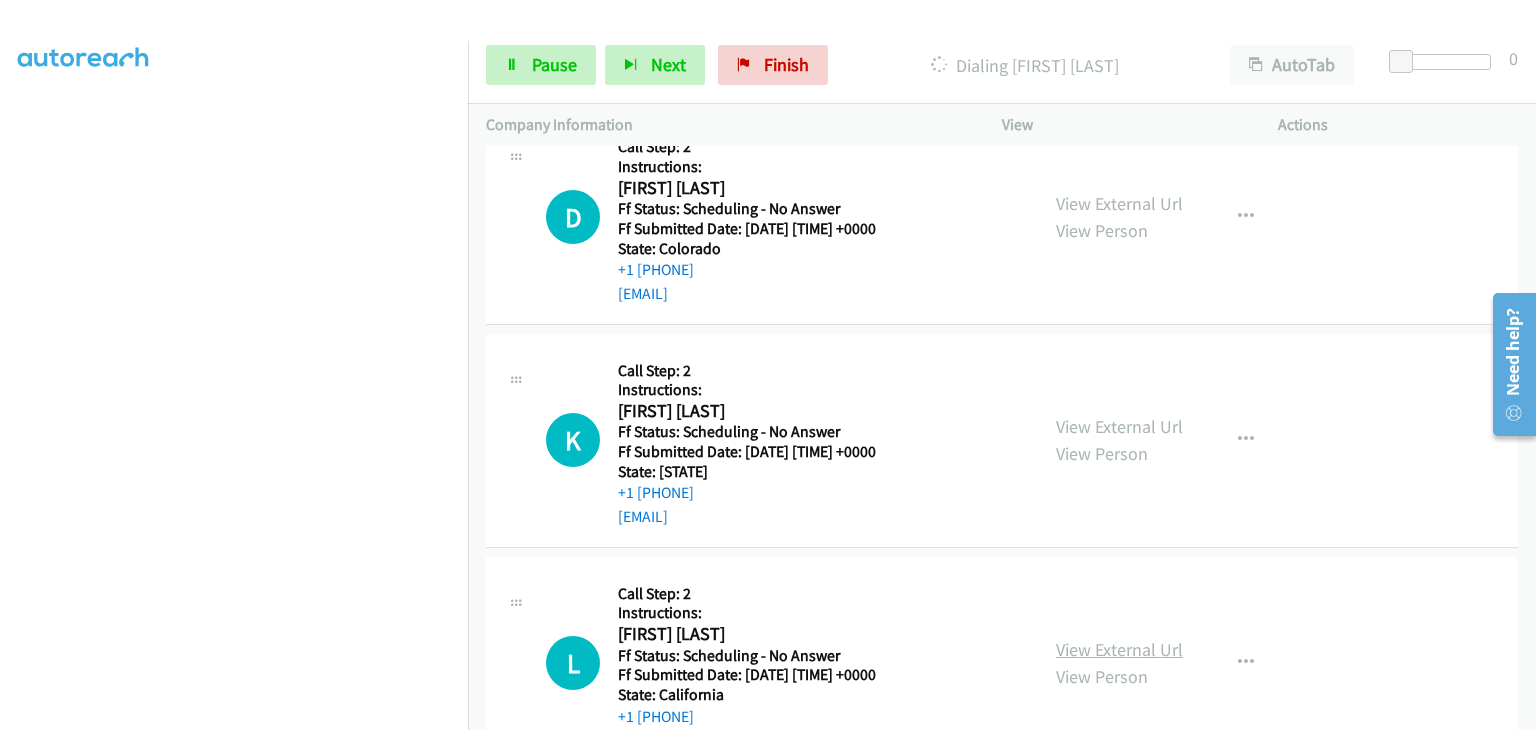 click on "View External Url" at bounding box center (1119, 649) 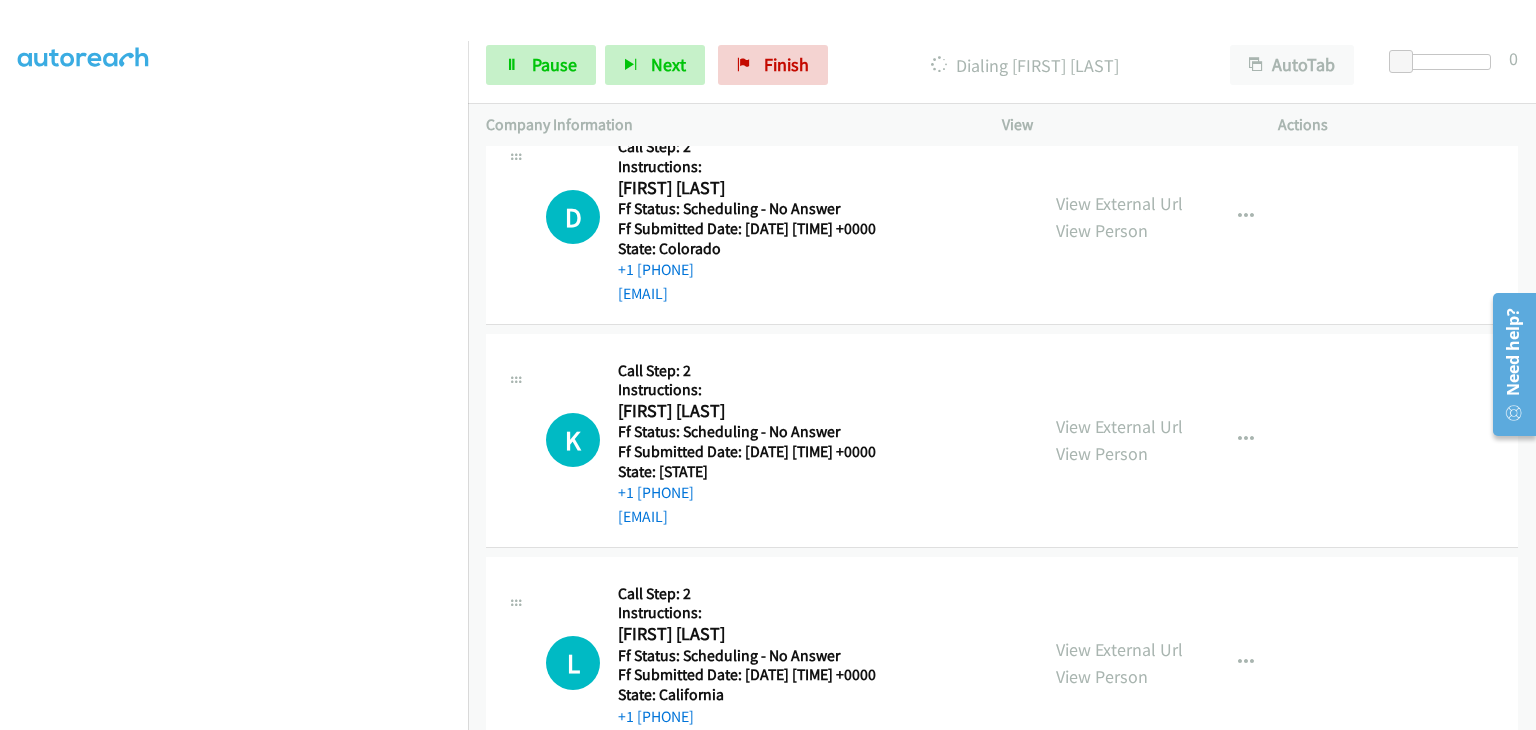 scroll, scrollTop: 392, scrollLeft: 0, axis: vertical 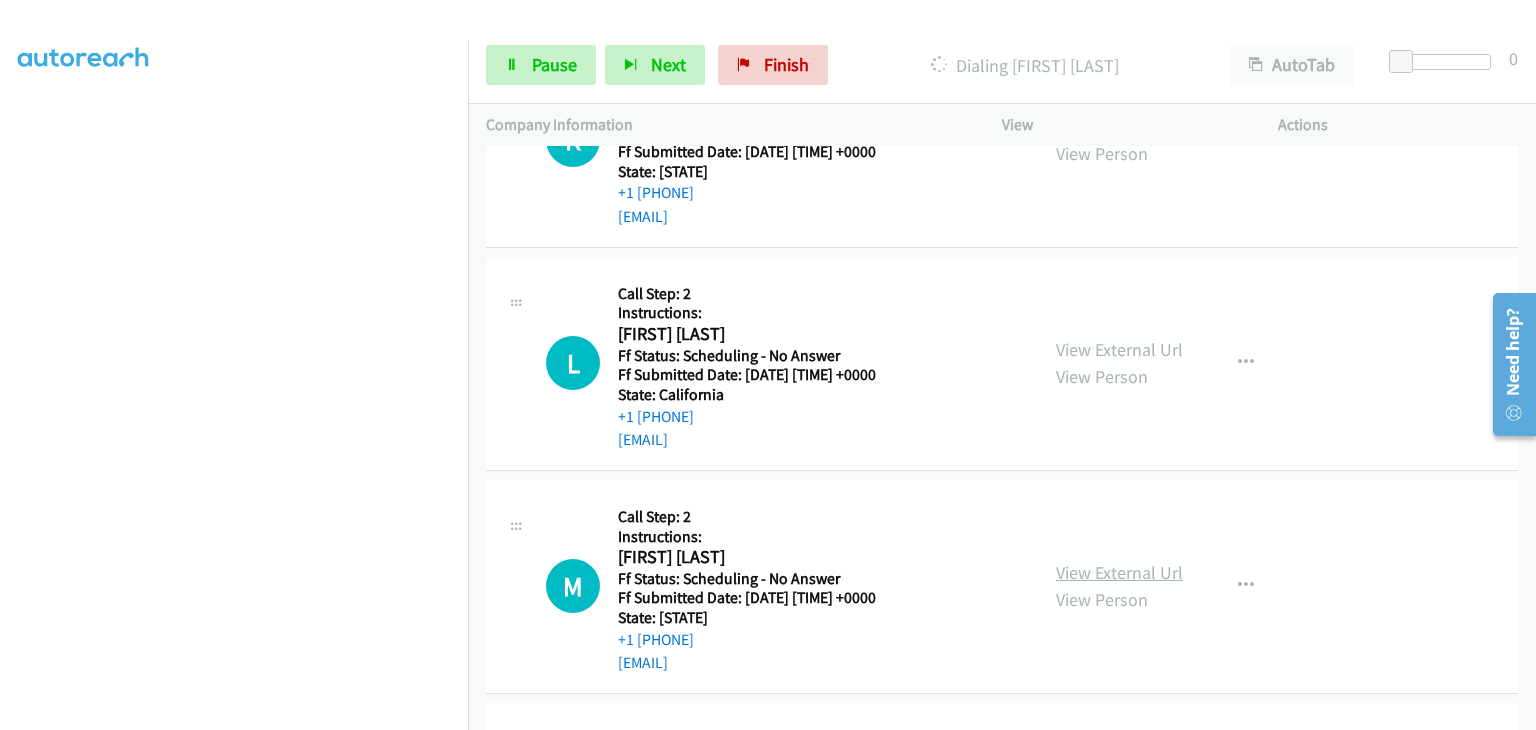 click on "View External Url" at bounding box center (1119, 572) 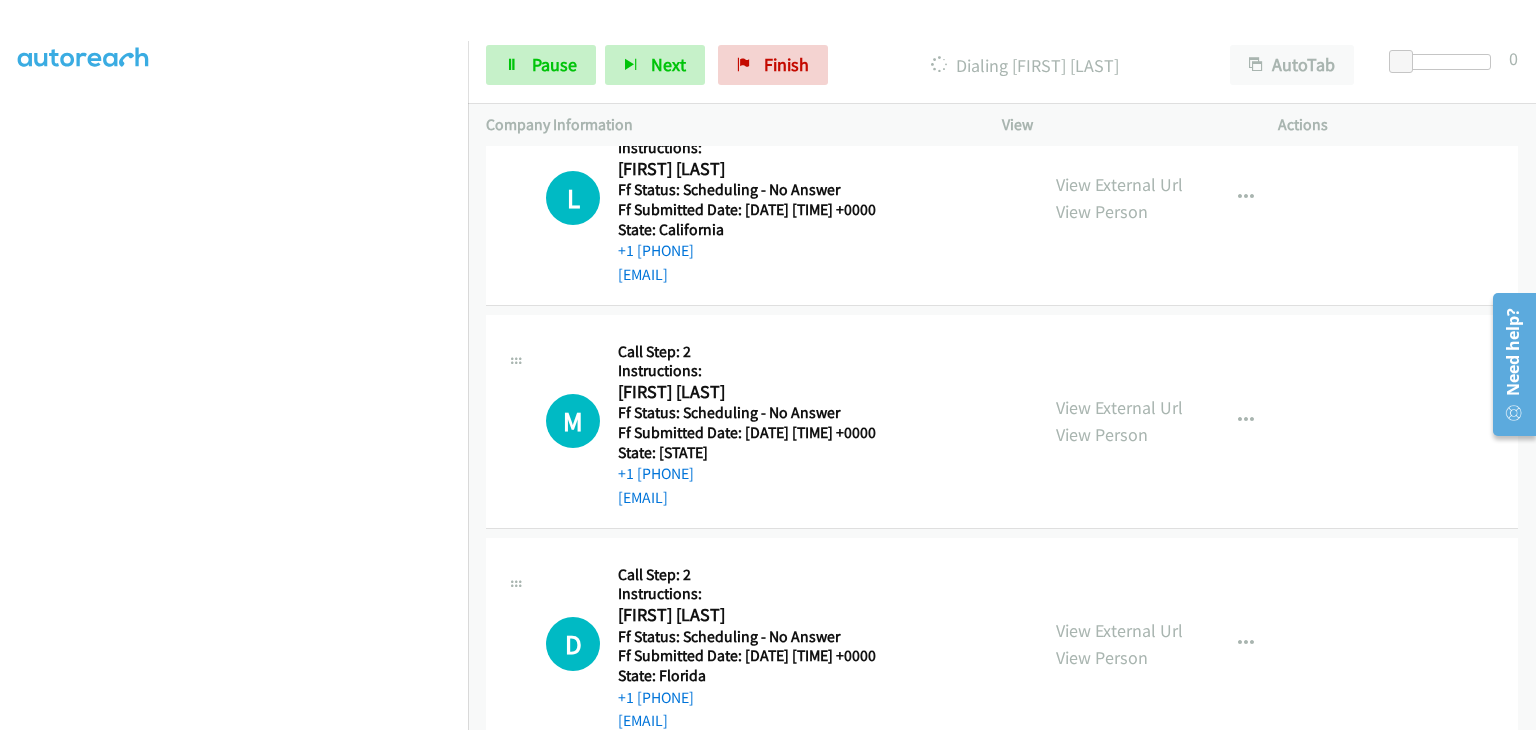 scroll, scrollTop: 1827, scrollLeft: 0, axis: vertical 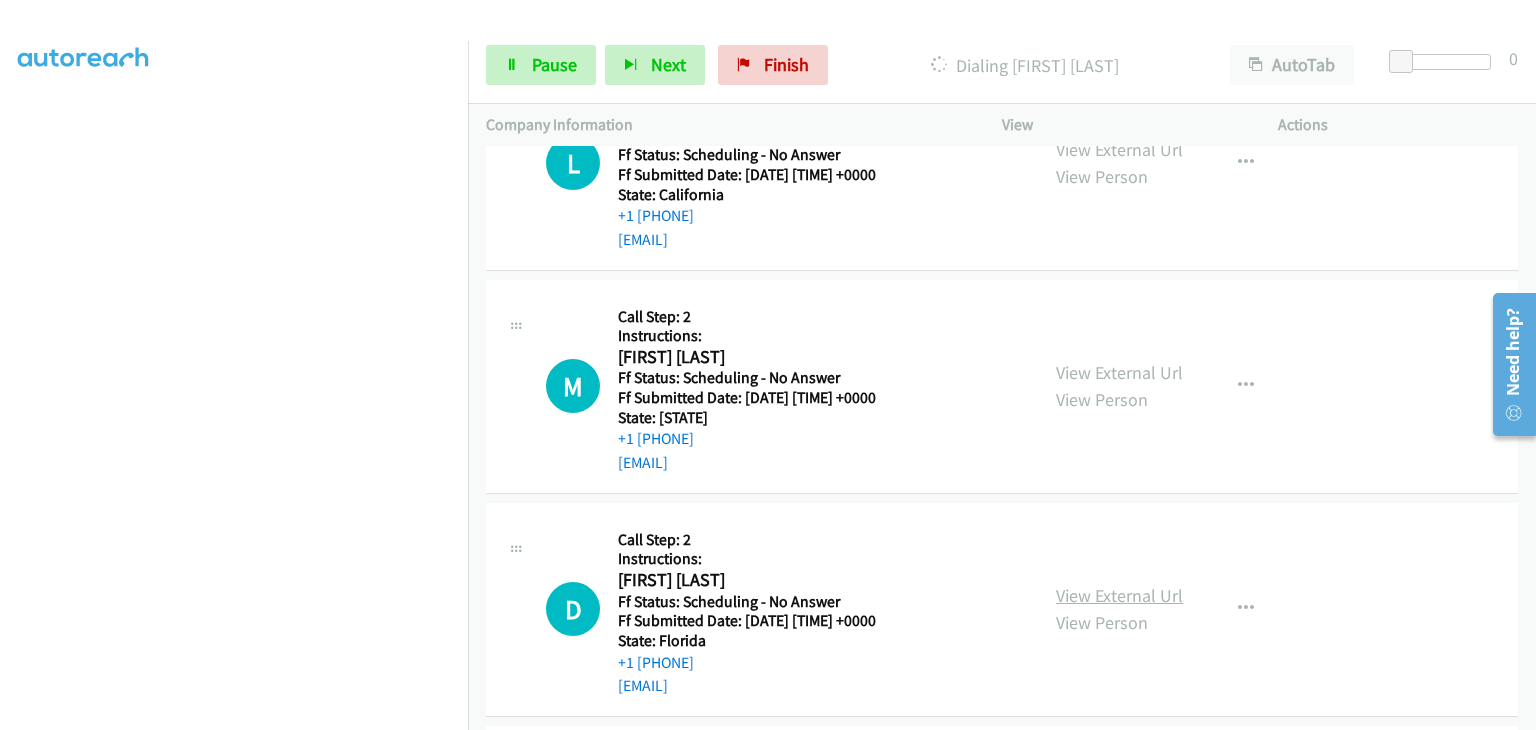 click on "View External Url" at bounding box center (1119, 595) 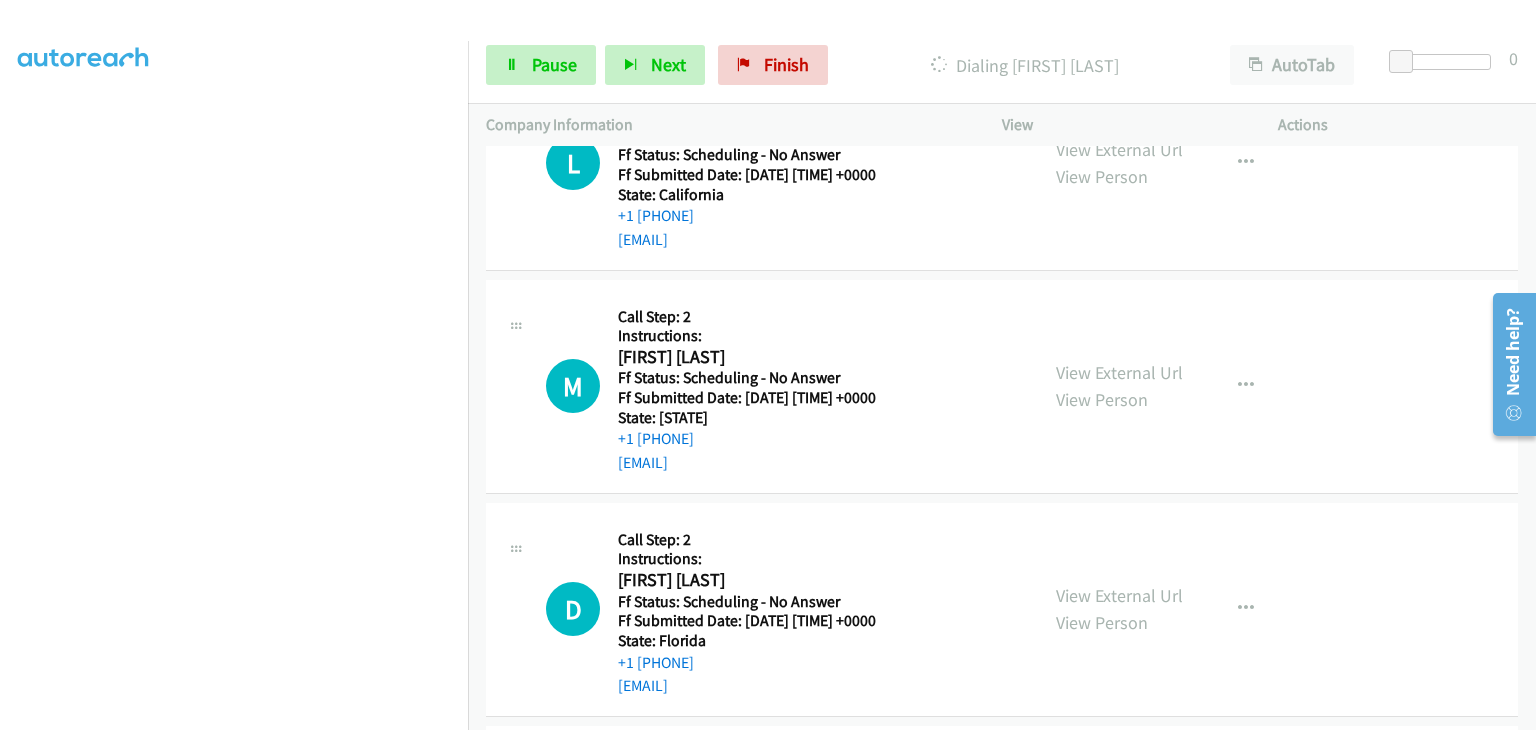 scroll, scrollTop: 392, scrollLeft: 0, axis: vertical 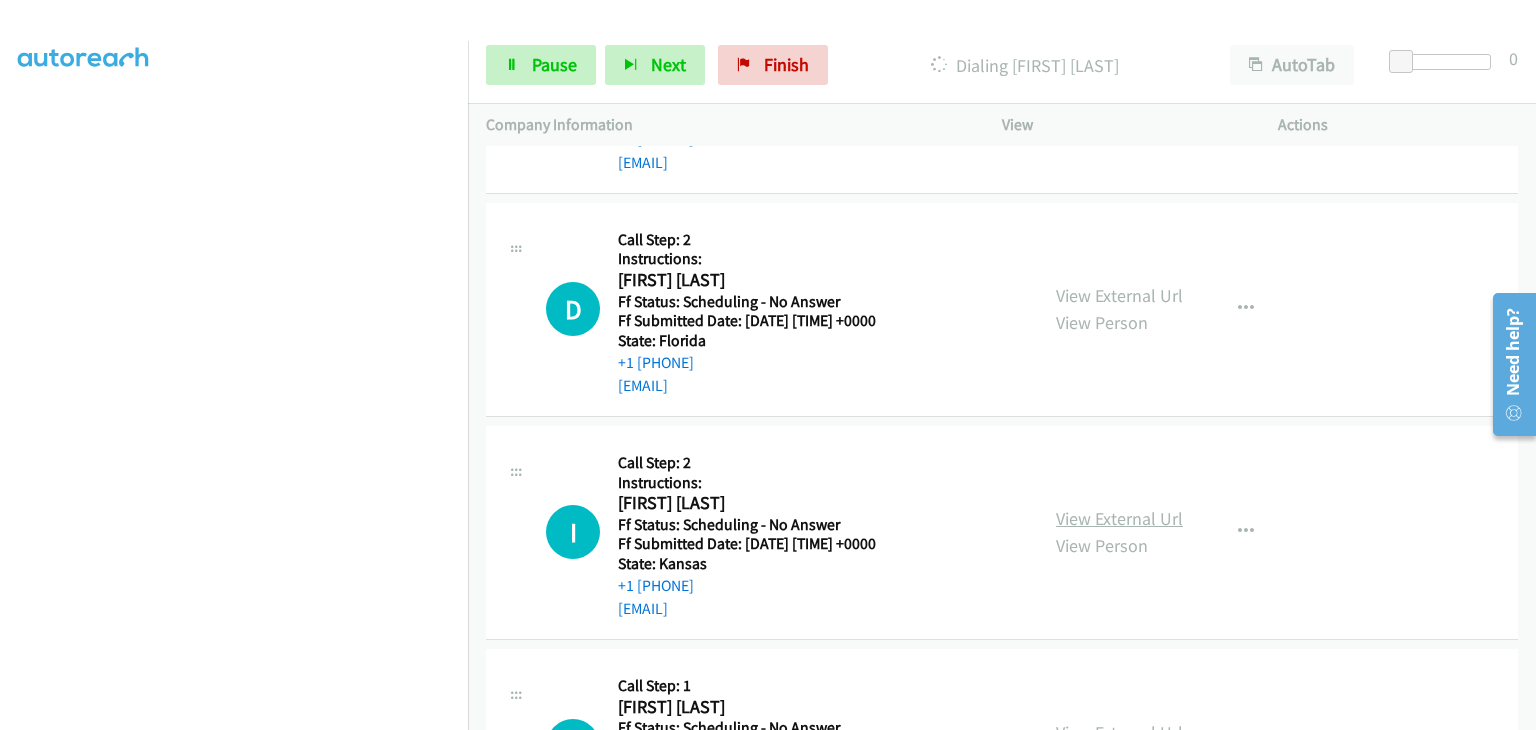 click on "View External Url" at bounding box center [1119, 518] 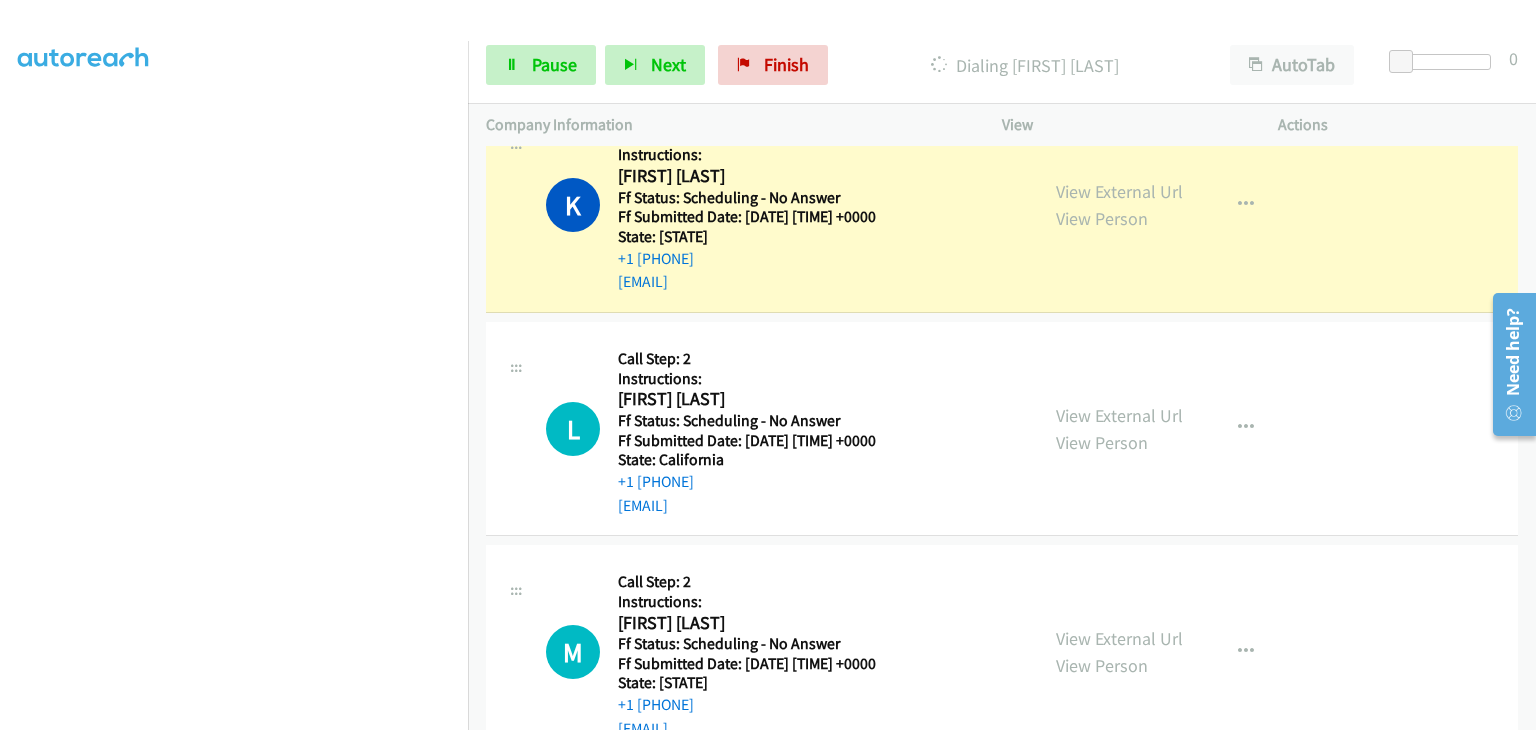 scroll, scrollTop: 1569, scrollLeft: 0, axis: vertical 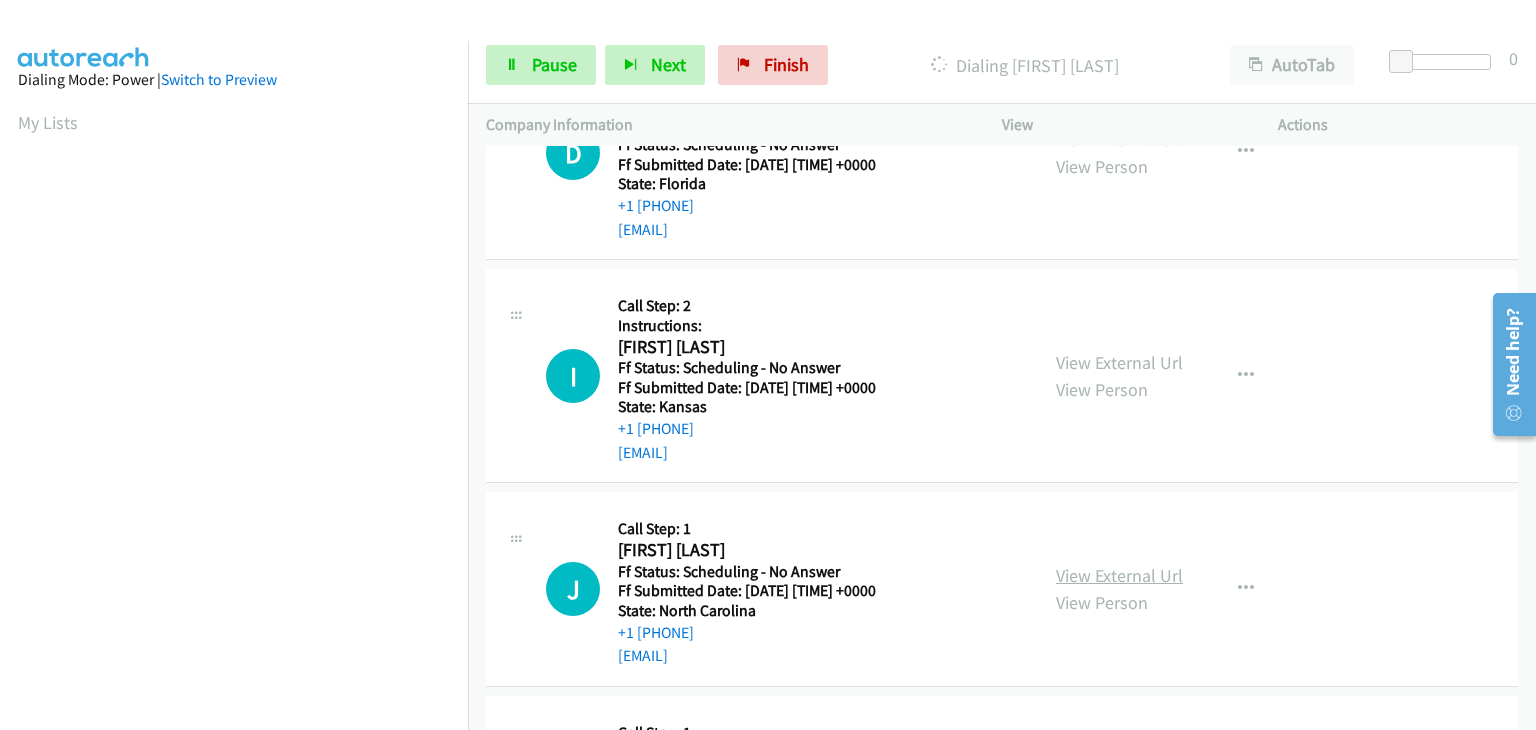 click on "View External Url" at bounding box center (1119, 575) 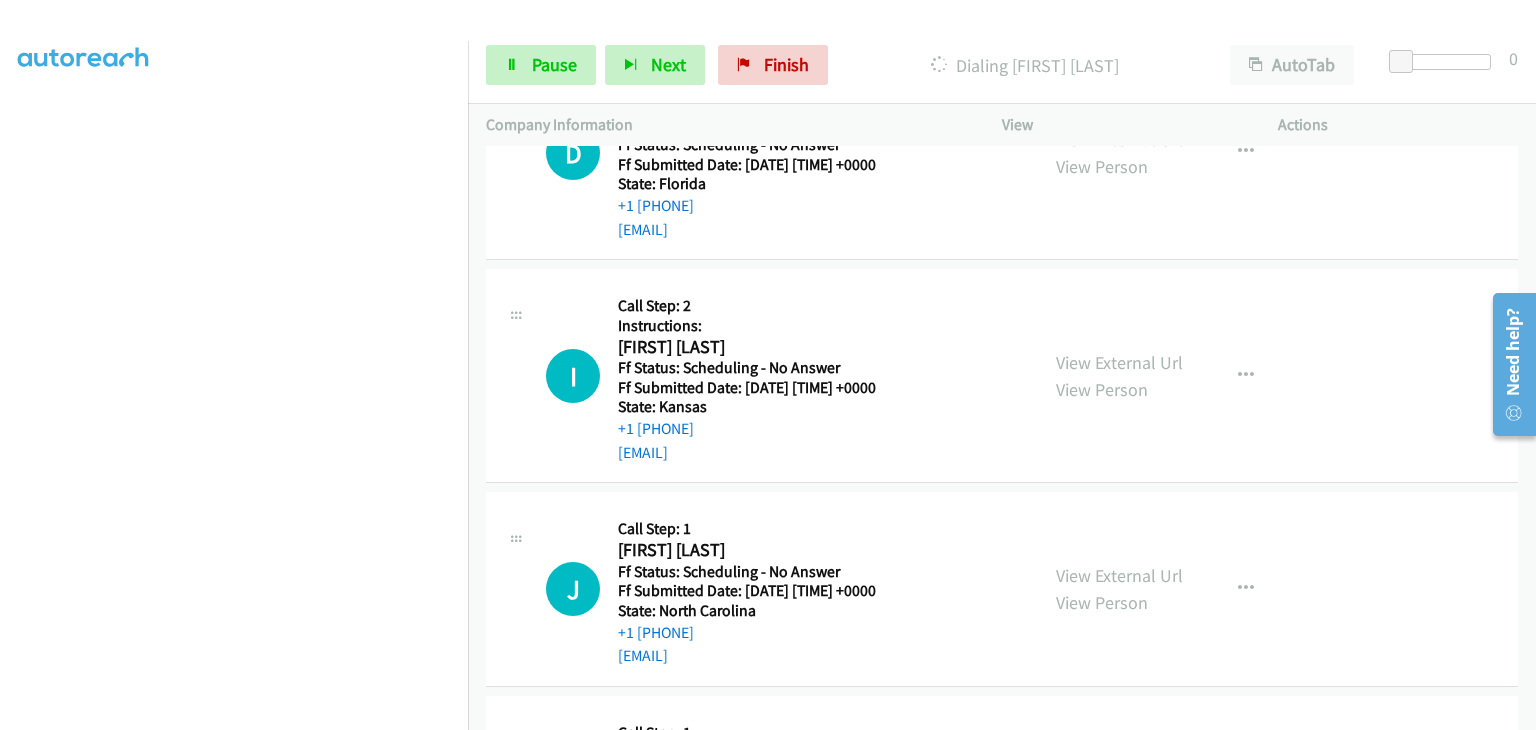 scroll, scrollTop: 392, scrollLeft: 0, axis: vertical 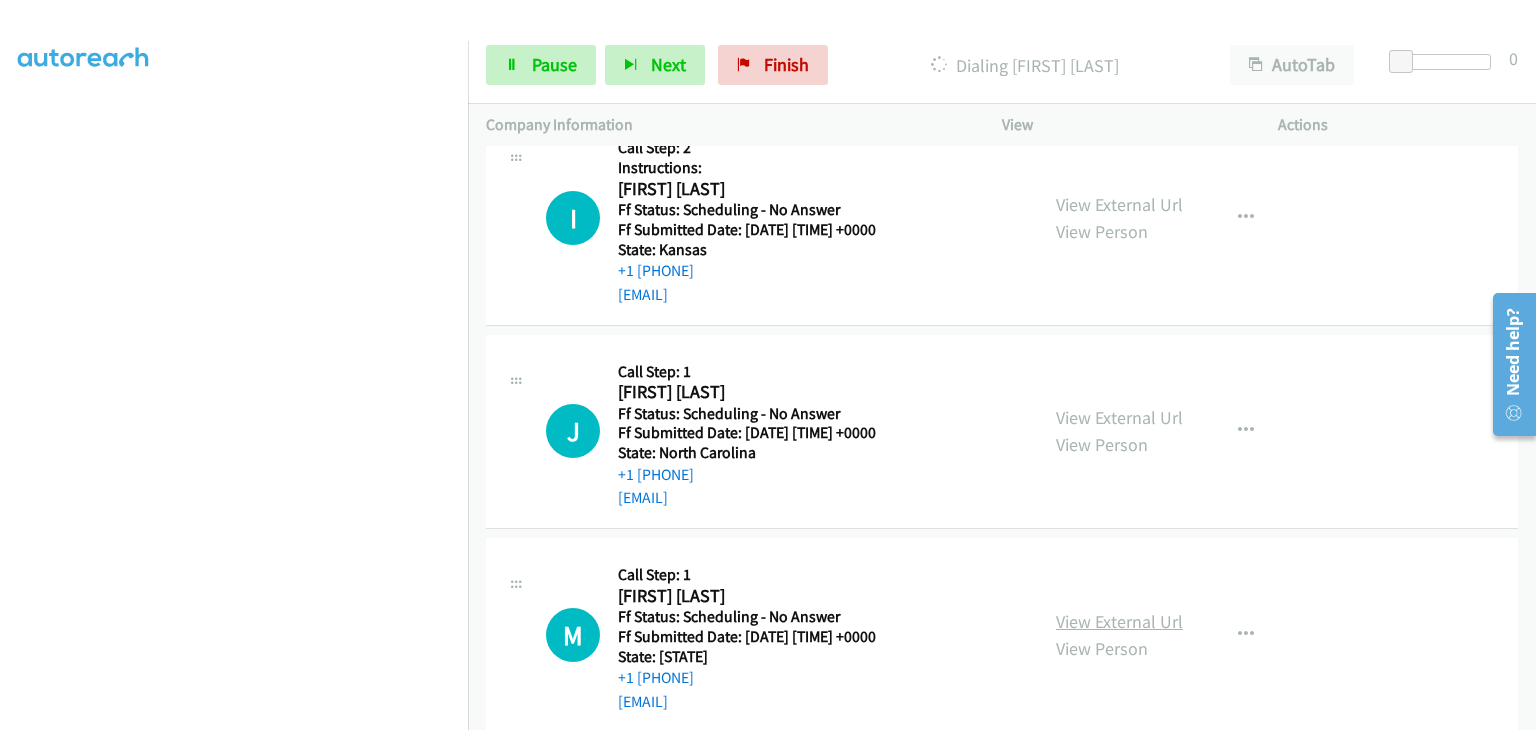 click on "View External Url" at bounding box center [1119, 621] 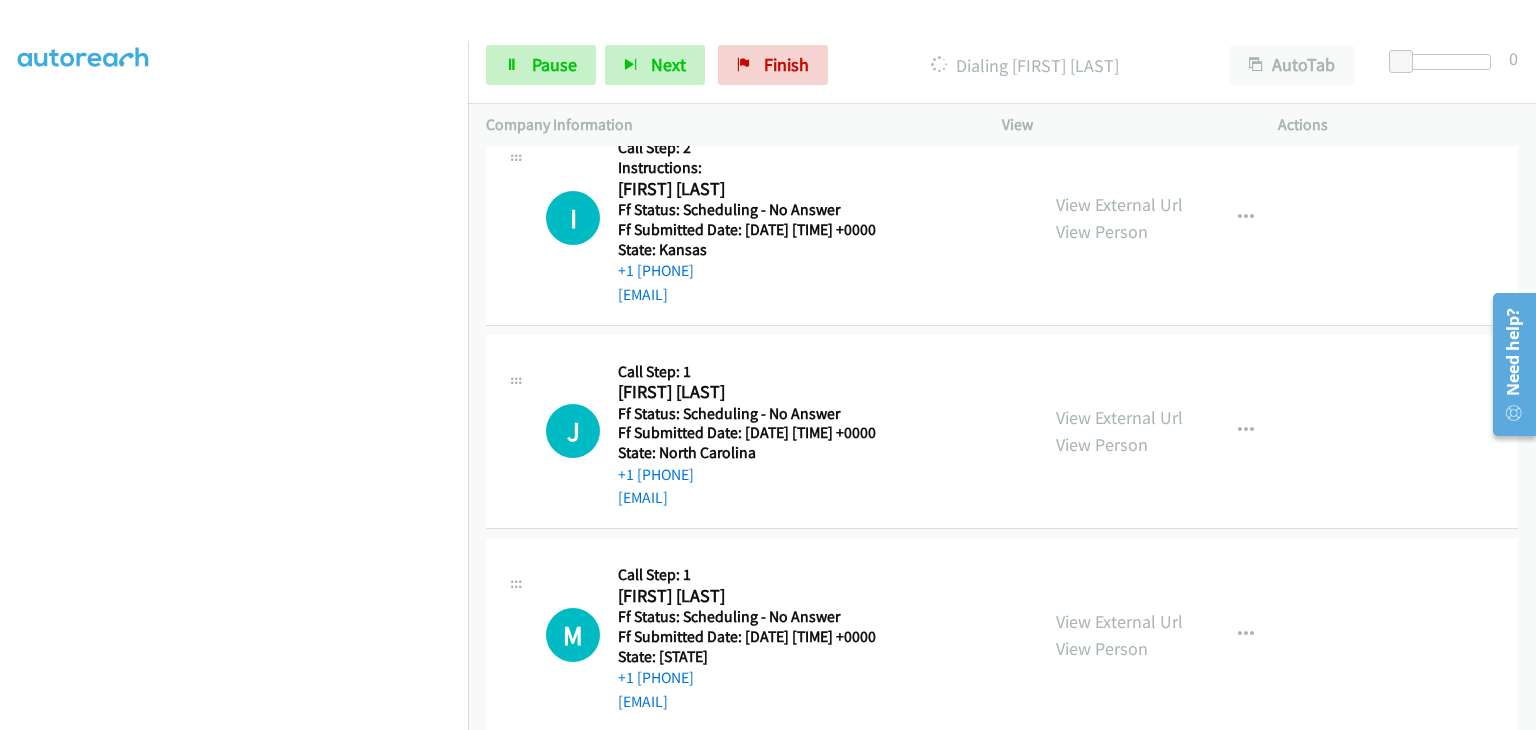 scroll, scrollTop: 392, scrollLeft: 0, axis: vertical 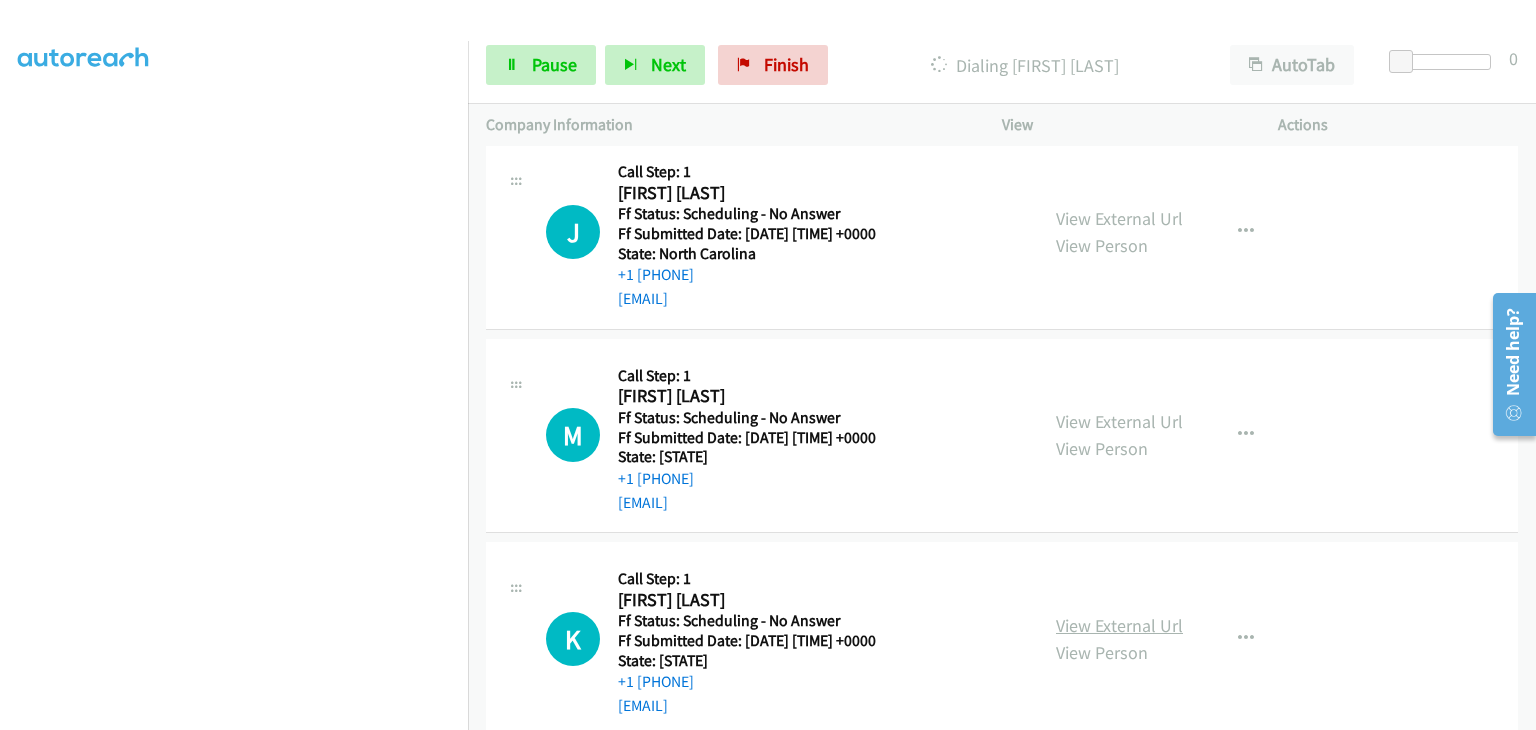 click on "View External Url" at bounding box center (1119, 625) 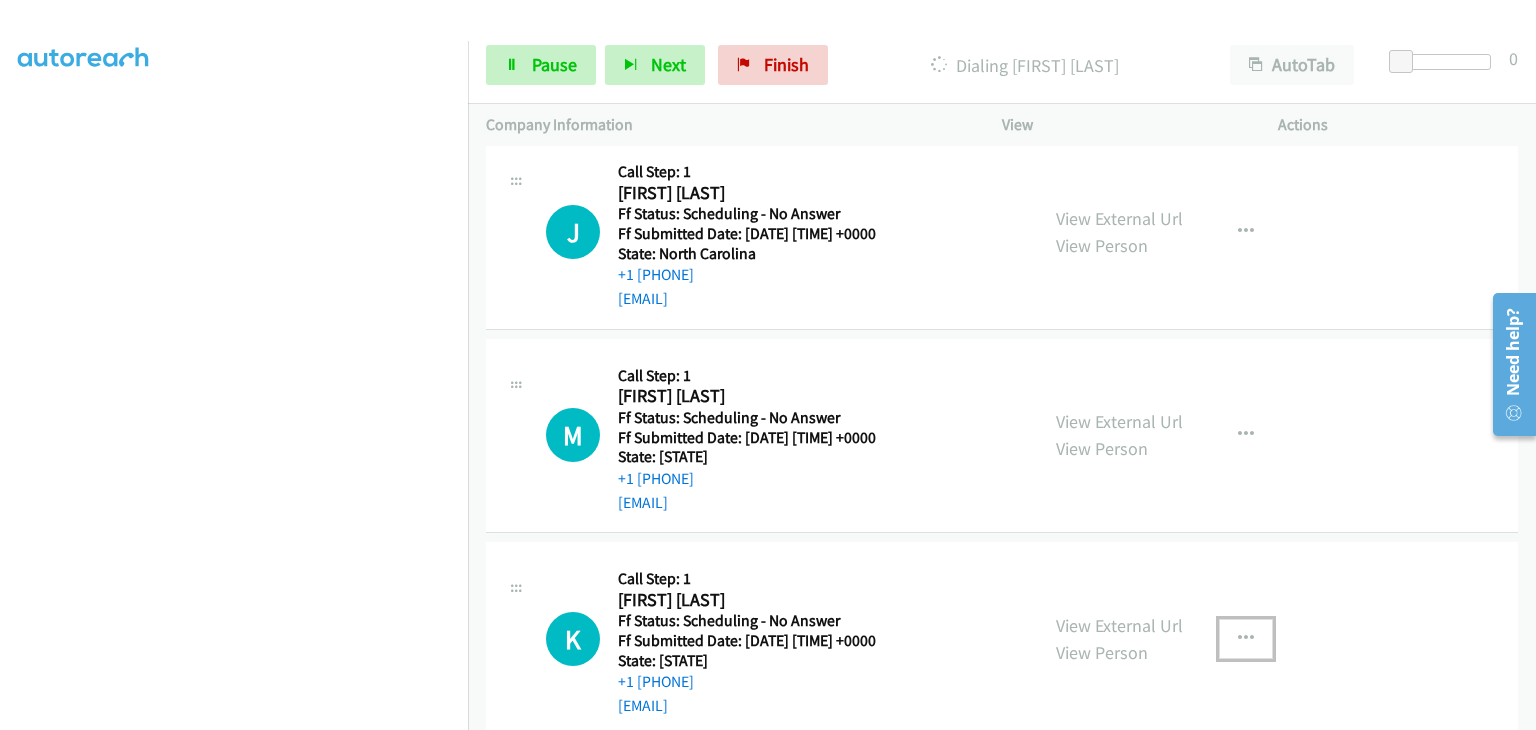 click at bounding box center [1246, 639] 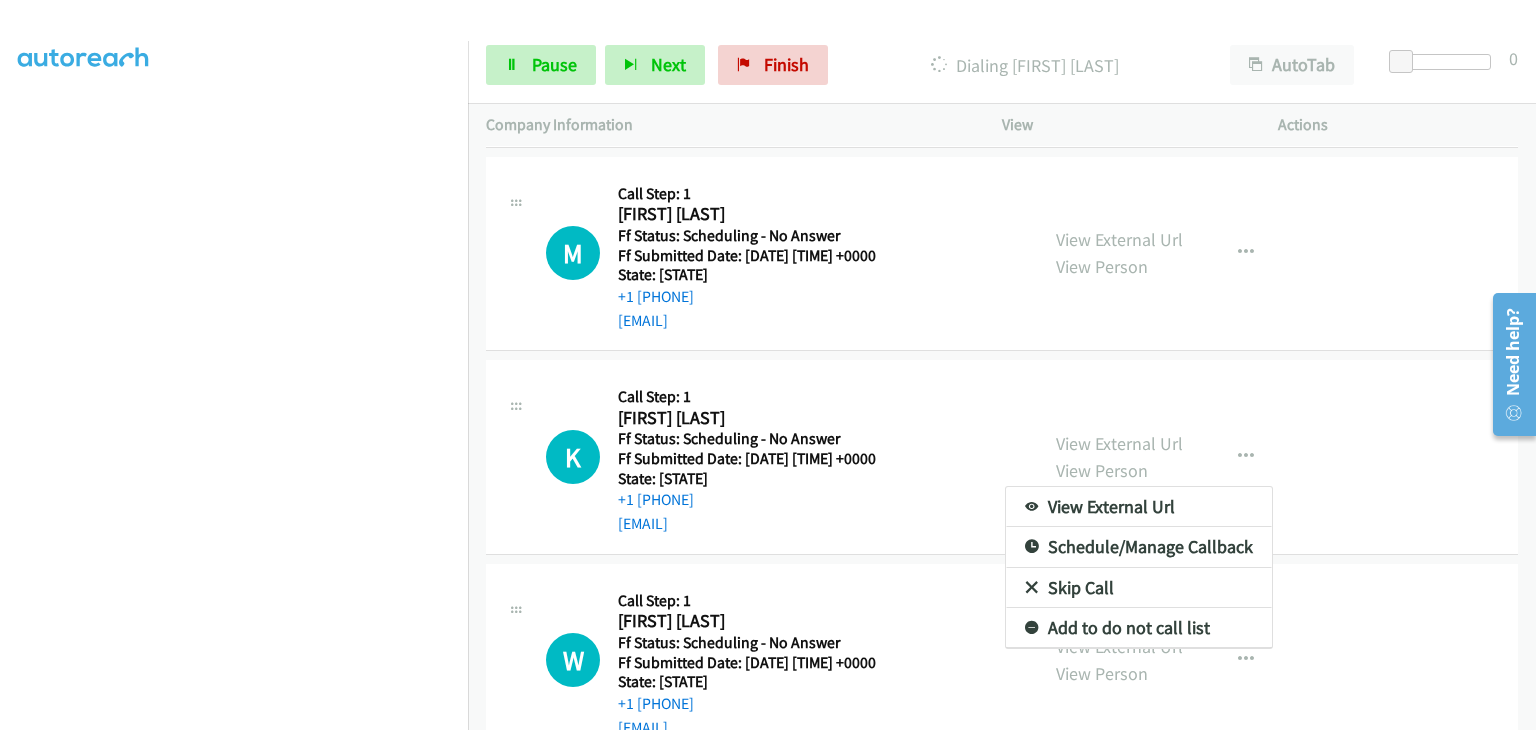 scroll, scrollTop: 3104, scrollLeft: 0, axis: vertical 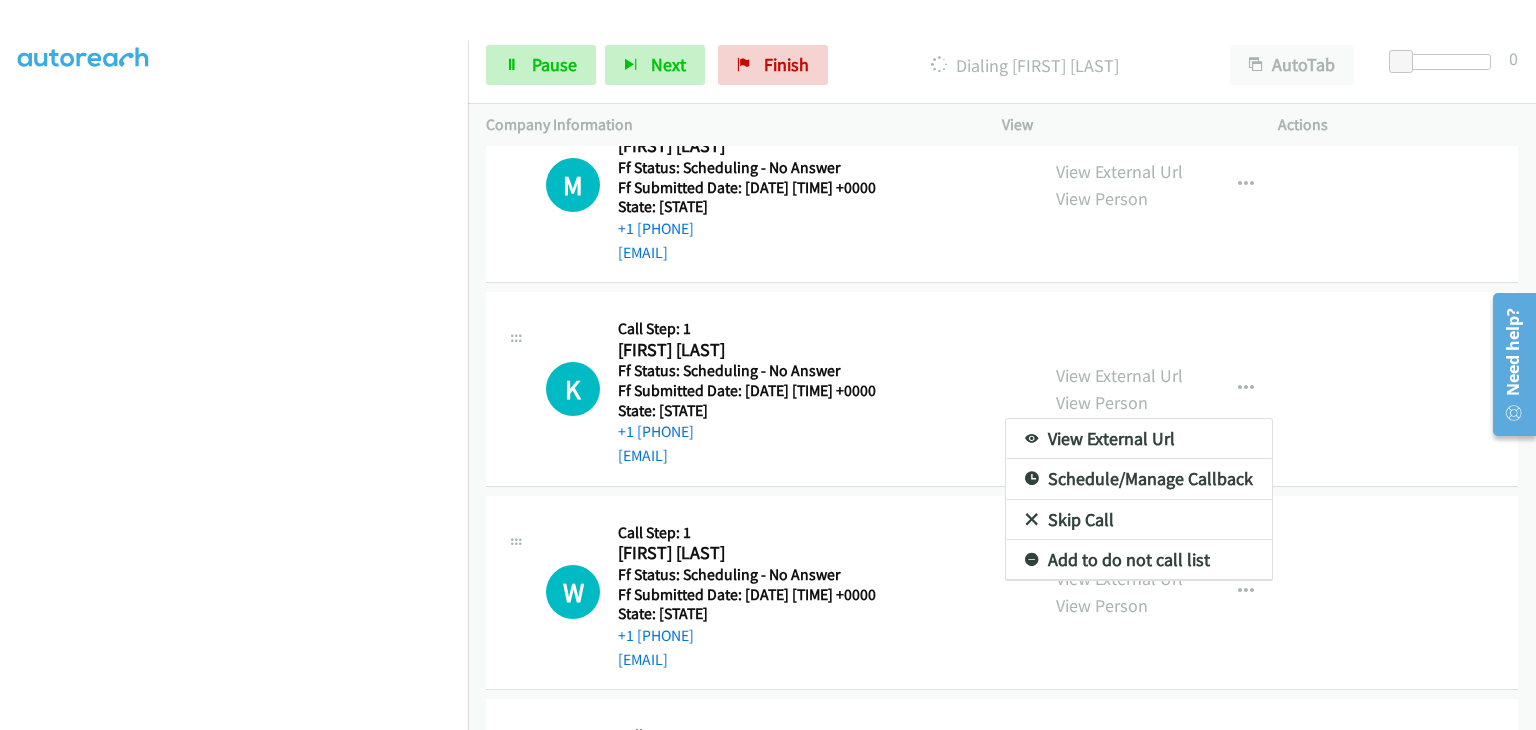 click on "Skip Call" at bounding box center (1139, 520) 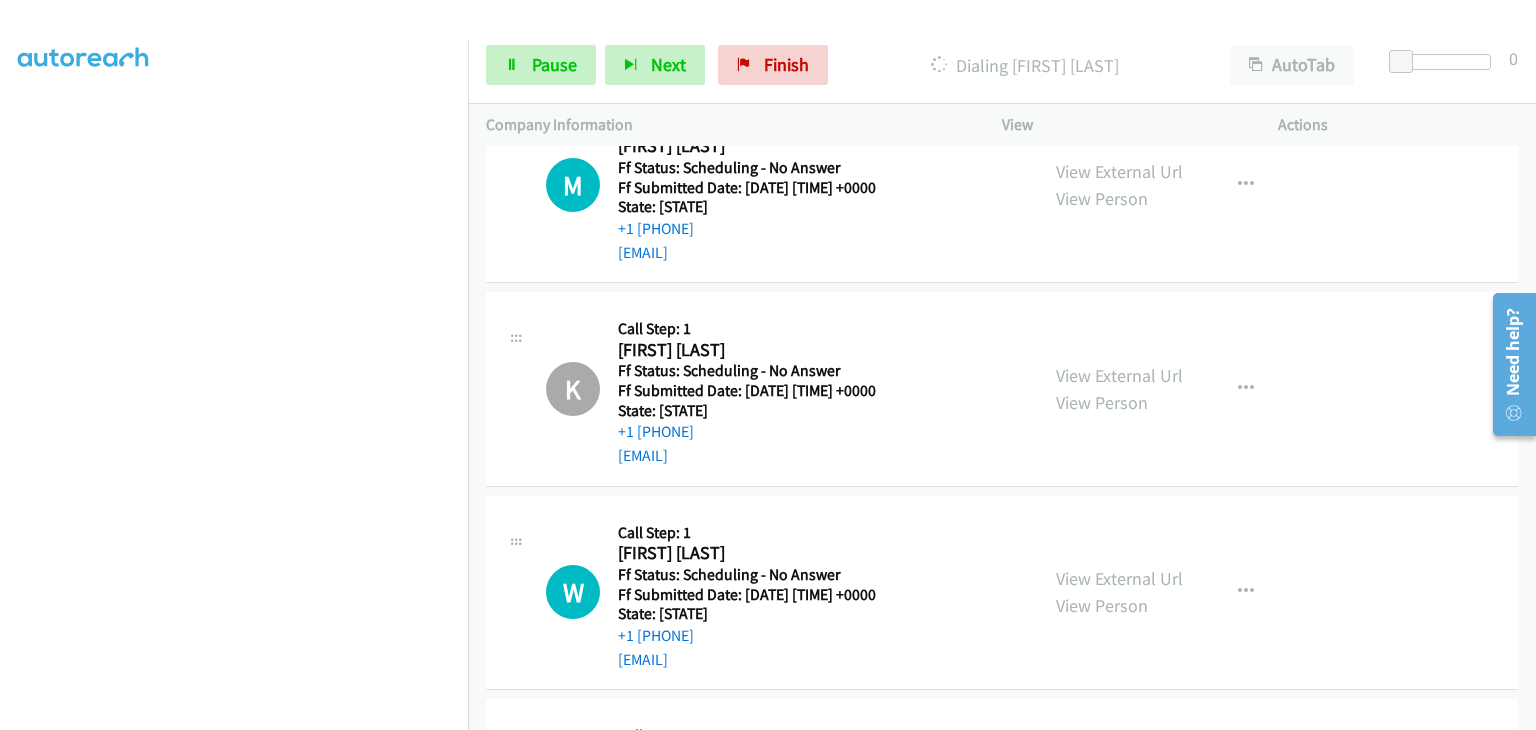 scroll, scrollTop: 392, scrollLeft: 0, axis: vertical 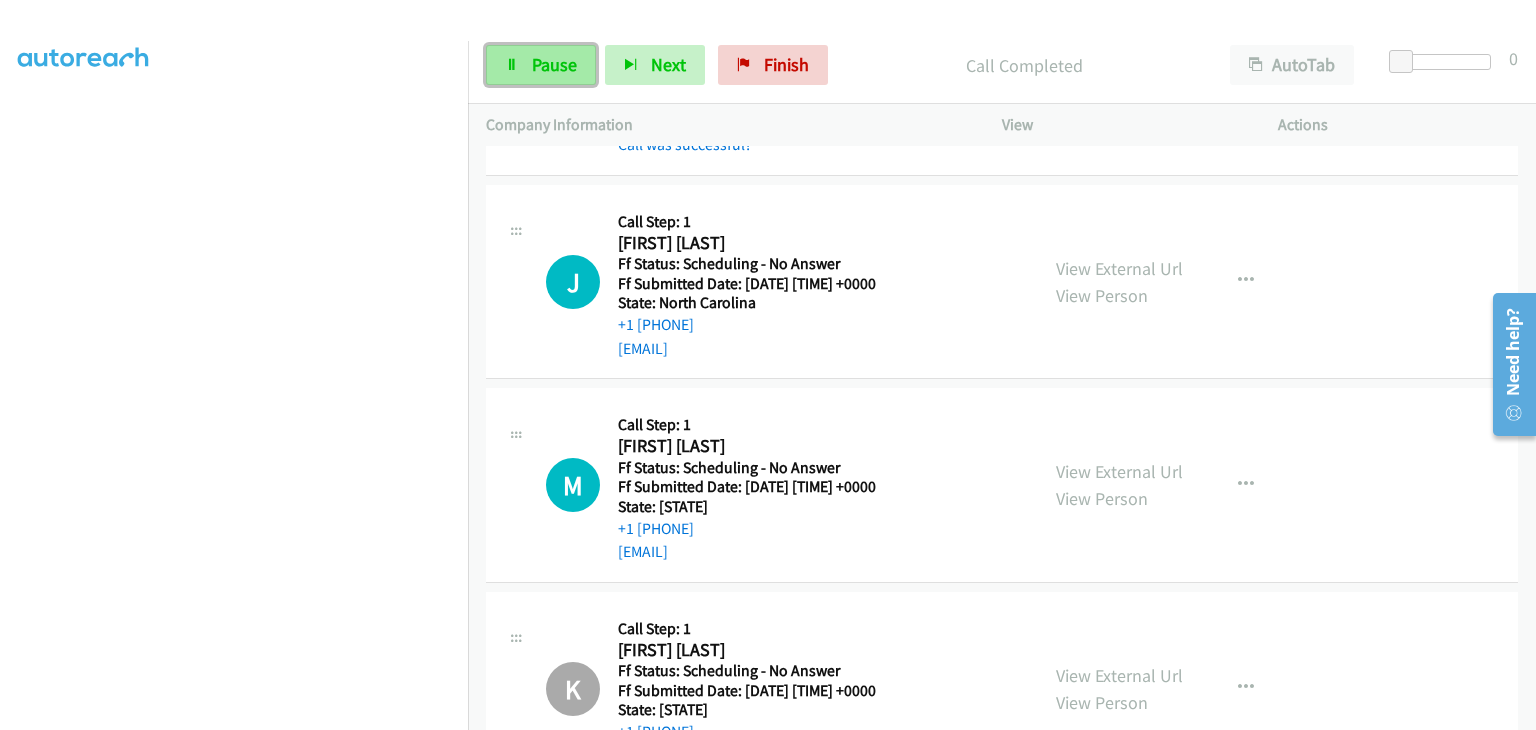 click on "Pause" at bounding box center (541, 65) 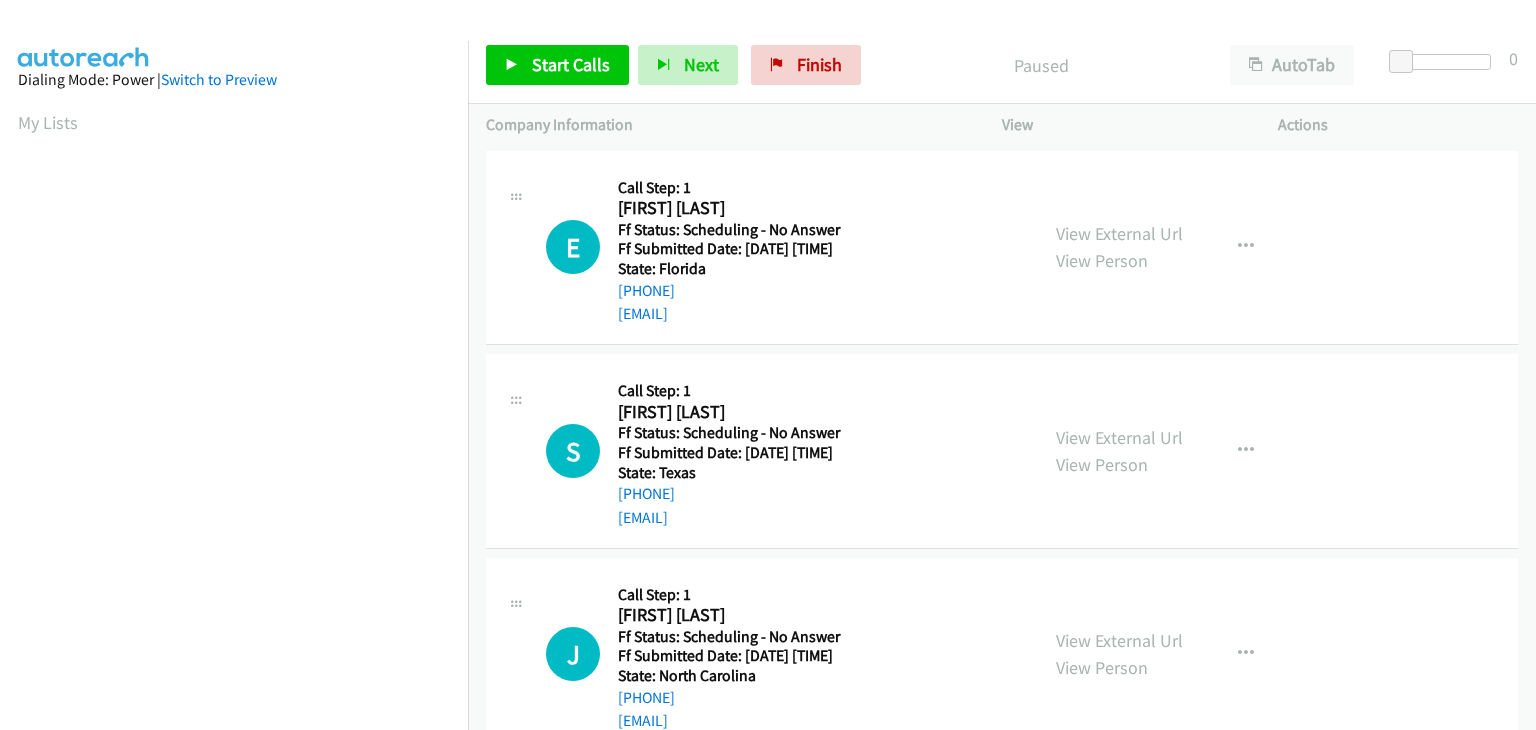 scroll, scrollTop: 0, scrollLeft: 0, axis: both 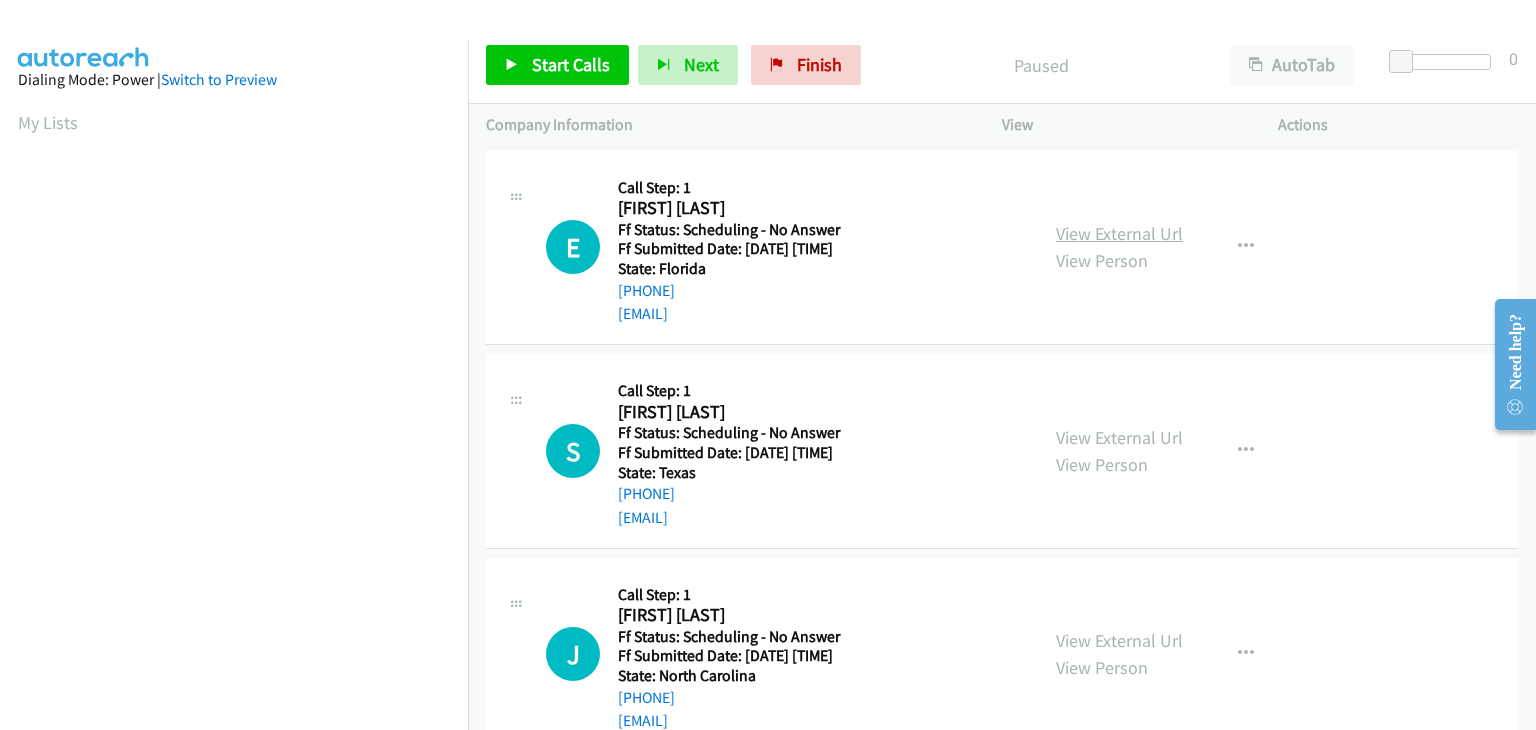 click on "View External Url" at bounding box center (1119, 233) 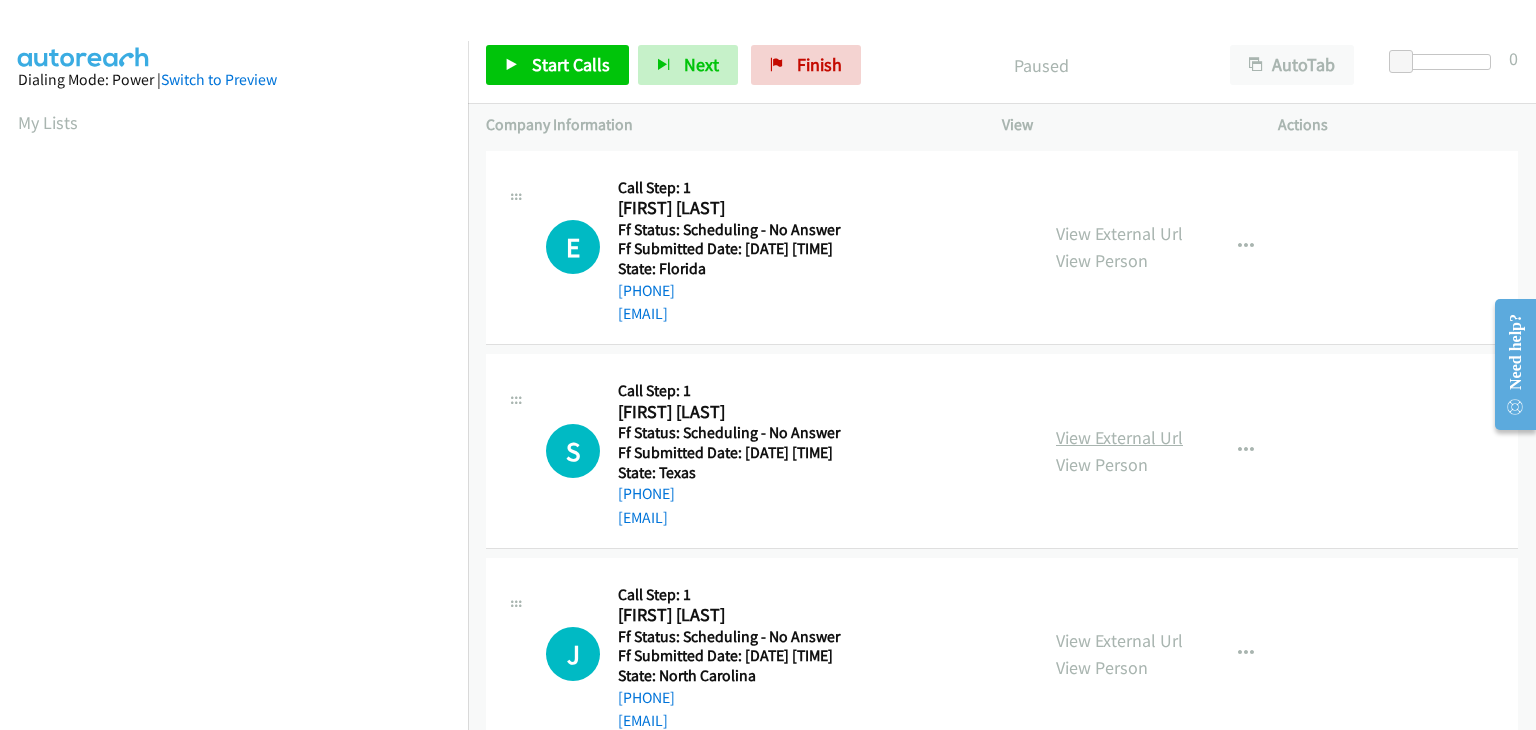 click on "View External Url" at bounding box center (1119, 437) 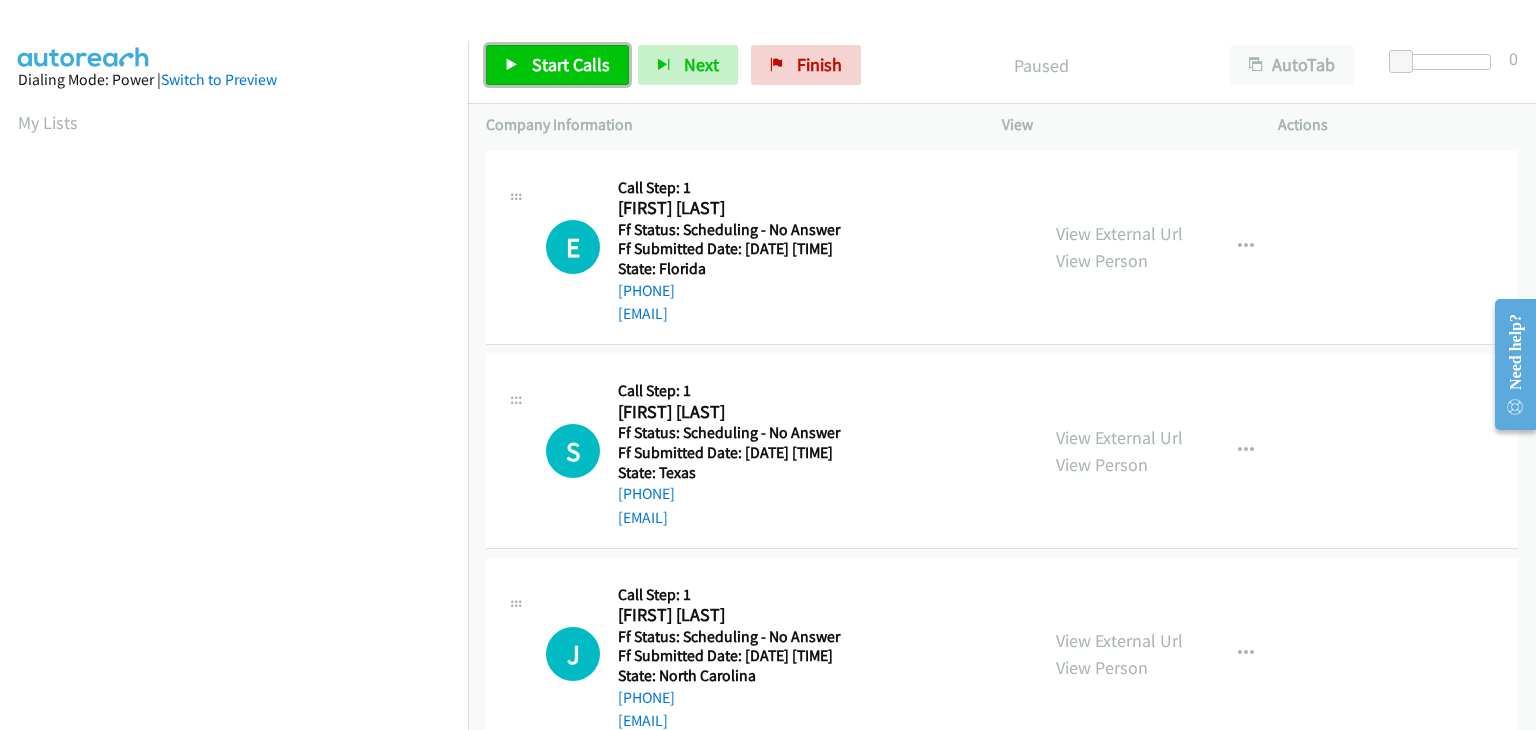 click on "Start Calls" at bounding box center [571, 64] 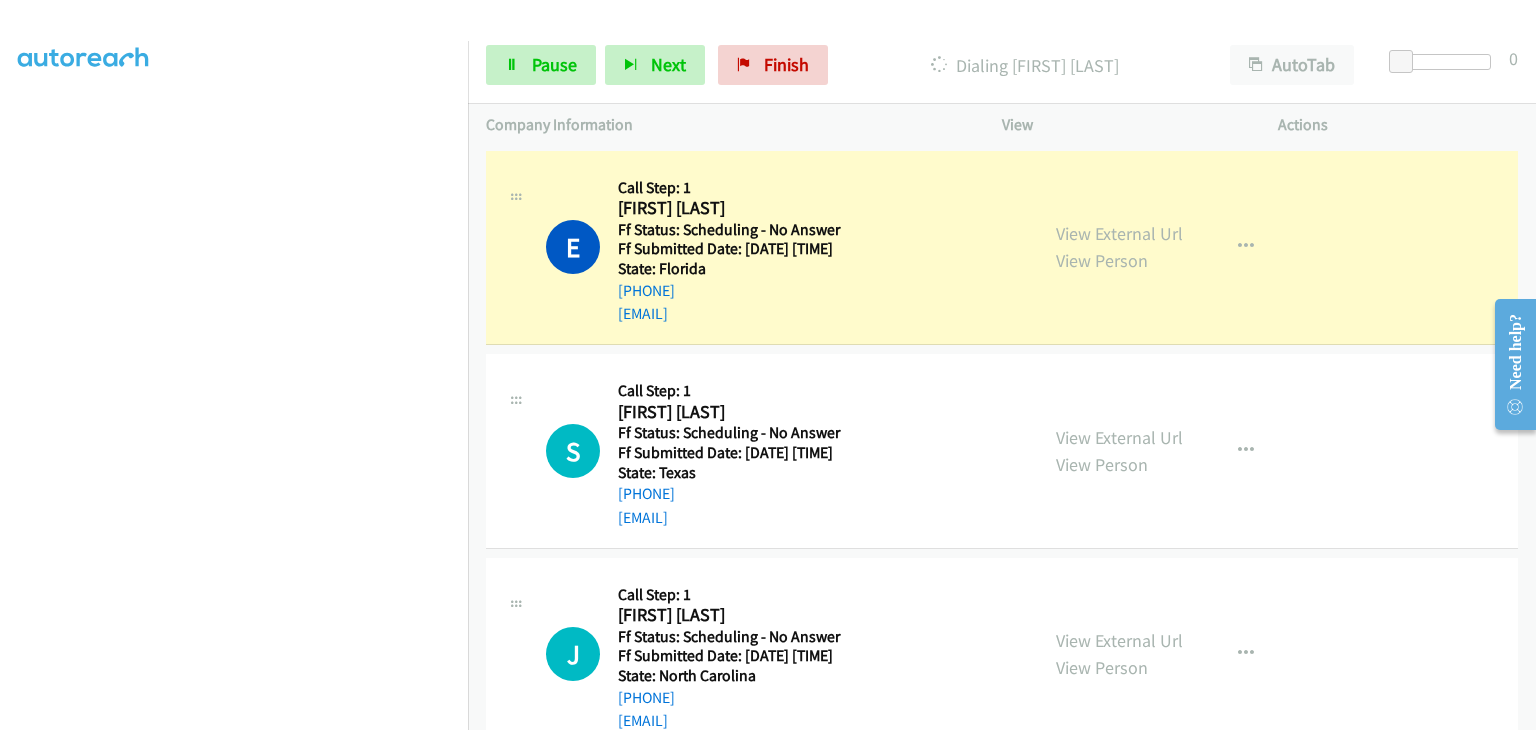 scroll, scrollTop: 392, scrollLeft: 0, axis: vertical 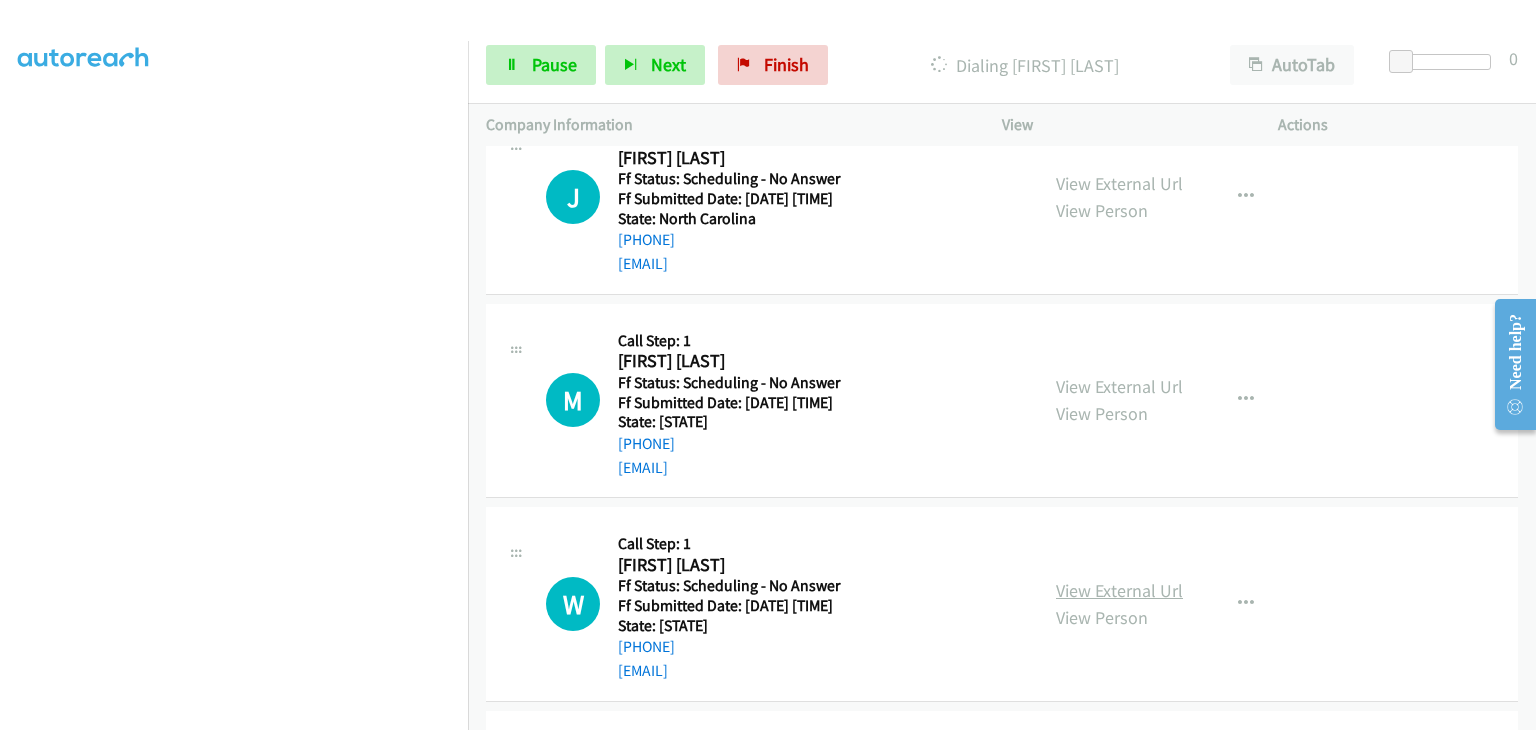 click on "View External Url" at bounding box center (1119, 590) 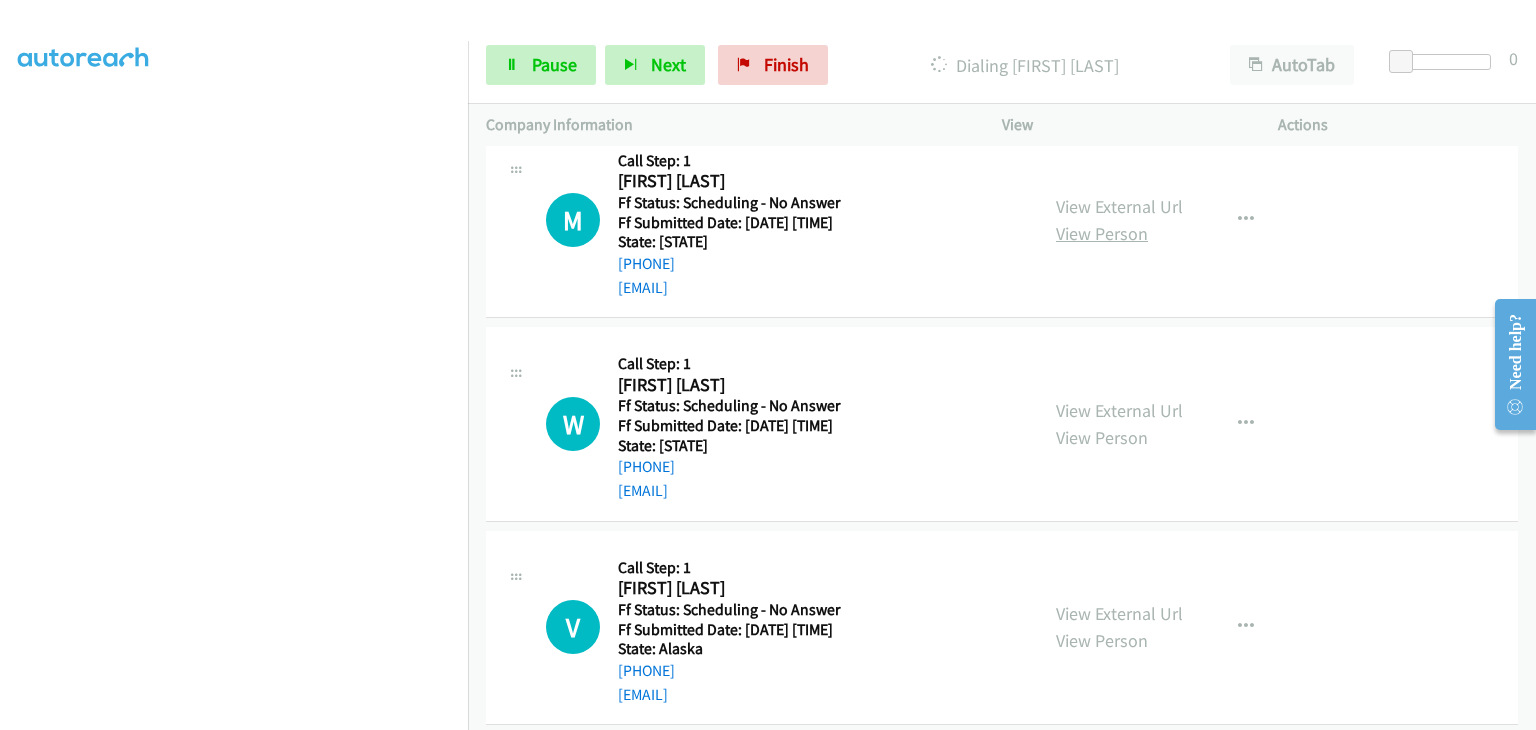 scroll, scrollTop: 700, scrollLeft: 0, axis: vertical 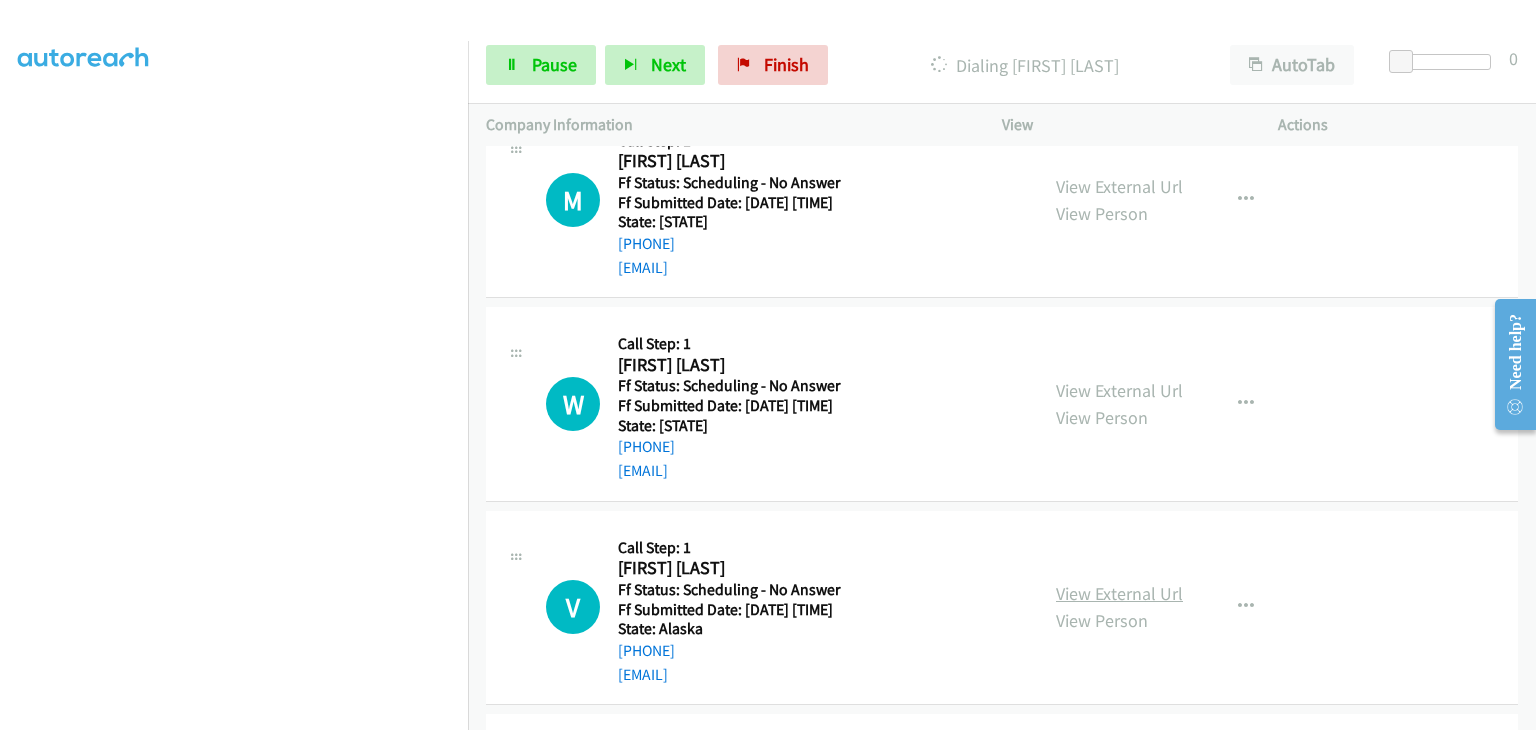 click on "View External Url" at bounding box center [1119, 593] 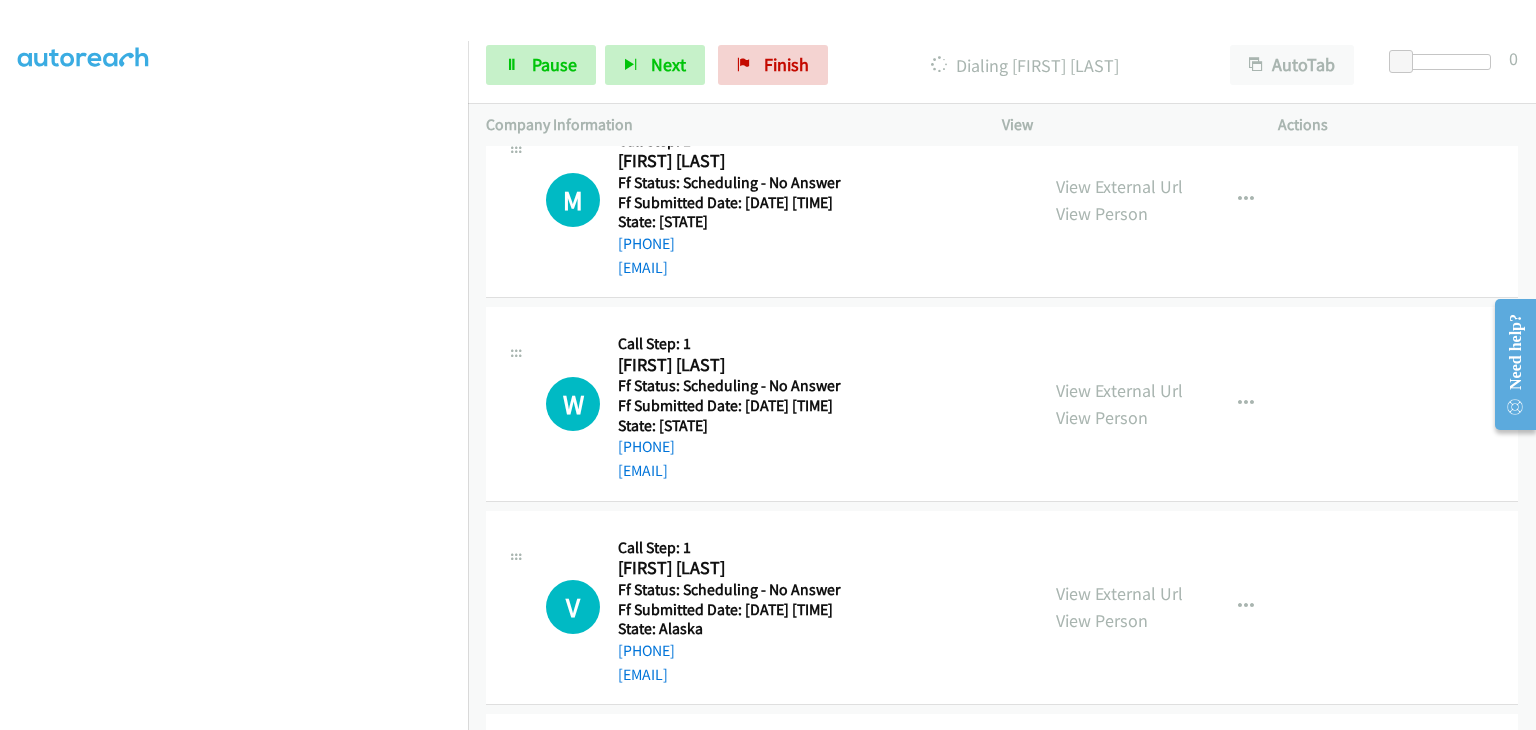 scroll, scrollTop: 392, scrollLeft: 0, axis: vertical 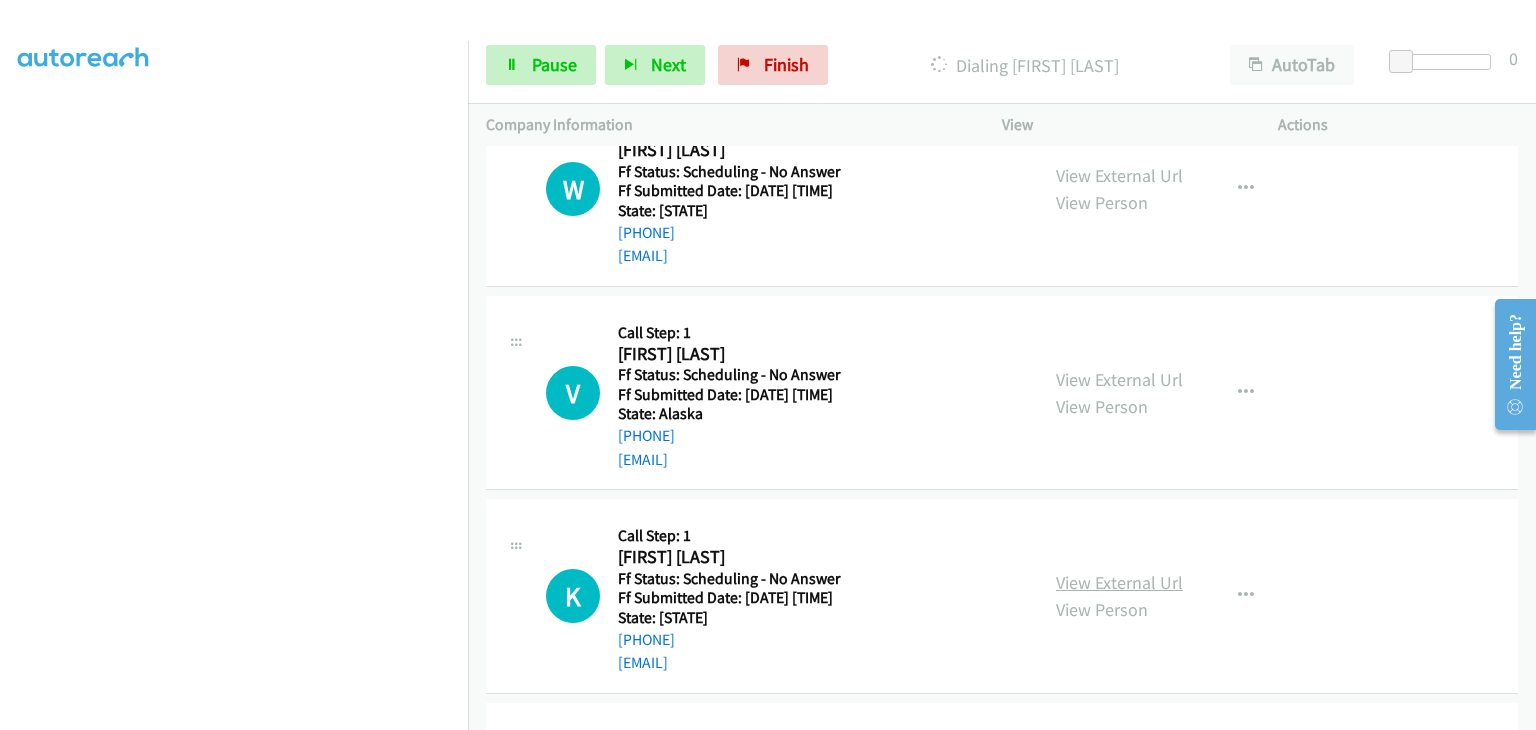 click on "View External Url" at bounding box center (1119, 582) 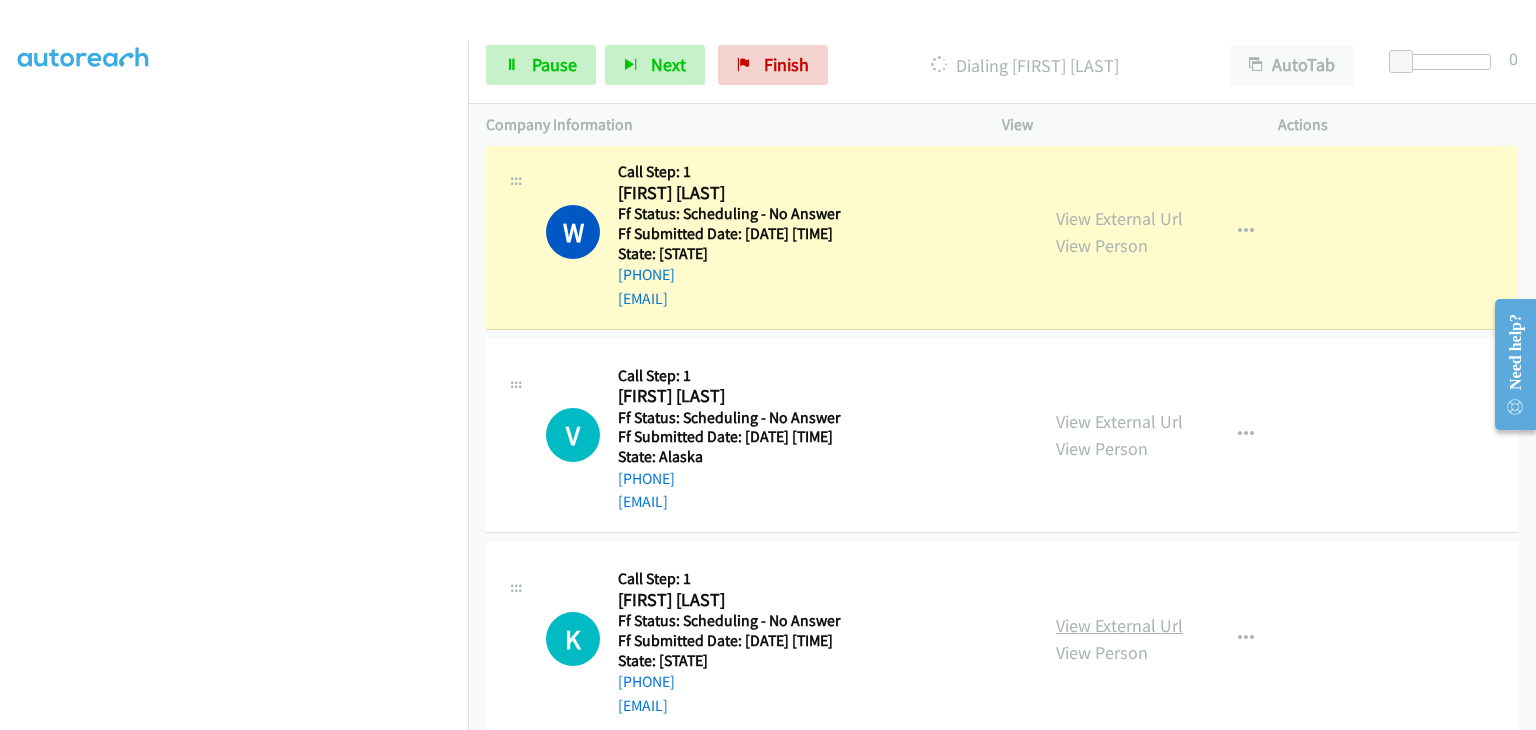 scroll, scrollTop: 1042, scrollLeft: 0, axis: vertical 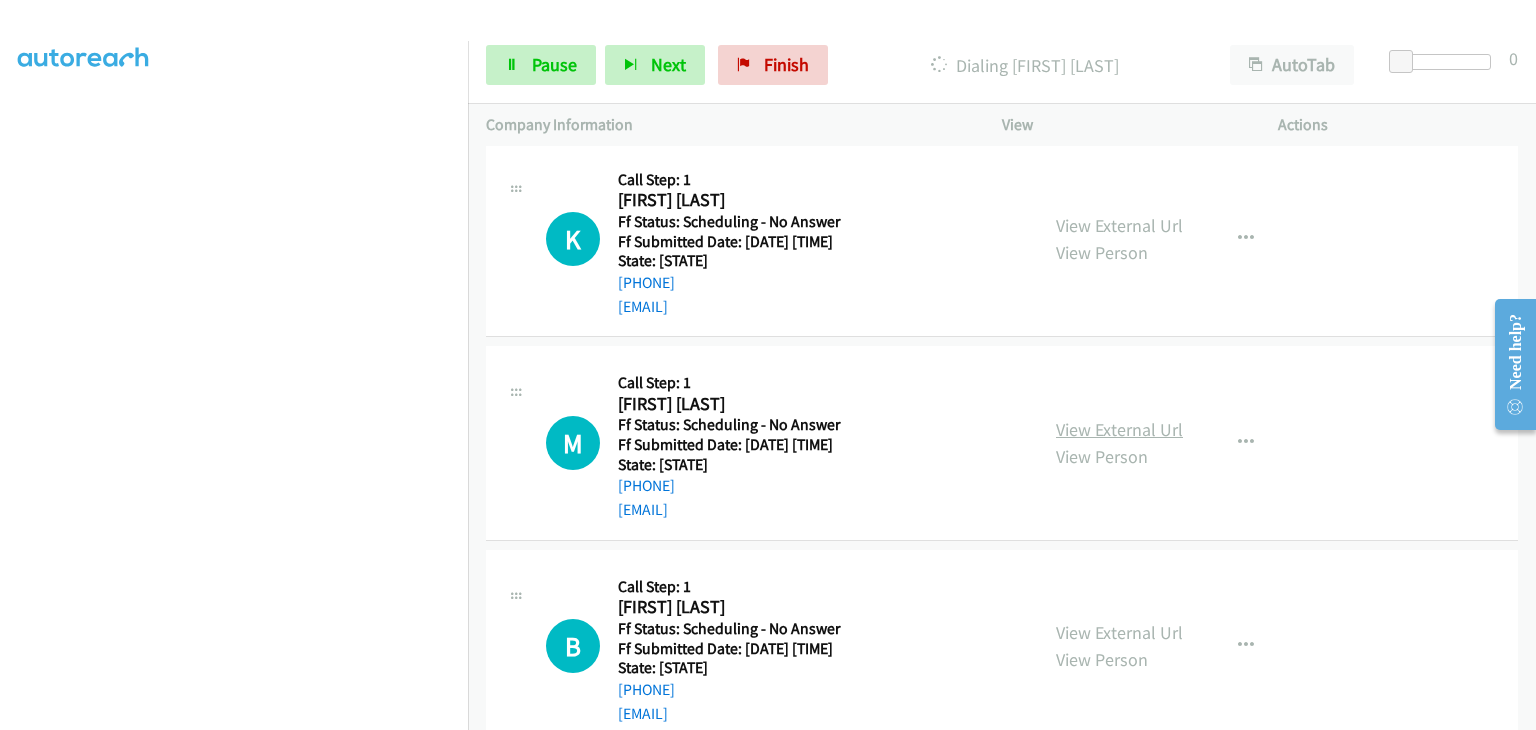 click on "View External Url" at bounding box center [1119, 429] 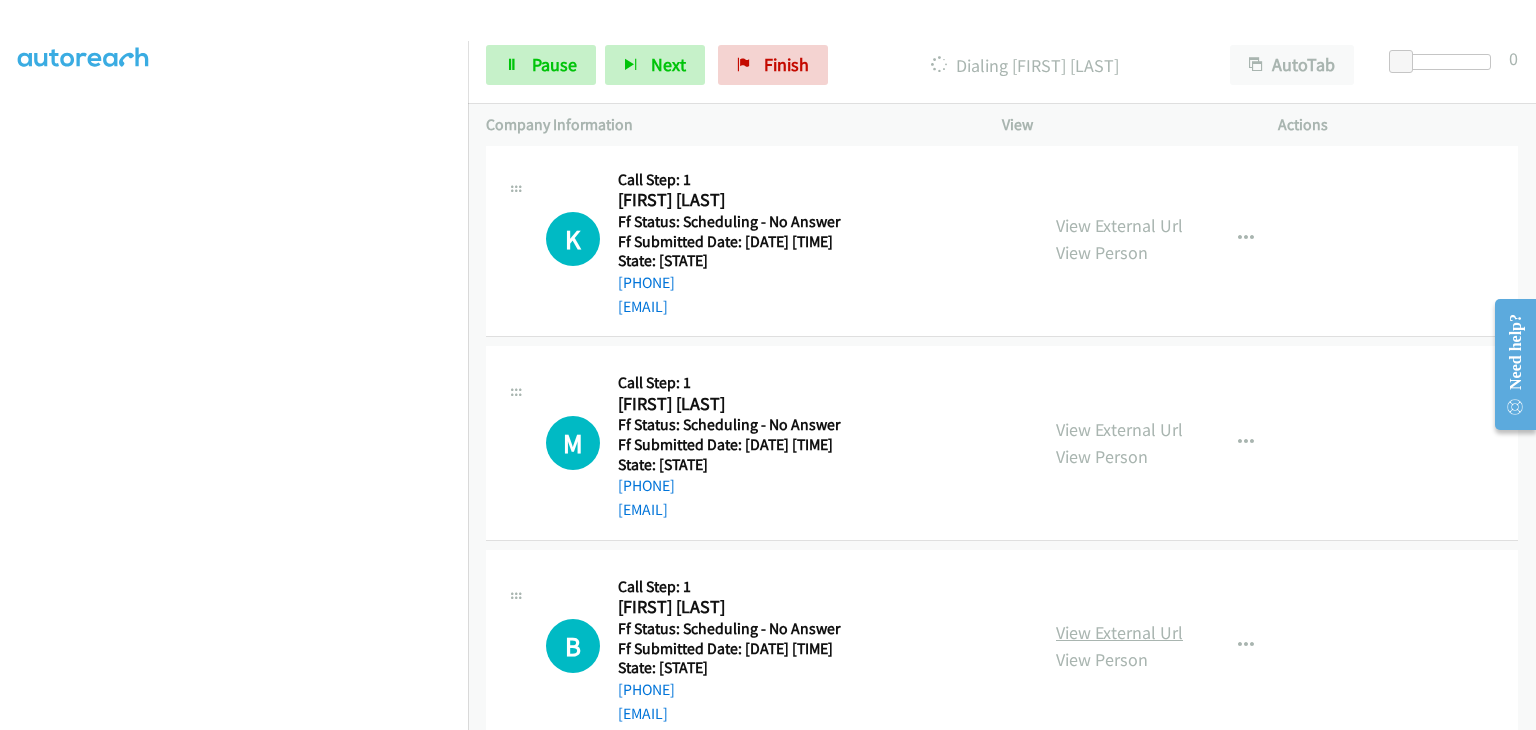 click on "View External Url" at bounding box center (1119, 632) 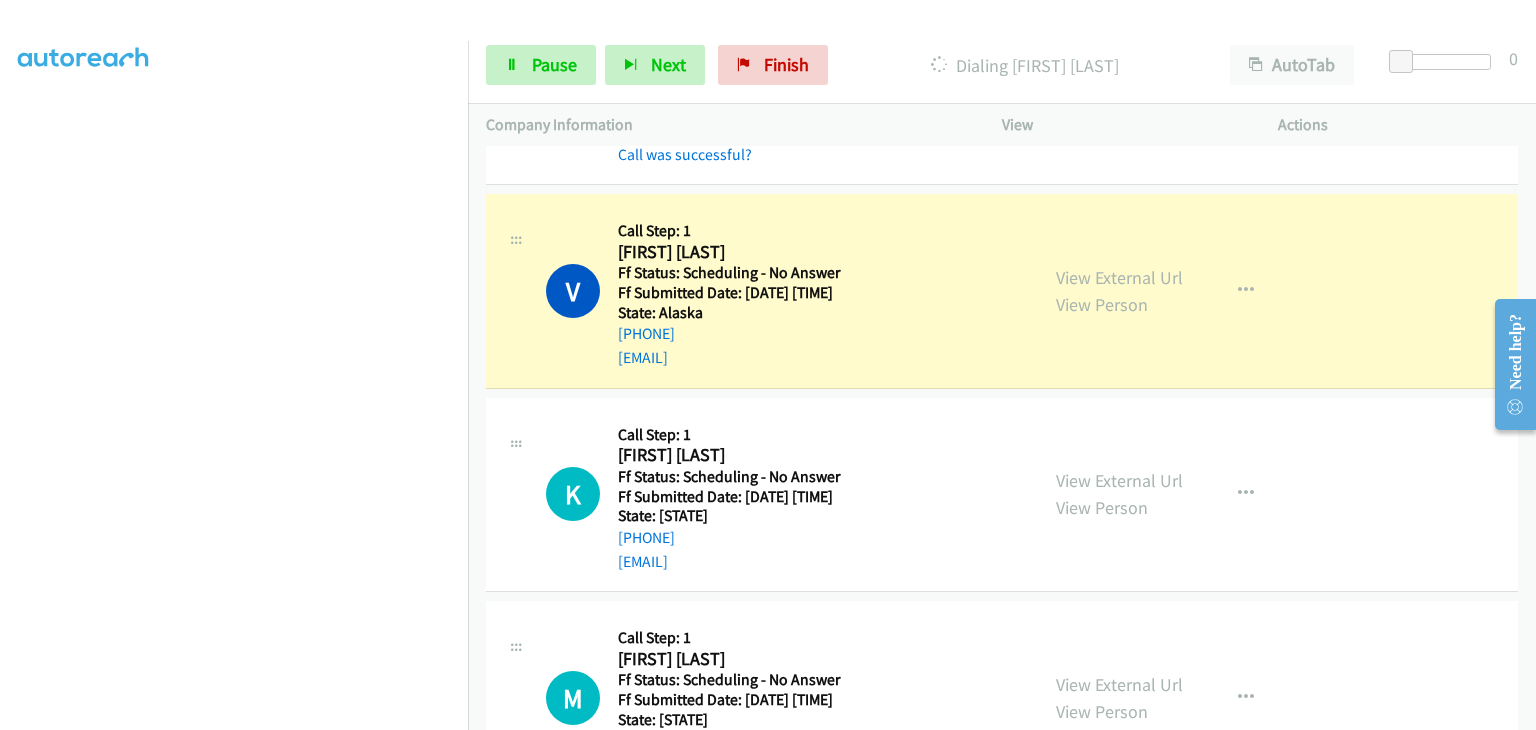 scroll, scrollTop: 1142, scrollLeft: 0, axis: vertical 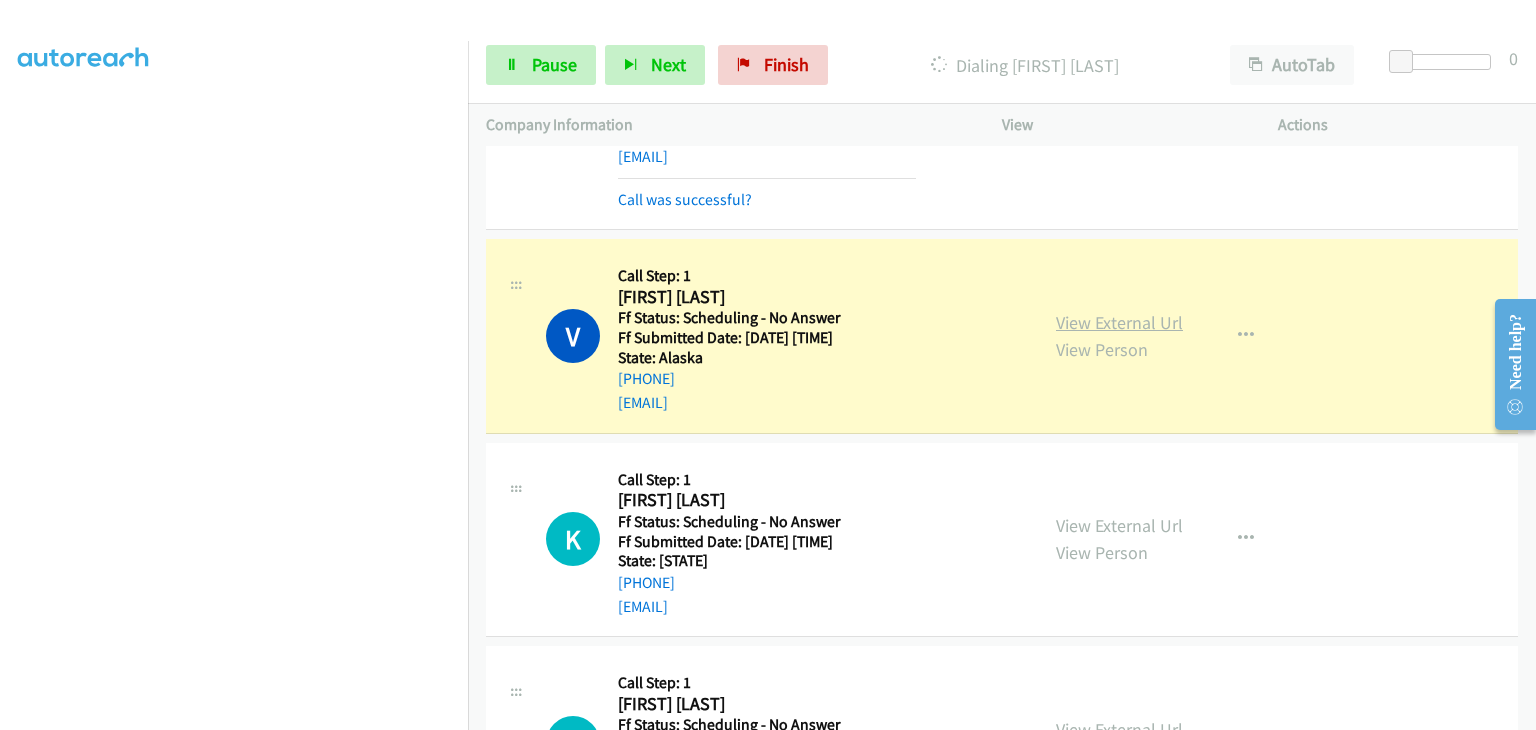 click on "View External Url" at bounding box center [1119, 322] 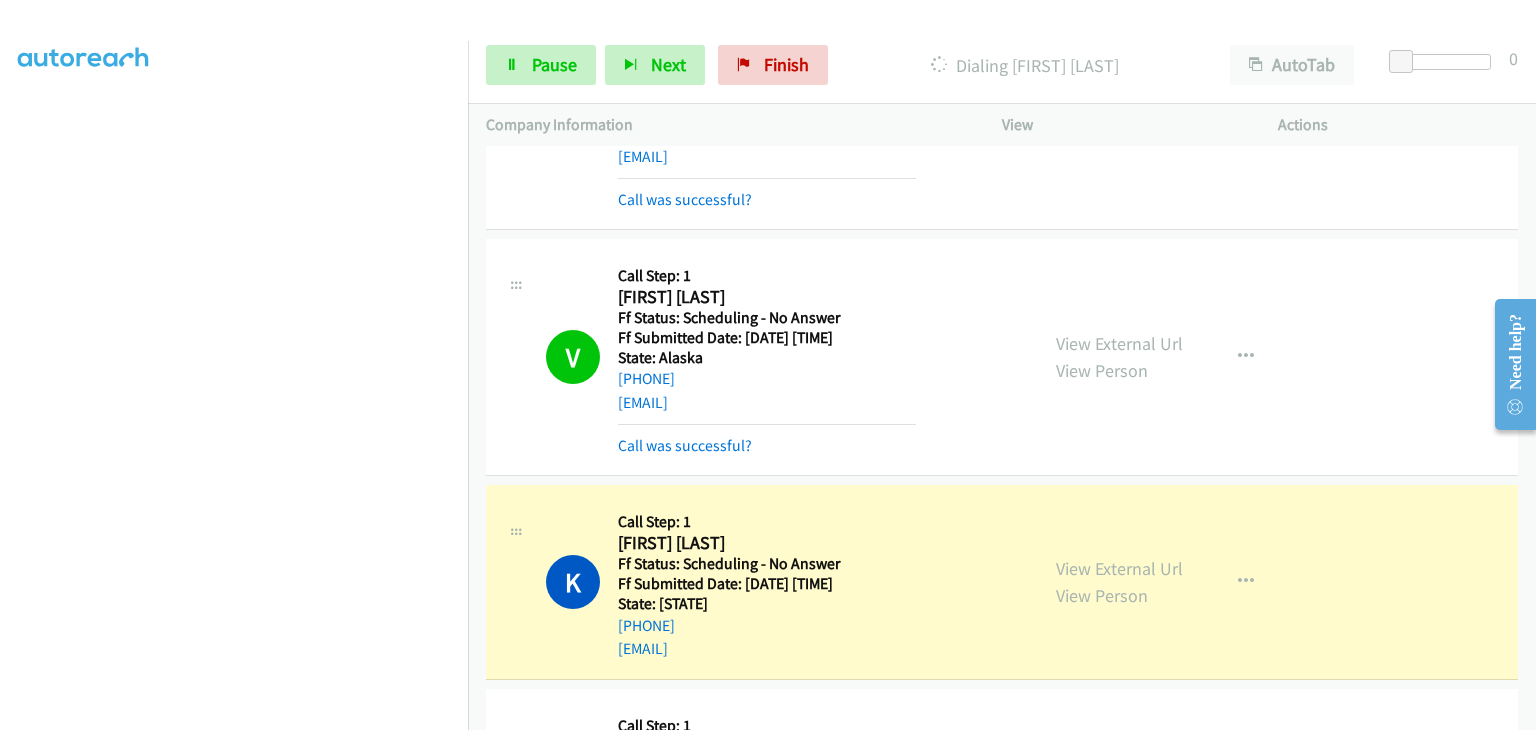 scroll, scrollTop: 392, scrollLeft: 0, axis: vertical 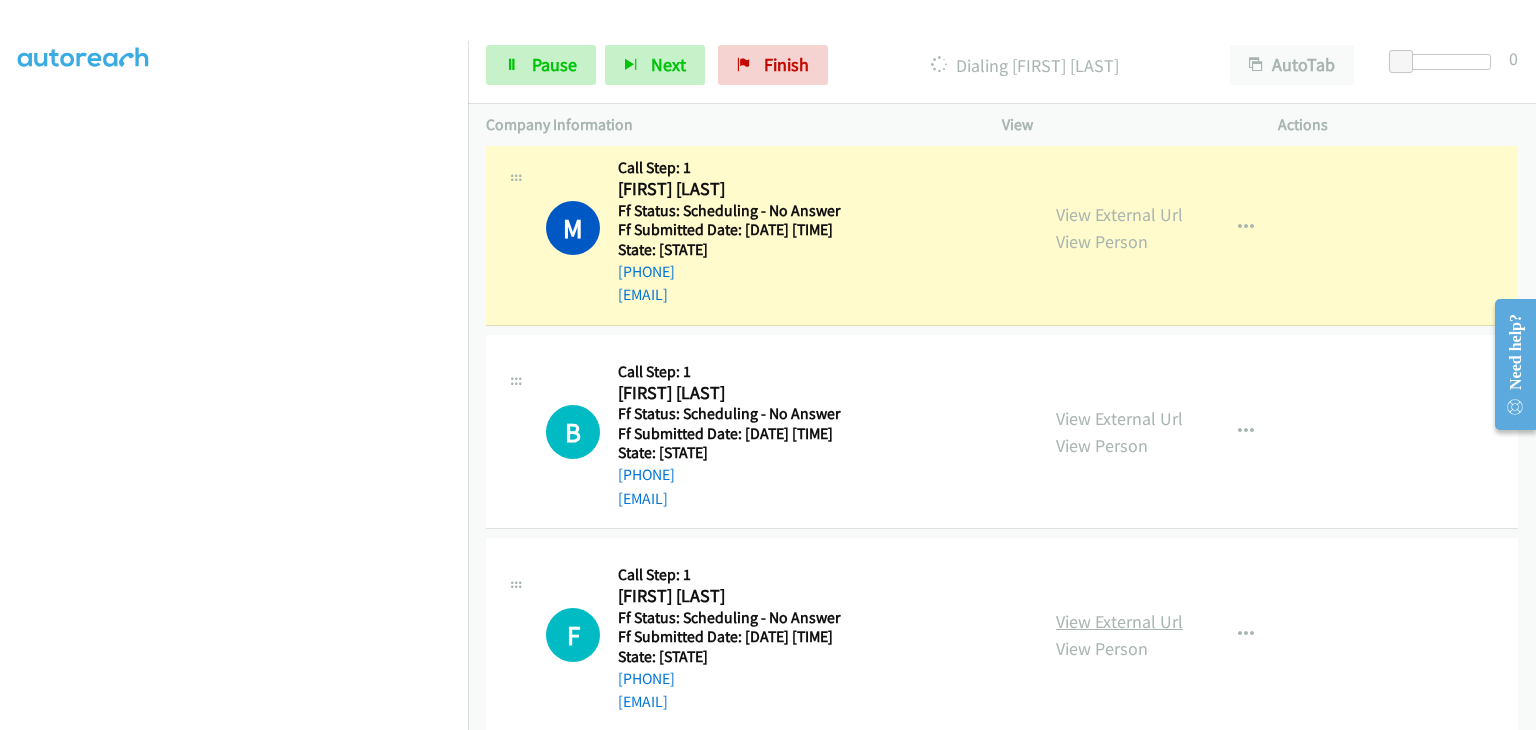 click on "View External Url" at bounding box center (1119, 621) 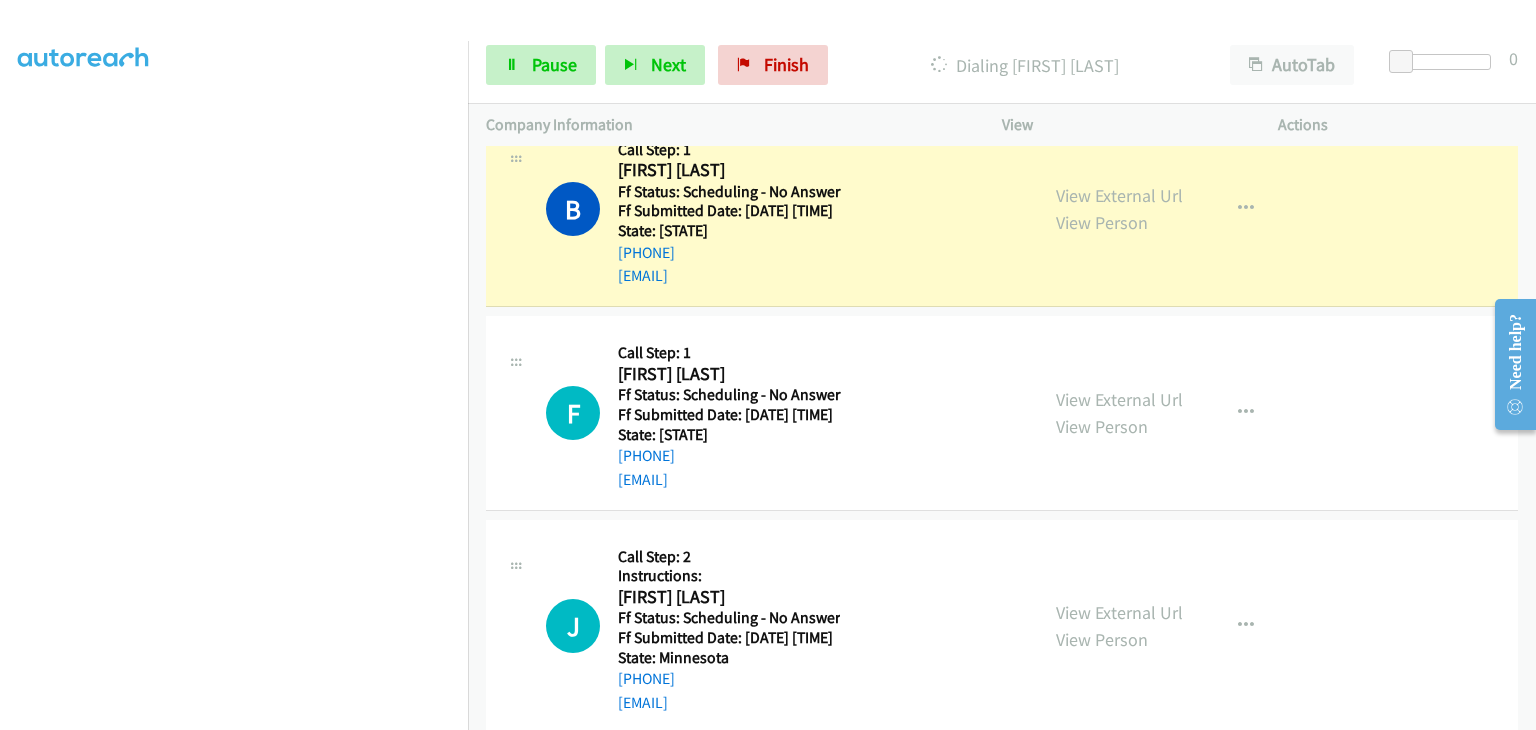 scroll, scrollTop: 2042, scrollLeft: 0, axis: vertical 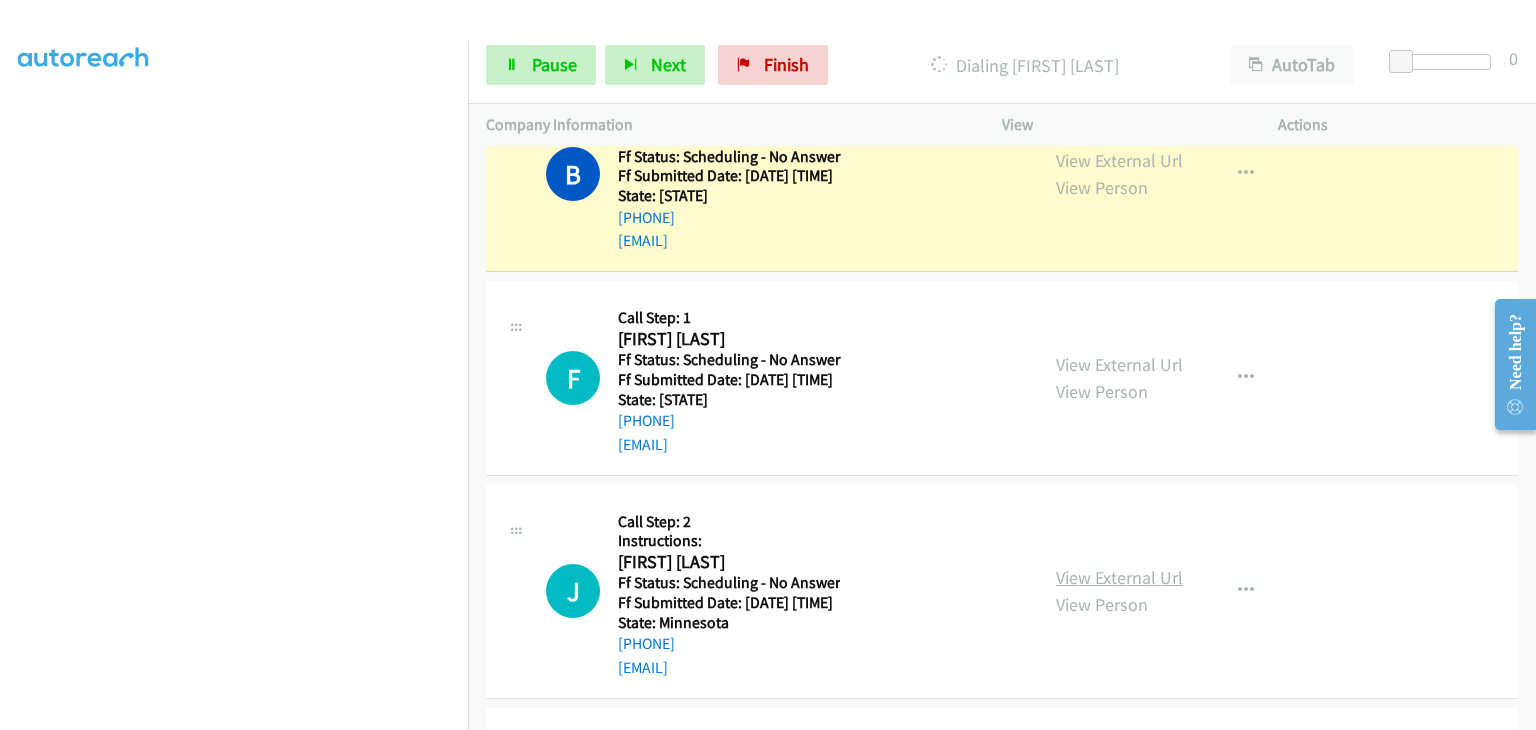 click on "View External Url" at bounding box center [1119, 577] 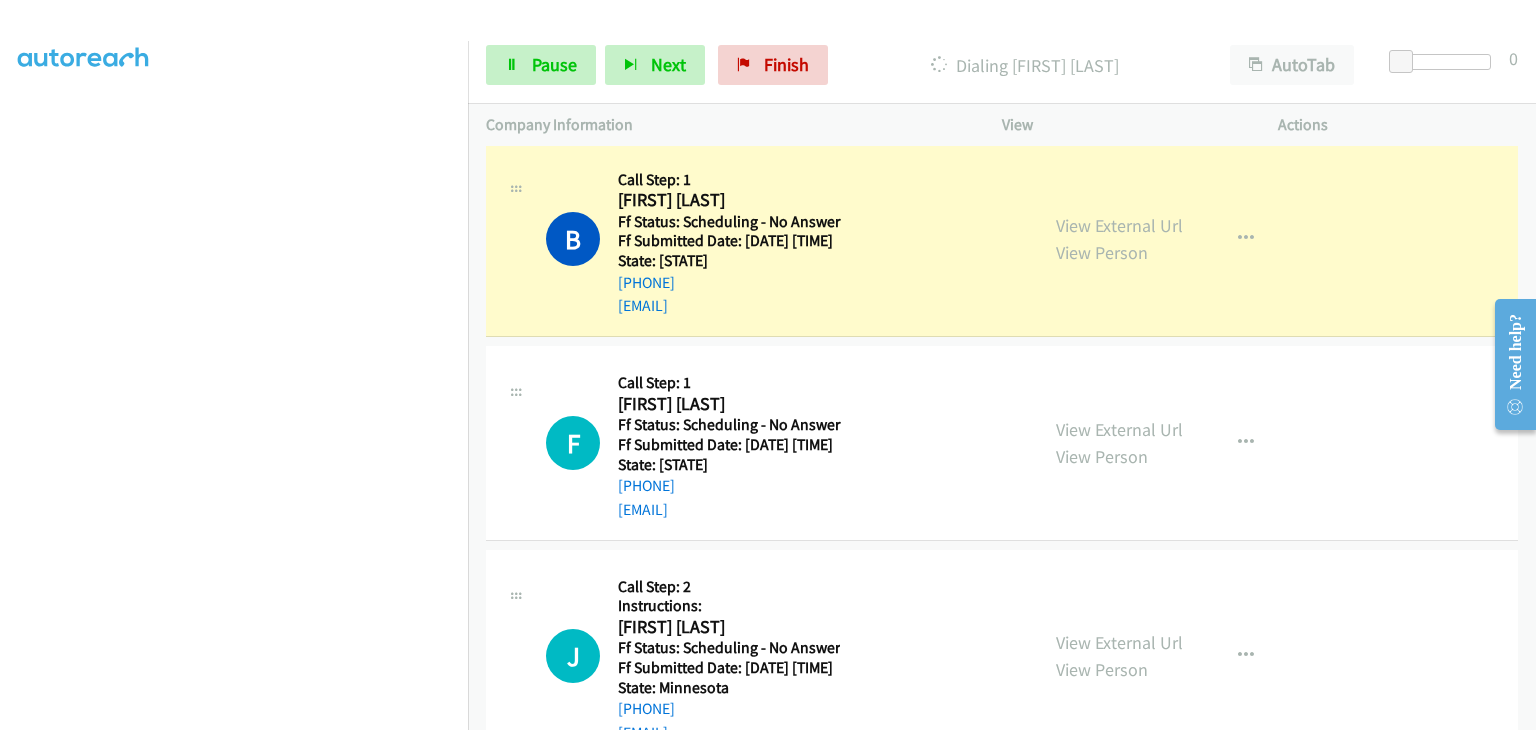 scroll, scrollTop: 1942, scrollLeft: 0, axis: vertical 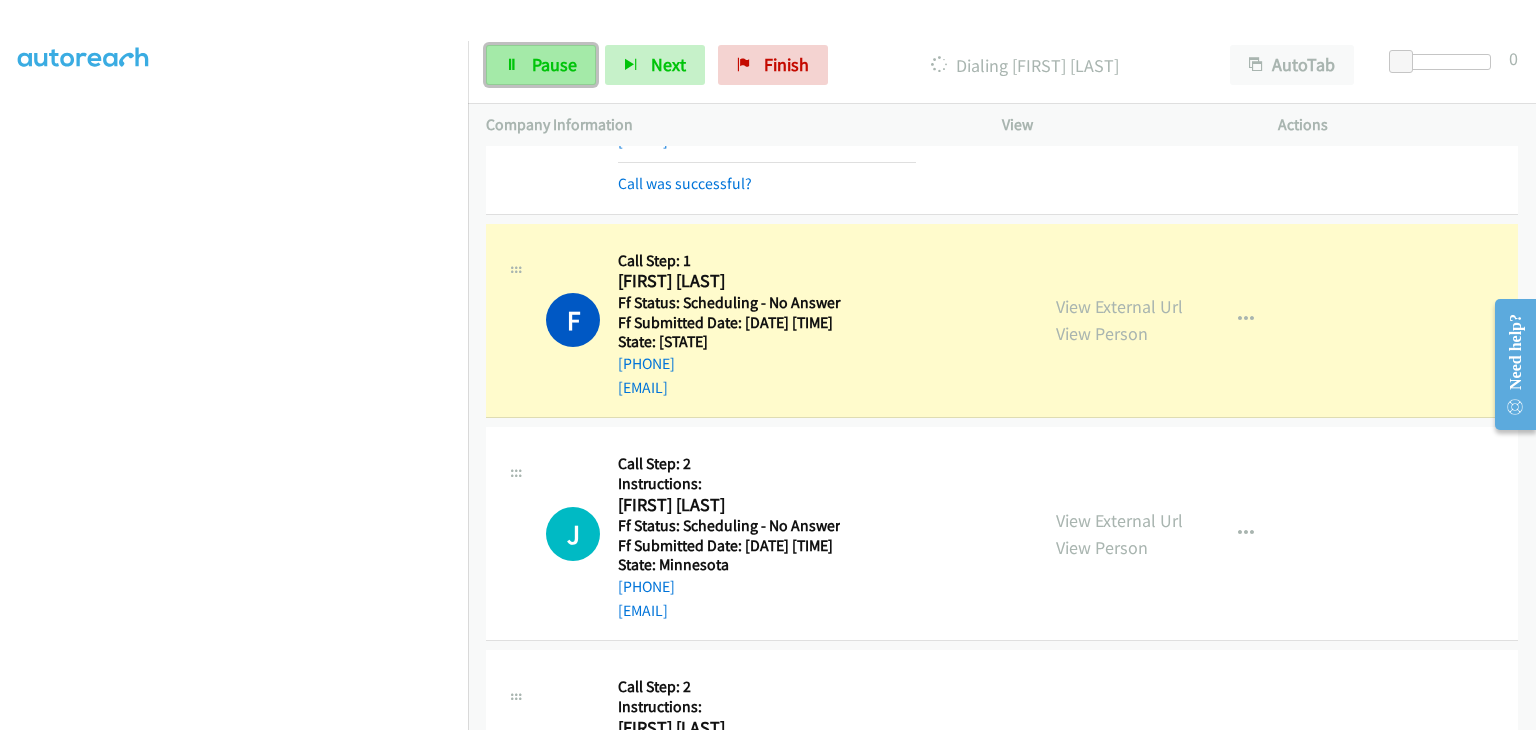 click on "Pause" at bounding box center [554, 64] 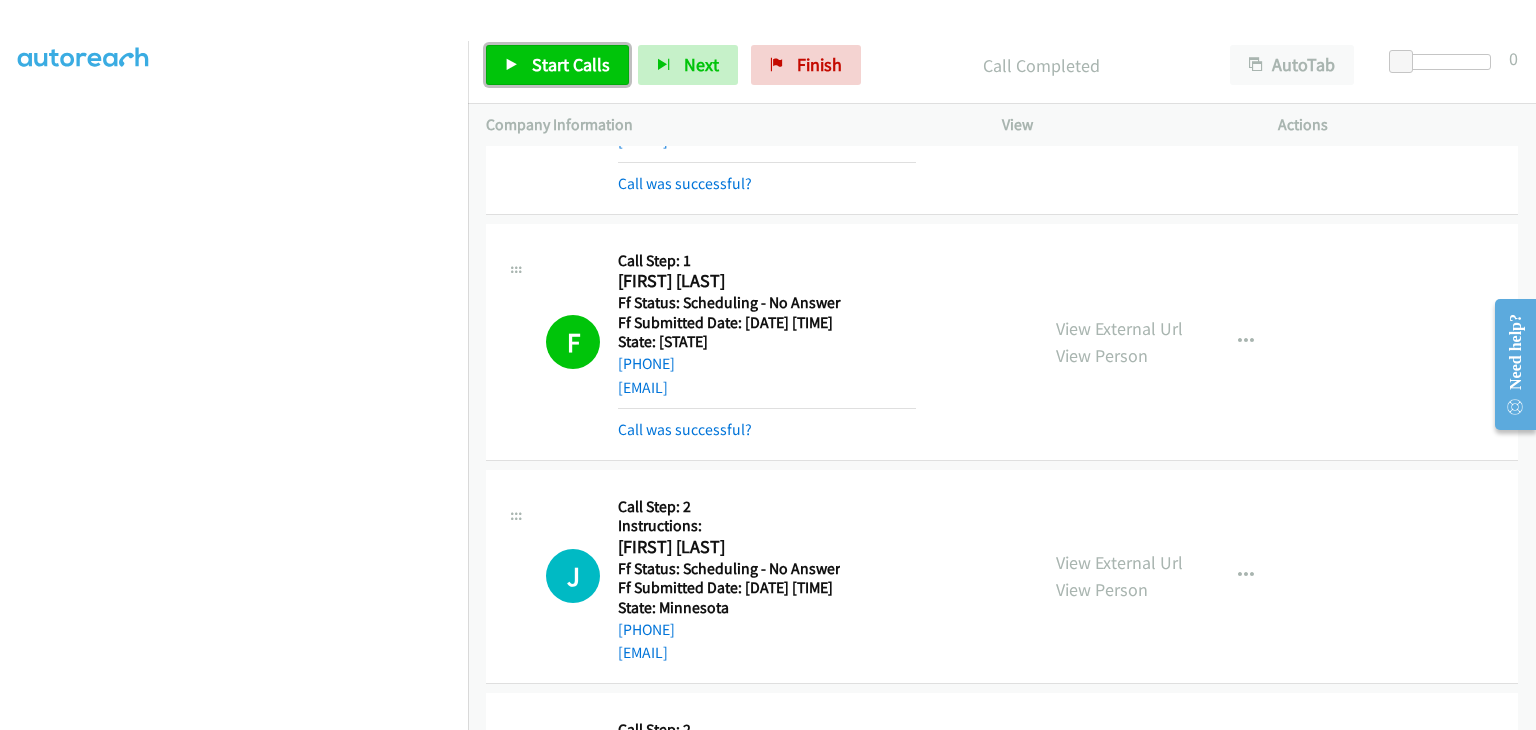 click at bounding box center (512, 66) 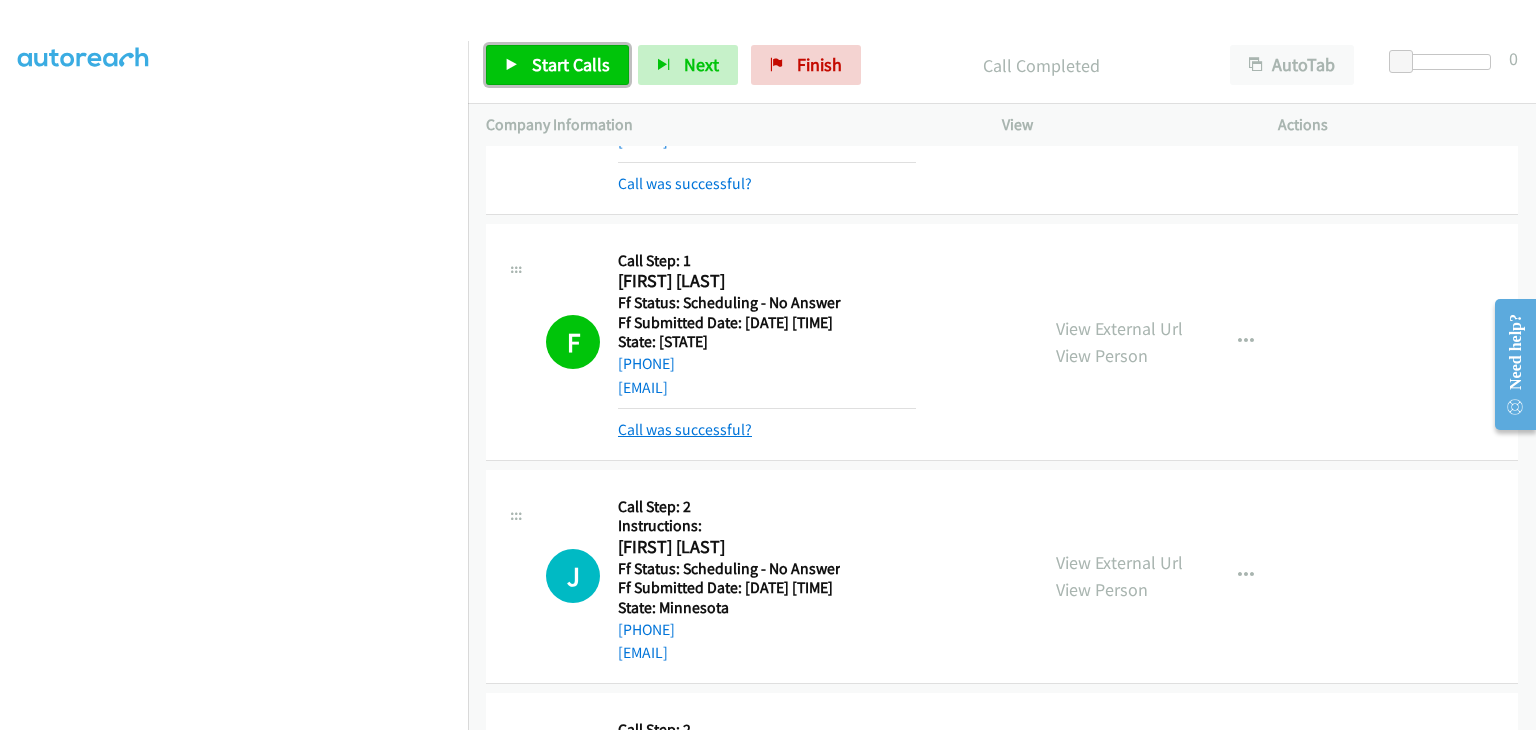 click on "Call was successful?" at bounding box center (685, 429) 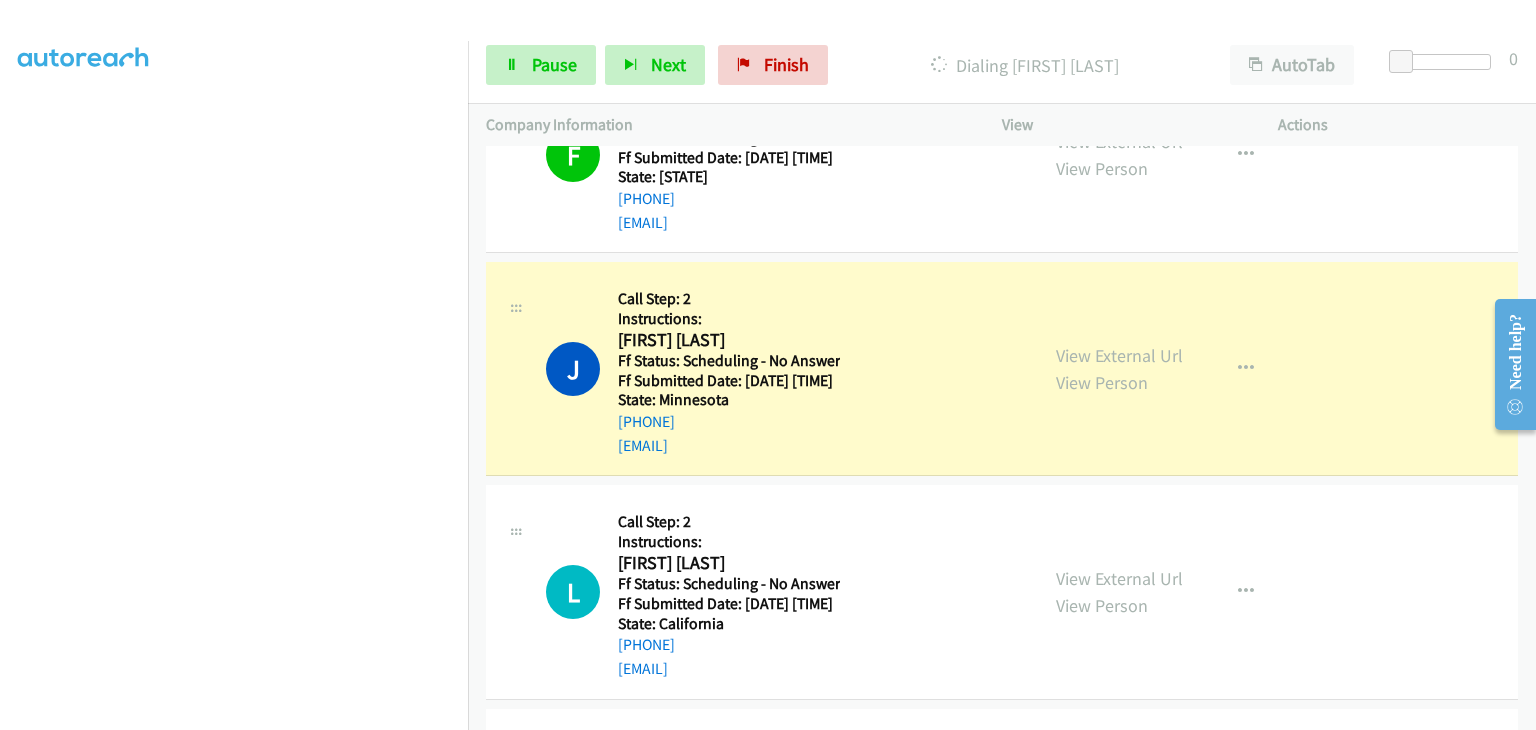 scroll, scrollTop: 2342, scrollLeft: 0, axis: vertical 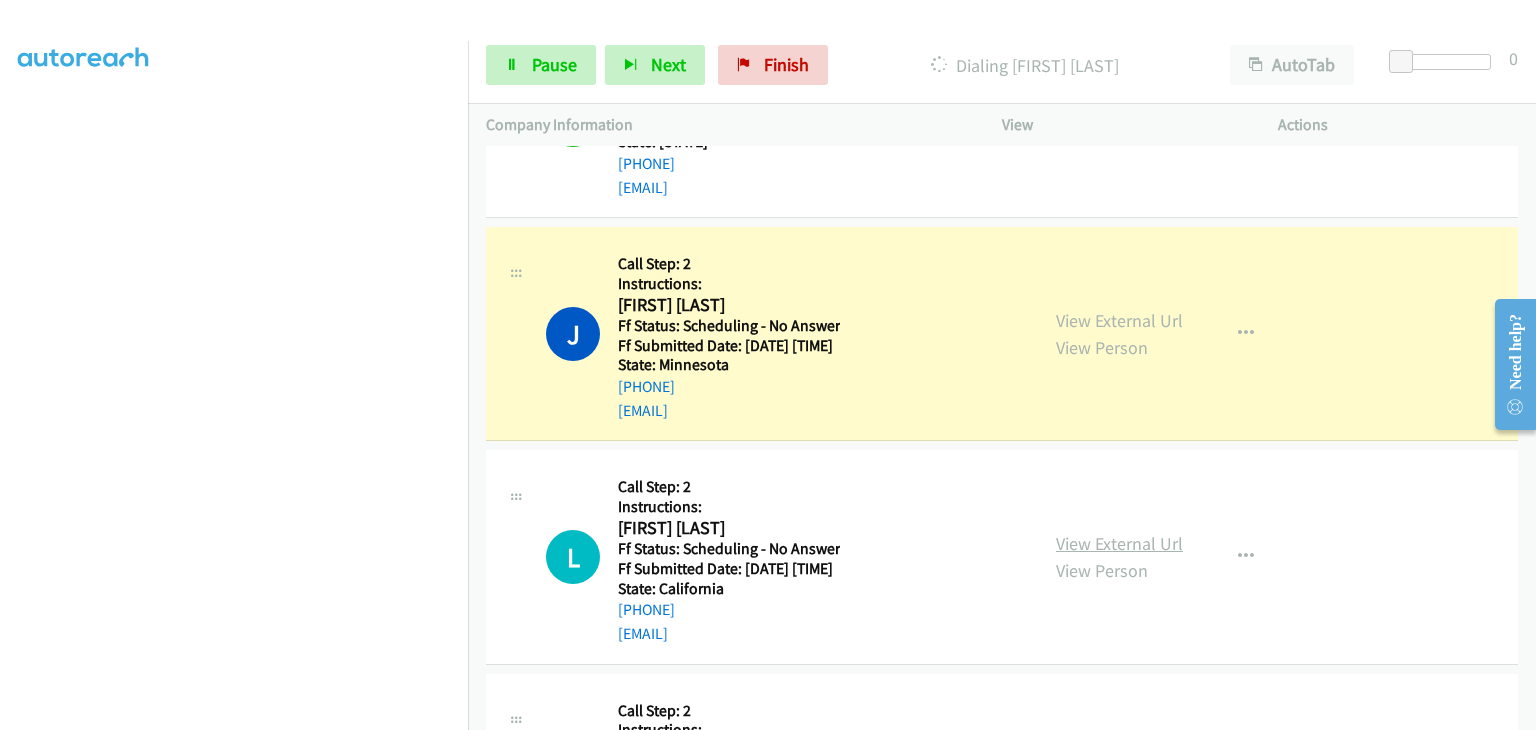 click on "View External Url" at bounding box center [1119, 543] 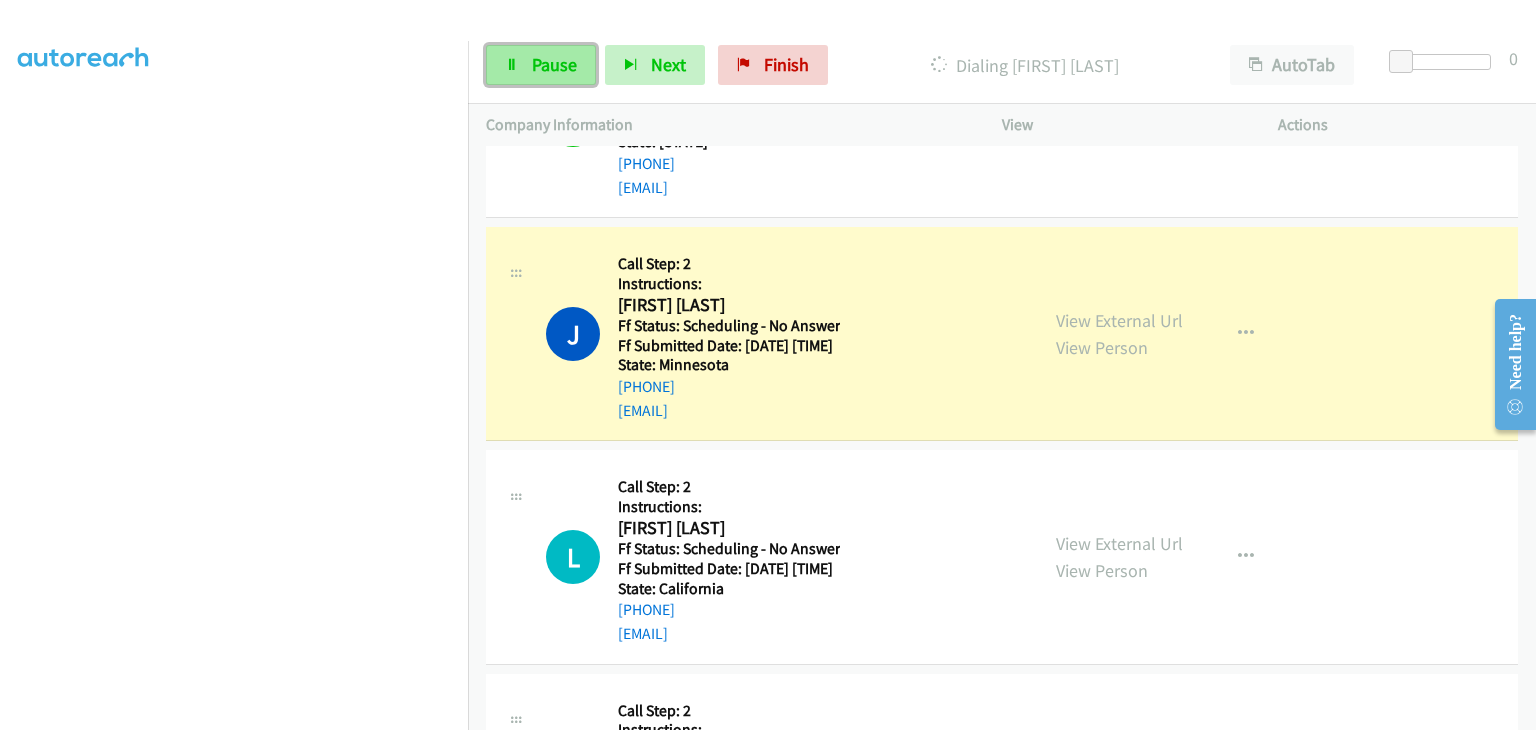 click on "Pause" at bounding box center (541, 65) 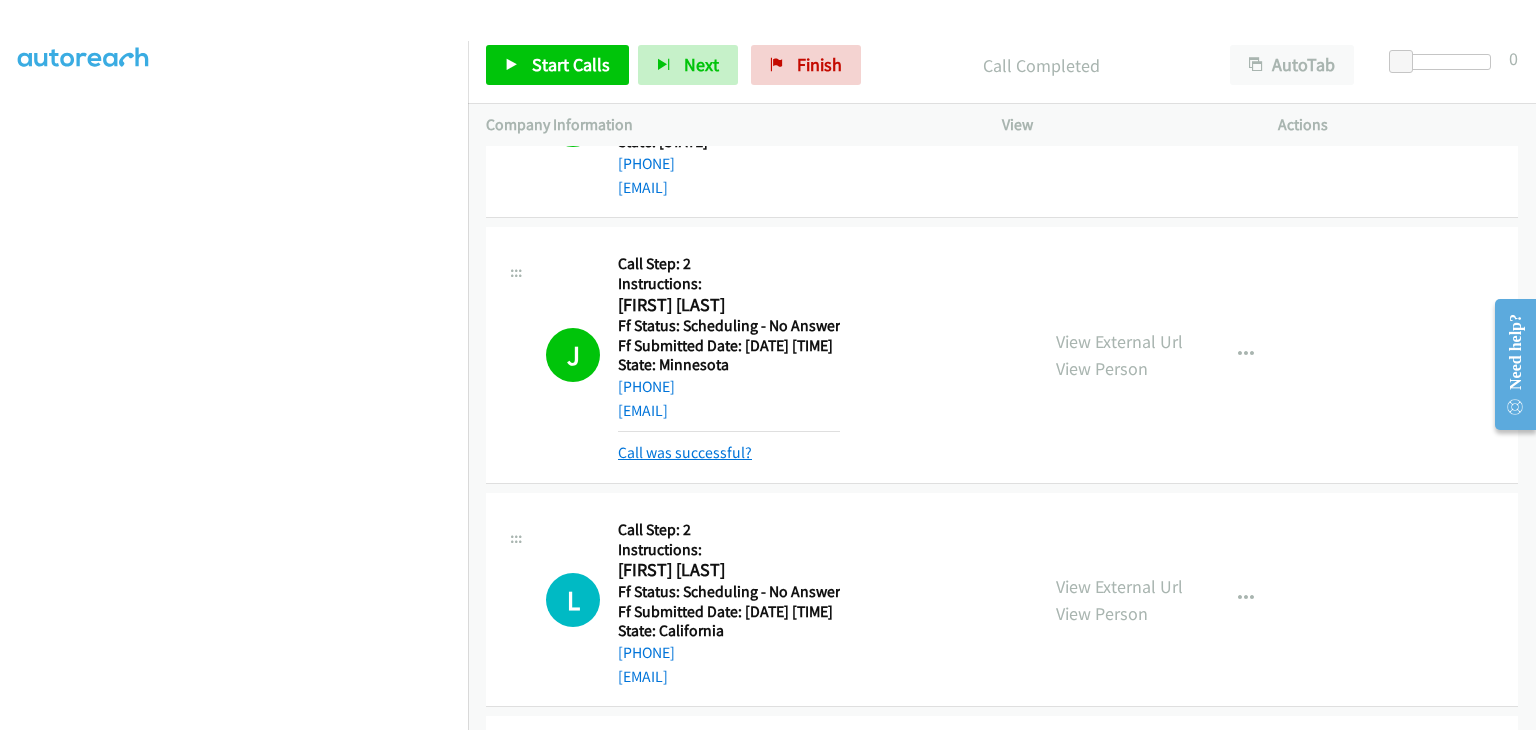 click on "Call was successful?" at bounding box center (685, 452) 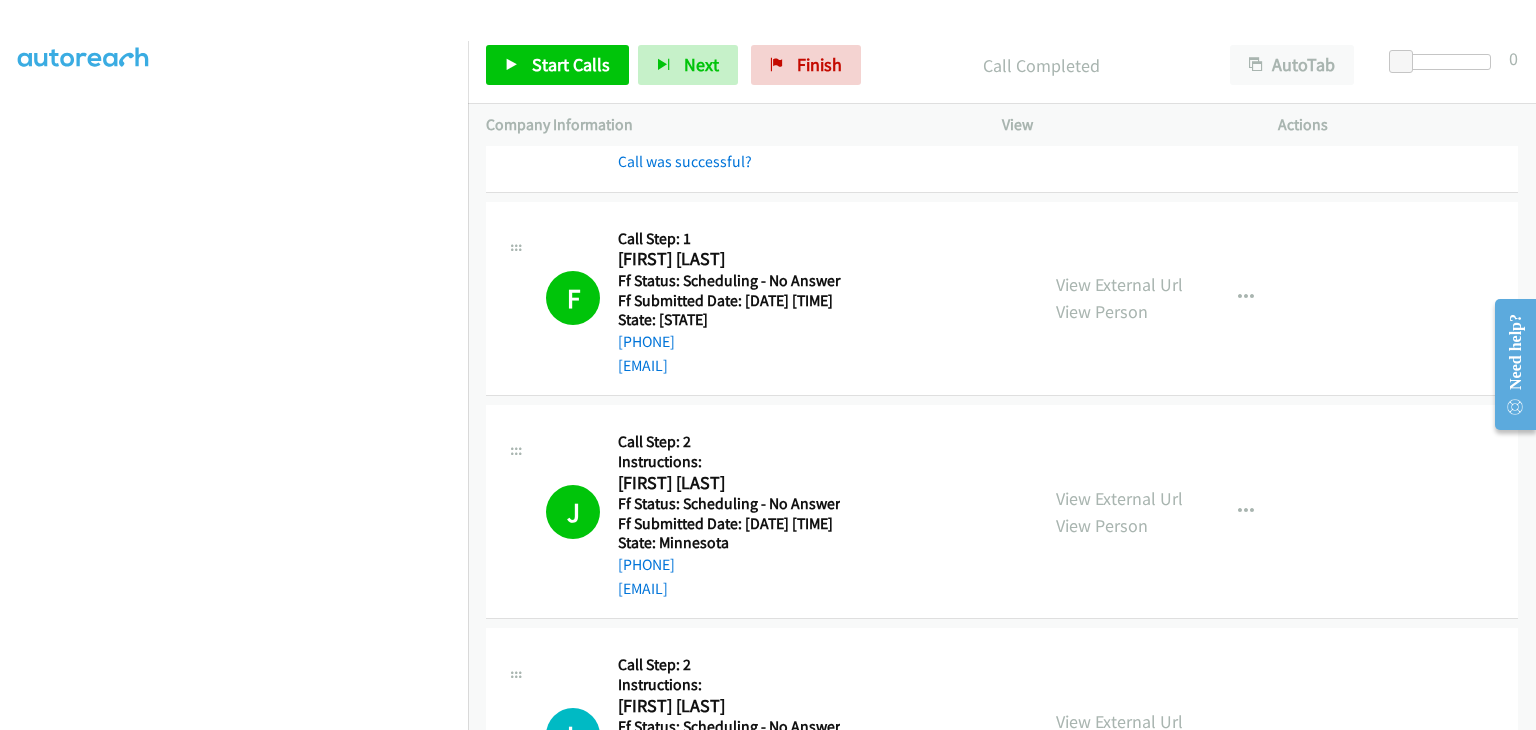 scroll, scrollTop: 2142, scrollLeft: 0, axis: vertical 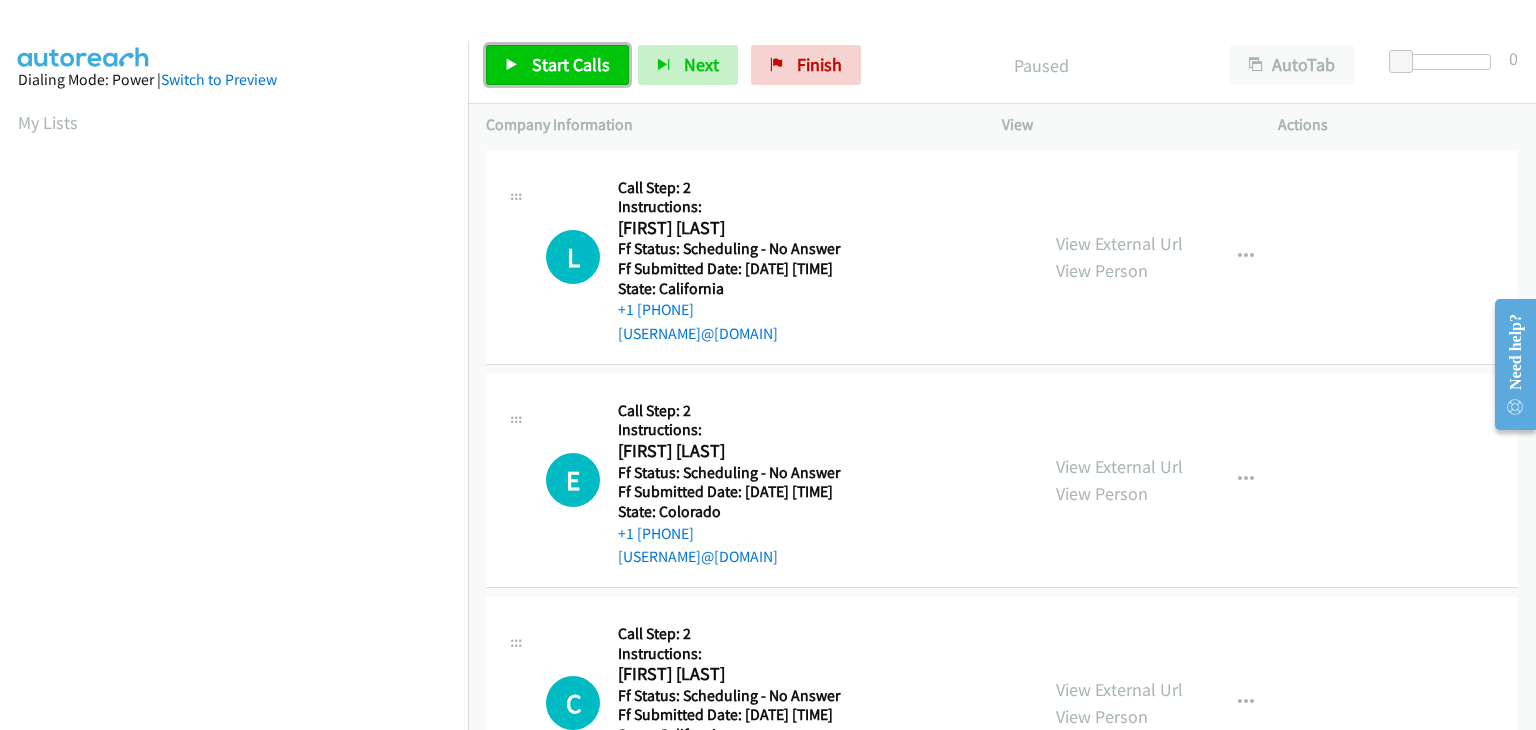 click on "Start Calls" at bounding box center (571, 64) 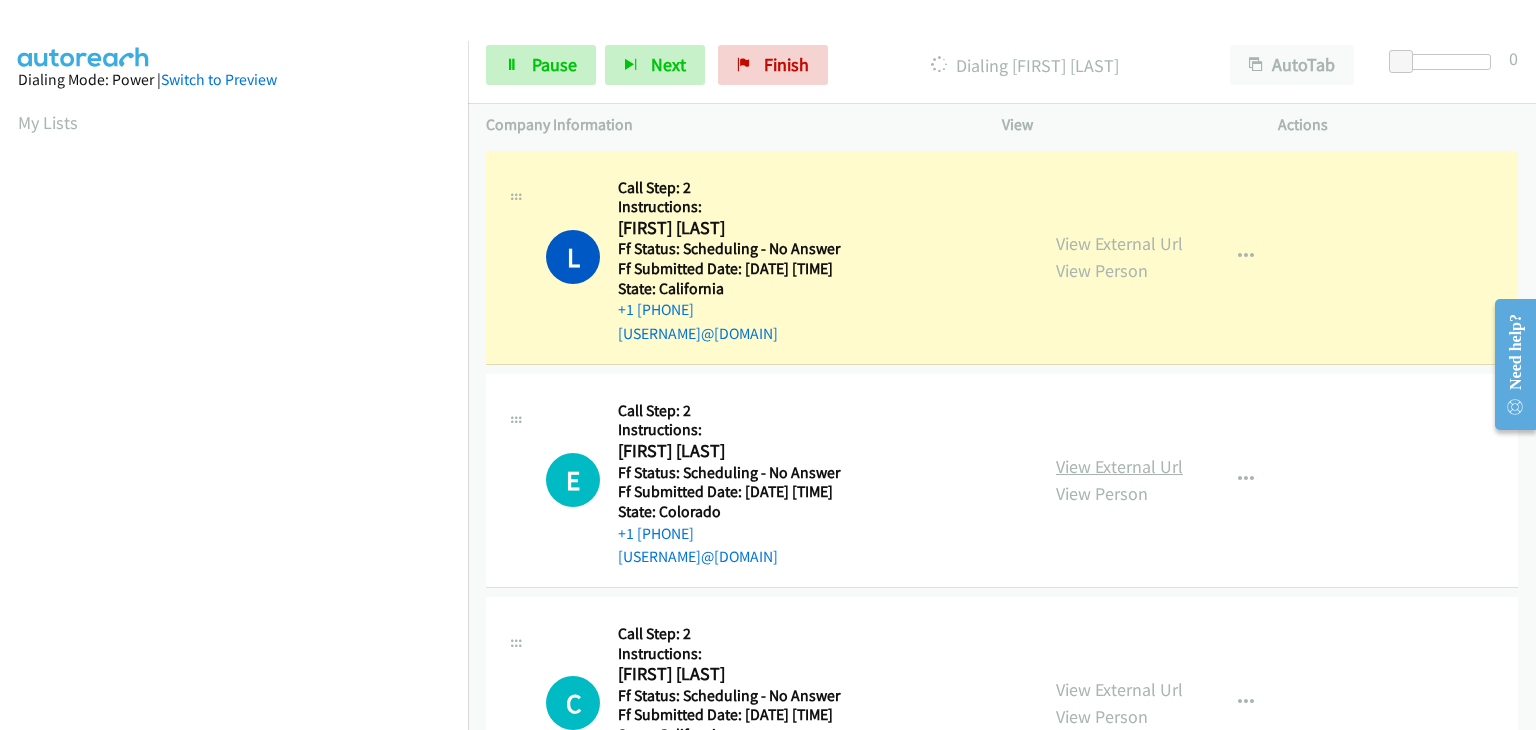 click on "View External Url" at bounding box center (1119, 466) 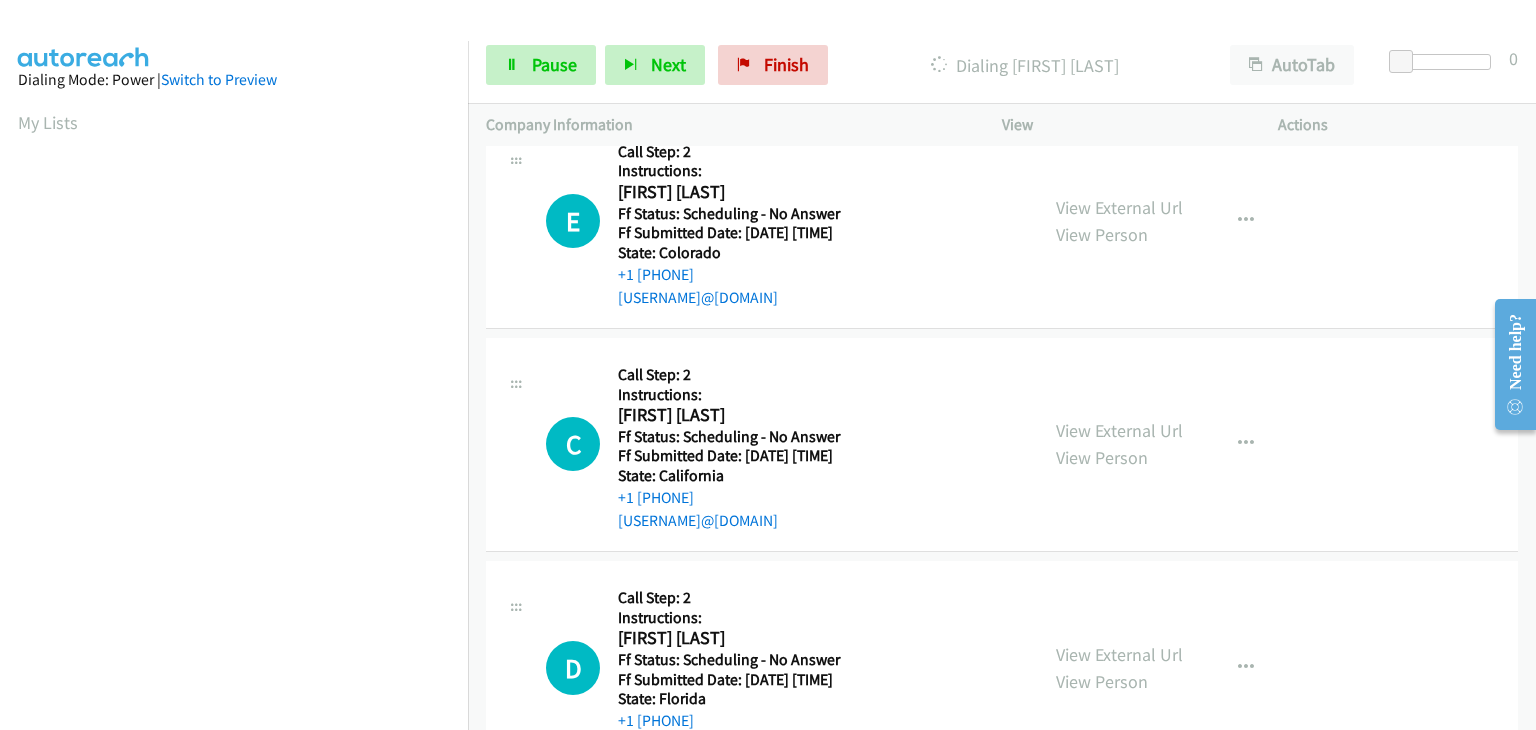 scroll, scrollTop: 0, scrollLeft: 0, axis: both 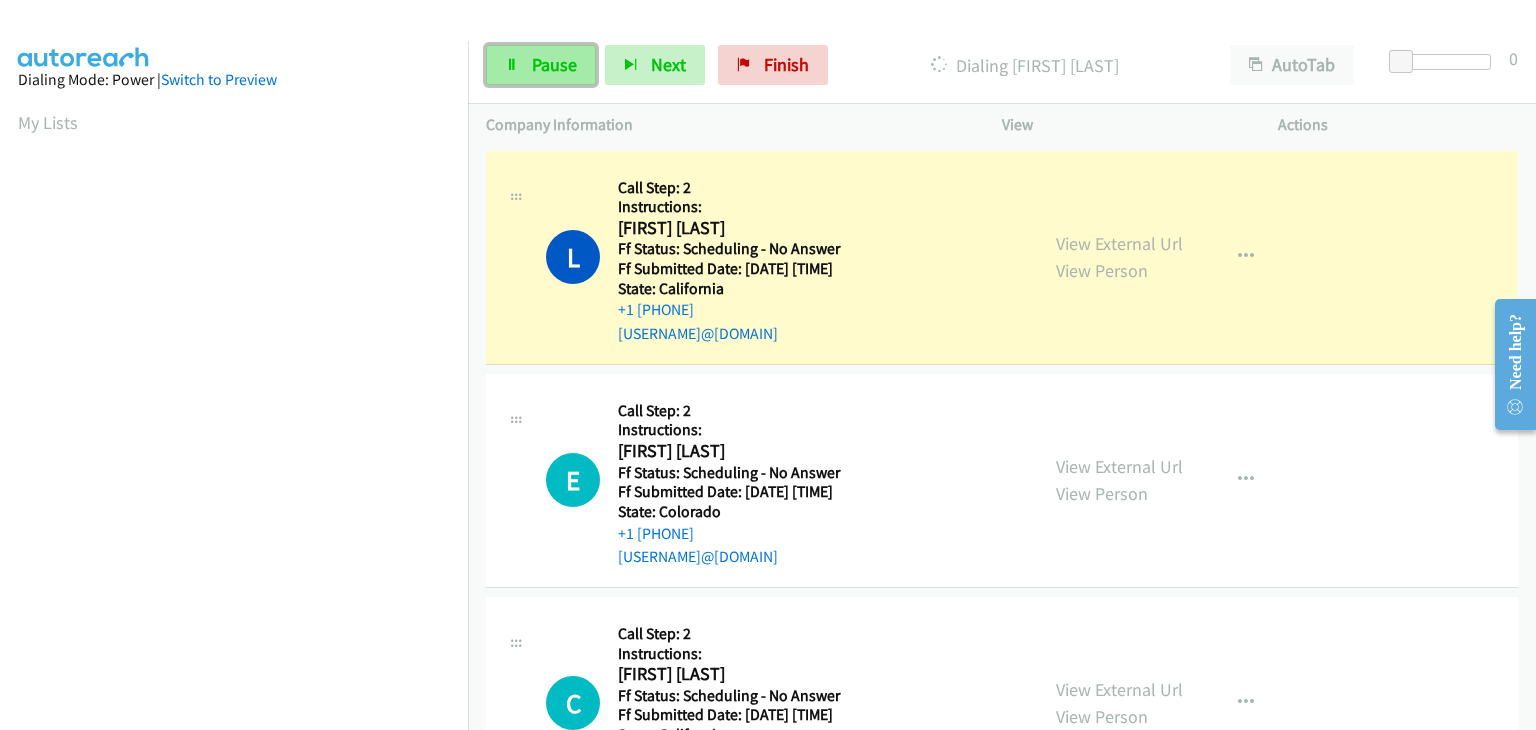 click on "Pause" at bounding box center [554, 64] 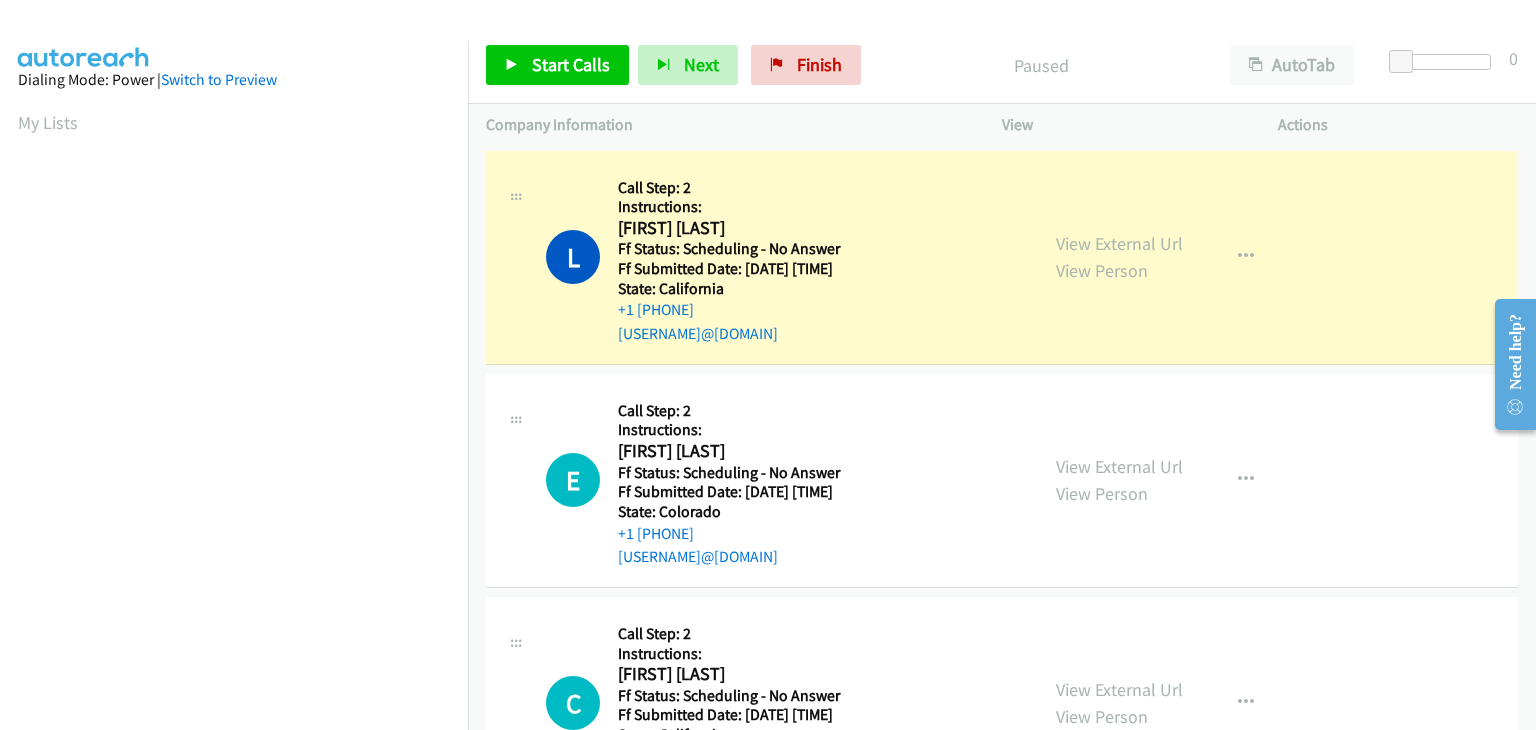 scroll, scrollTop: 392, scrollLeft: 0, axis: vertical 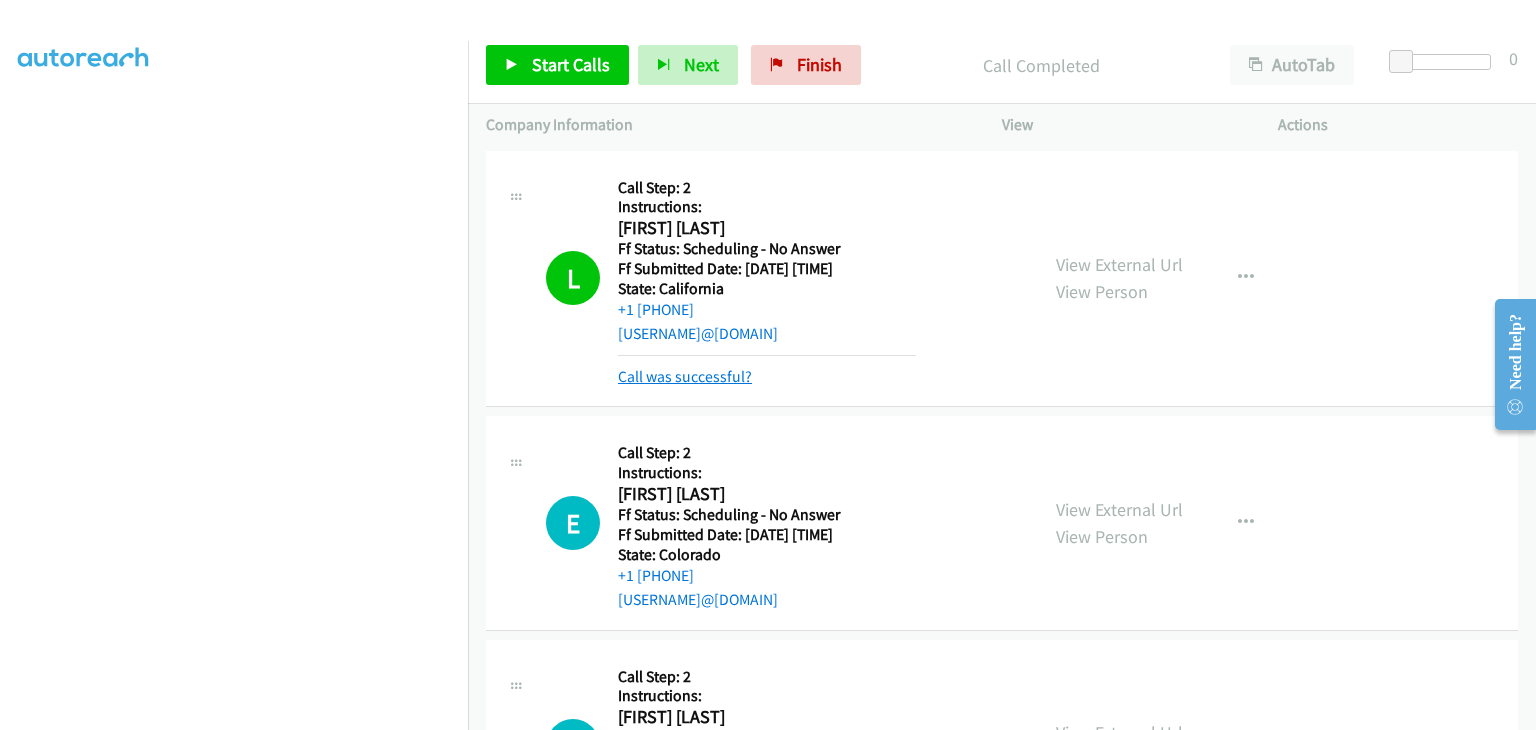 click on "Call was successful?" at bounding box center (685, 376) 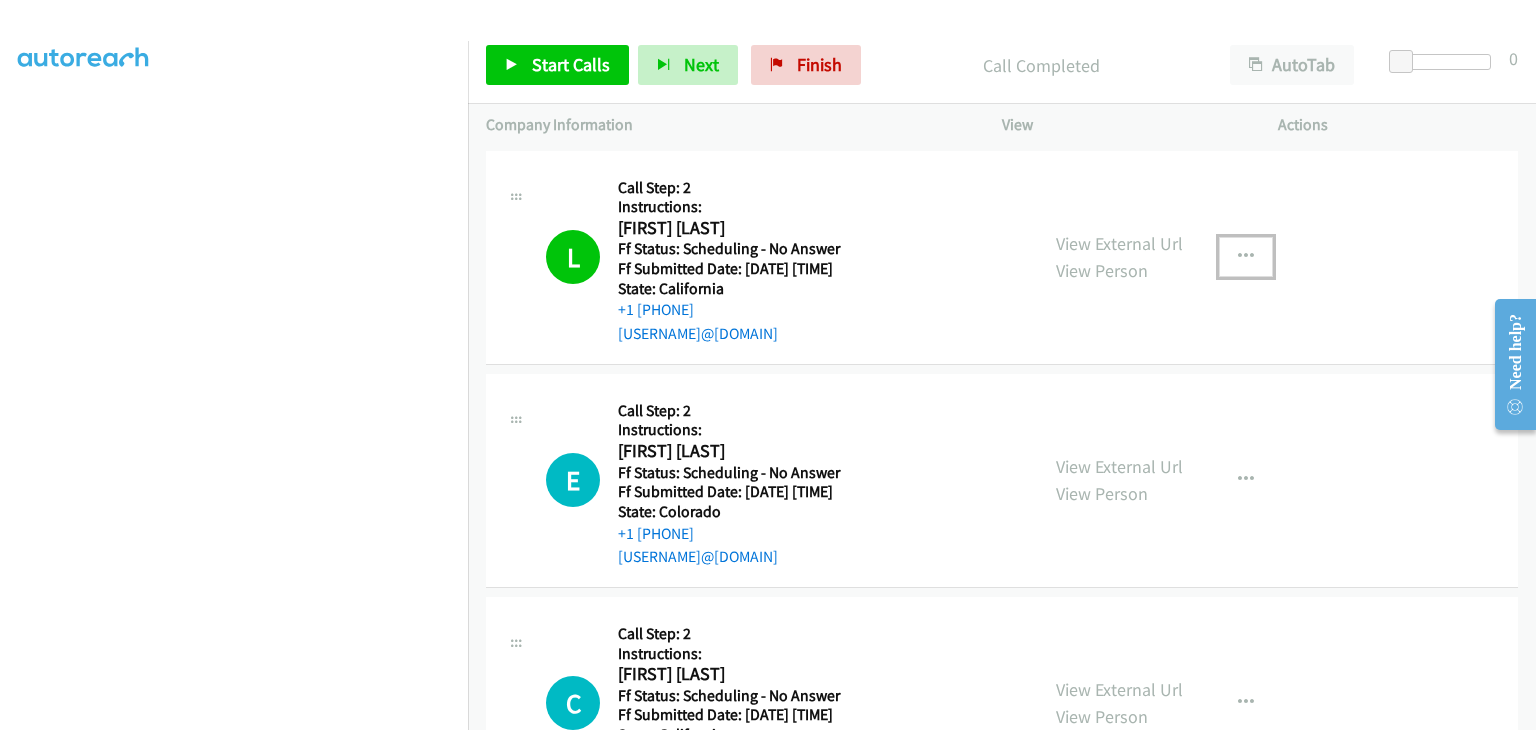 click at bounding box center [1246, 257] 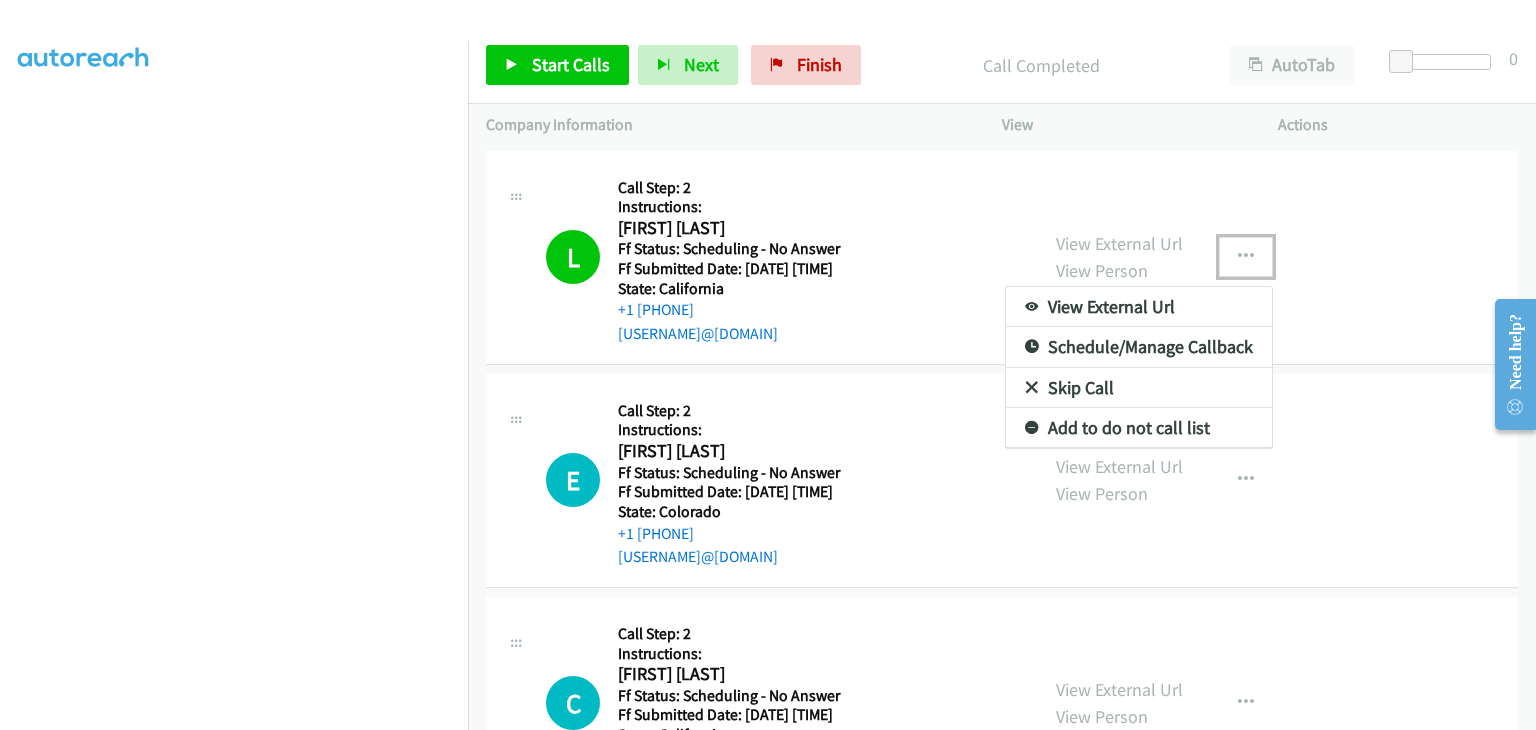 click on "Add to do not call list" at bounding box center [1139, 428] 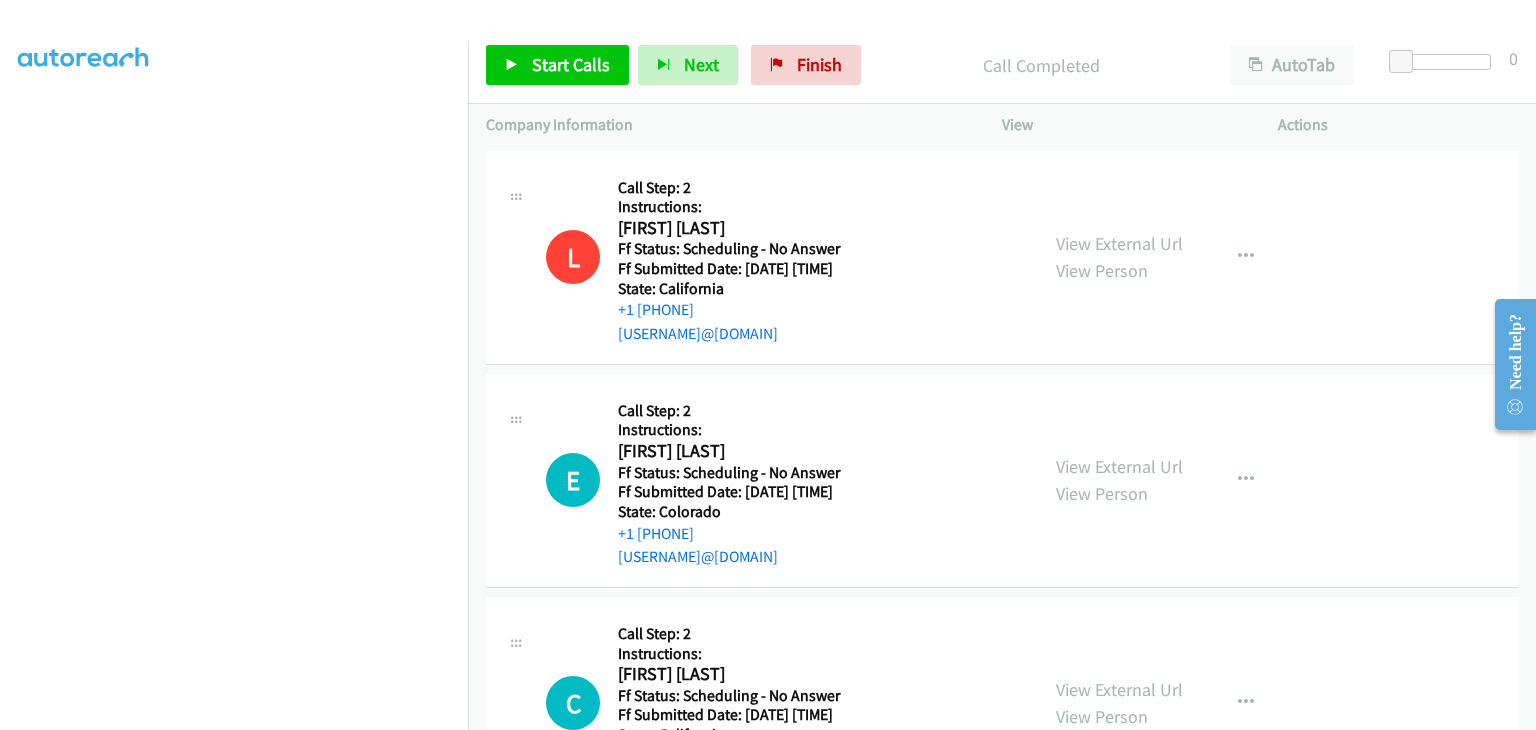 click on "Start Calls
Pause
Next
Finish
Call Completed
AutoTab
AutoTab
0" at bounding box center (1002, 65) 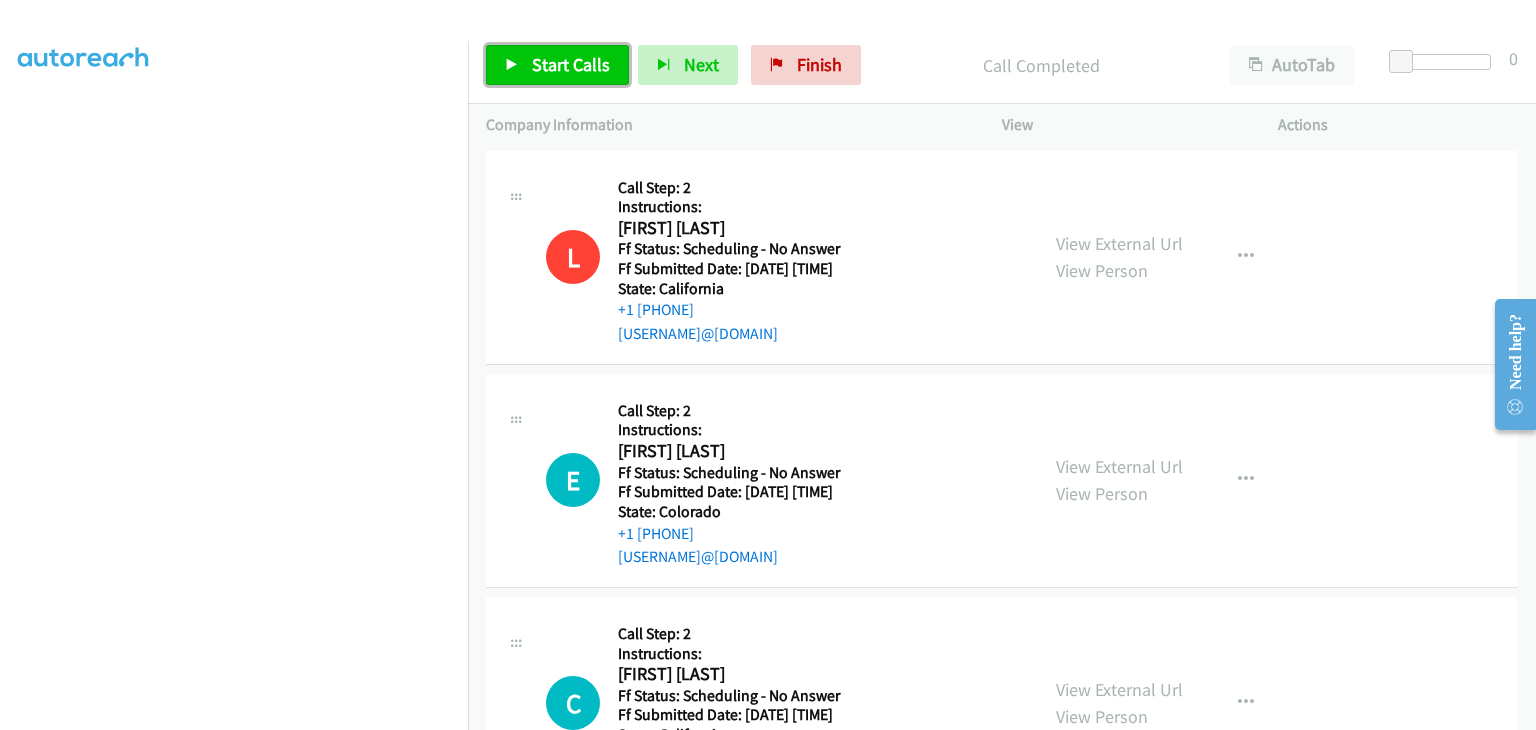 click on "Start Calls" at bounding box center [571, 64] 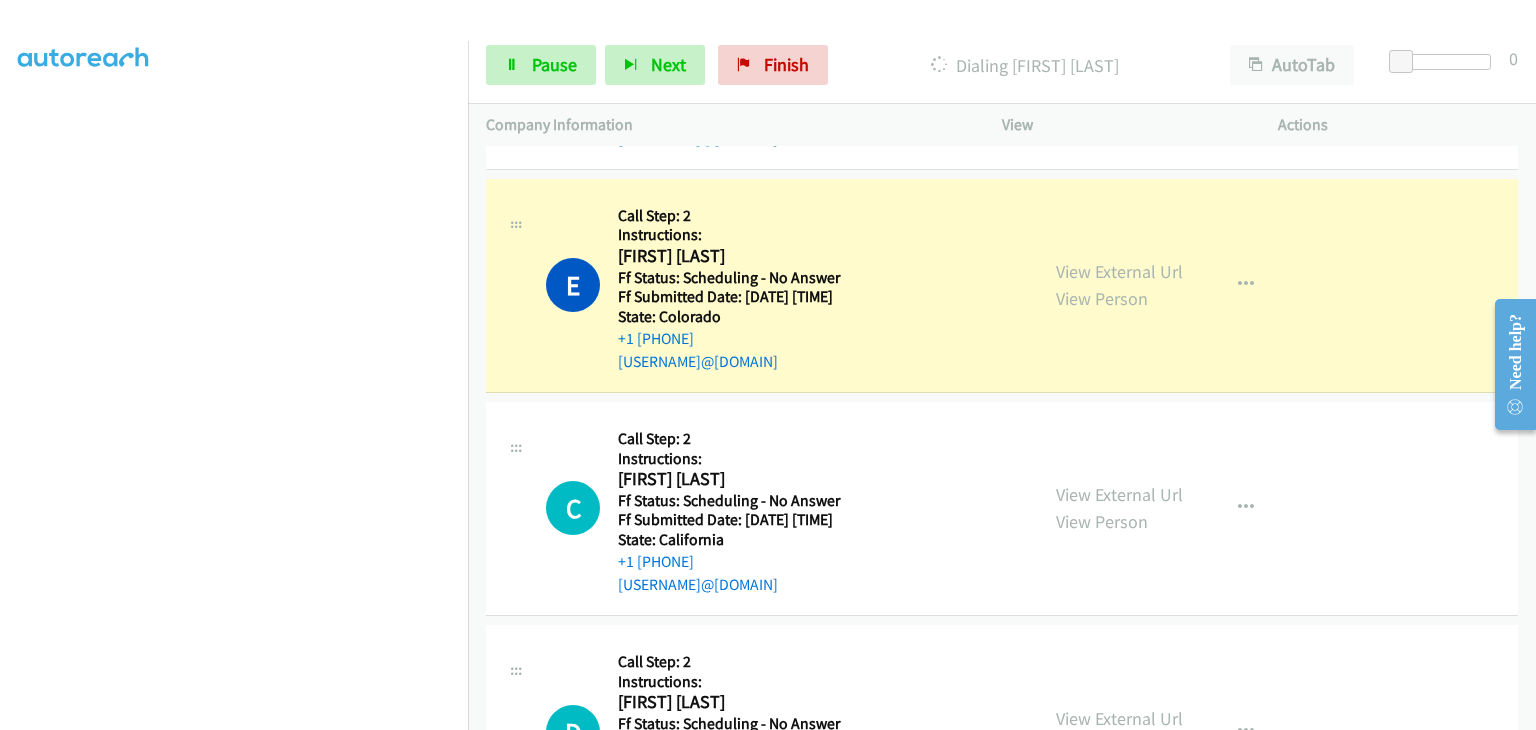 scroll, scrollTop: 200, scrollLeft: 0, axis: vertical 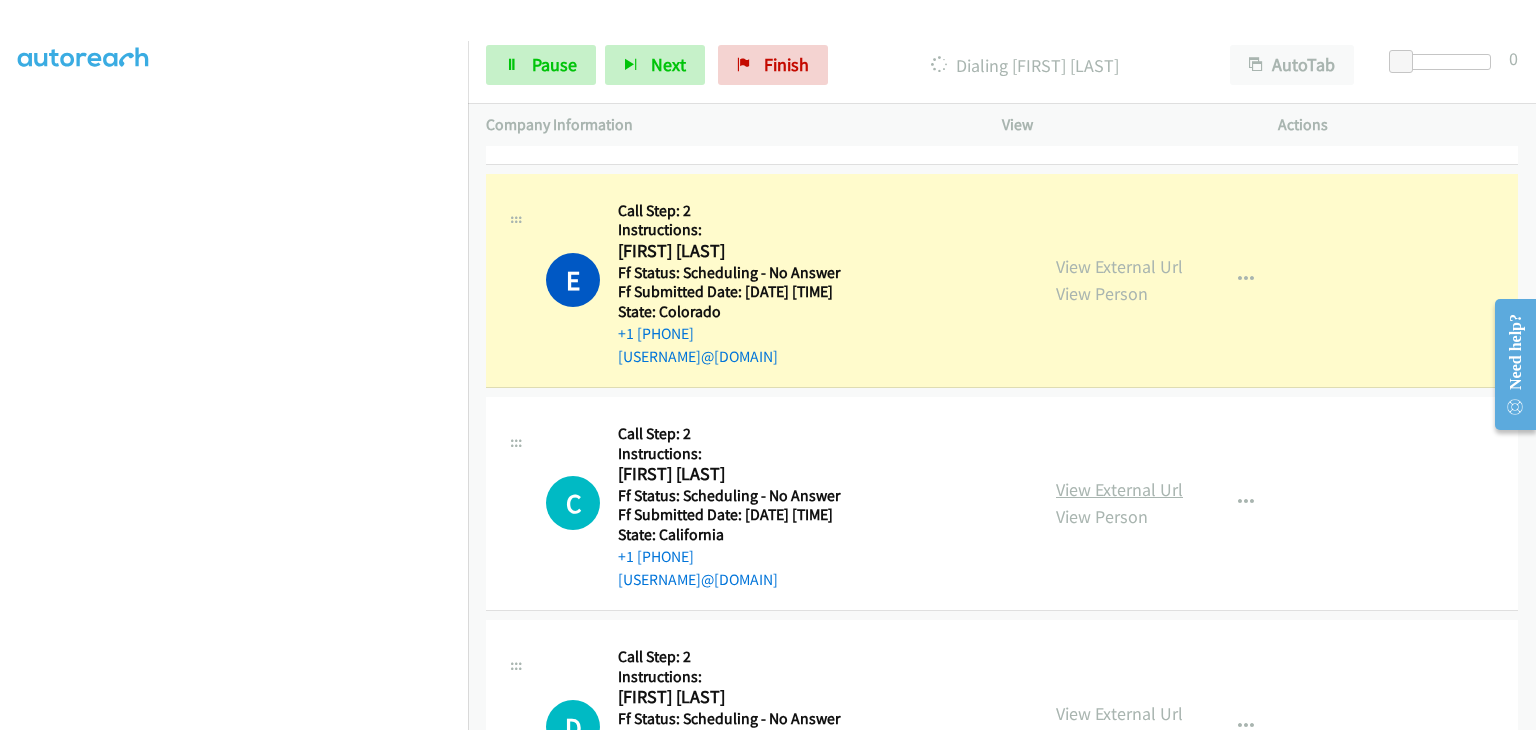 click on "View External Url" at bounding box center (1119, 489) 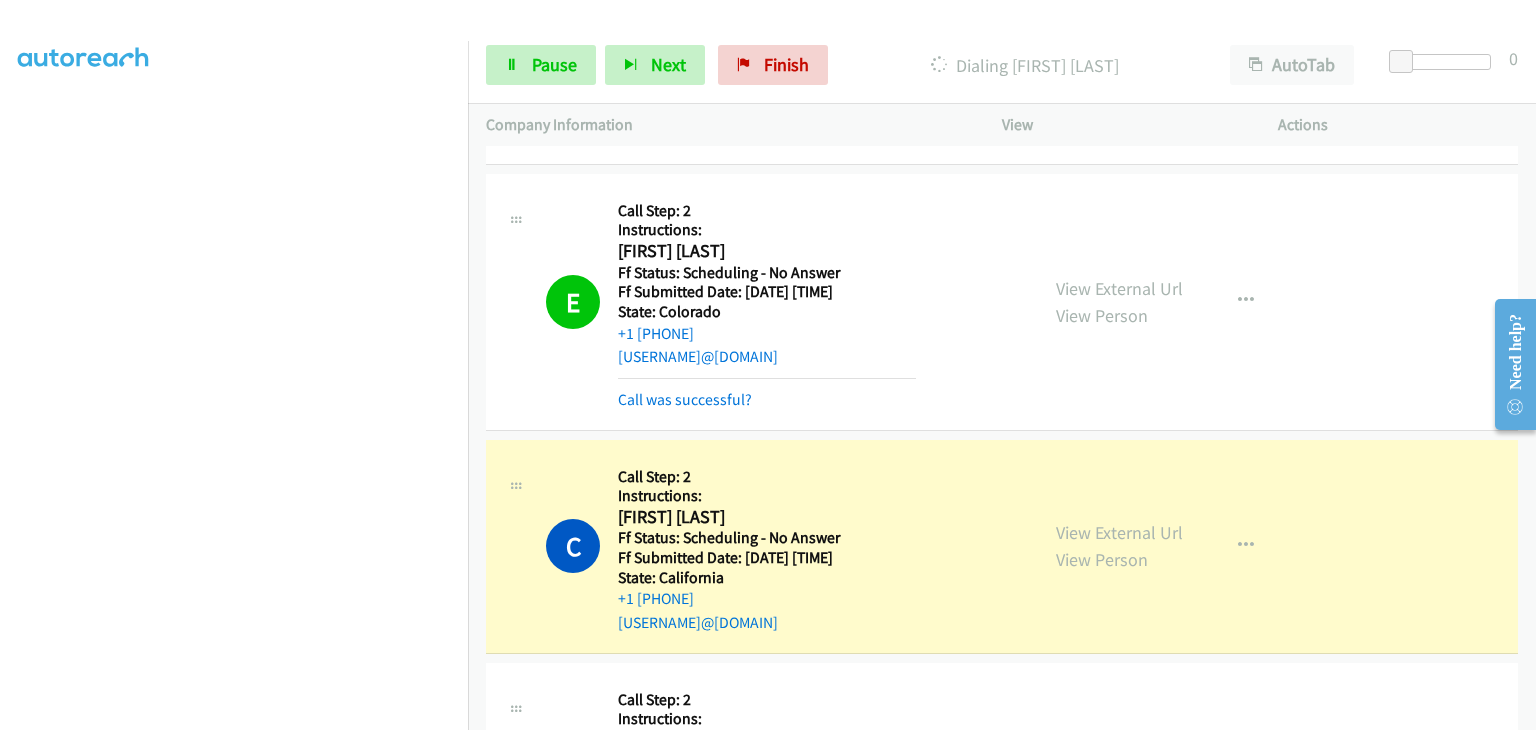 scroll, scrollTop: 392, scrollLeft: 0, axis: vertical 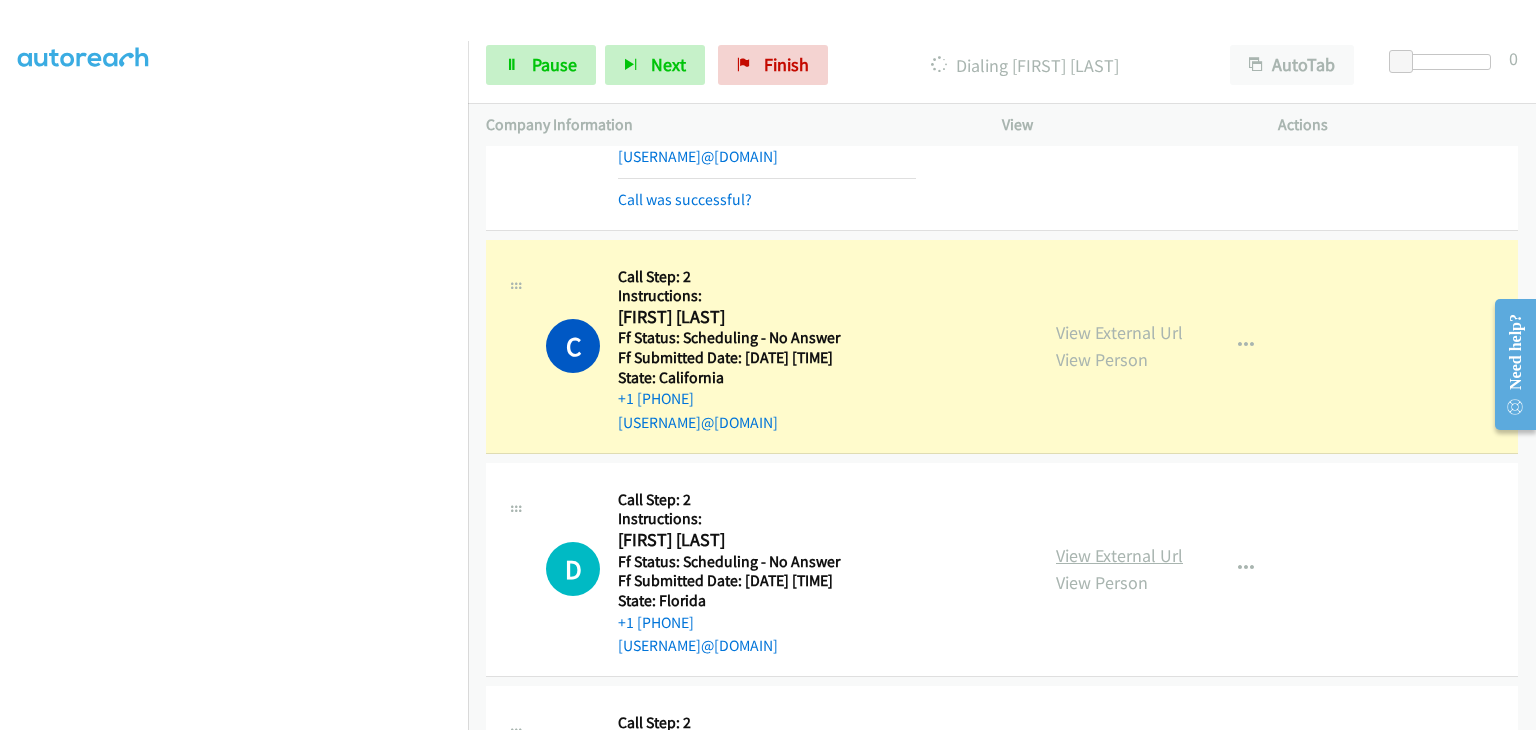 click on "View External Url" at bounding box center [1119, 555] 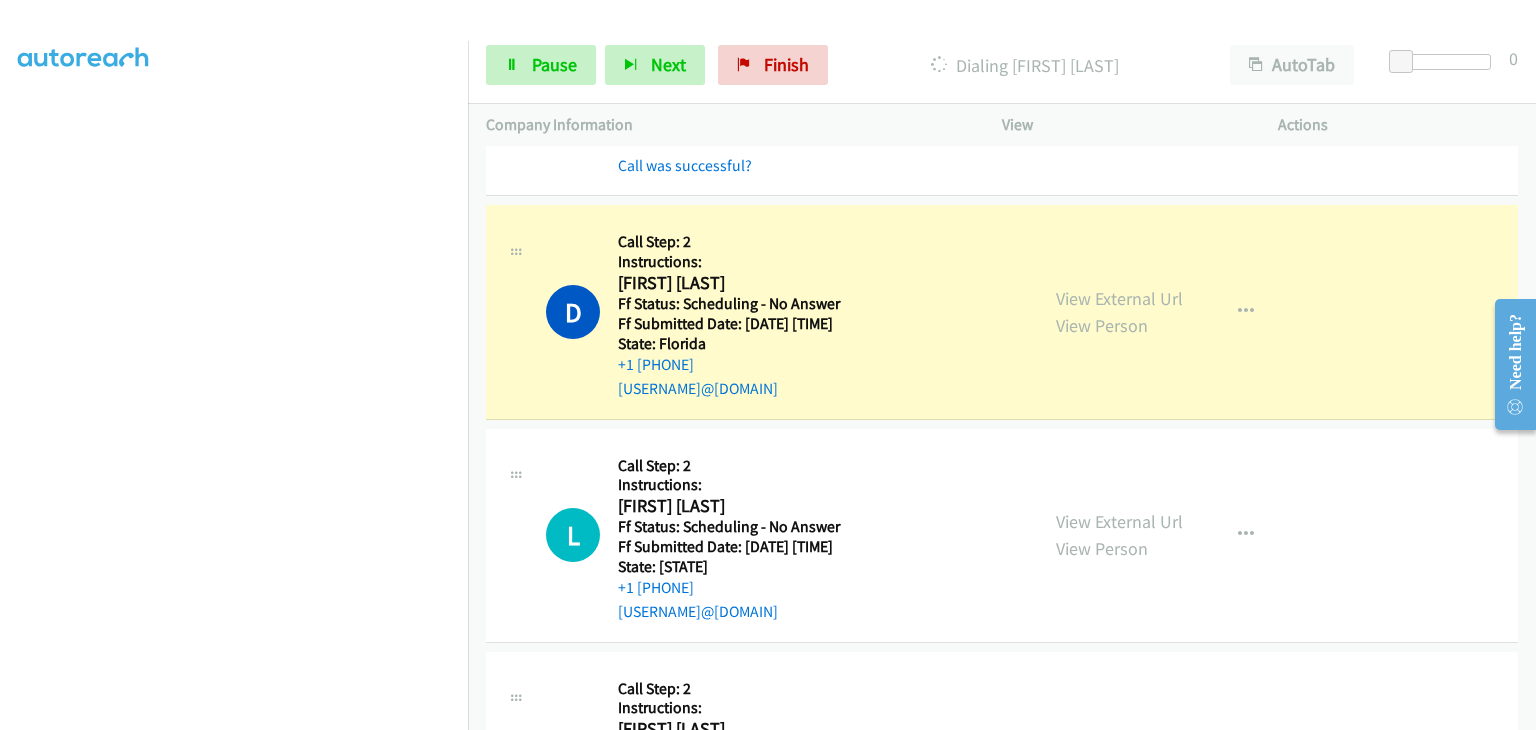 scroll, scrollTop: 800, scrollLeft: 0, axis: vertical 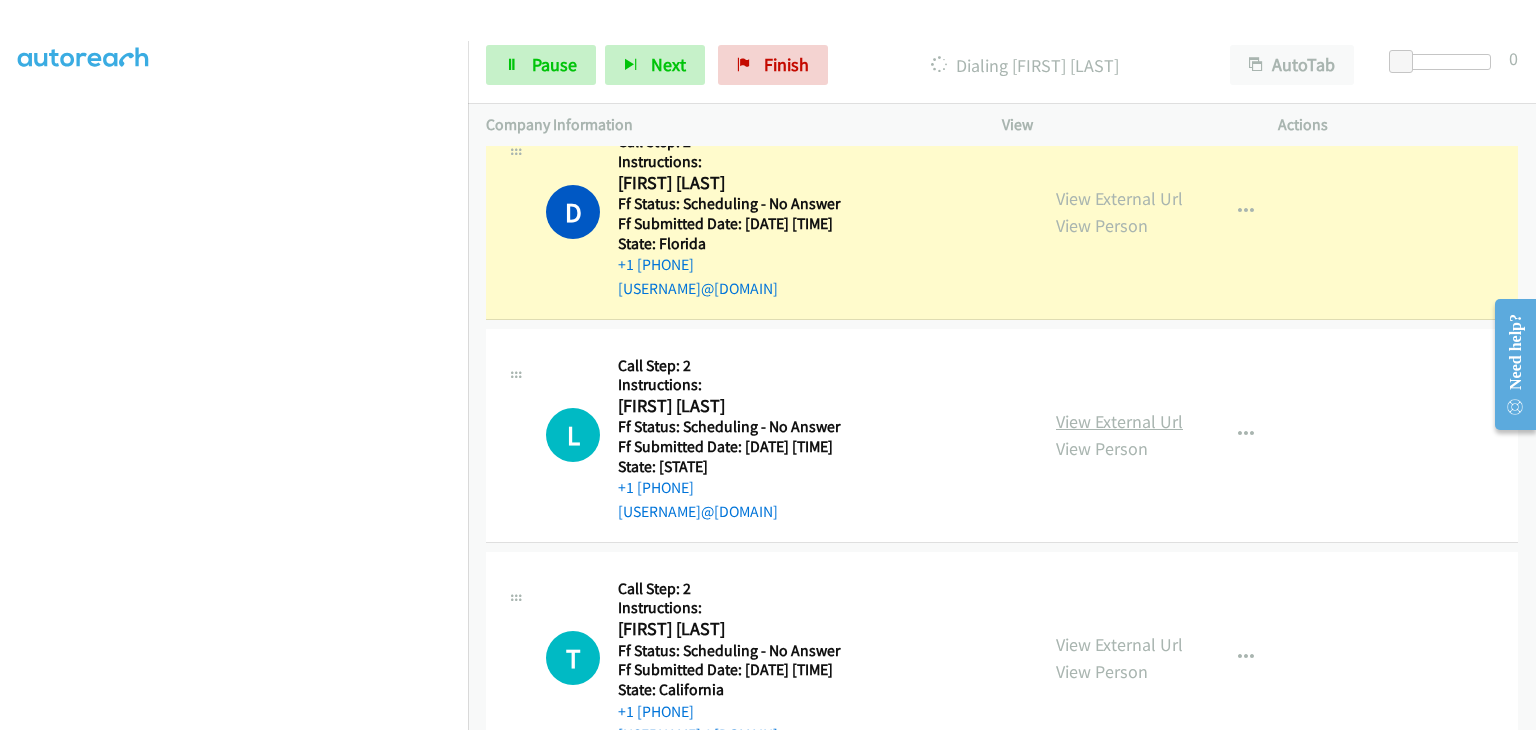click on "View External Url" at bounding box center [1119, 421] 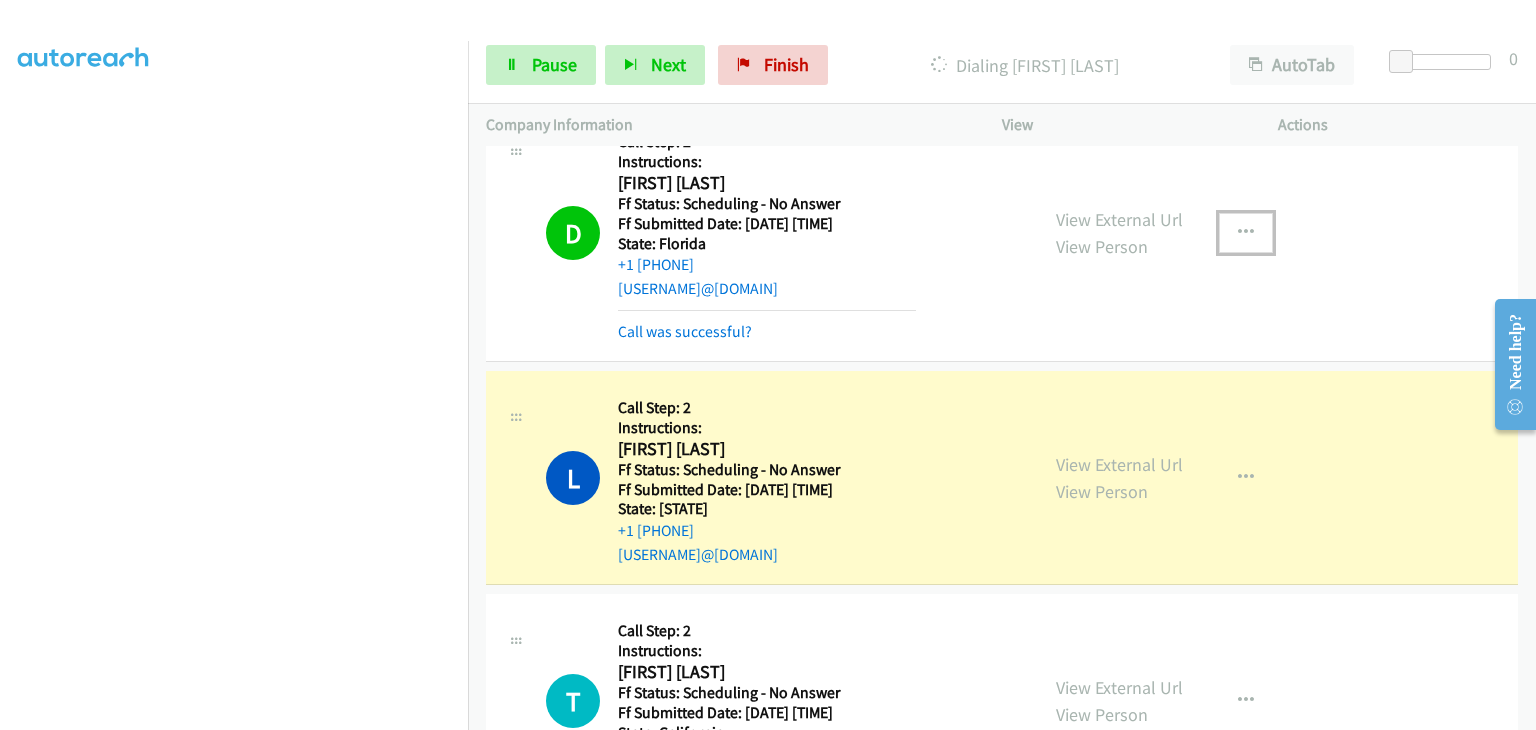 click at bounding box center (1246, 233) 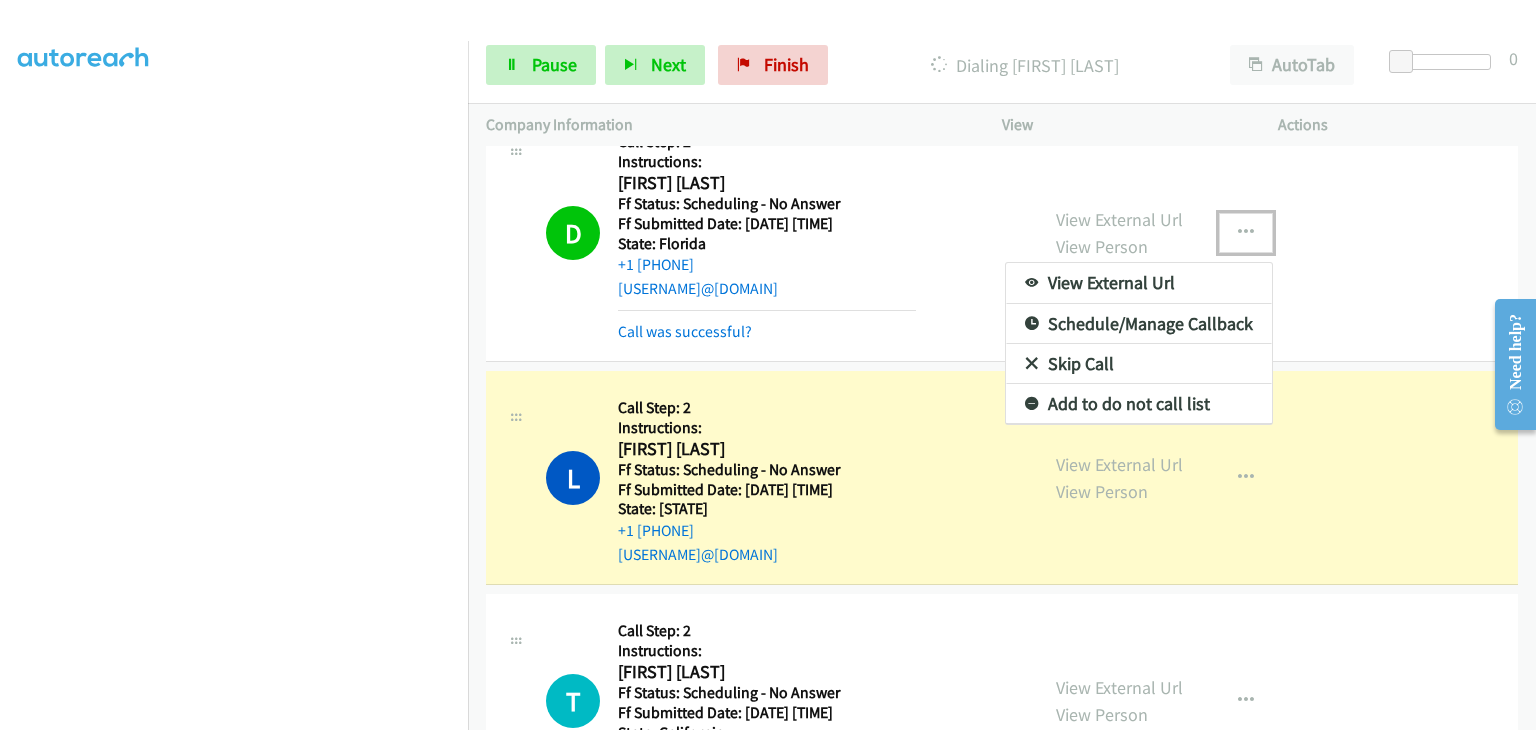 click on "Skip Call" at bounding box center [1139, 364] 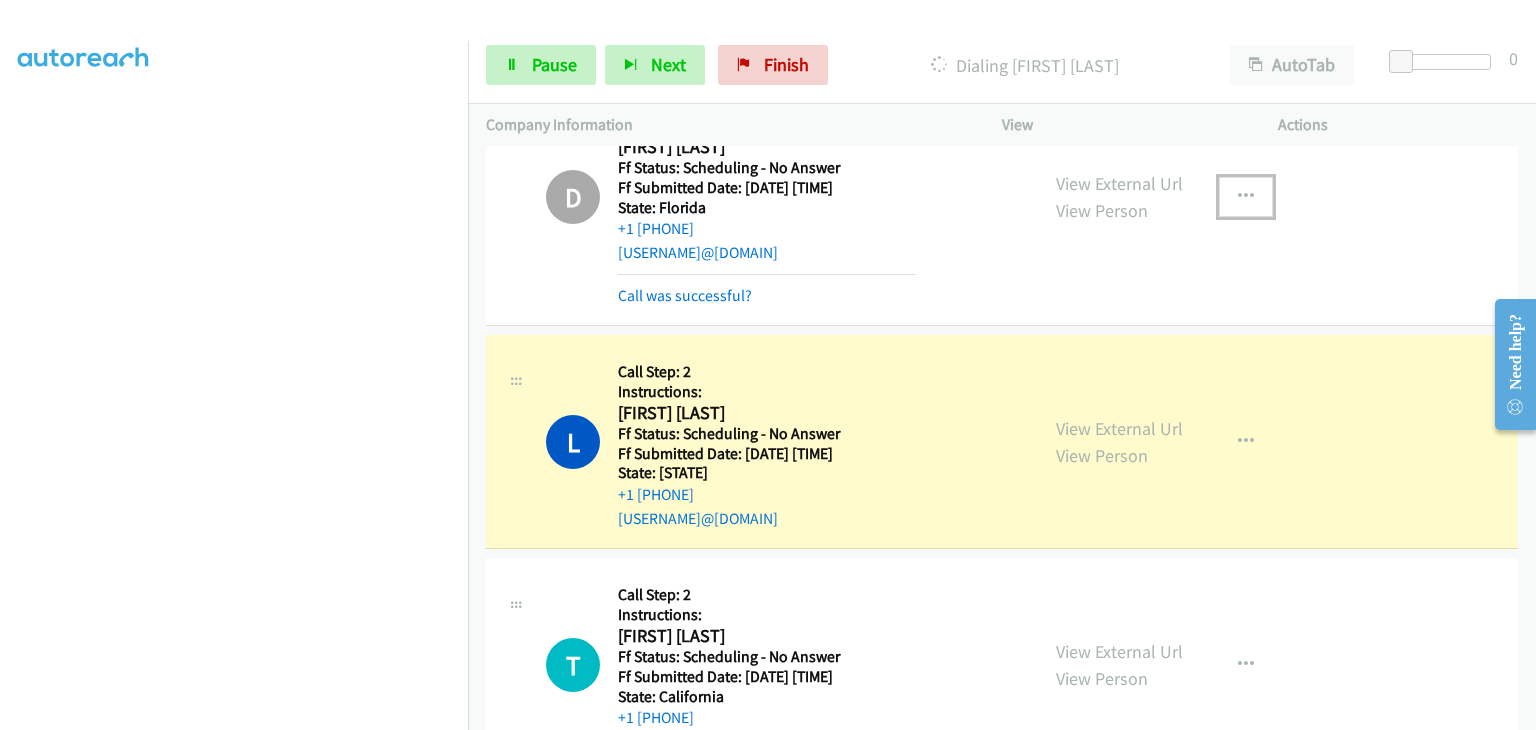 scroll, scrollTop: 900, scrollLeft: 0, axis: vertical 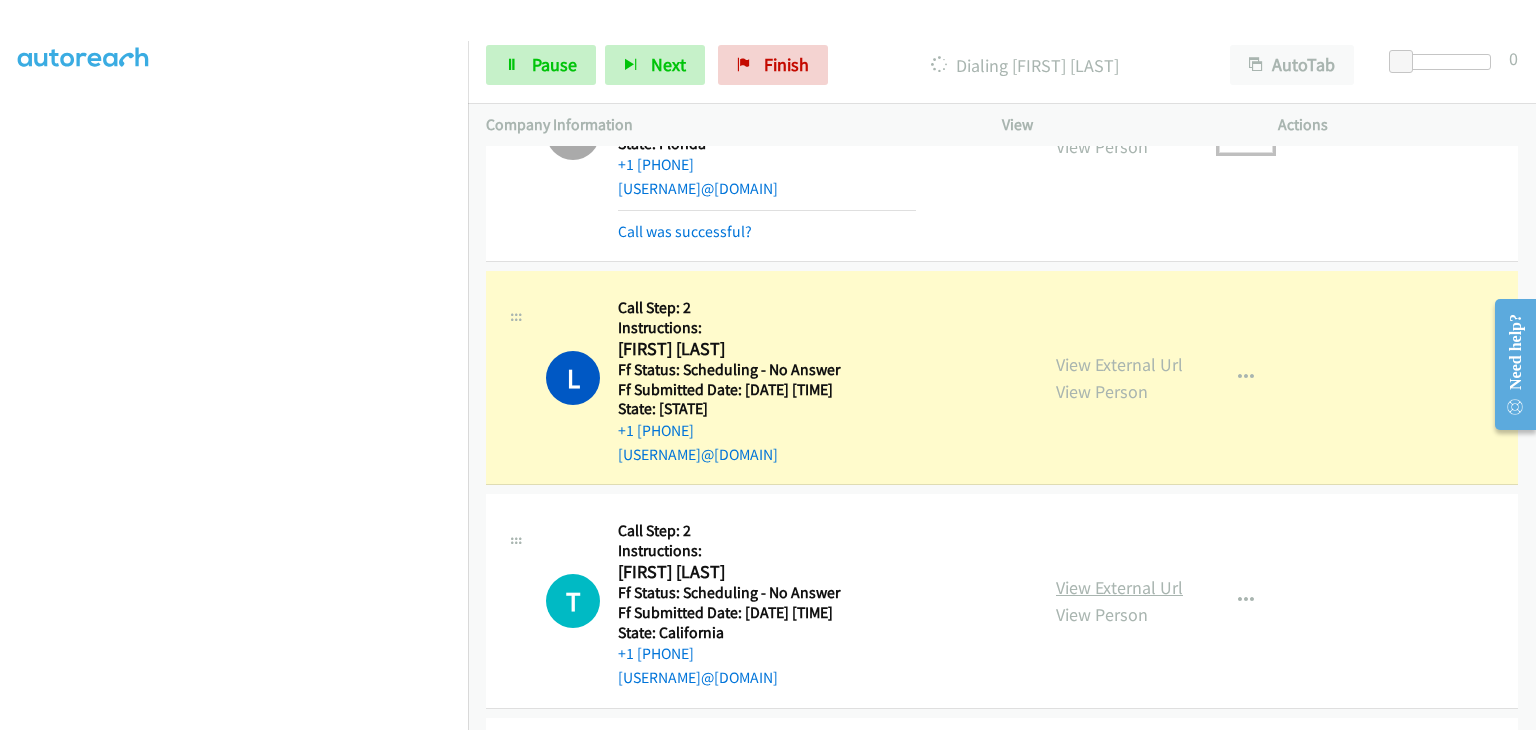 click on "View External Url" at bounding box center (1119, 587) 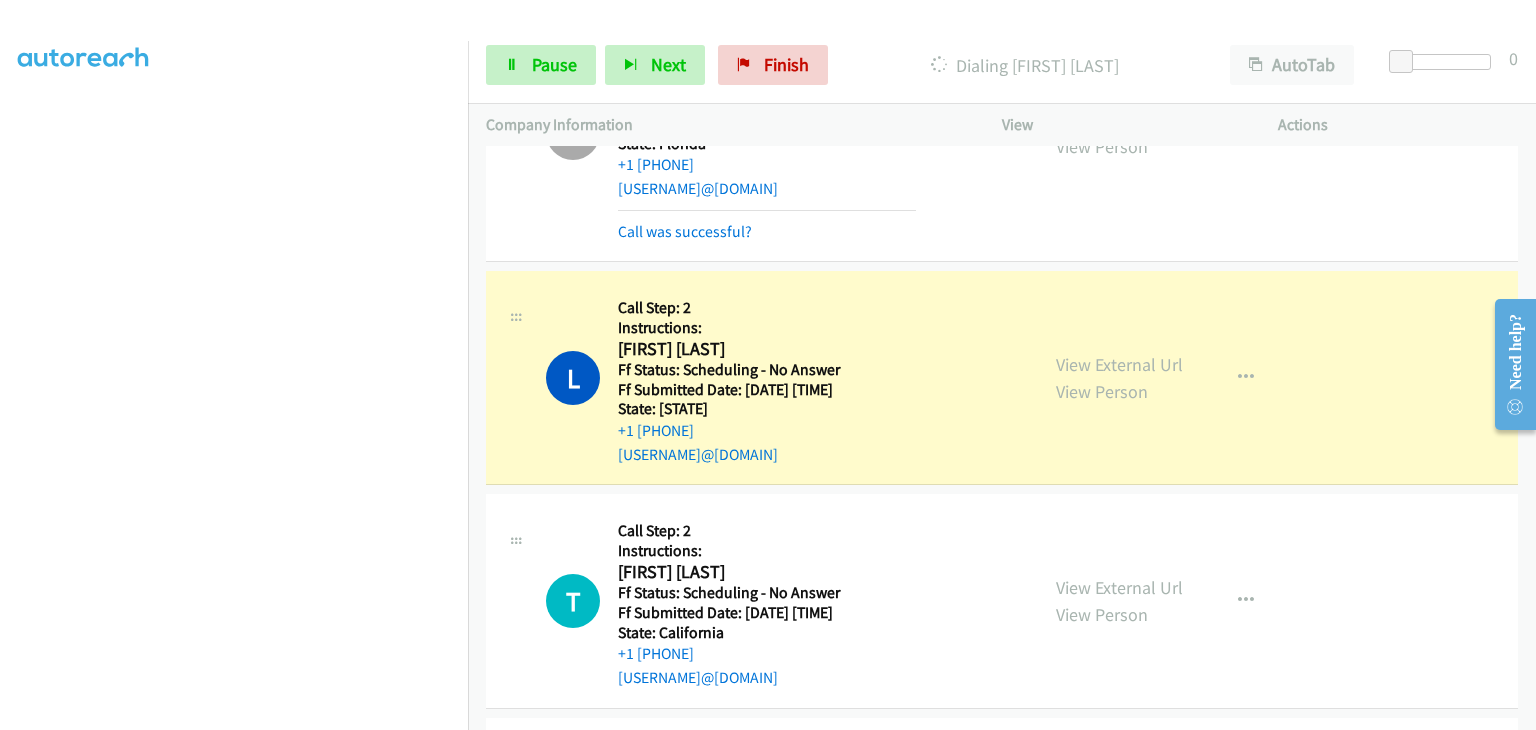 scroll, scrollTop: 392, scrollLeft: 0, axis: vertical 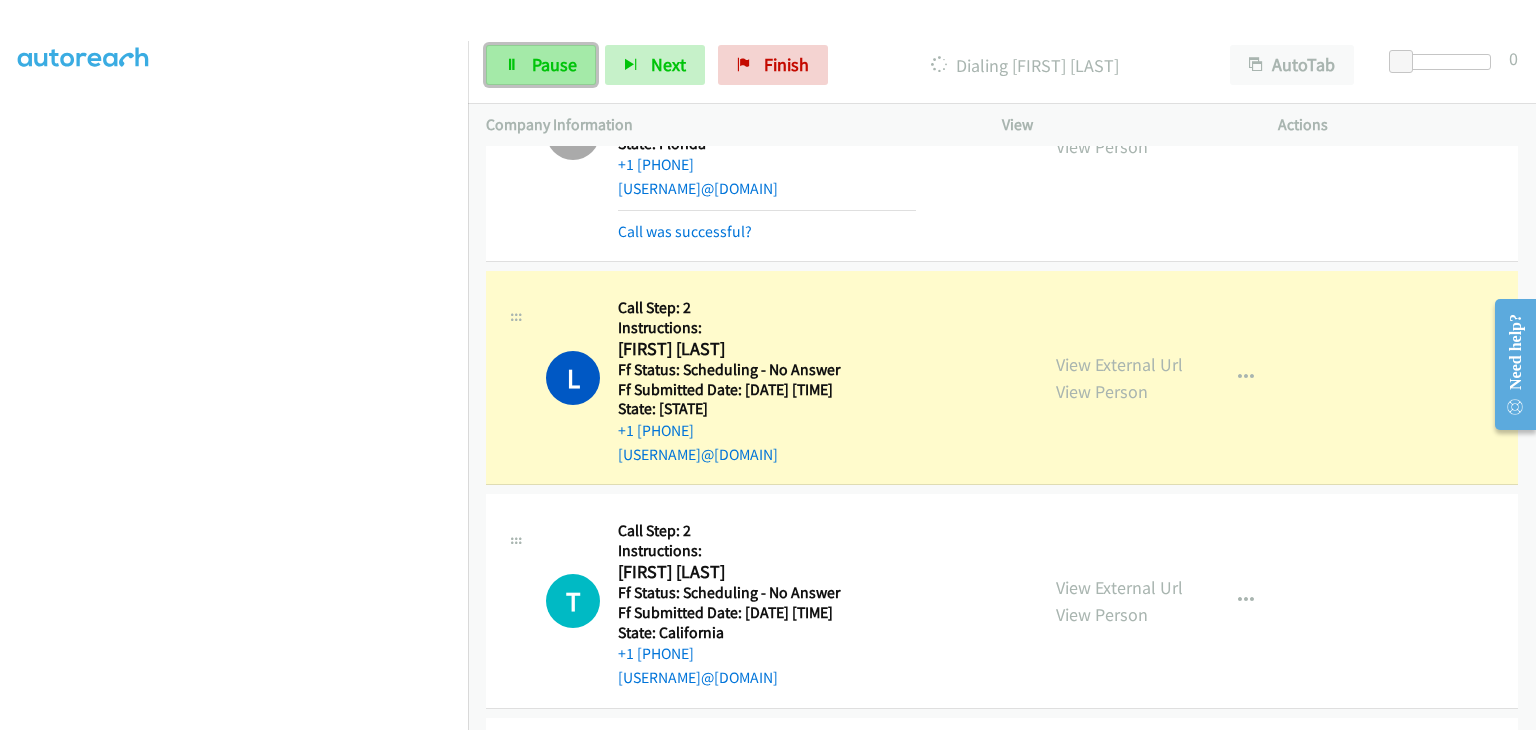 click on "Pause" at bounding box center (554, 64) 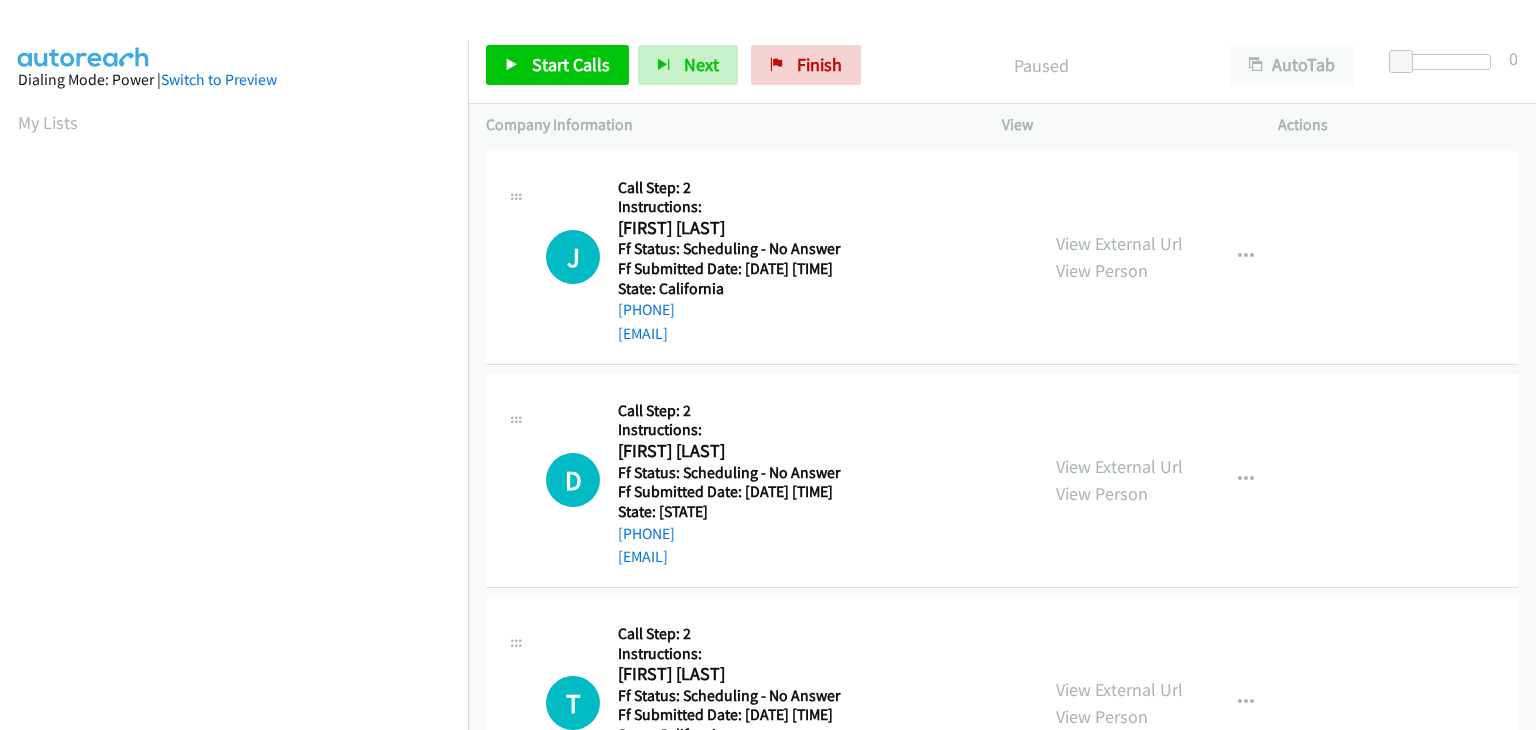 scroll, scrollTop: 0, scrollLeft: 0, axis: both 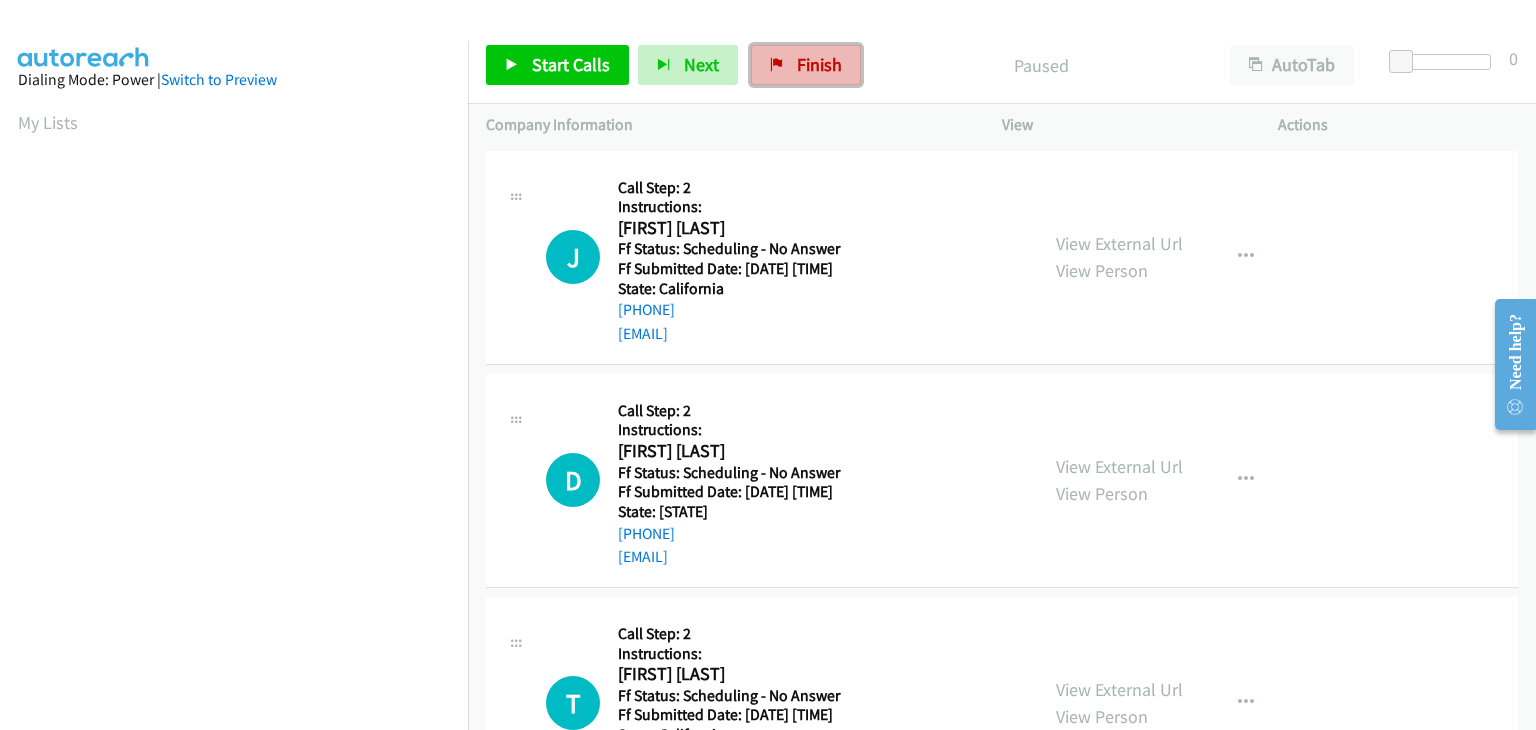 click on "Finish" at bounding box center (819, 64) 